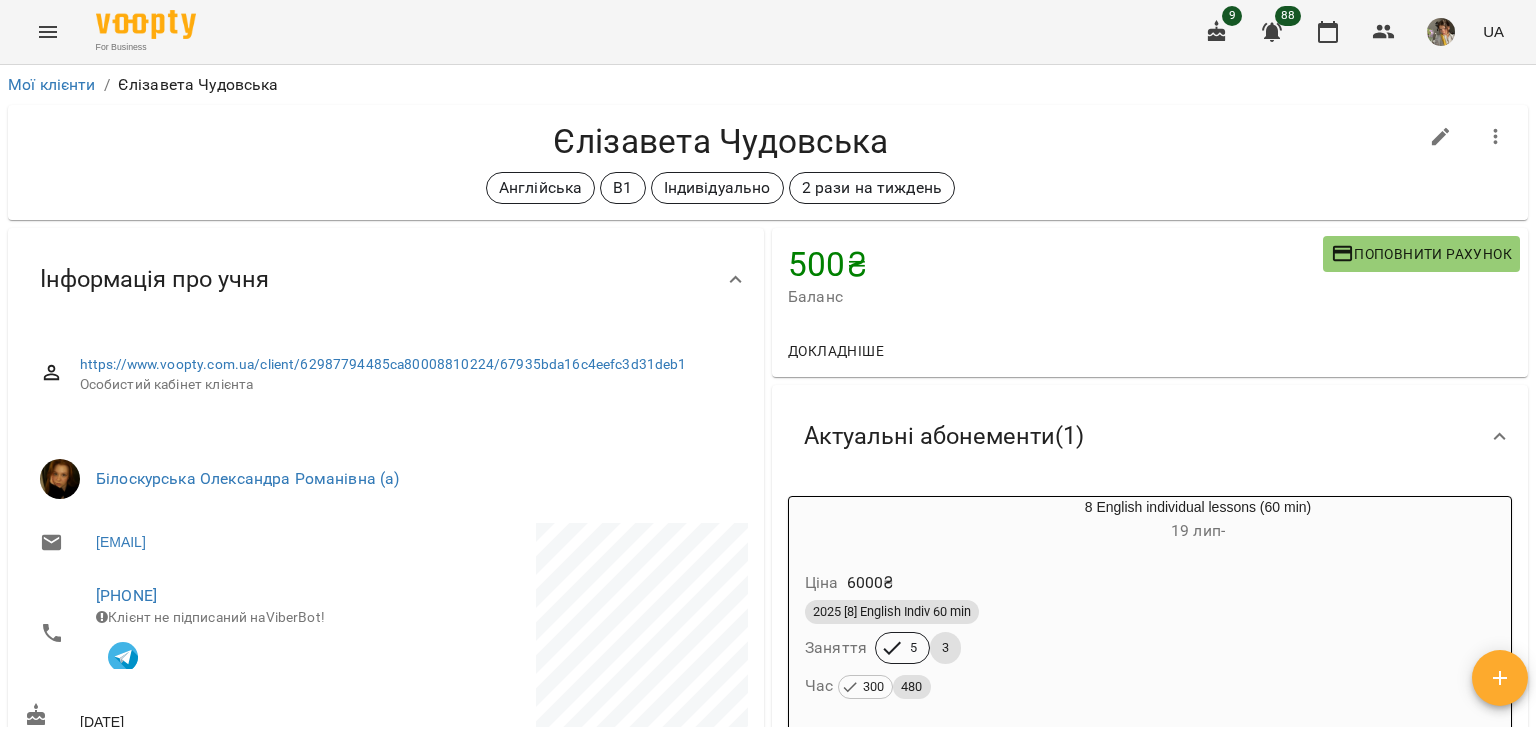 scroll, scrollTop: 0, scrollLeft: 0, axis: both 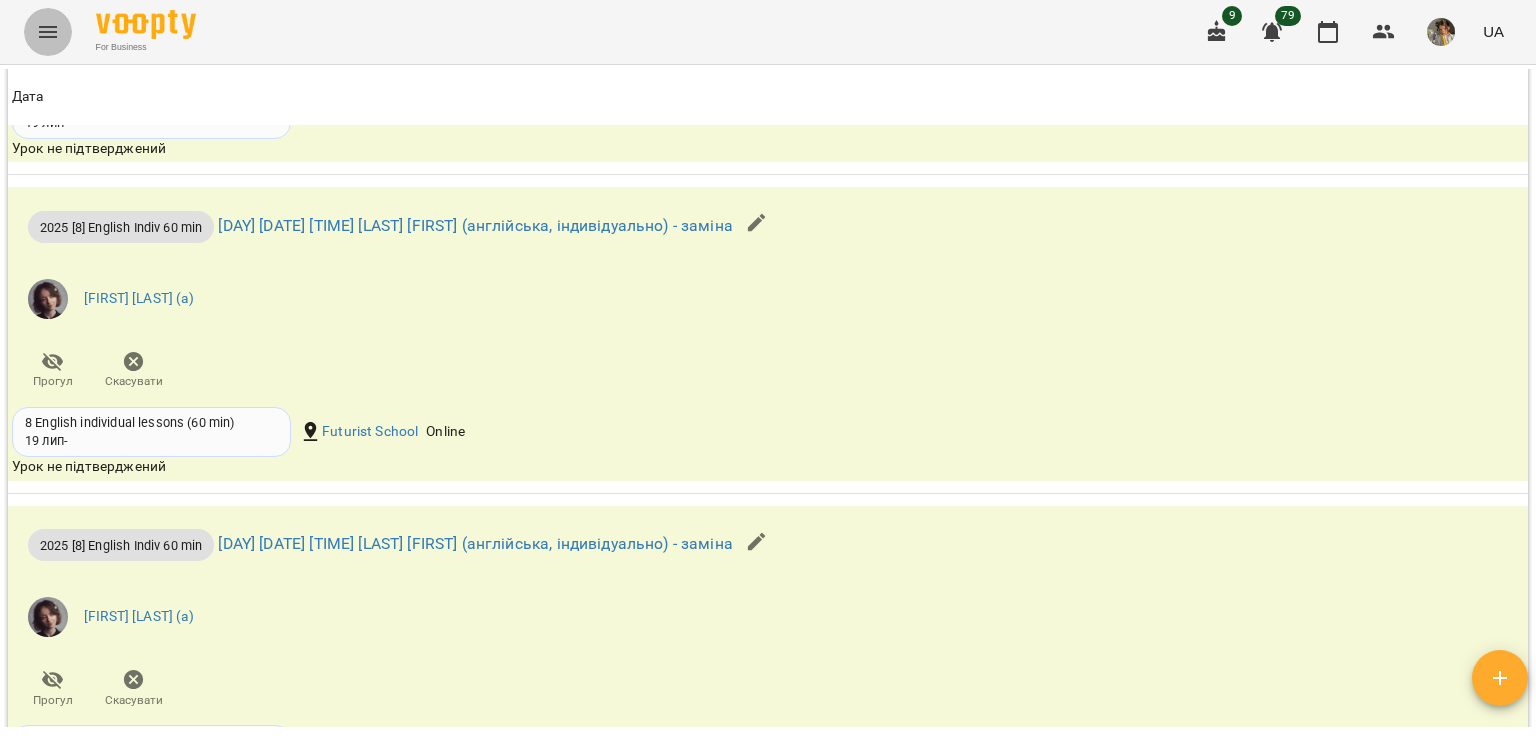 click 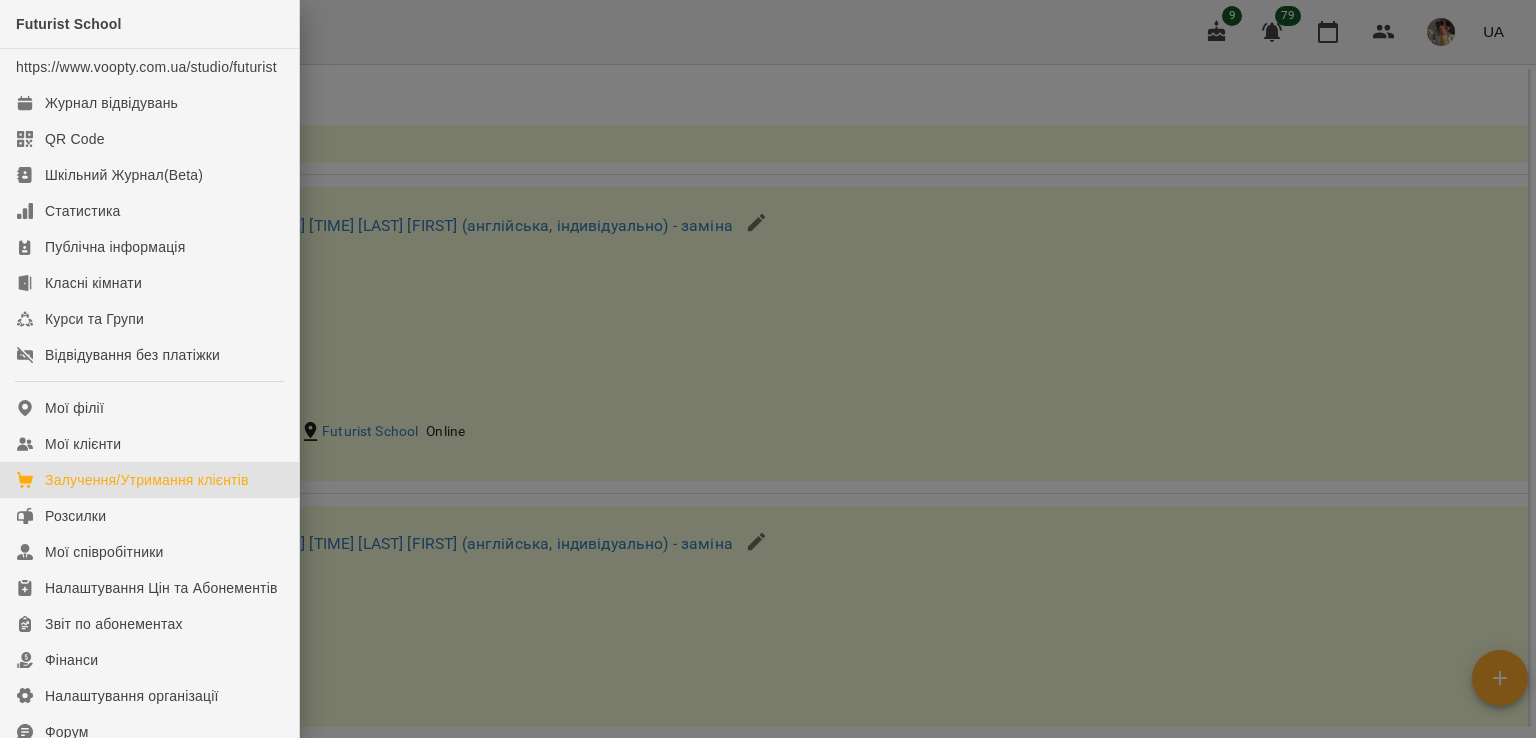 click on "Залучення/Утримання клієнтів" at bounding box center (147, 480) 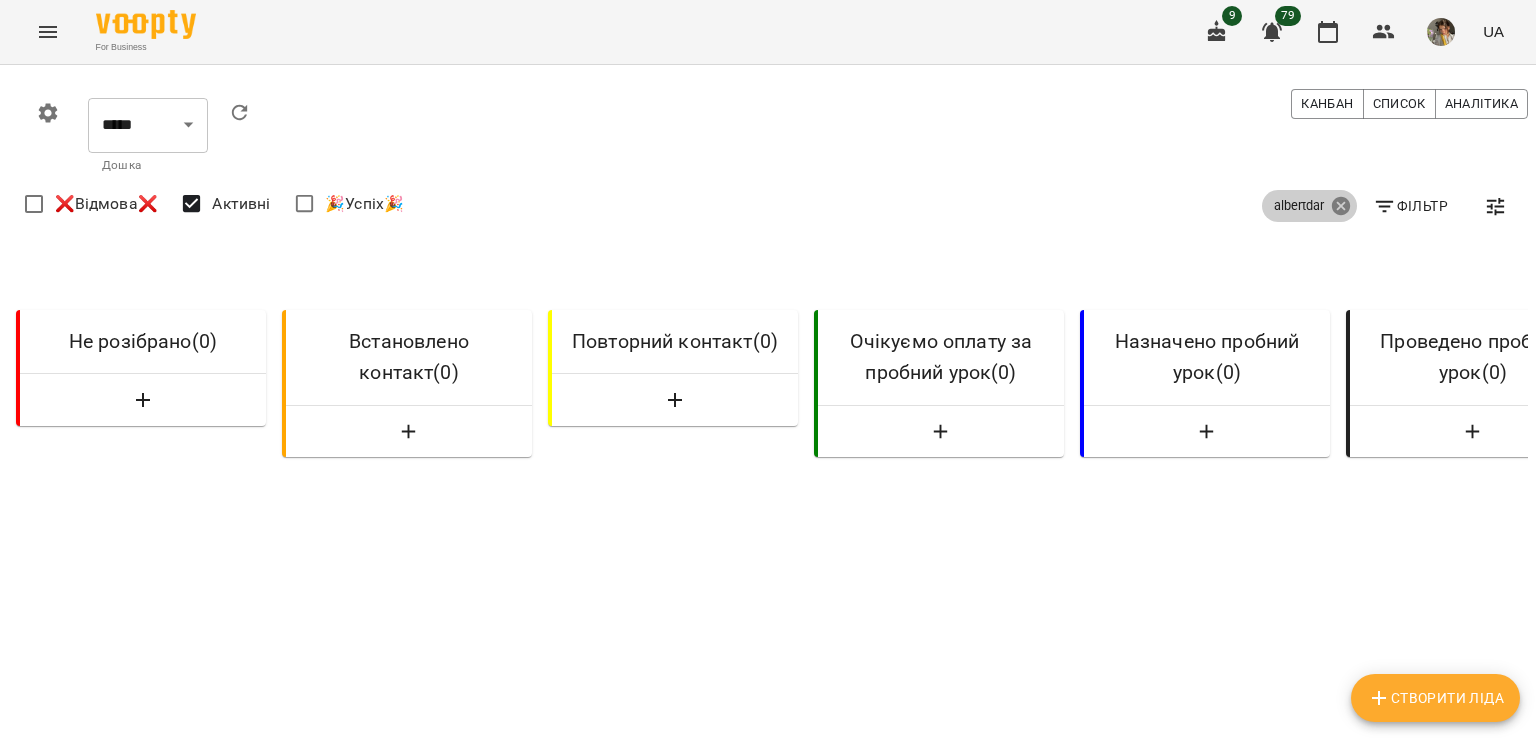 click 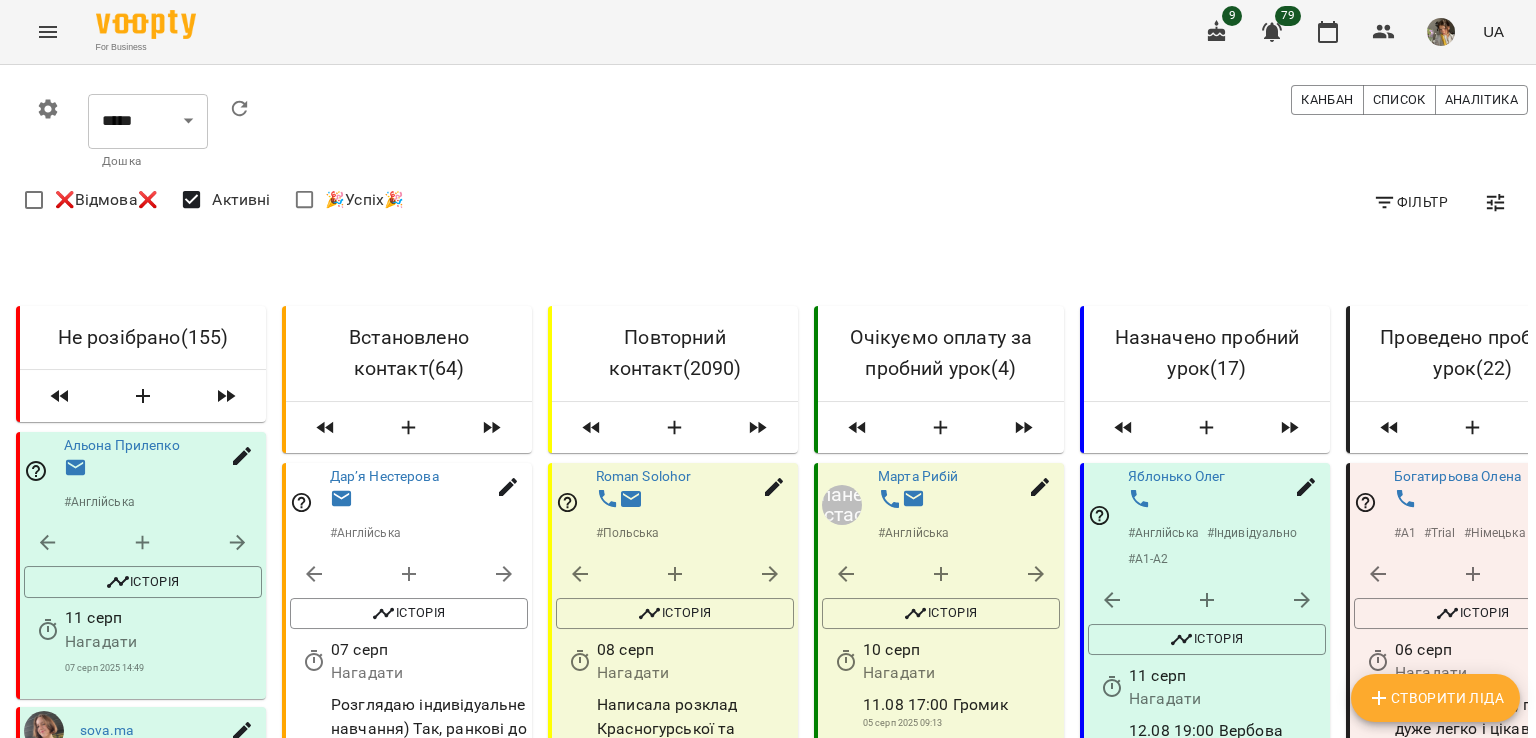 scroll, scrollTop: 0, scrollLeft: 0, axis: both 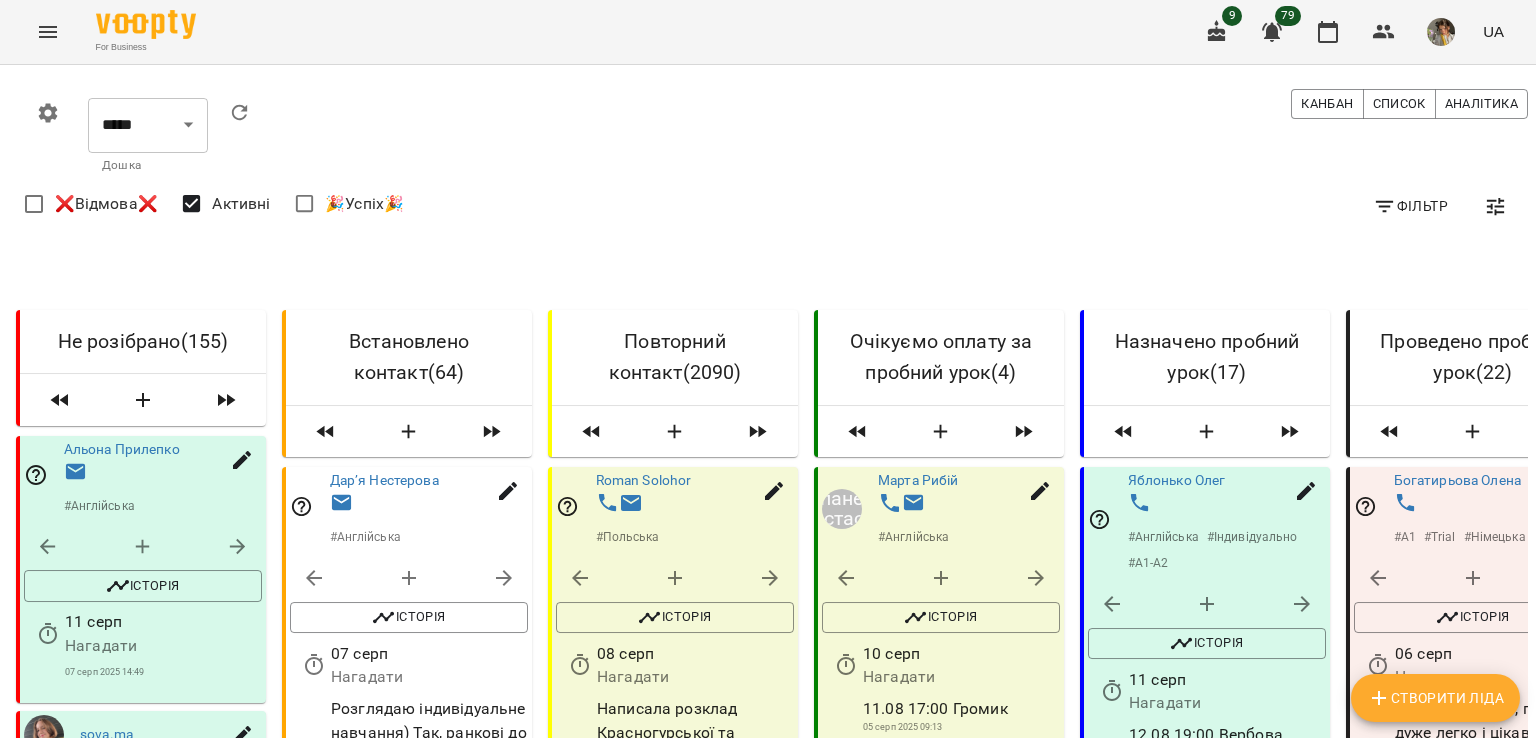 click on "Створити Ліда" at bounding box center [1435, 698] 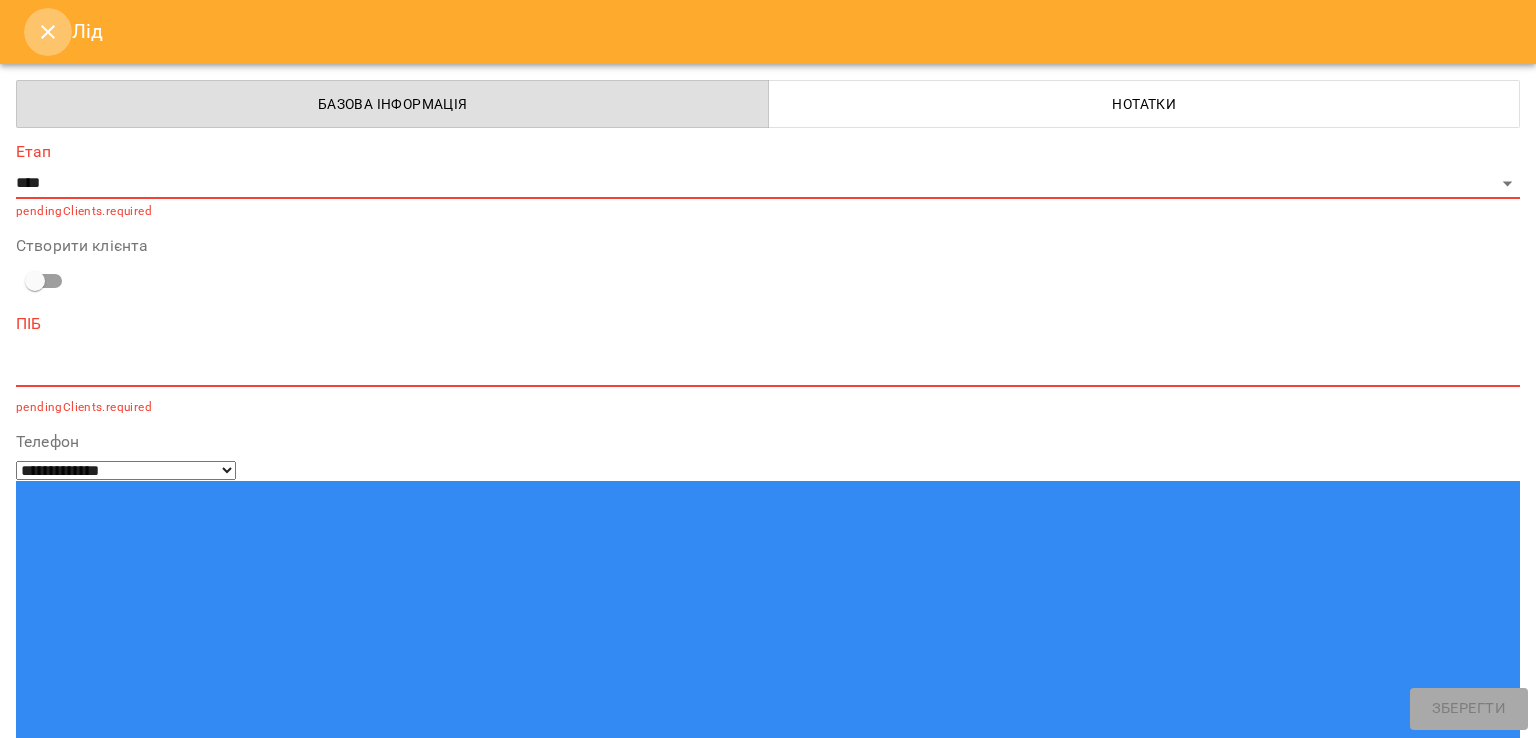 click at bounding box center (48, 32) 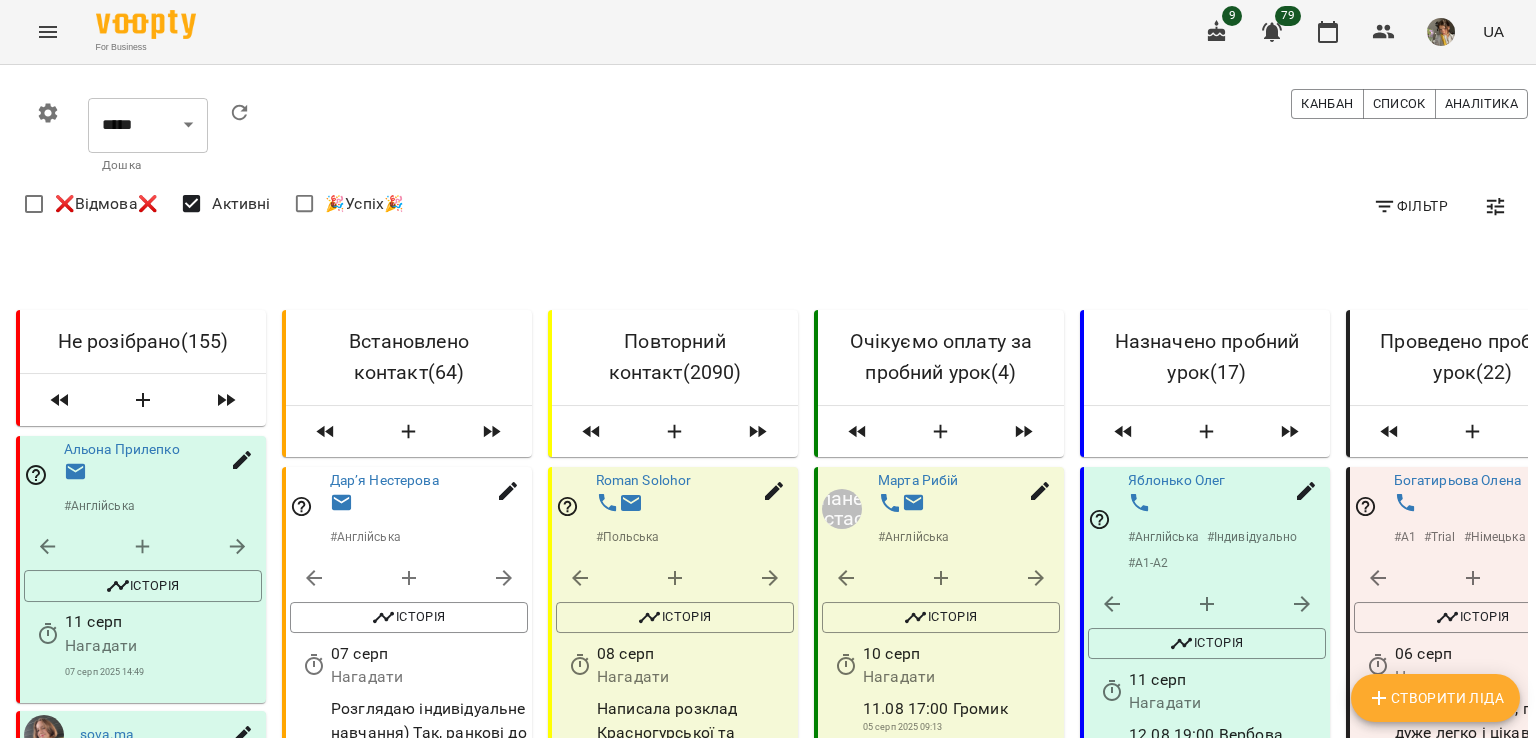 click on "Фільтр" at bounding box center (1410, 206) 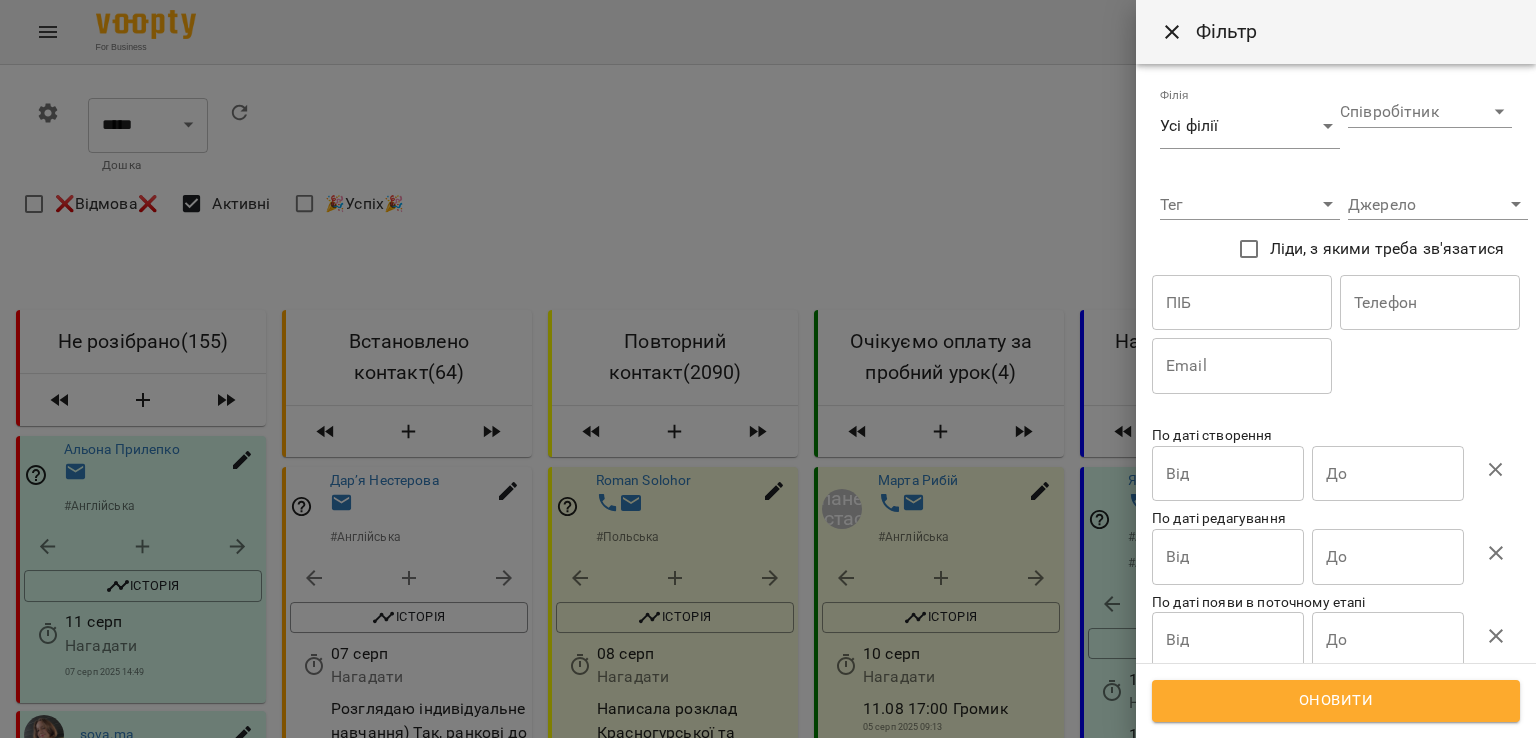 click at bounding box center (1242, 303) 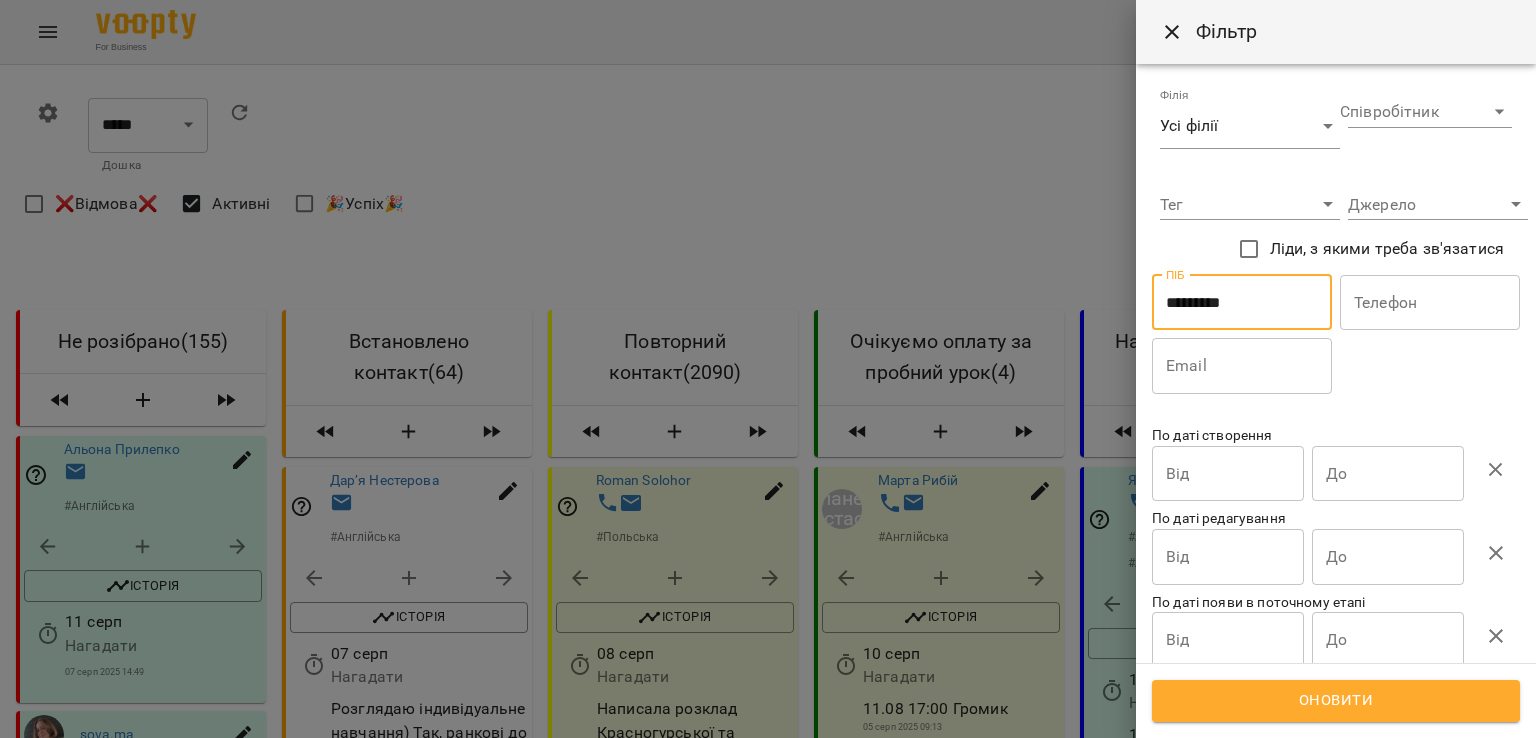 type on "*********" 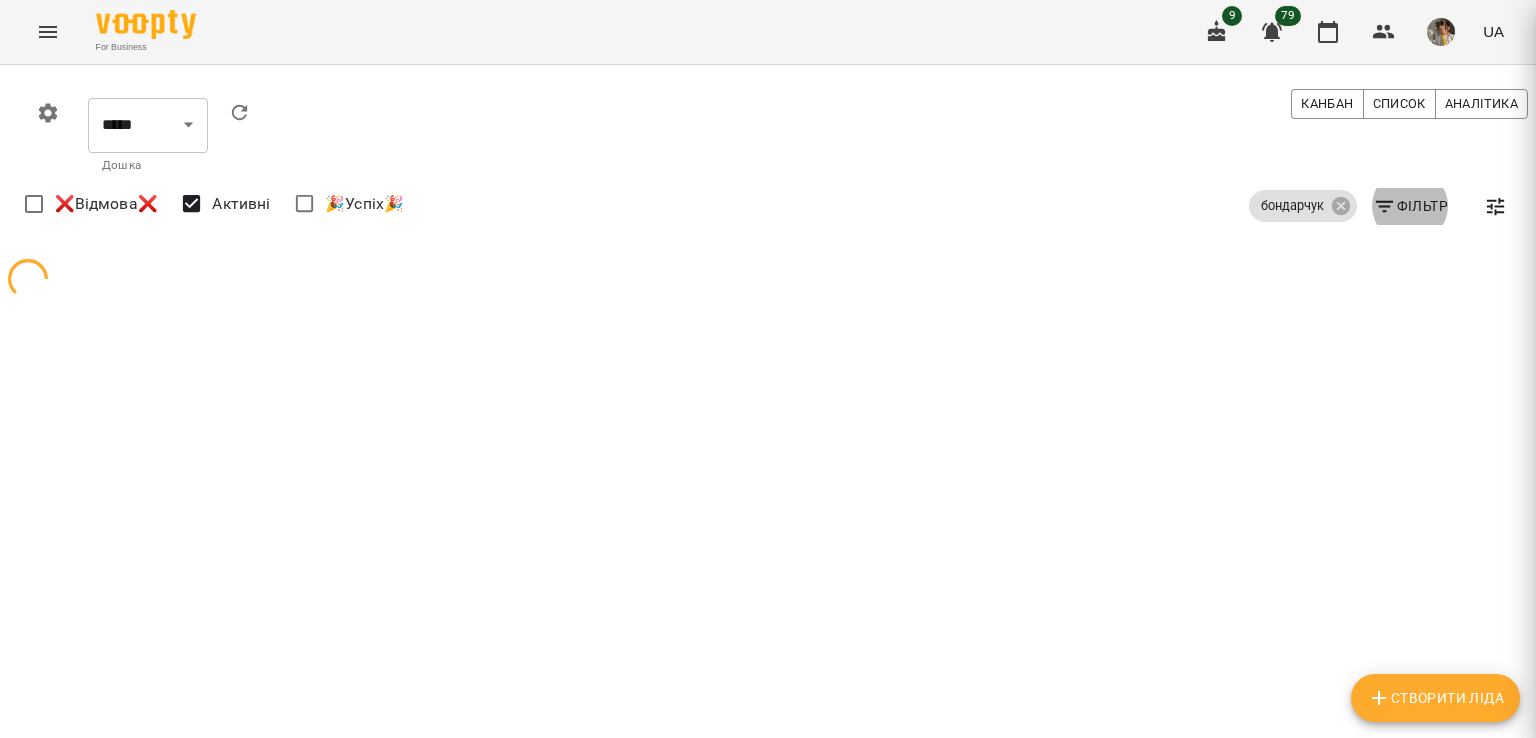type 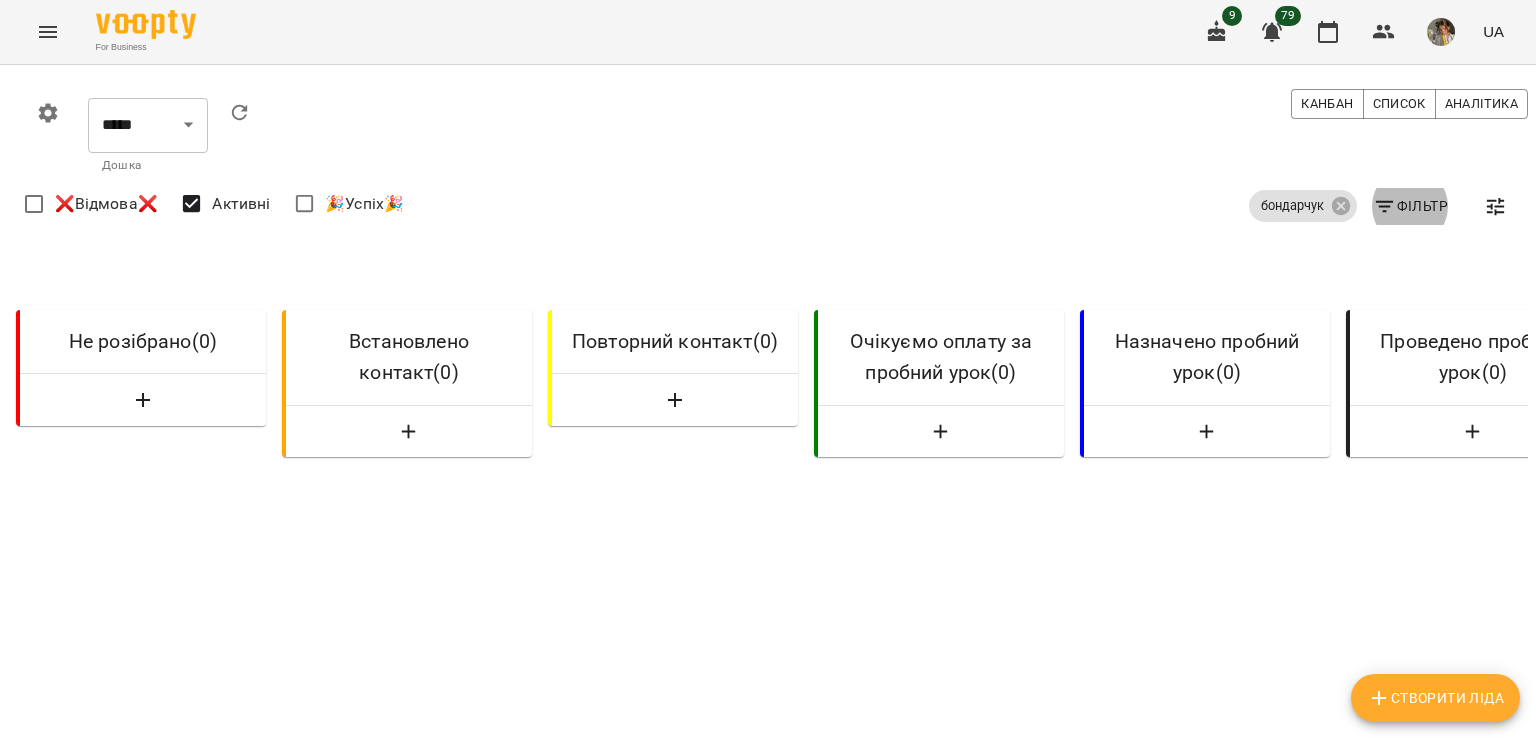 click at bounding box center (48, 32) 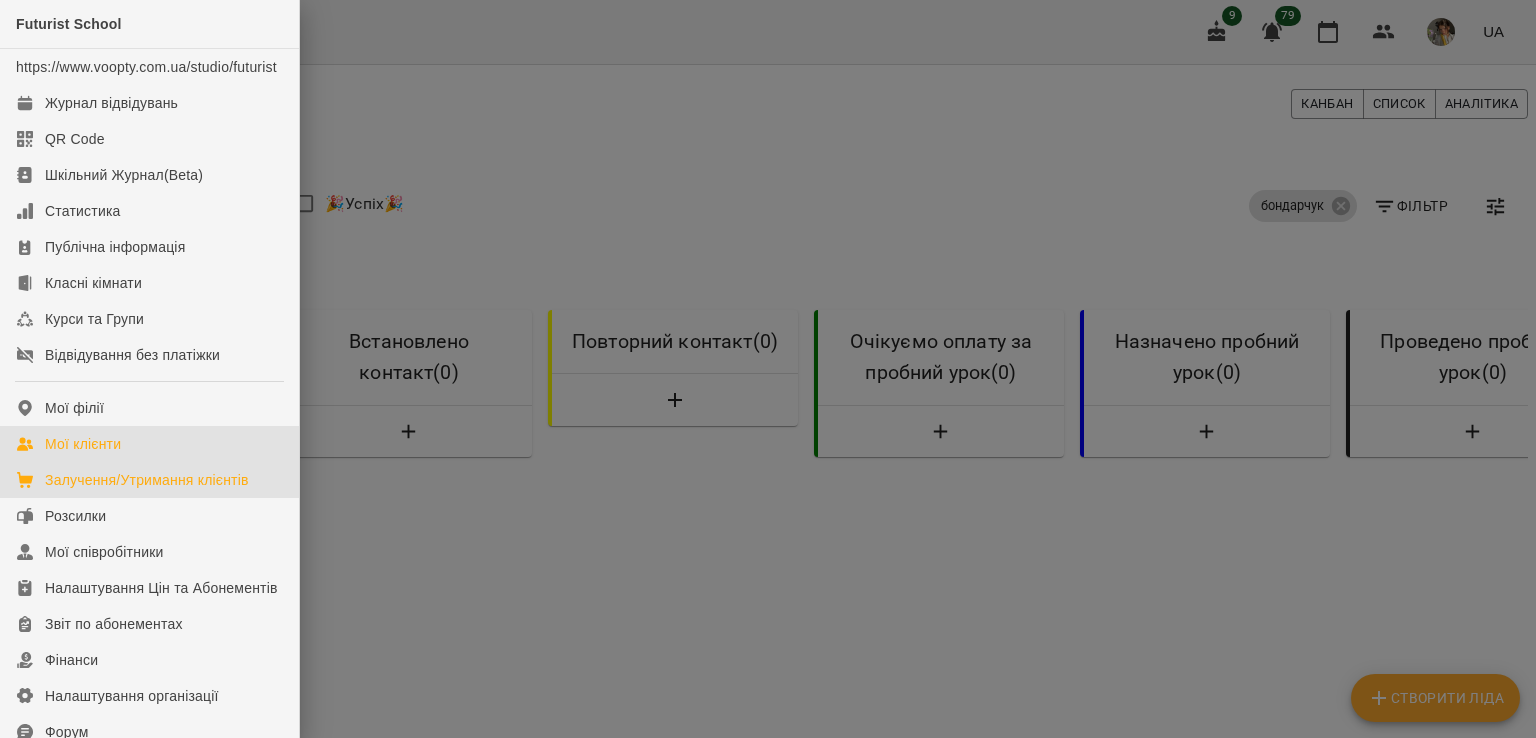 click on "Мої клієнти" at bounding box center (149, 444) 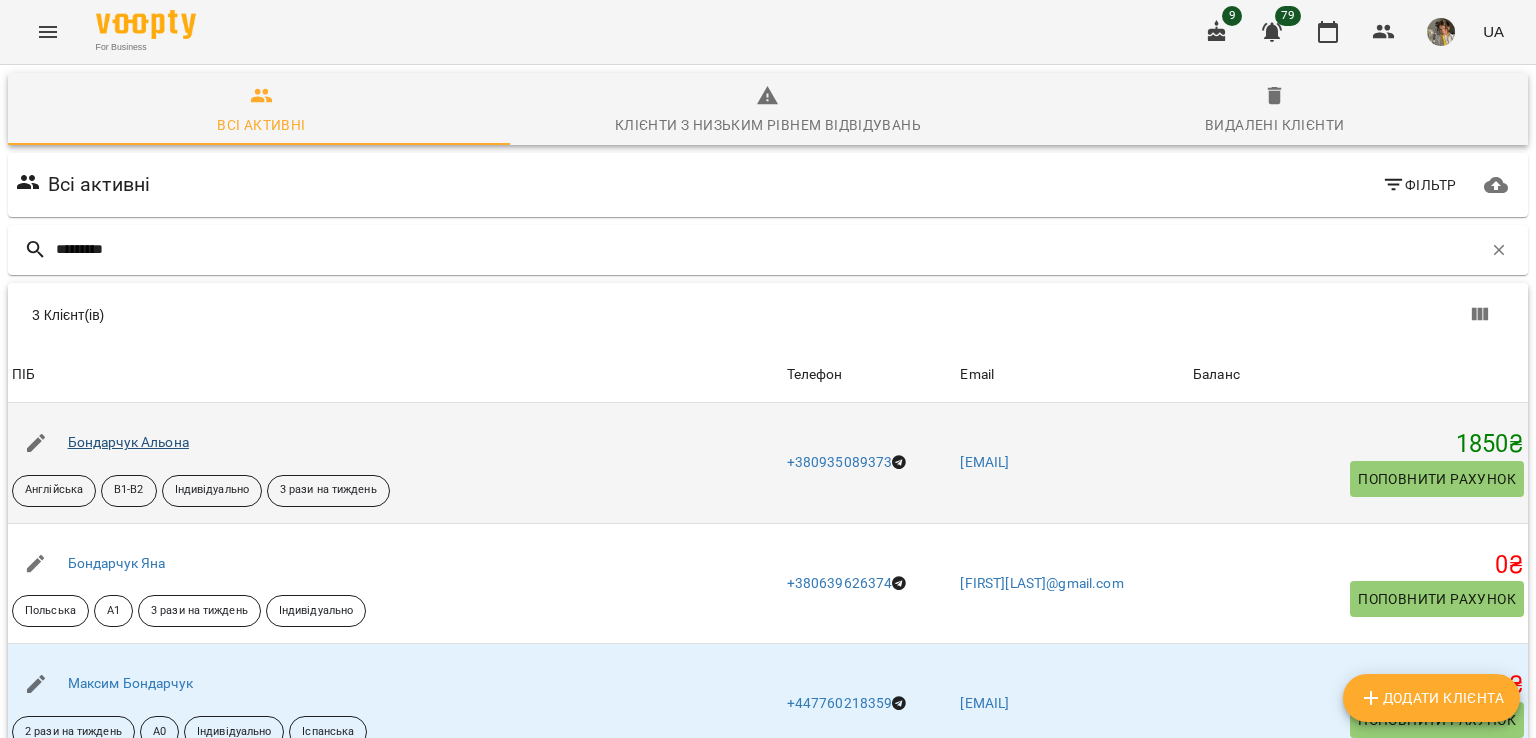 type on "*********" 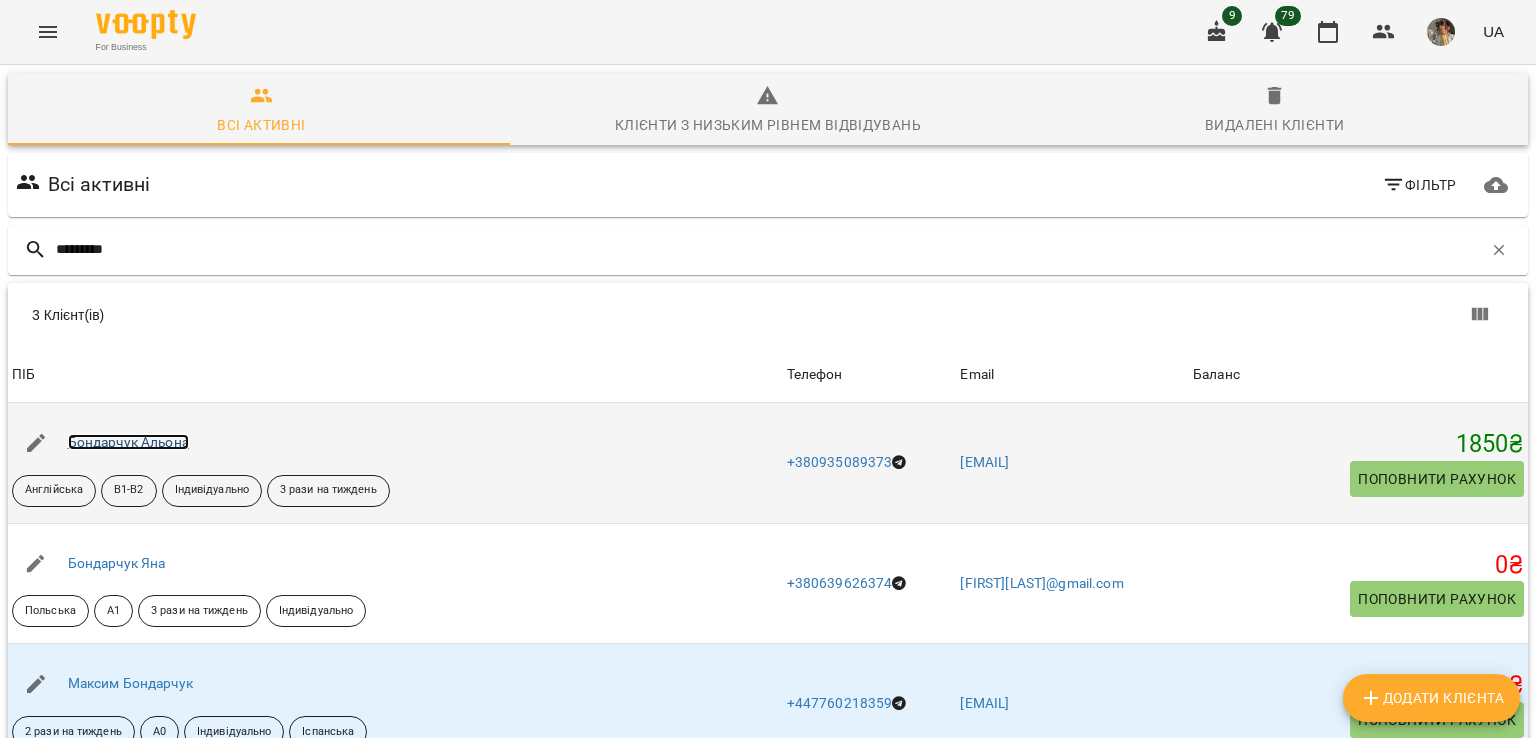 click on "Бондарчук Альона" at bounding box center (128, 442) 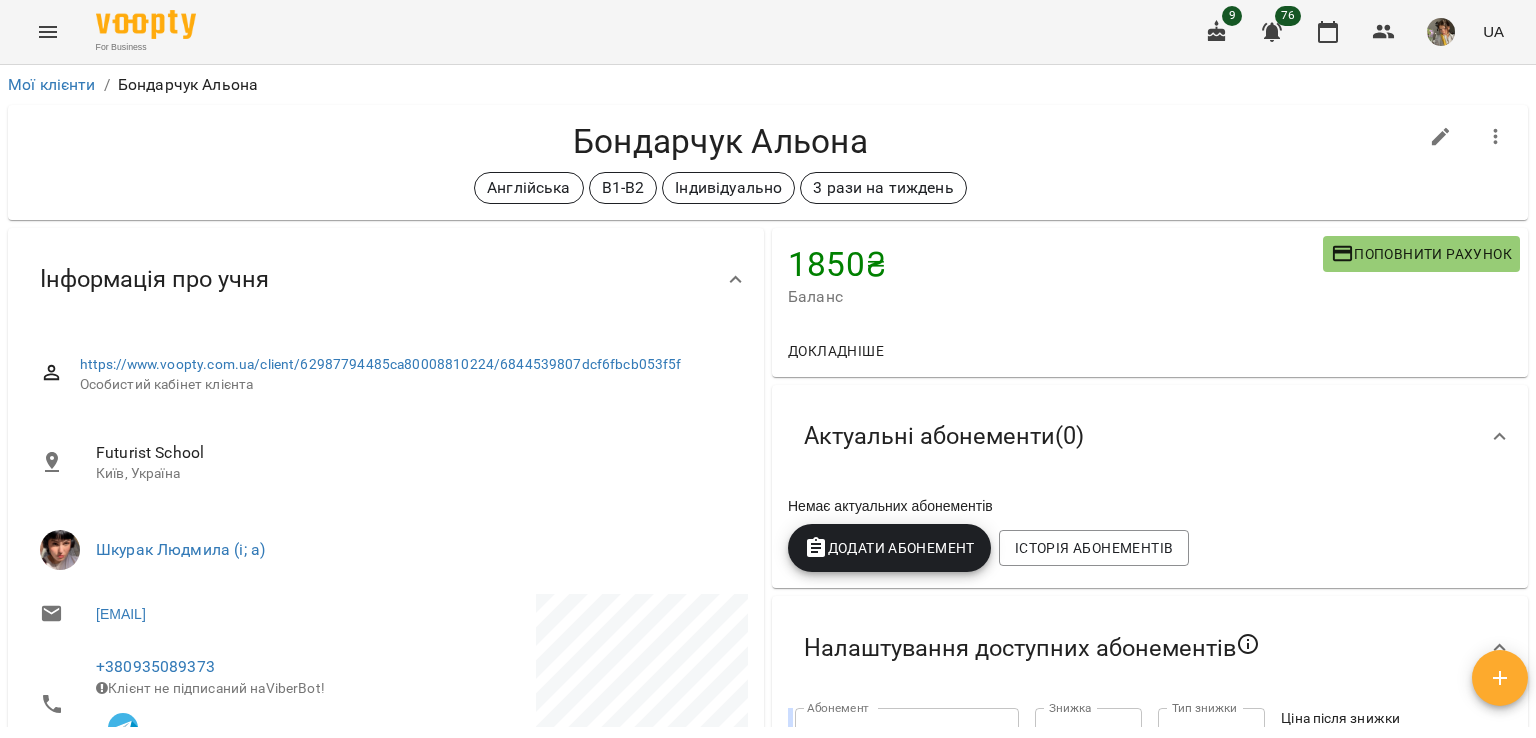 click 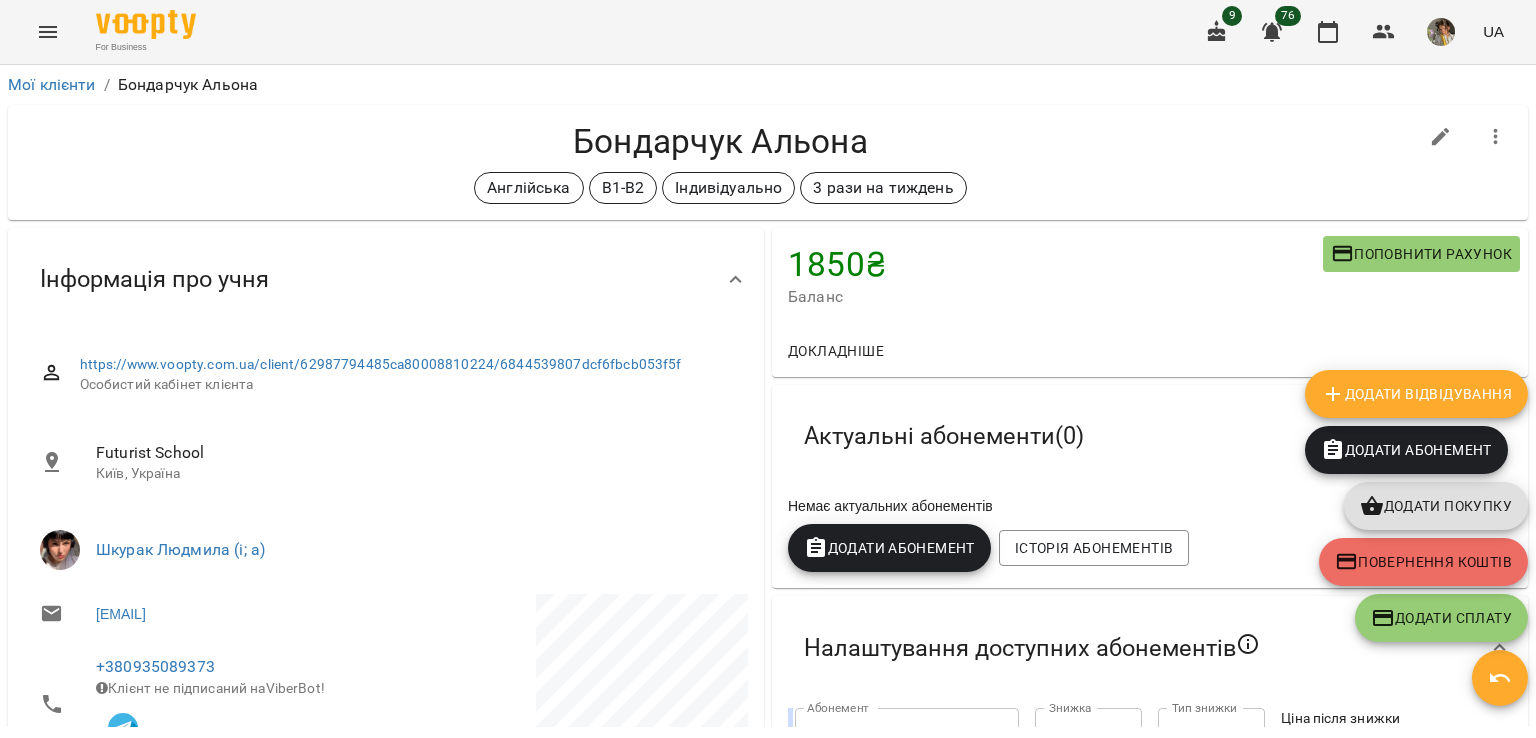 click on "Додати Відвідування" at bounding box center [1416, 394] 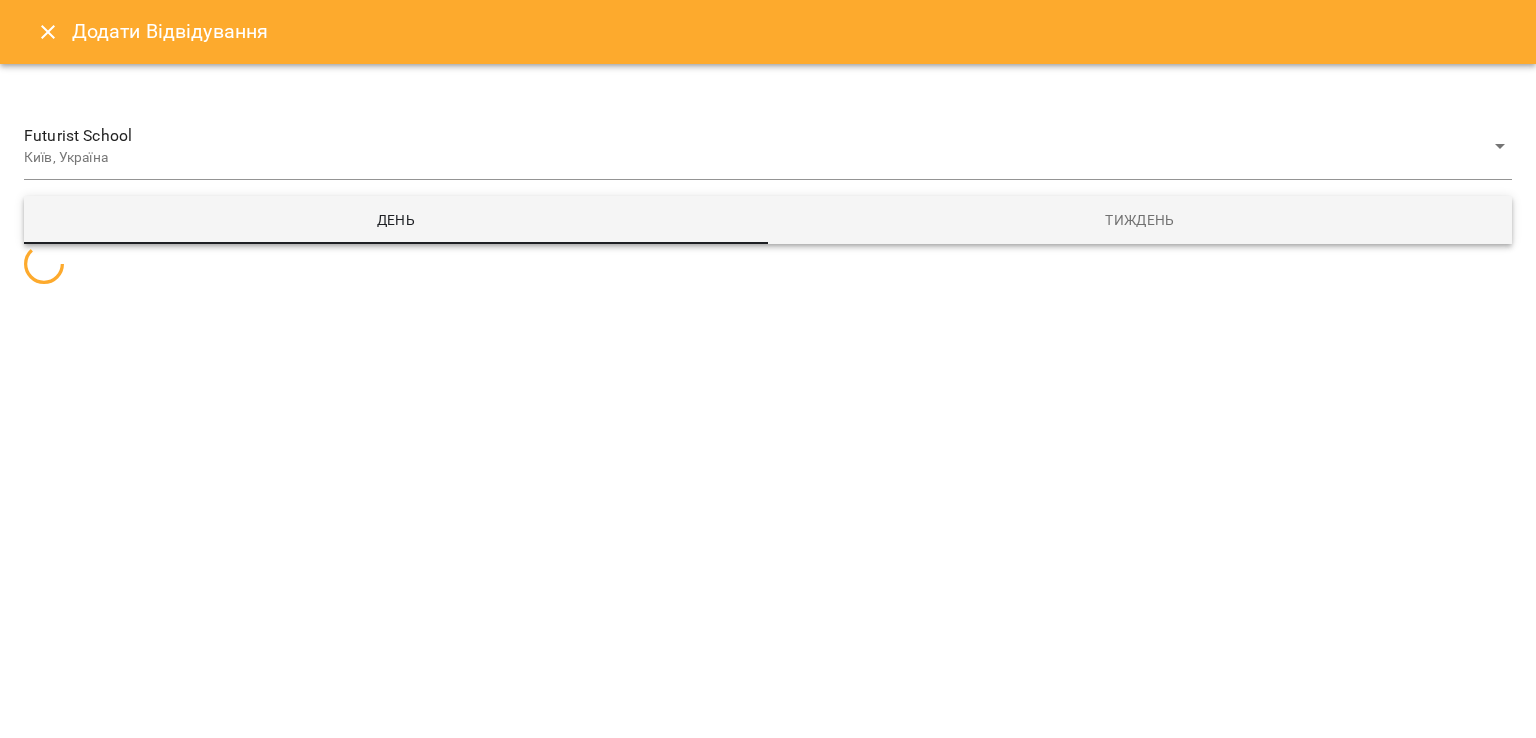 select 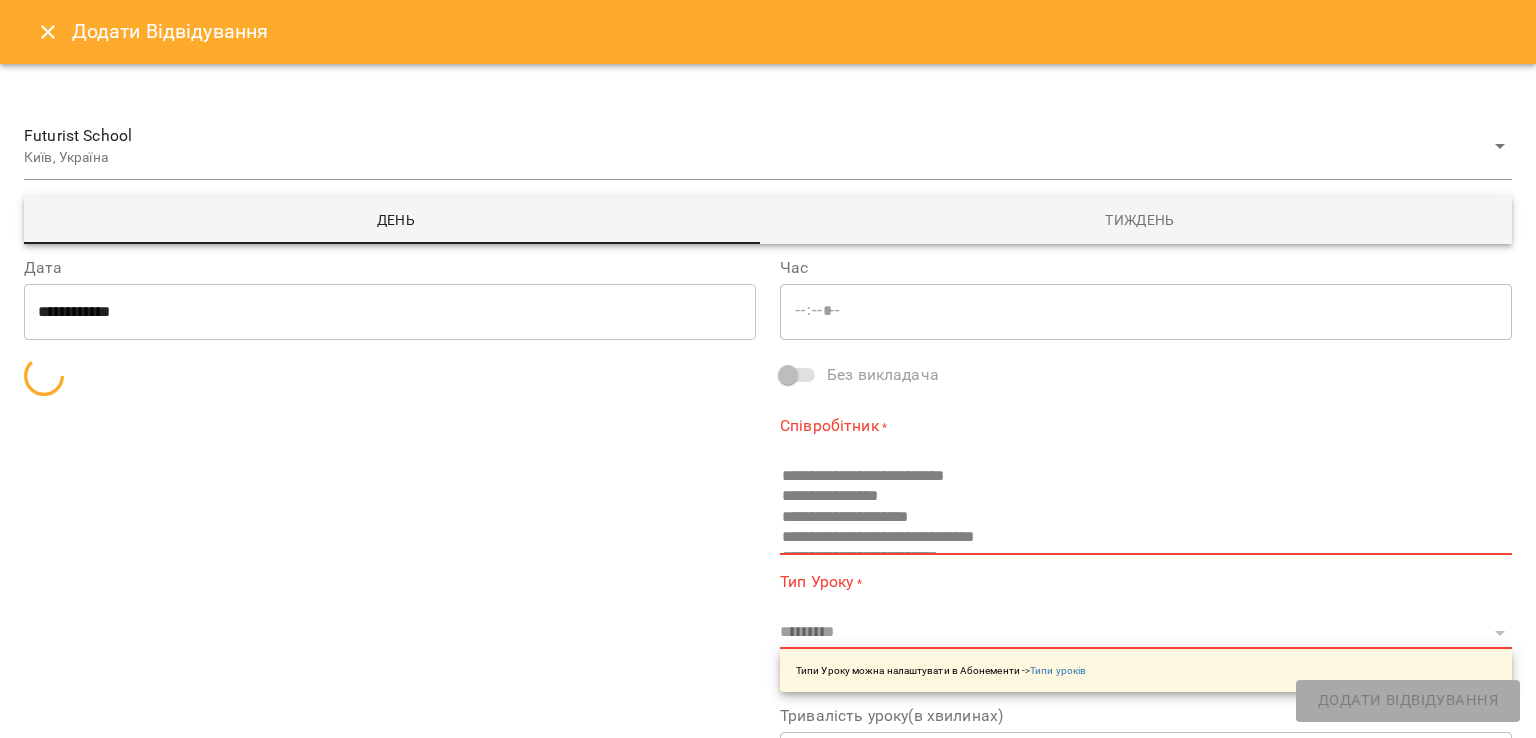 type on "*****" 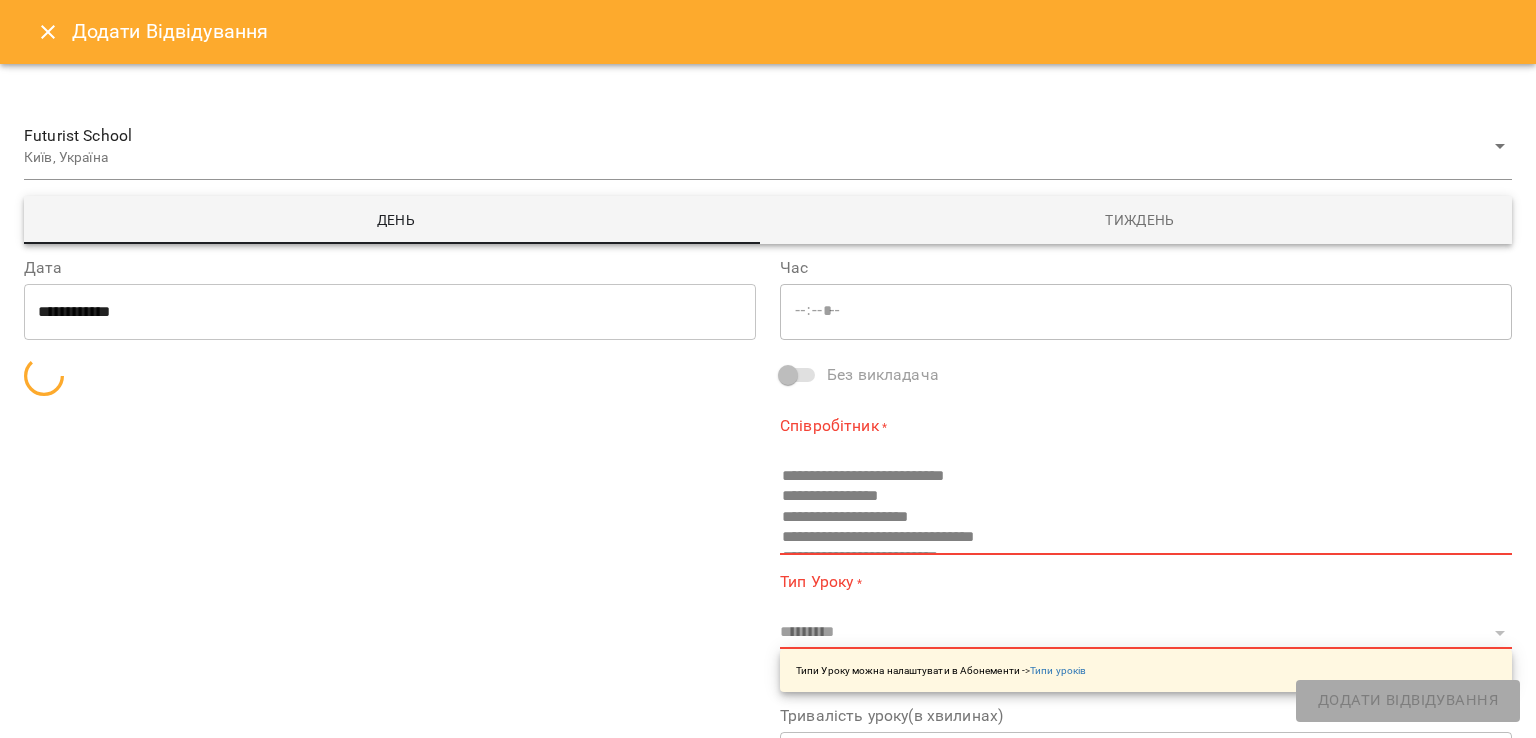 type on "**********" 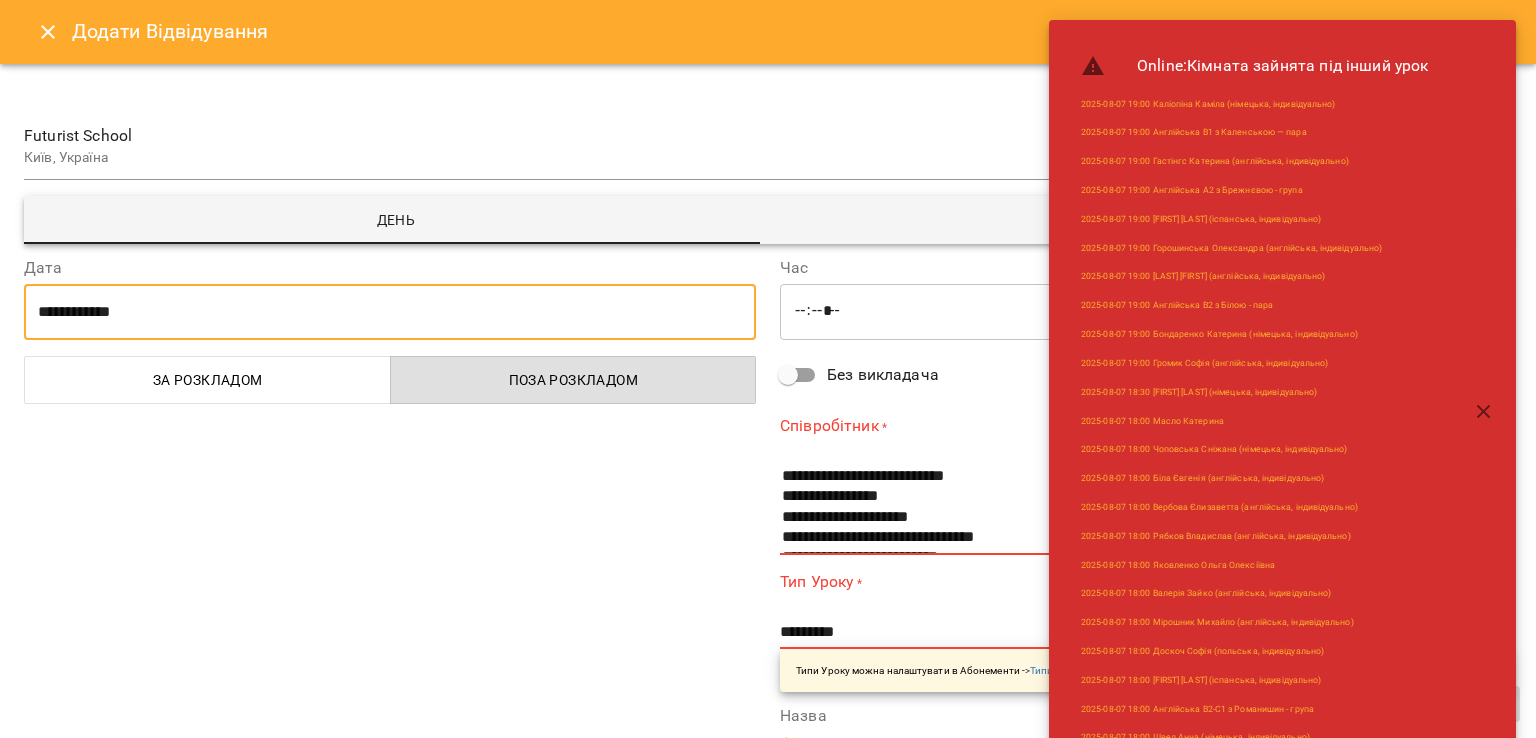 click on "**********" at bounding box center (390, 312) 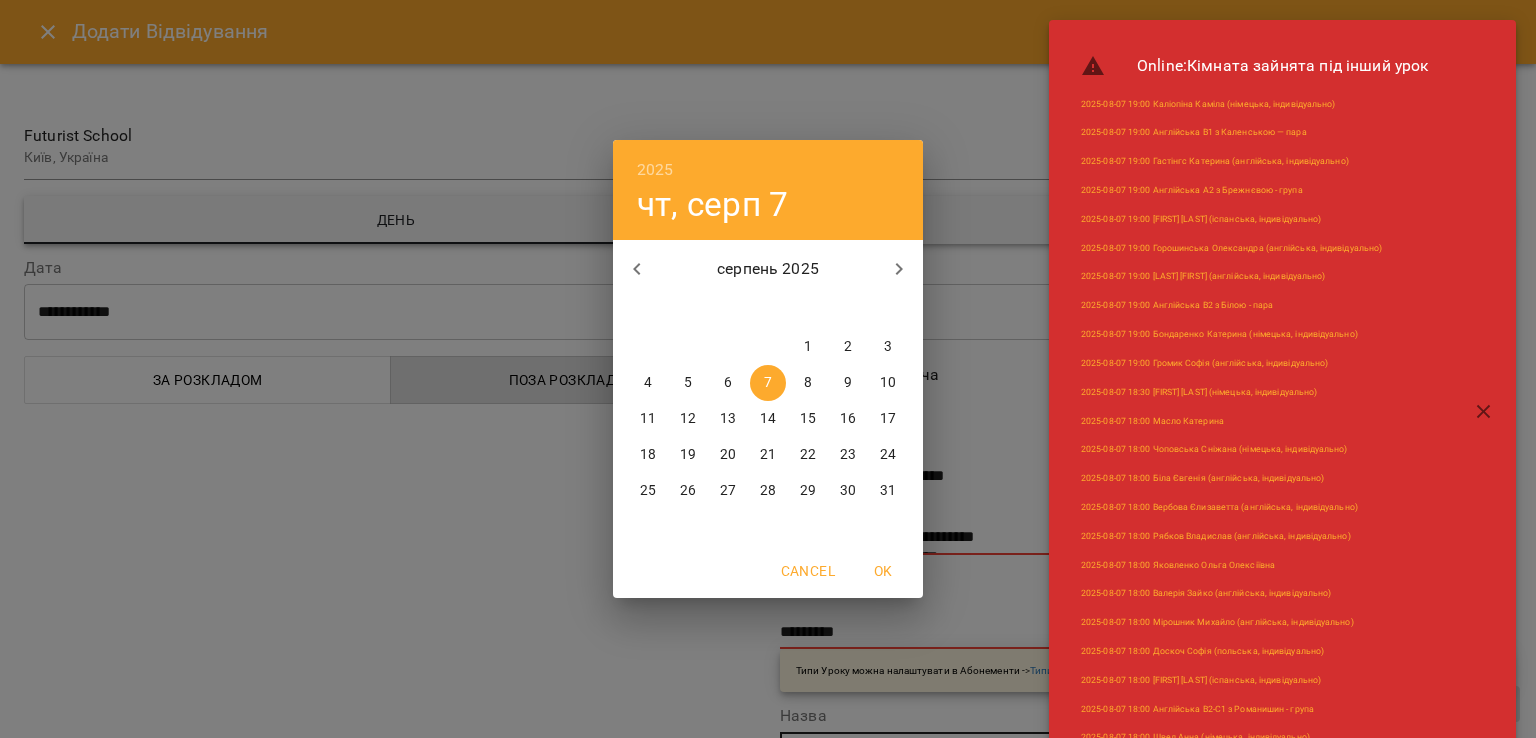 click on "28" at bounding box center (768, 491) 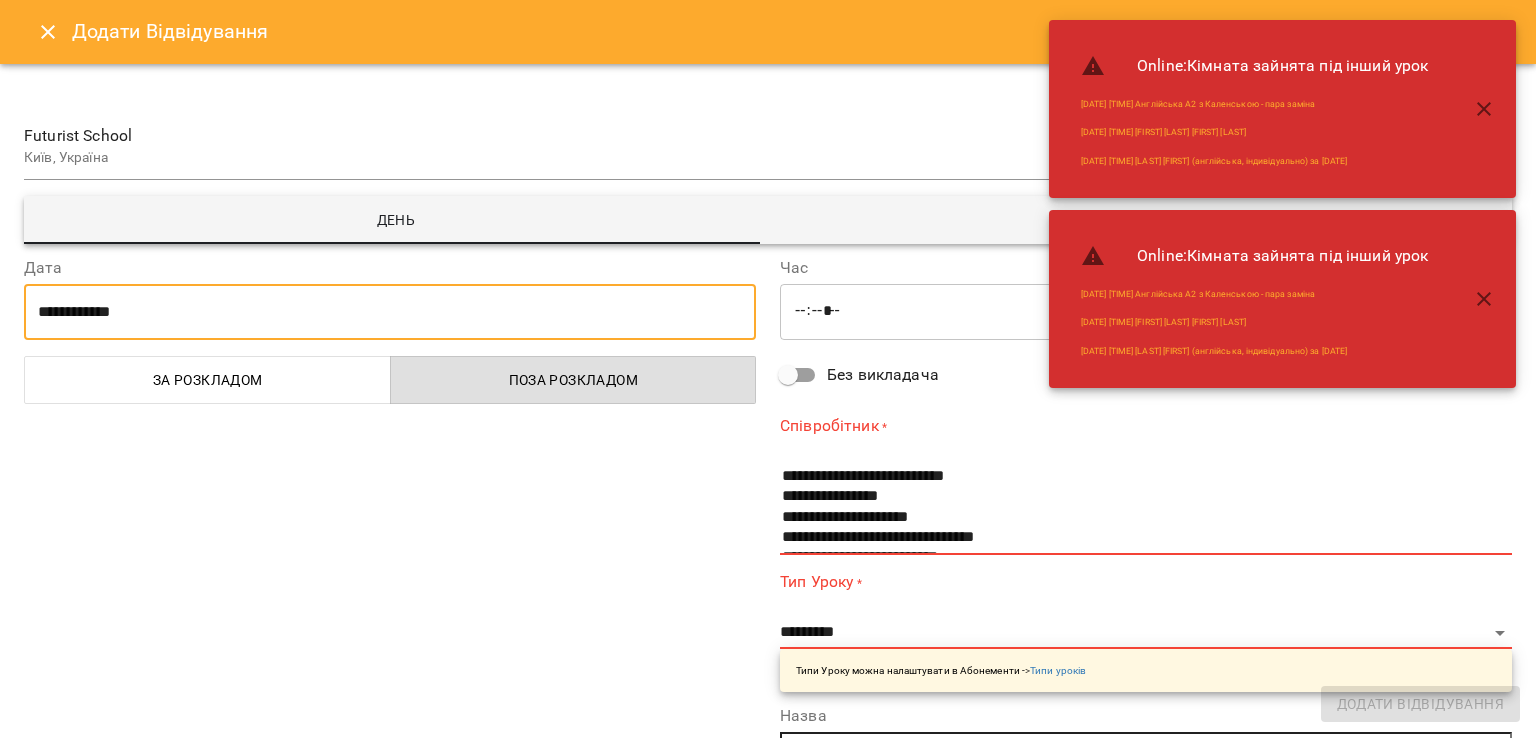 click on "*****" at bounding box center [1146, 312] 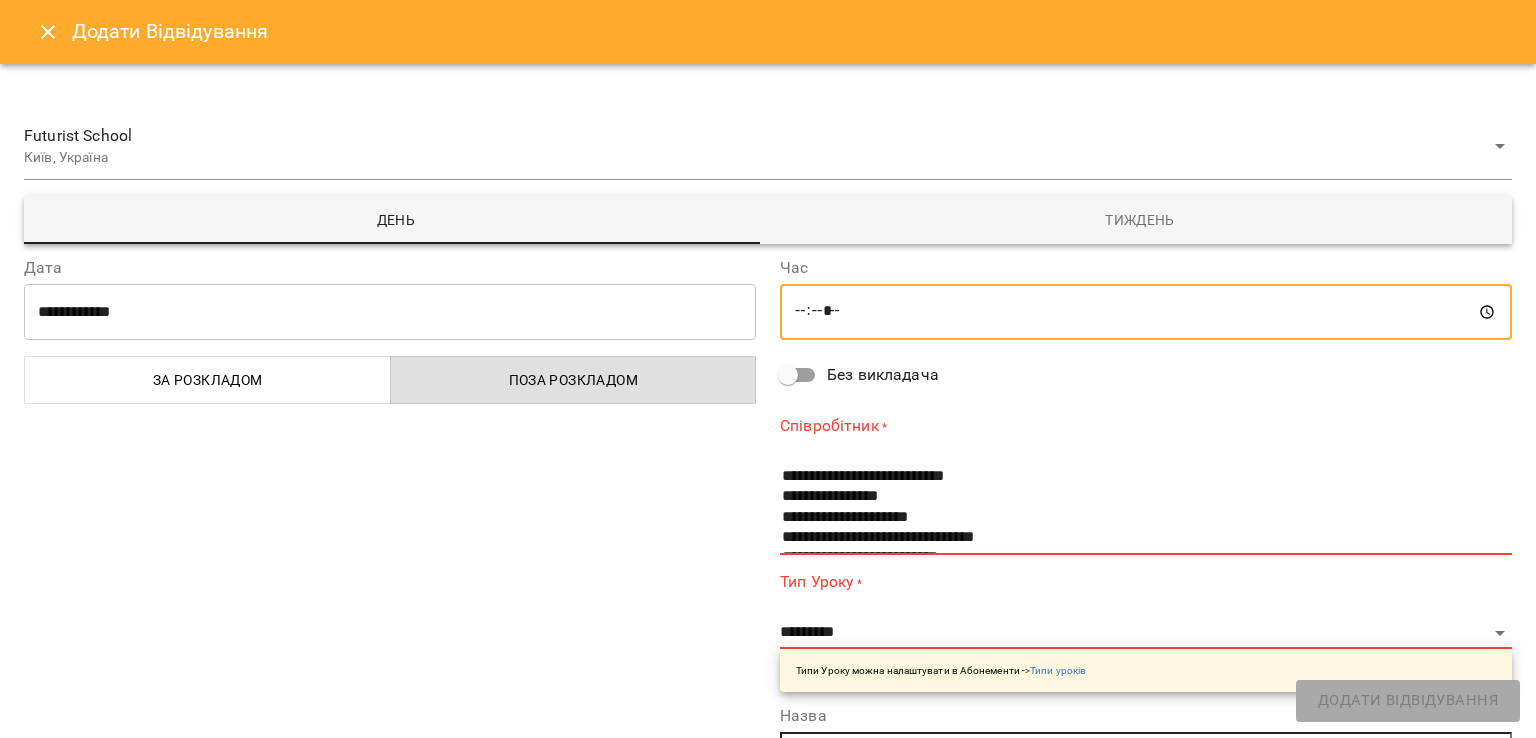type on "*****" 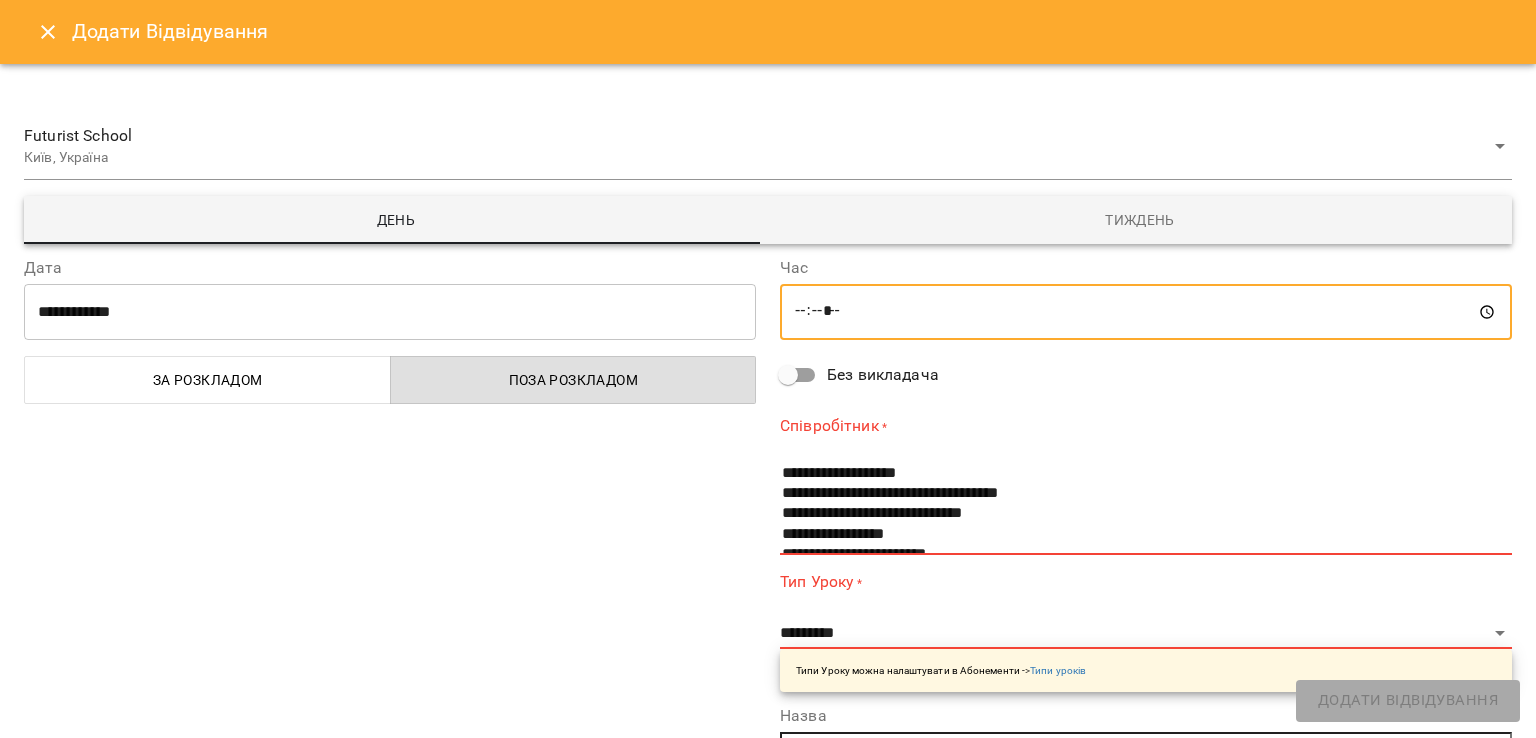 scroll, scrollTop: 530, scrollLeft: 0, axis: vertical 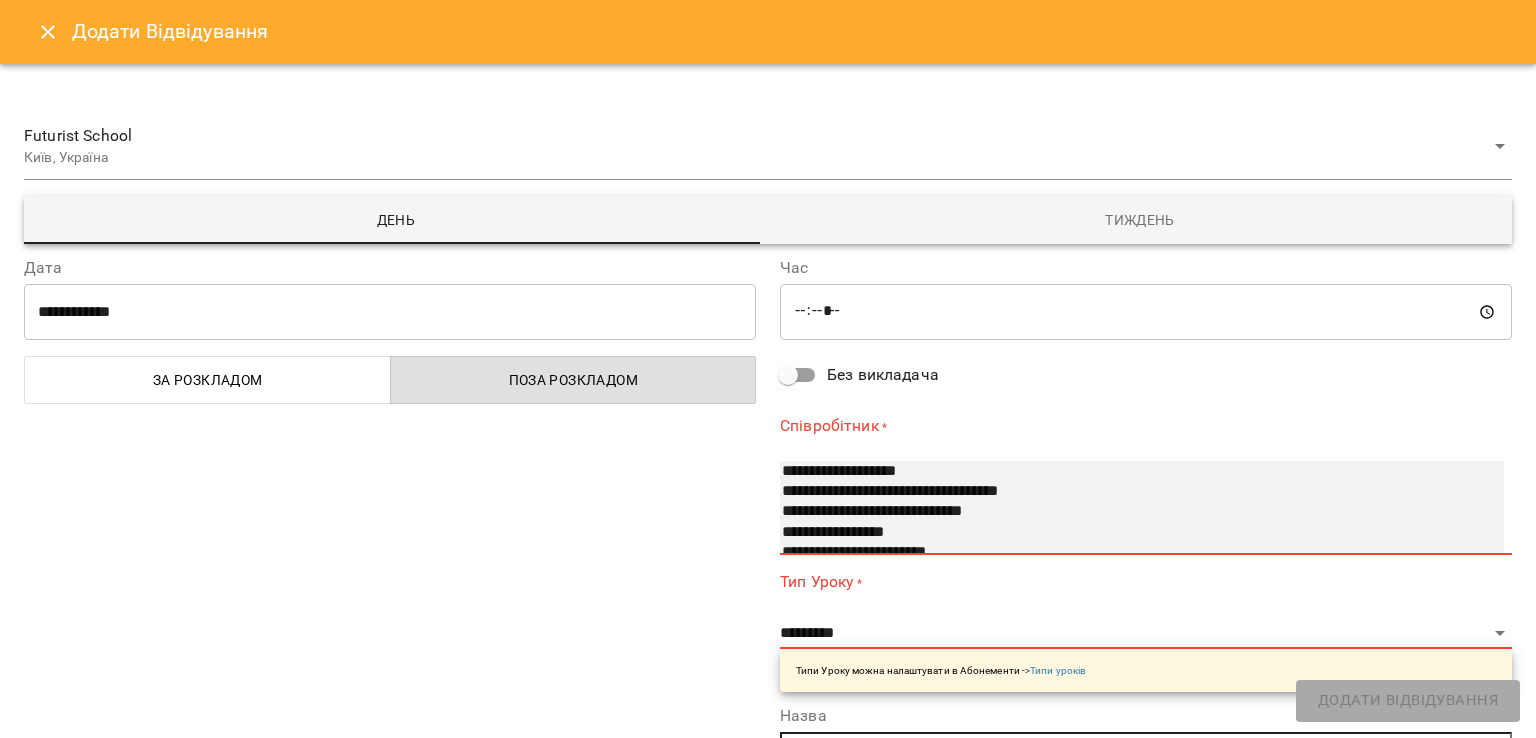 select on "**********" 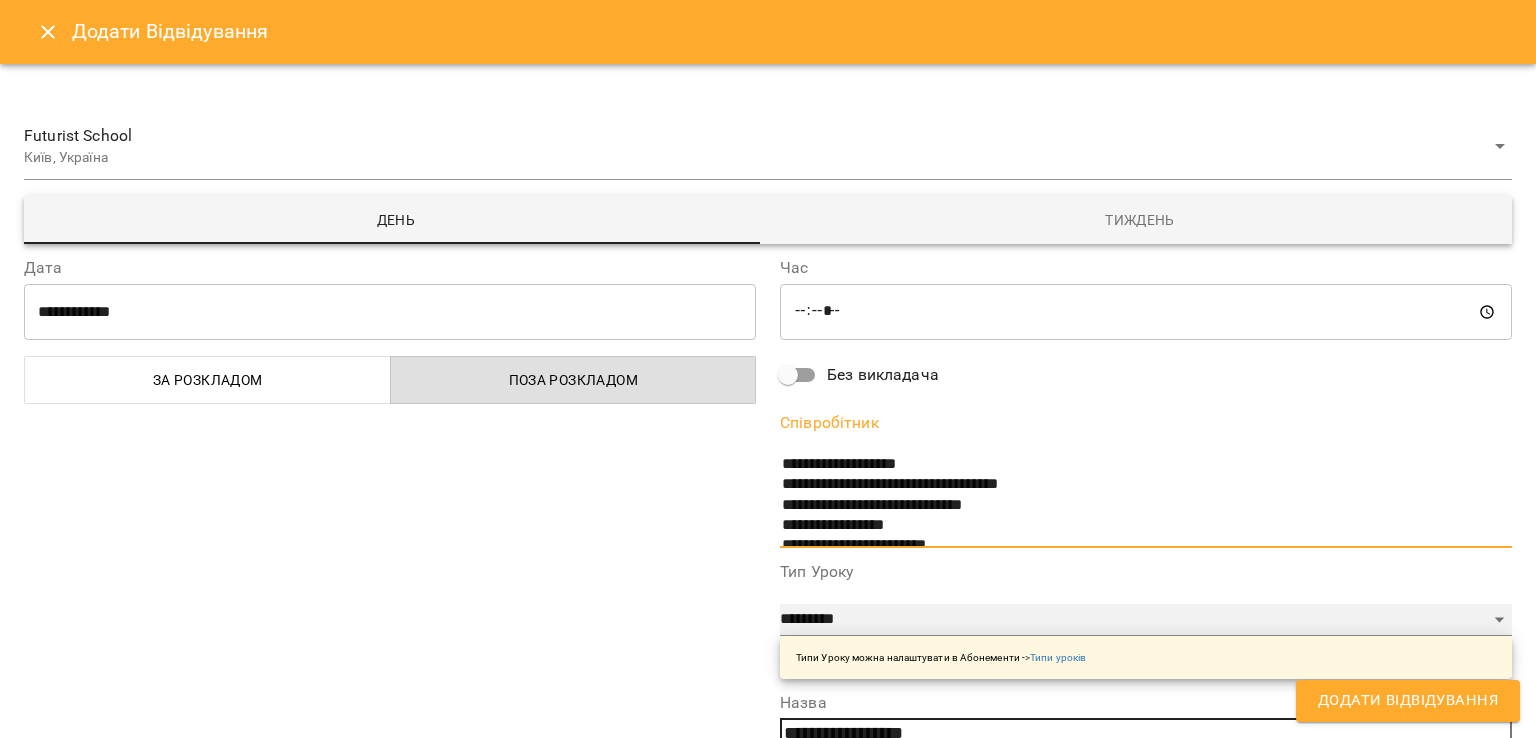 click on "**********" at bounding box center (1146, 620) 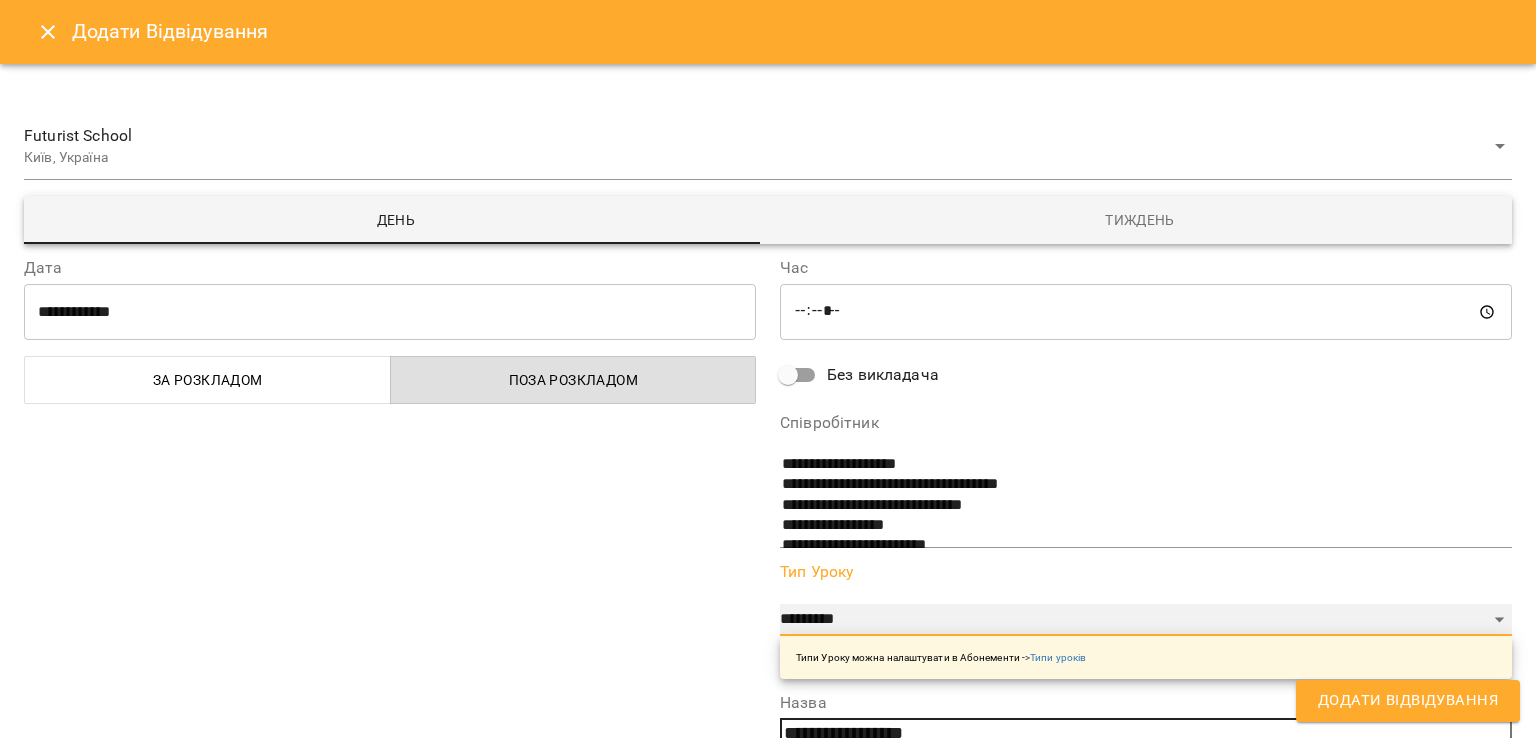select on "**********" 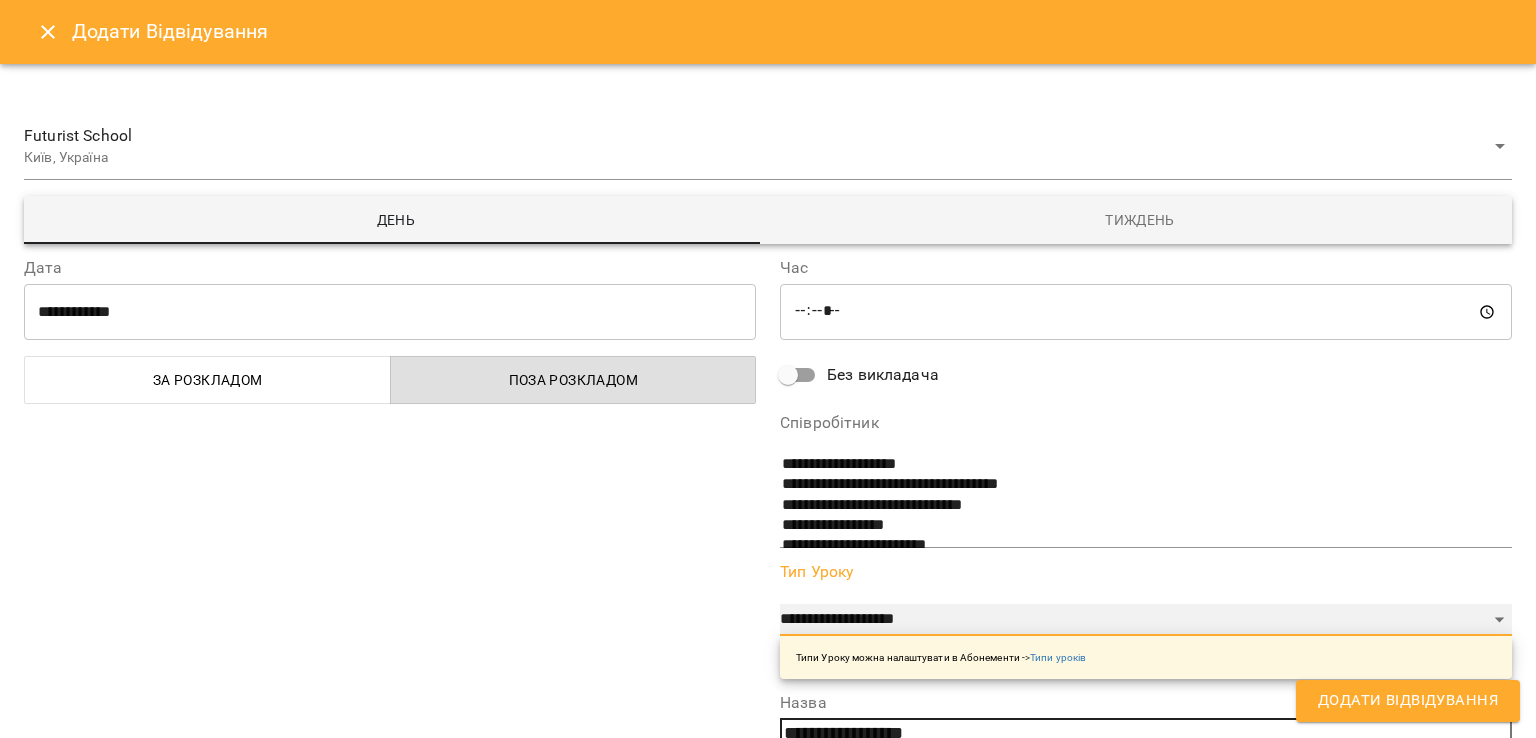 click on "**********" at bounding box center [1146, 620] 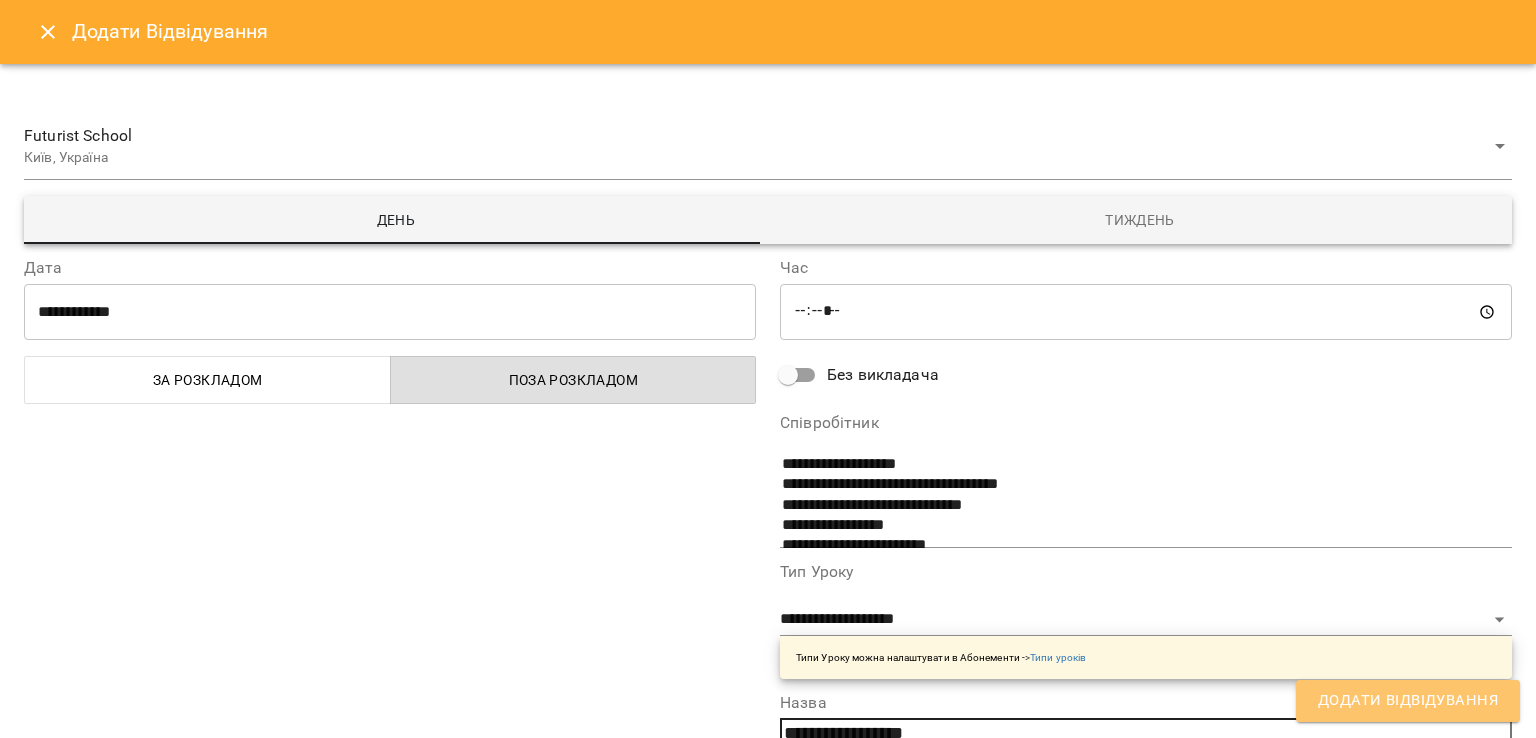 click on "Додати Відвідування" at bounding box center (1408, 701) 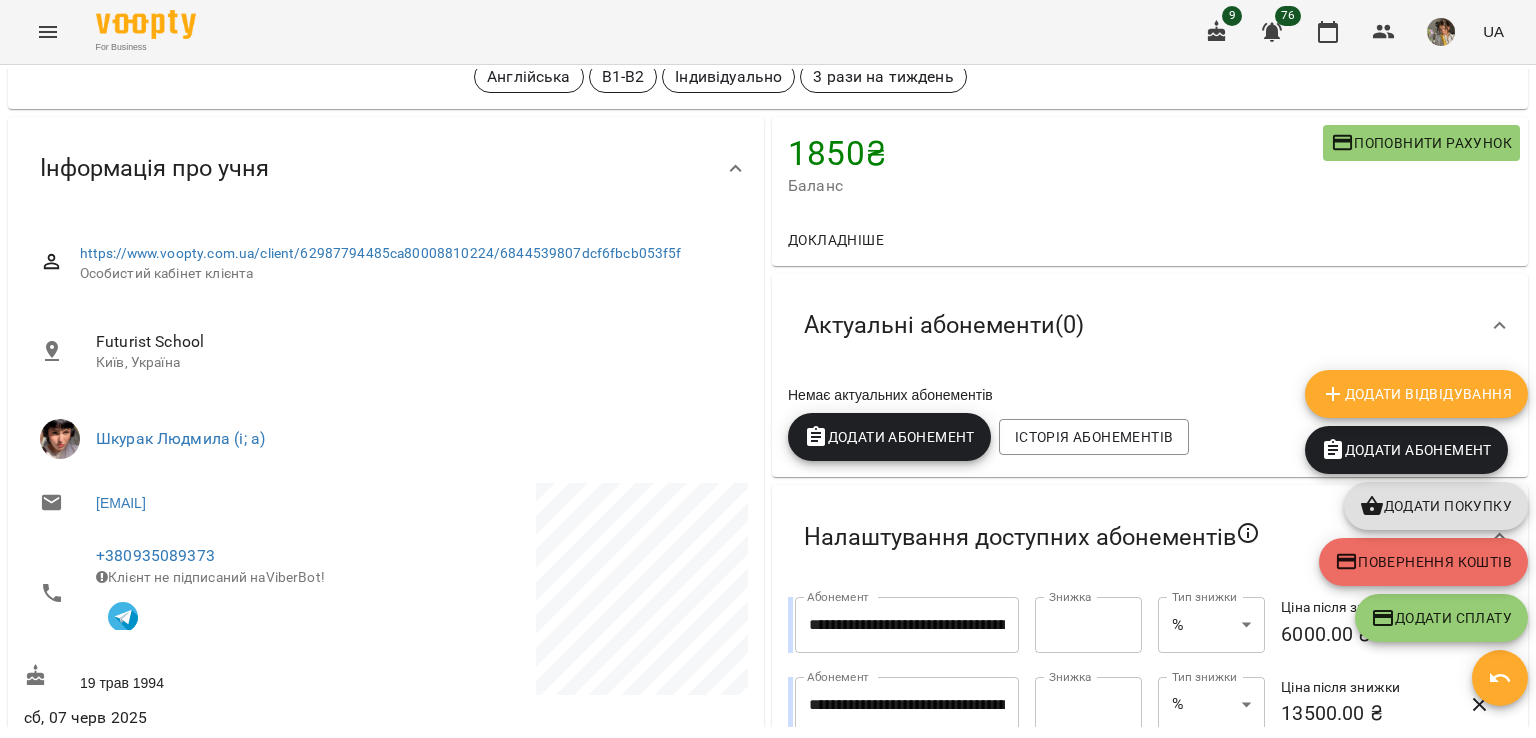scroll, scrollTop: 0, scrollLeft: 0, axis: both 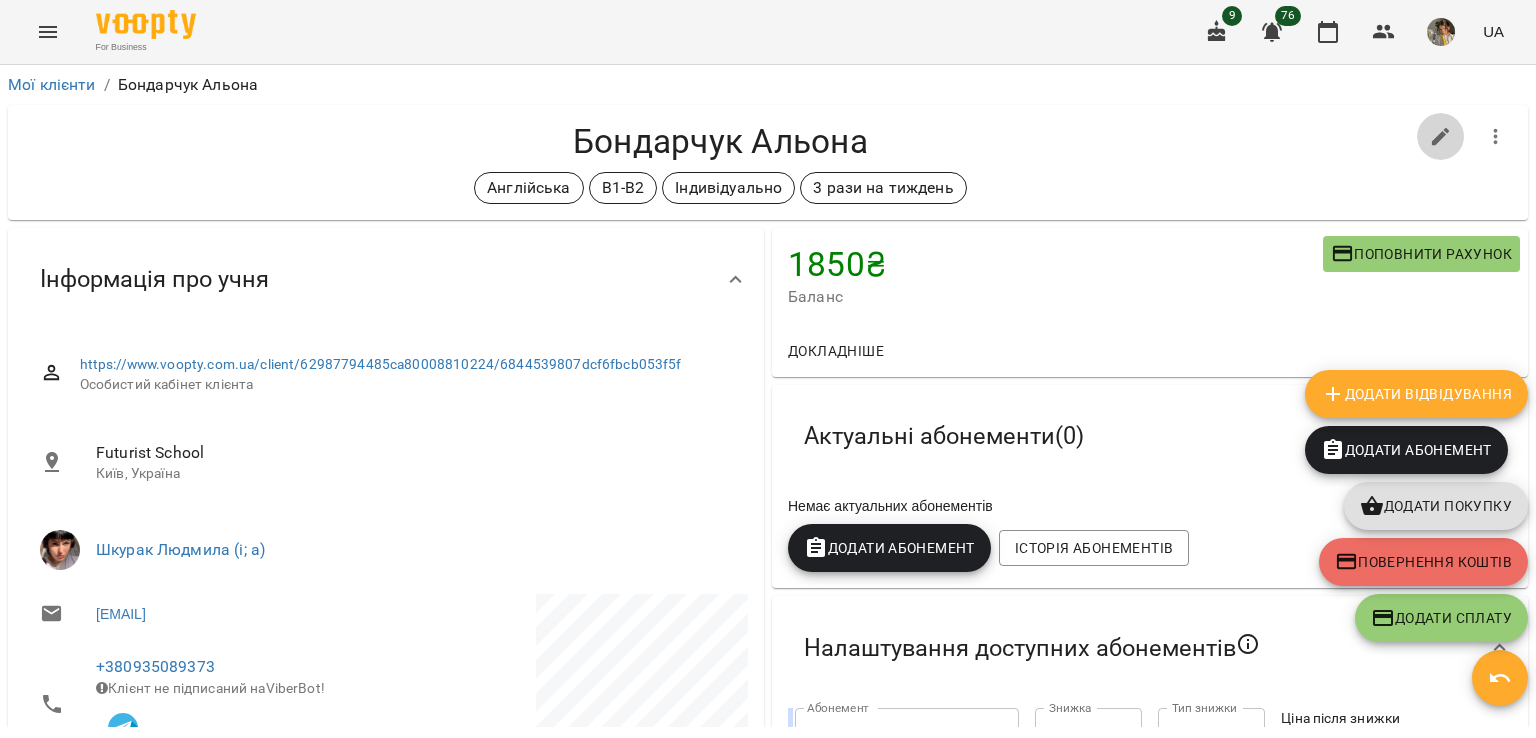 click 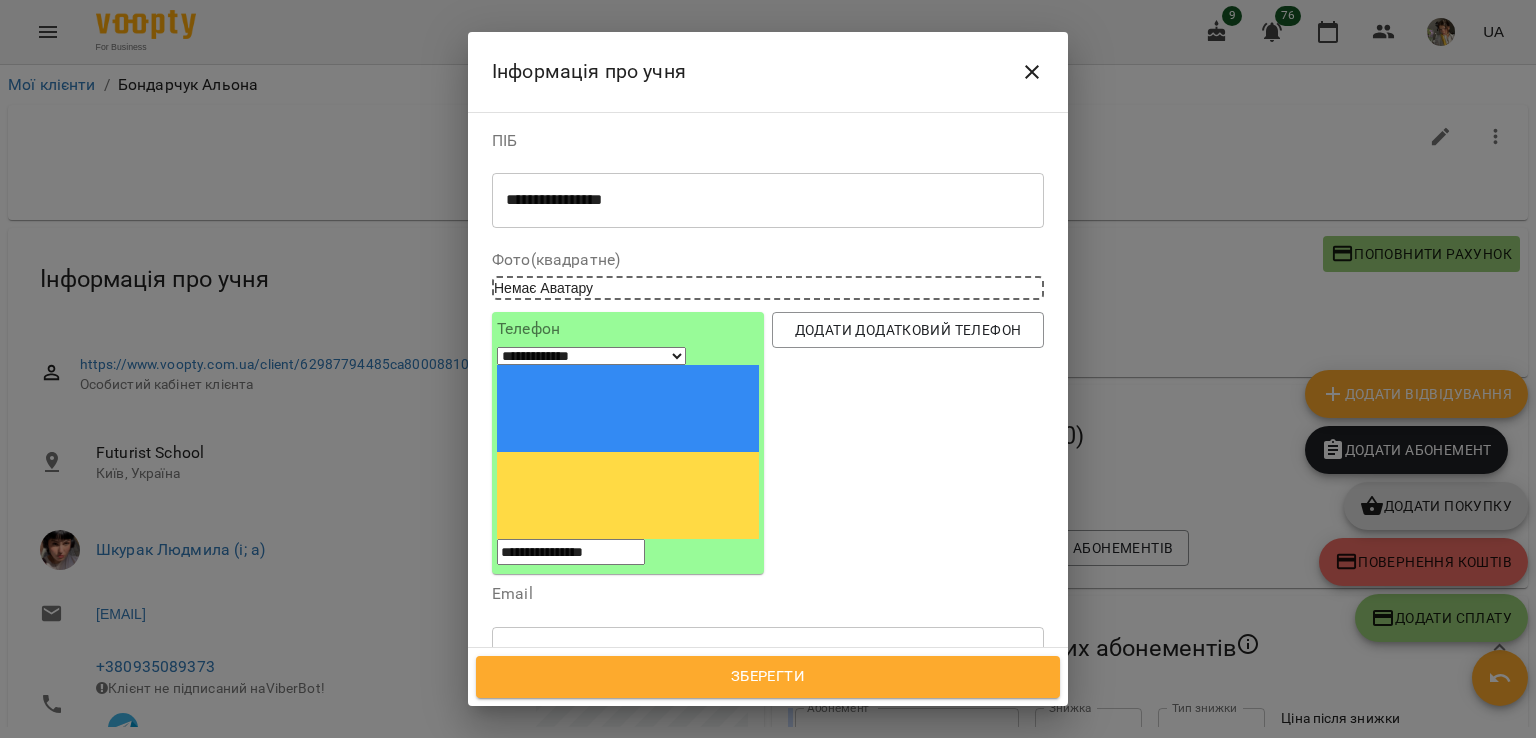 click on "Англійська В1-В2 Індивідуально 3 рази на тиждень" at bounding box center [731, 748] 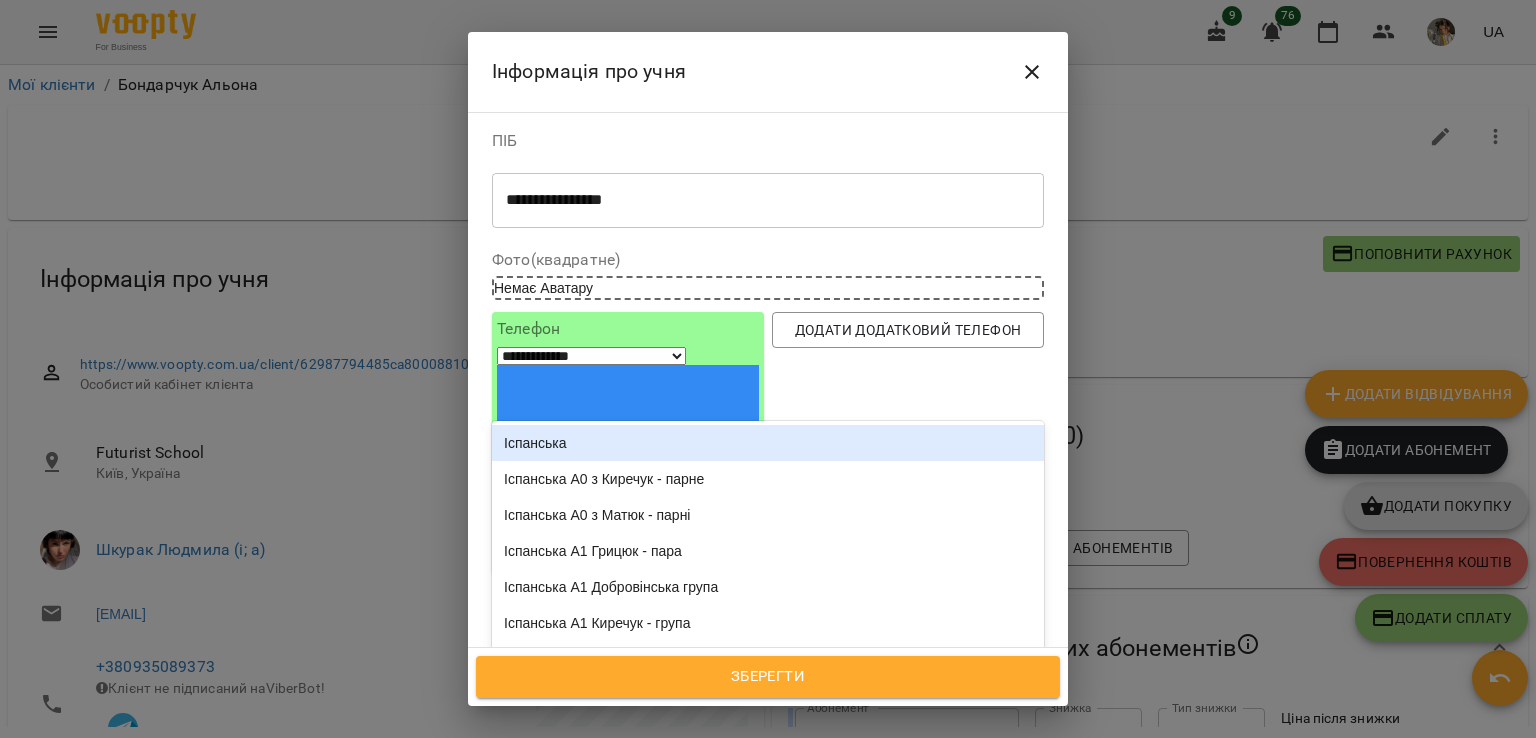 type on "****" 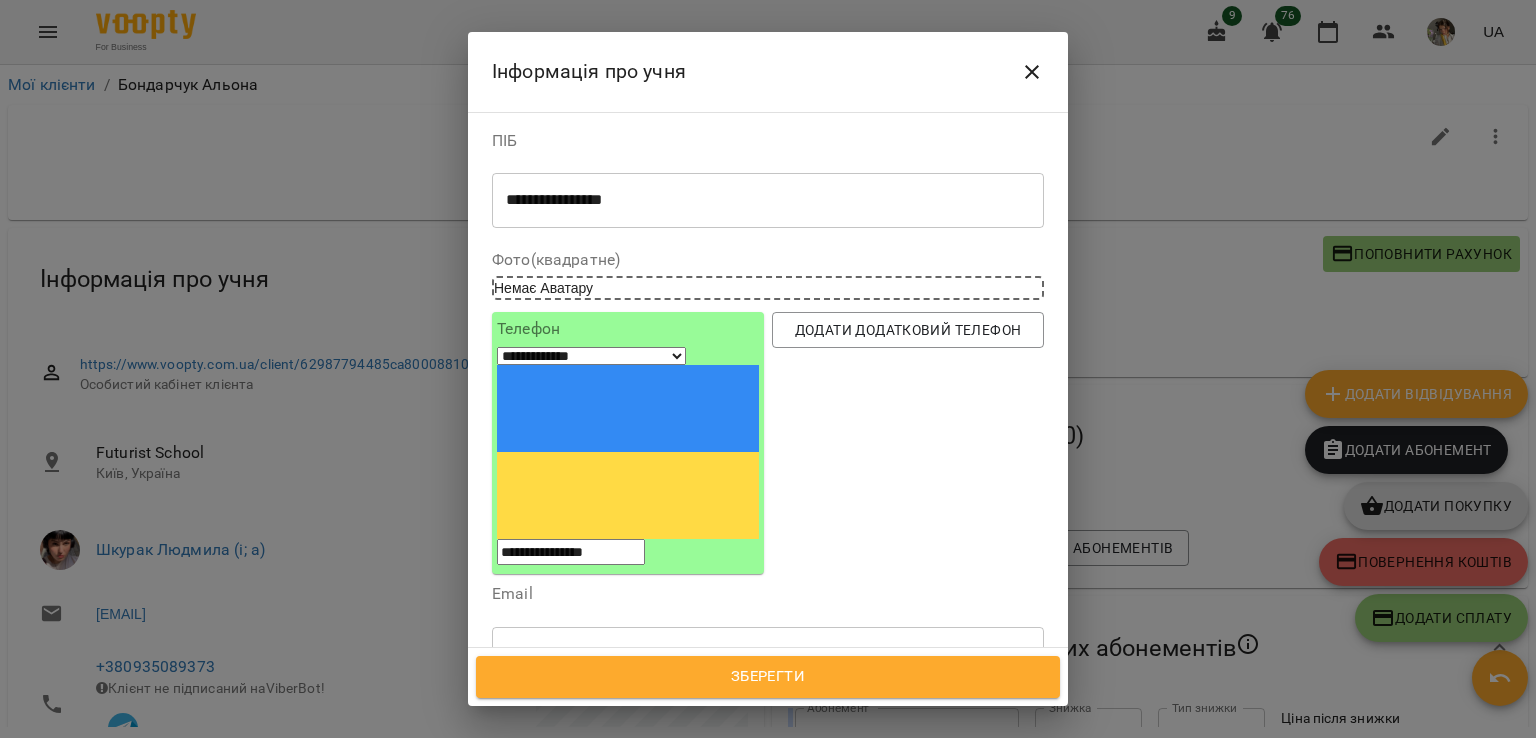 click 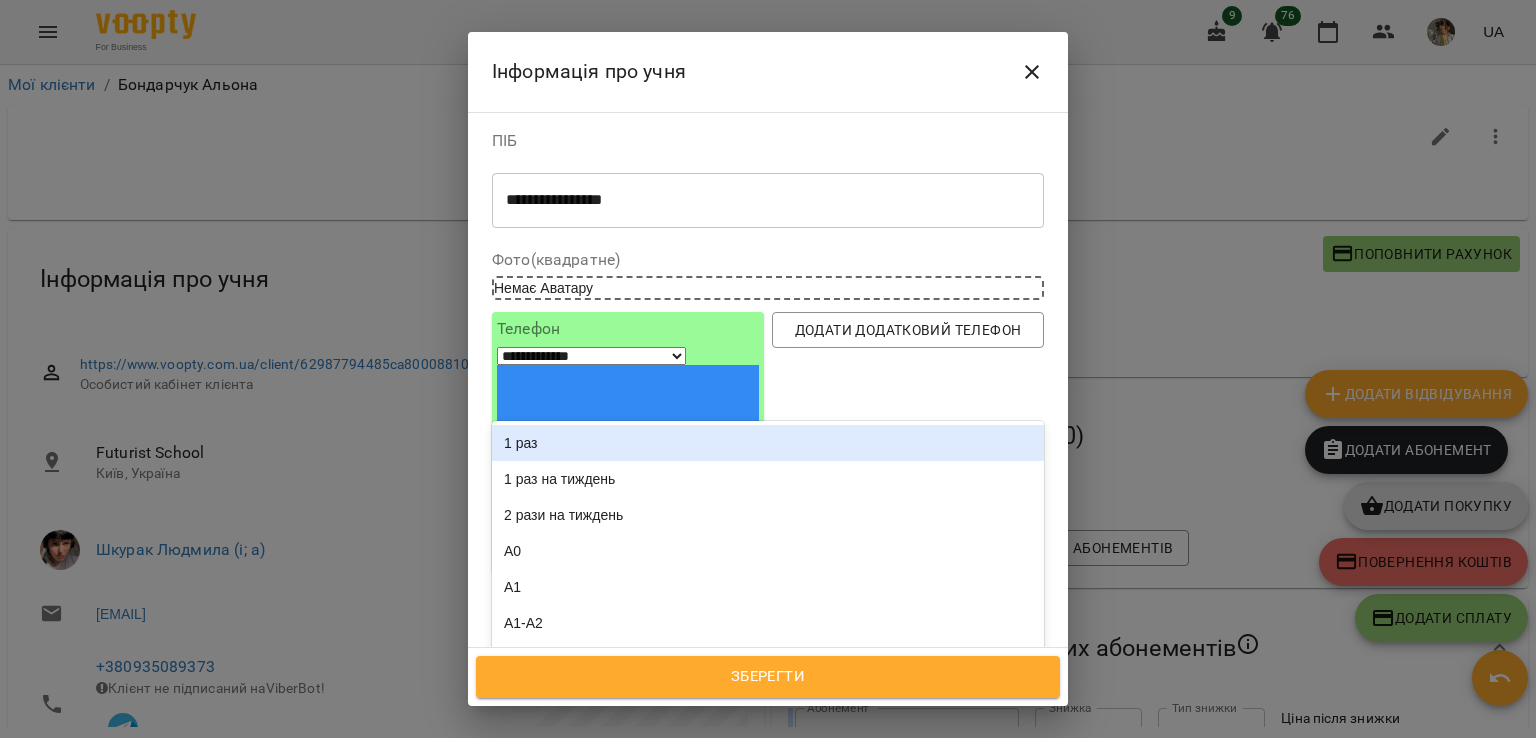 click 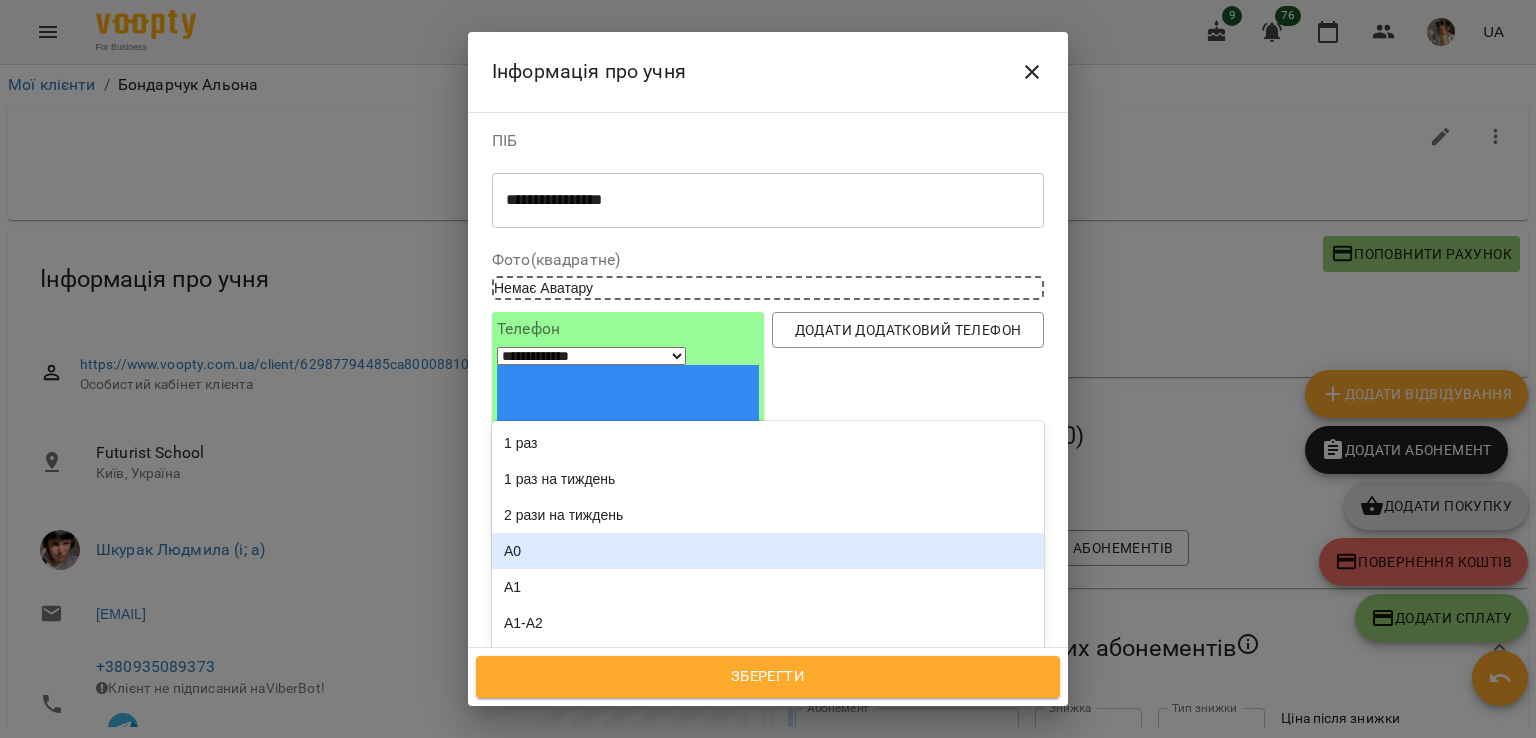 click on "A0" at bounding box center [768, 551] 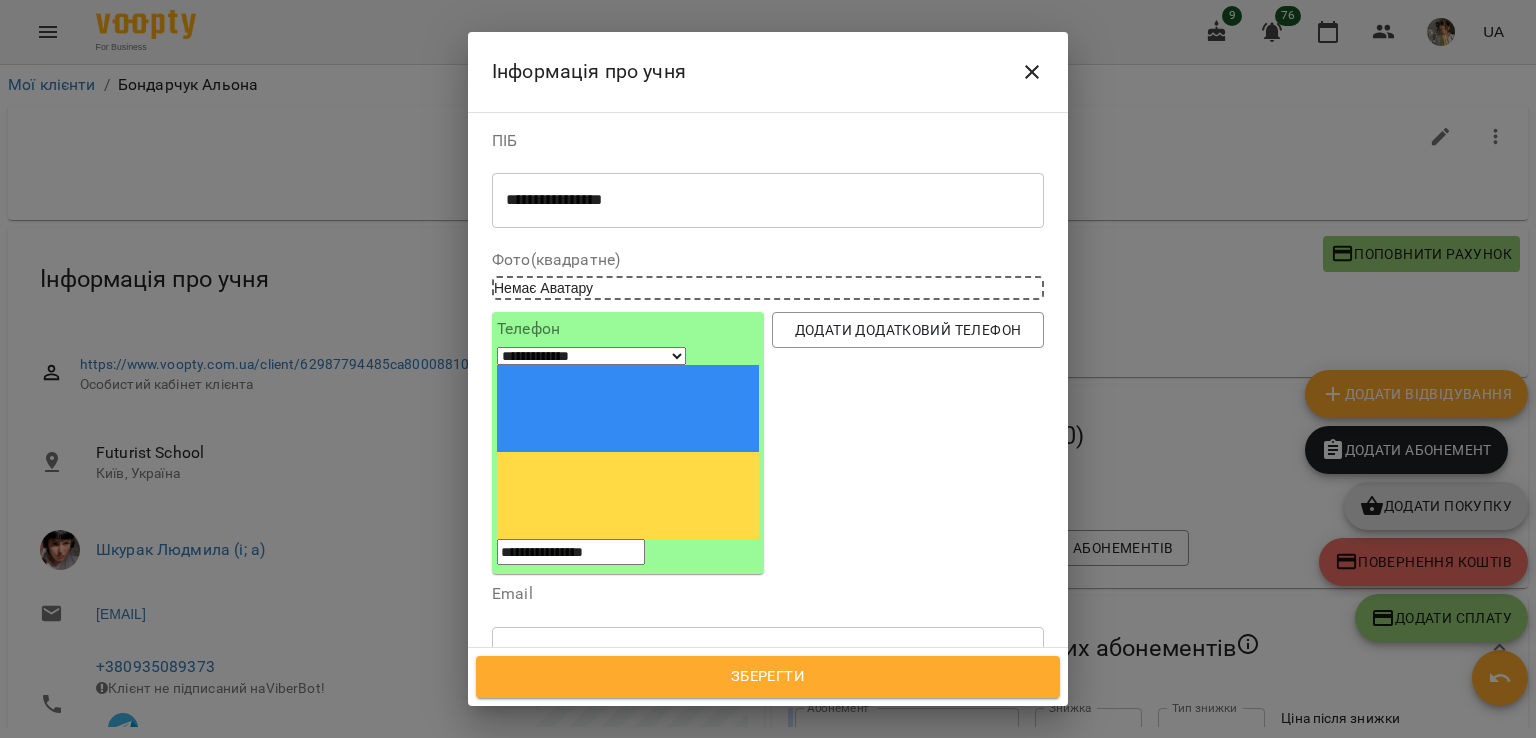 click 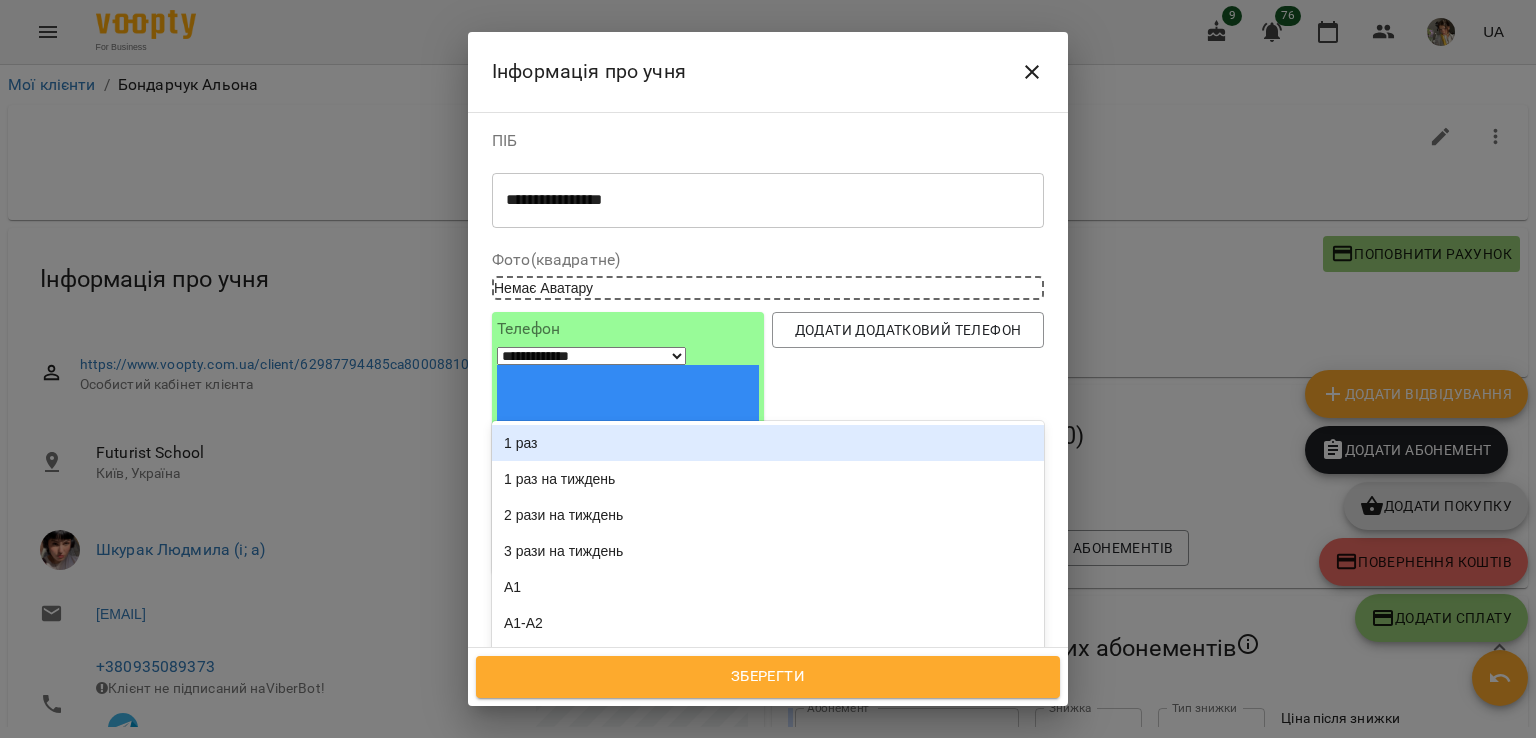 click on "Індивідуально Іспанська A0" at bounding box center (731, 748) 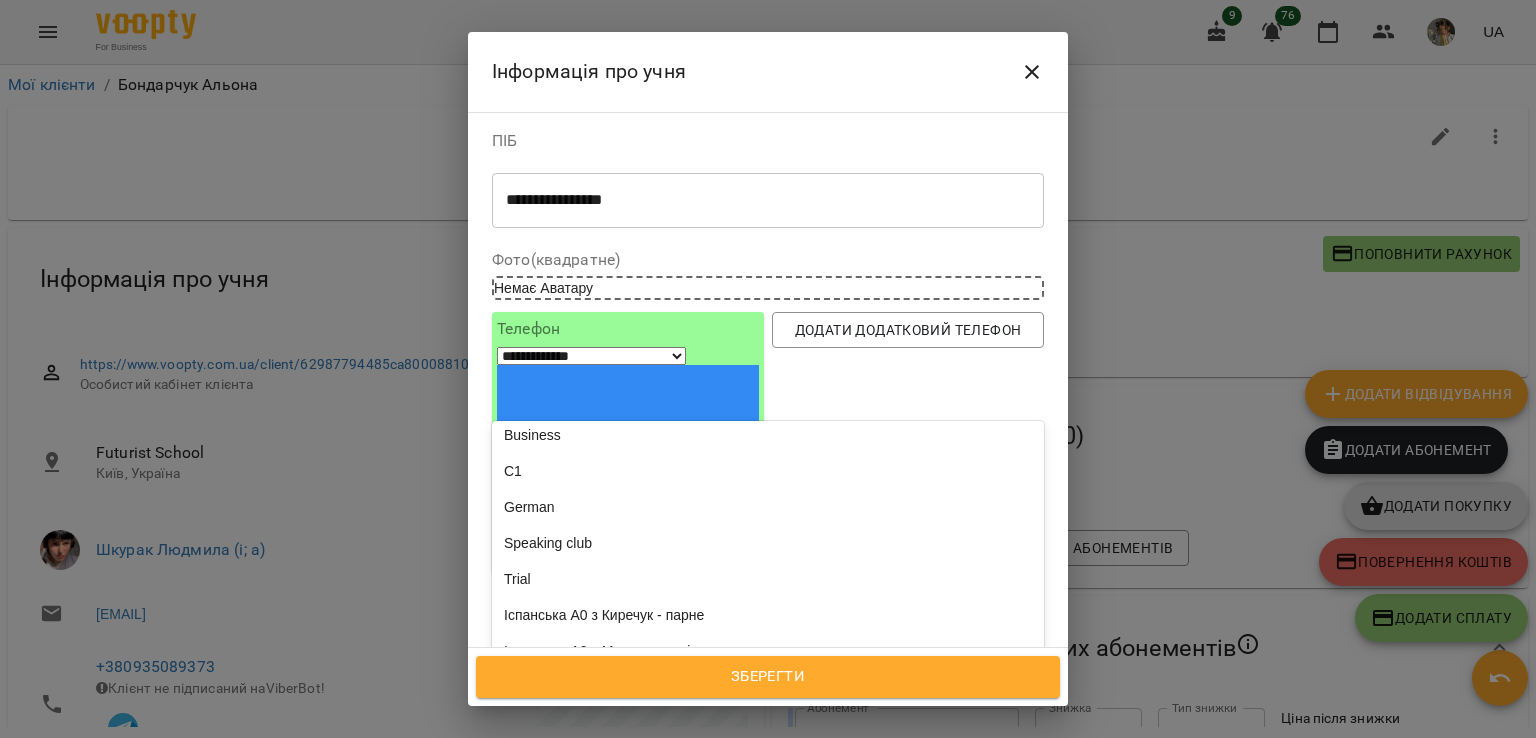 scroll, scrollTop: 483, scrollLeft: 0, axis: vertical 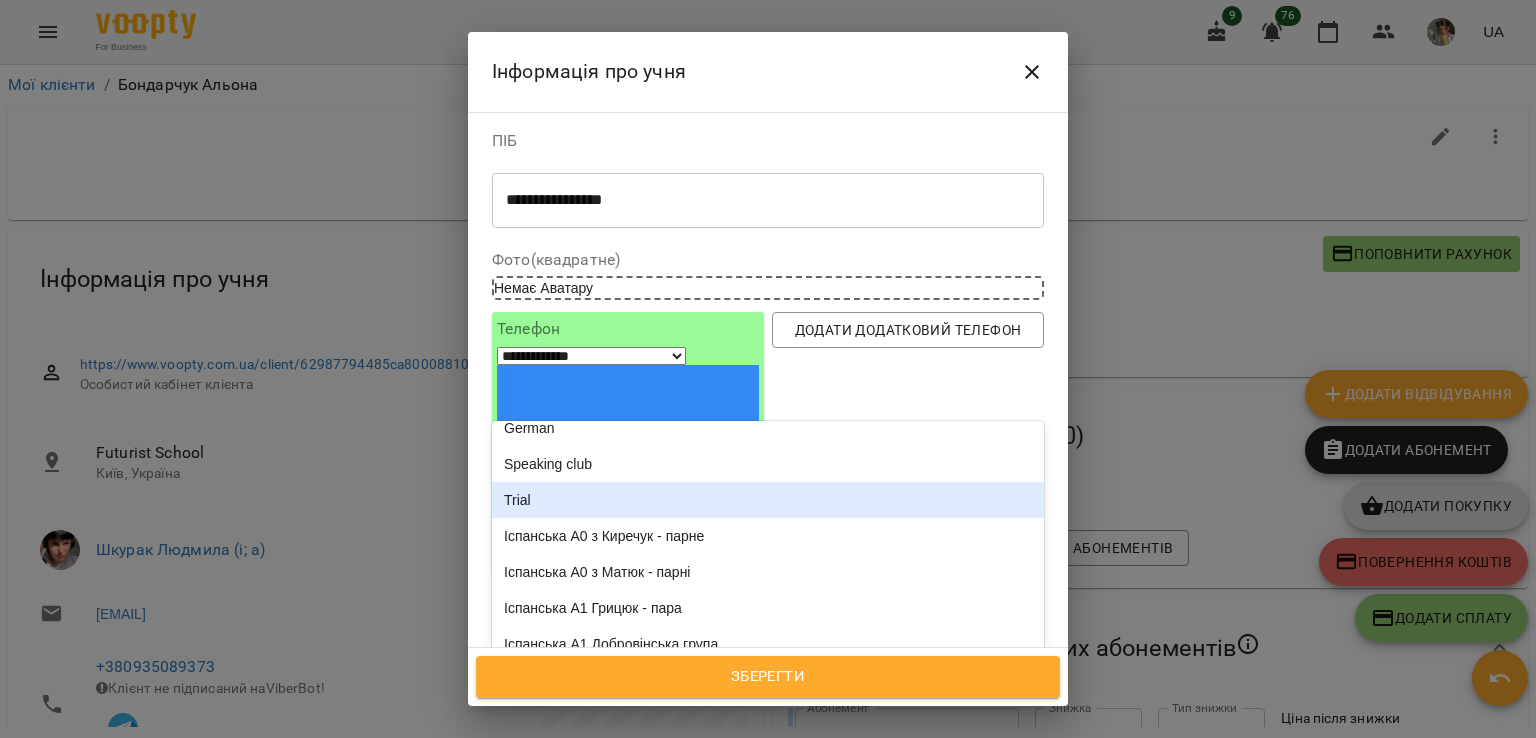 click on "Trial" at bounding box center [768, 500] 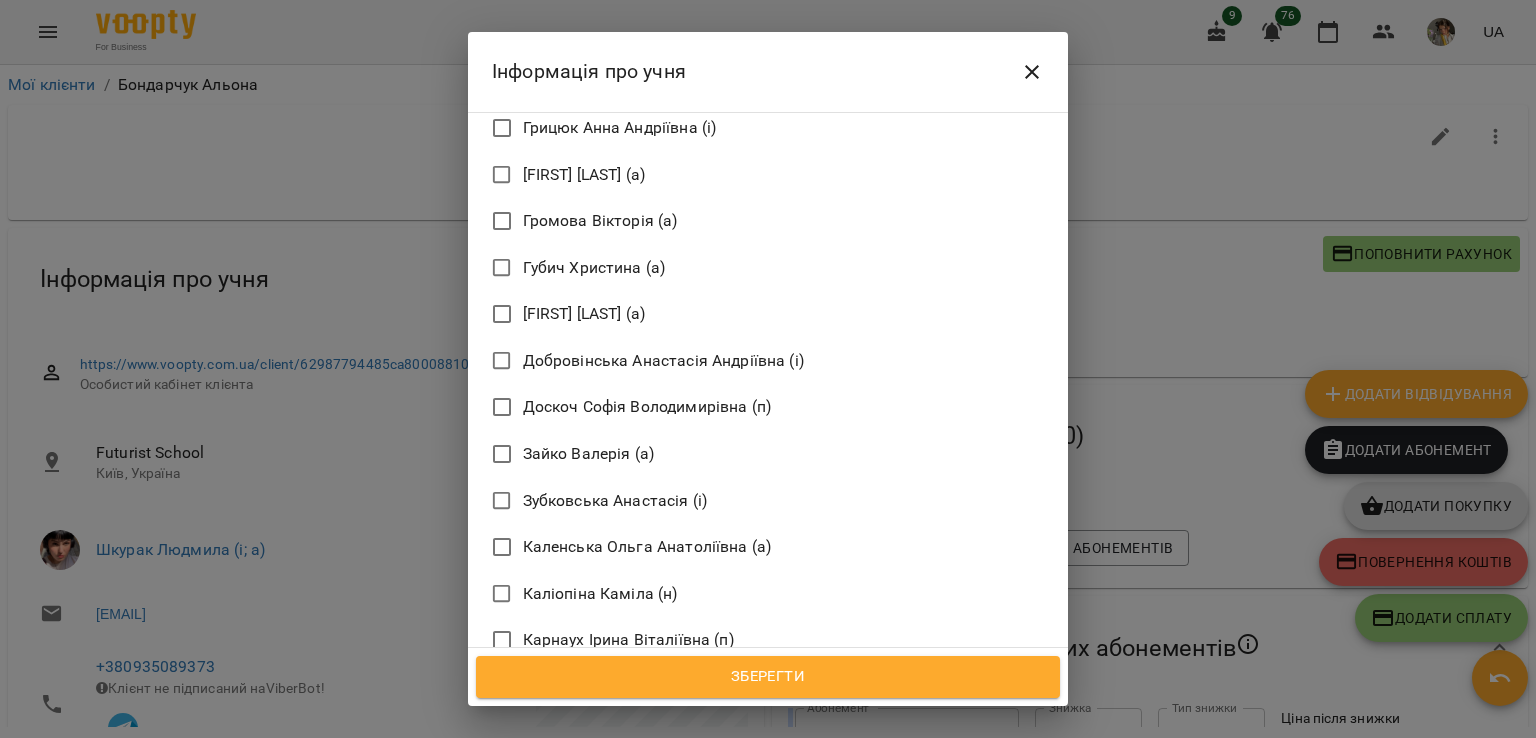 scroll, scrollTop: 2189, scrollLeft: 0, axis: vertical 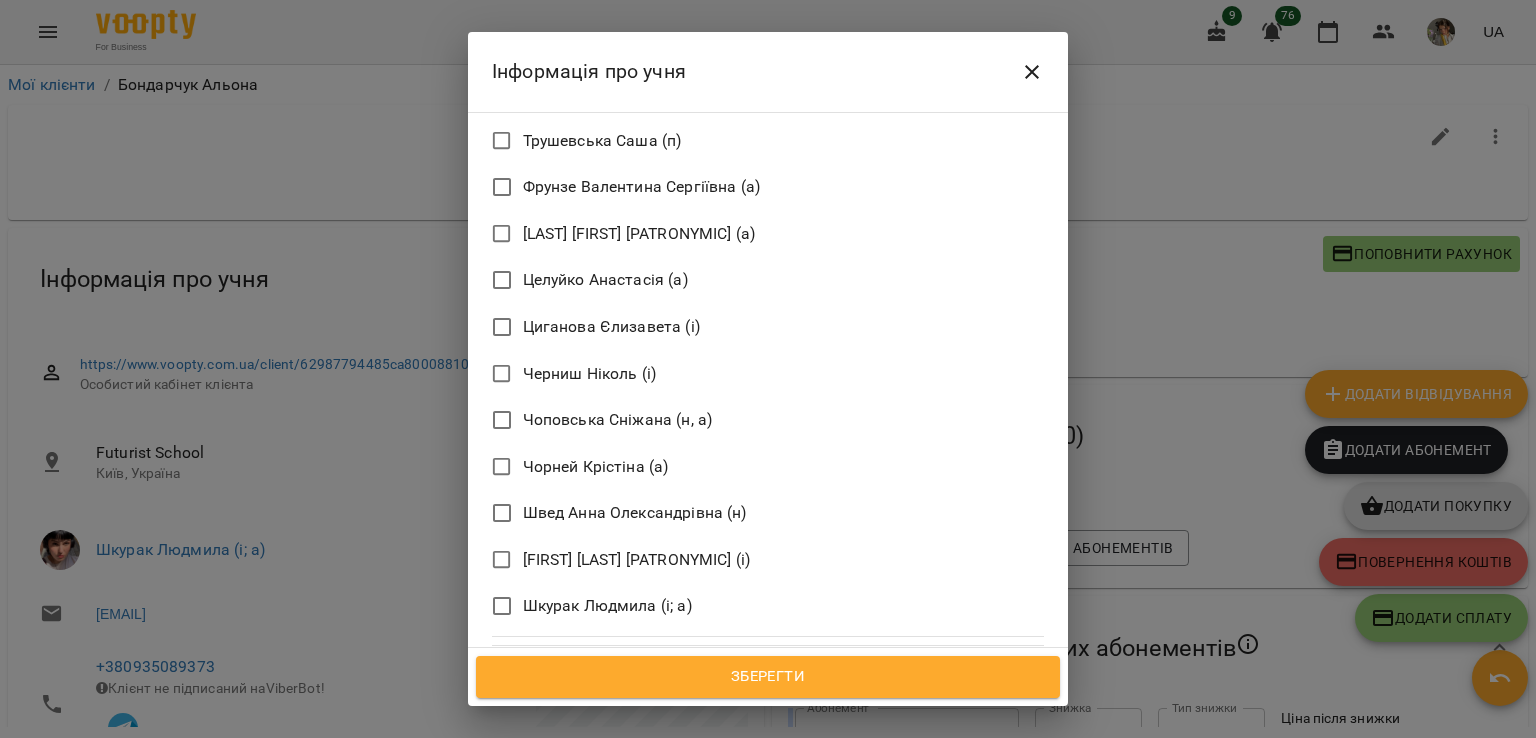 click on "Зберегти" at bounding box center [768, 677] 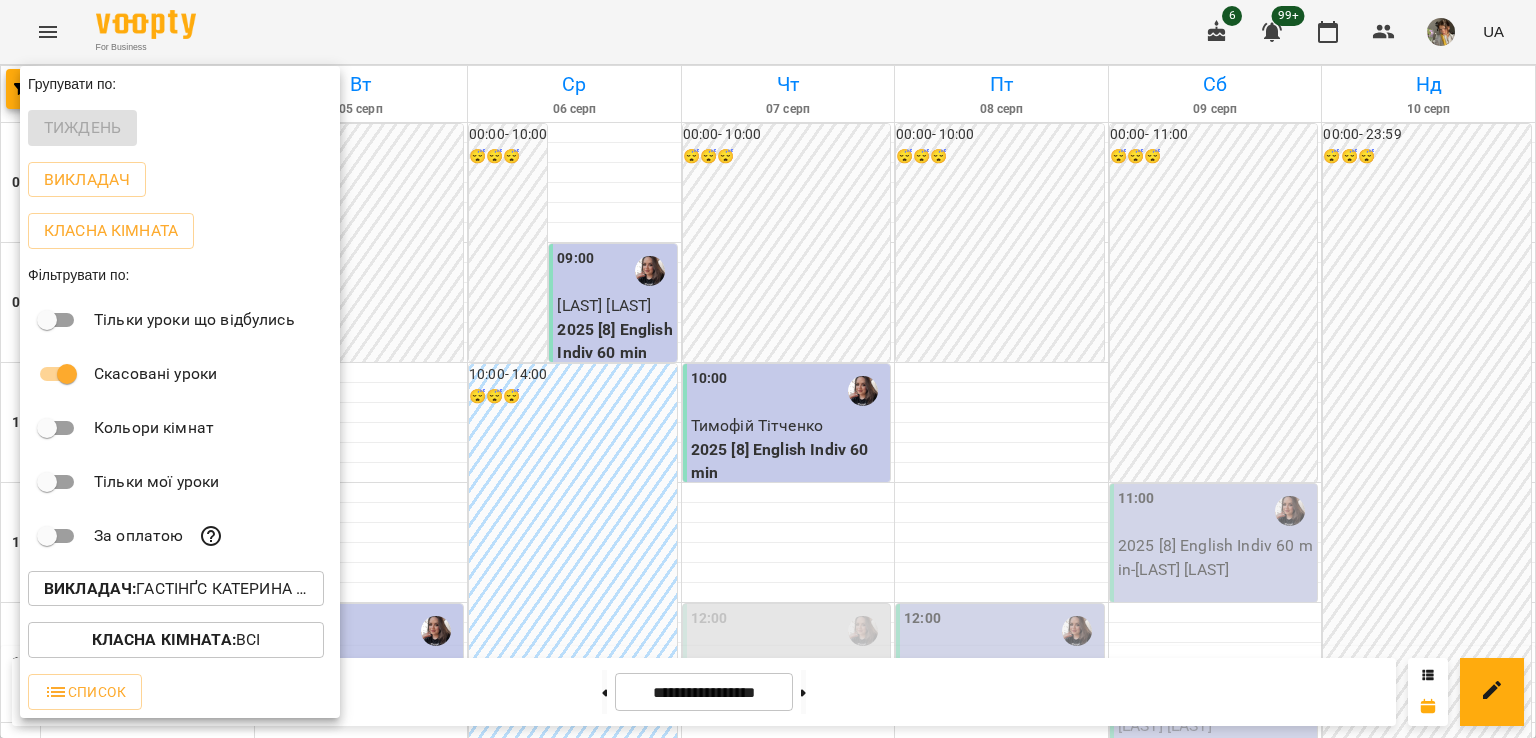 scroll, scrollTop: 0, scrollLeft: 0, axis: both 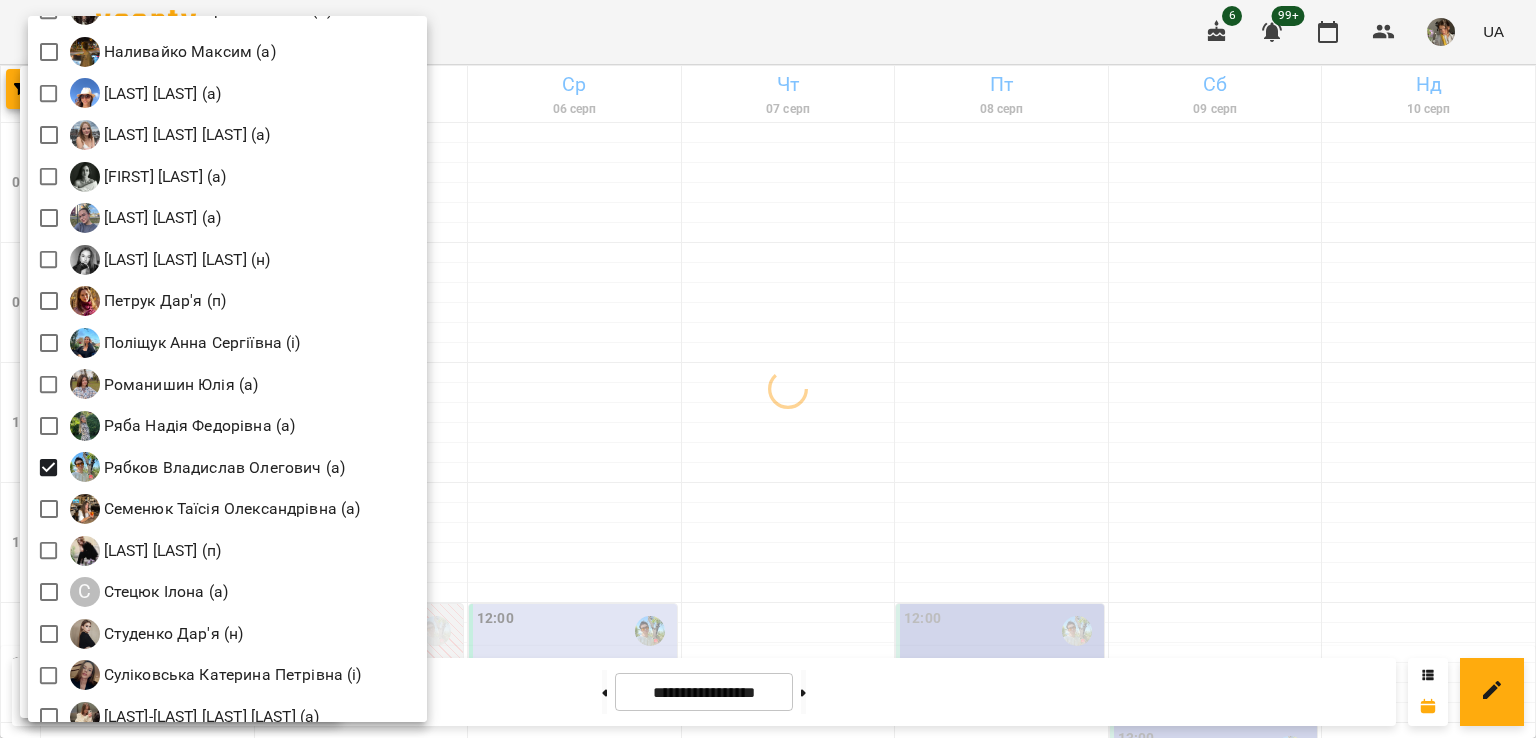 click at bounding box center (768, 369) 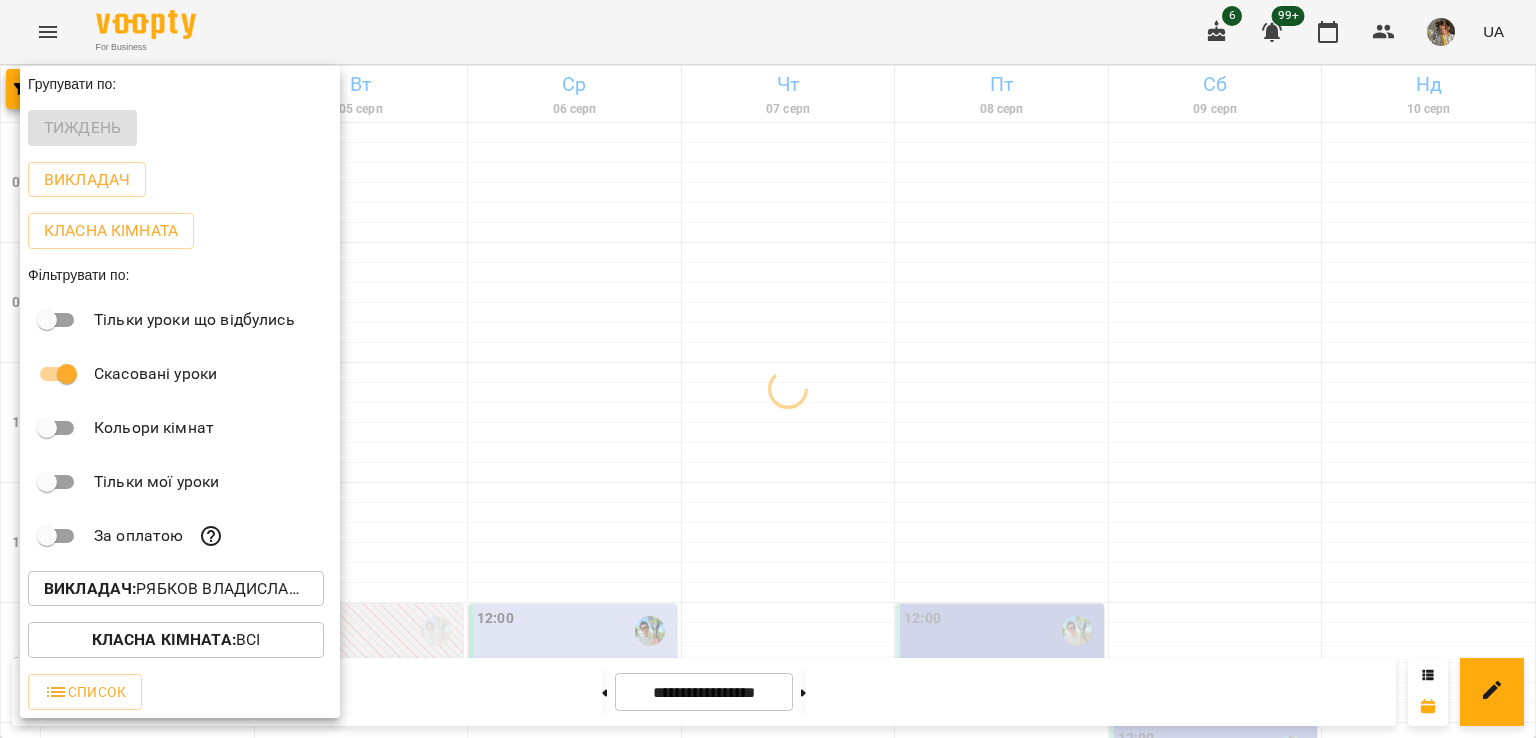 click on "Всі   Івашура Анна Вікторівна (і)     Ілля Закіров (і)     Андріана Пелипчак (п)     Бабійчук Володимир Дмитрович (п)     Баргель Олег Романович (а)     Бень Дар'я Олегівна (а, п)     Берковець Дарина Володимирівна (н)     Биба Марія Олексіївна (і)   Б   Богуш Альбіна   Б   Бондаренко Катерина Сергіївна (н)     Брежнєва Катерина Ігорівна (а)     Біла Євгенія Олександрівна (а)     Білокур Катерина (а)     Білоскурська Олександра Романівна (а)     Ваганова Юлія (і)     Вербова Єлизавета Сергіївна (а)   В   Войтенко Богдан (а)     Вікторія Корнейко (а)     Гайдукевич Анна (і)" at bounding box center [768, 369] 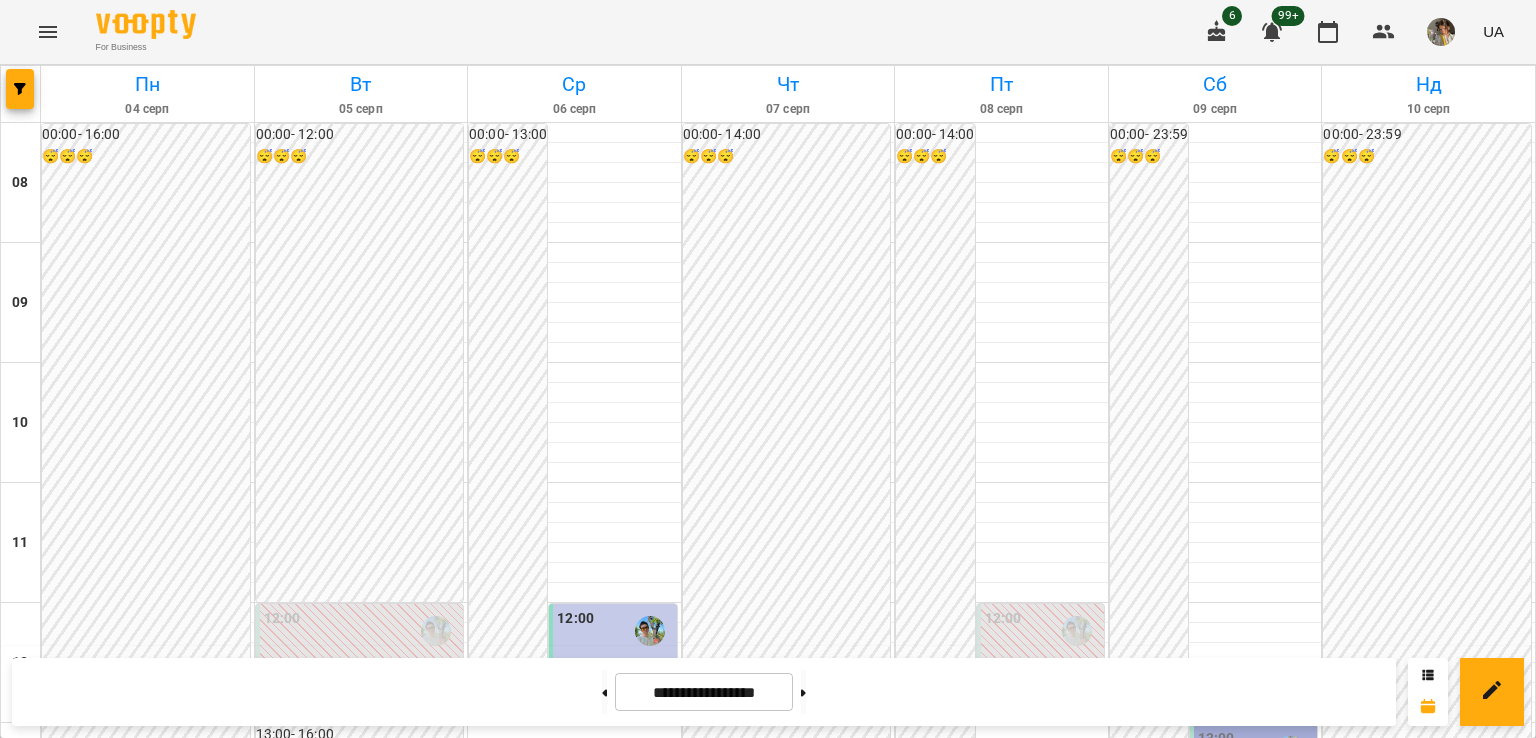 scroll, scrollTop: 1035, scrollLeft: 0, axis: vertical 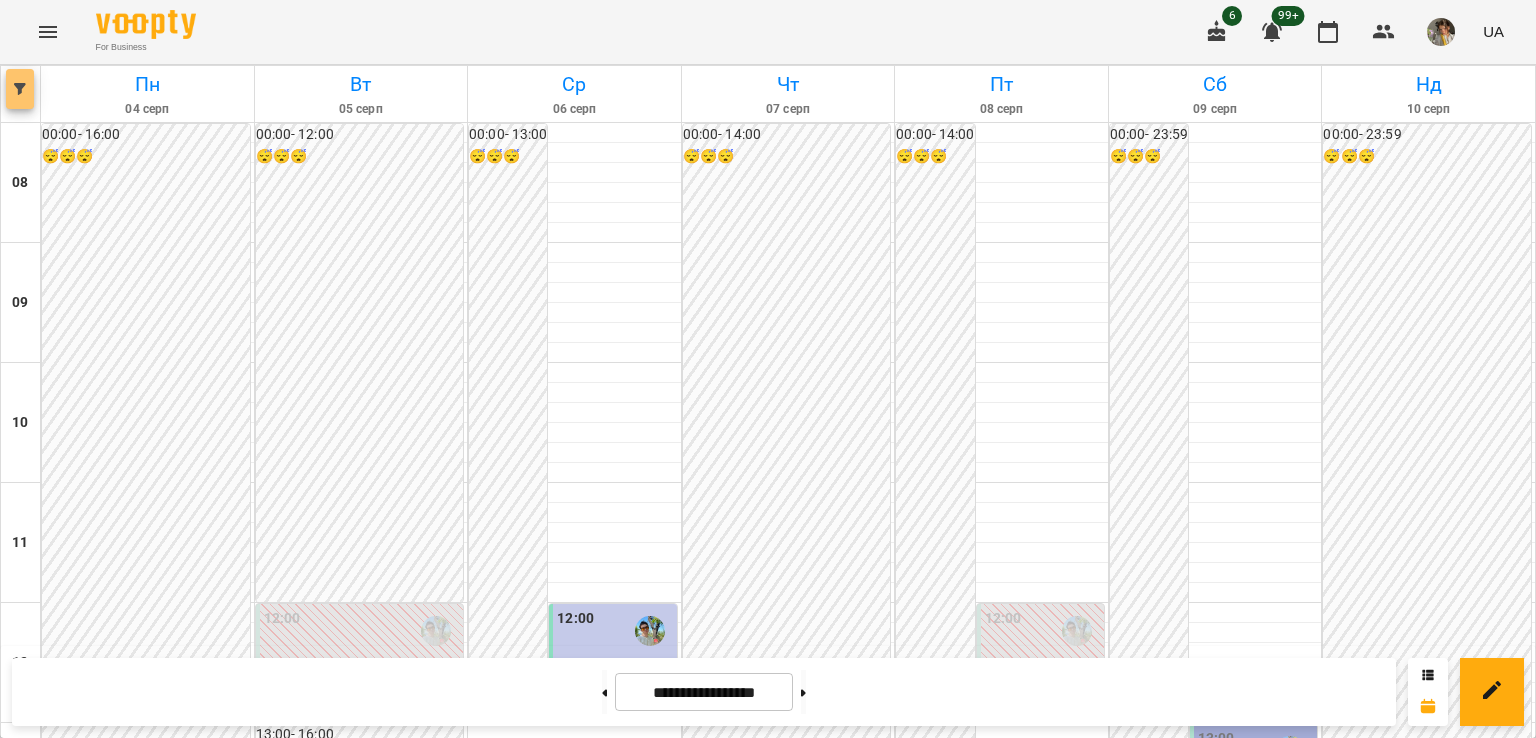 click 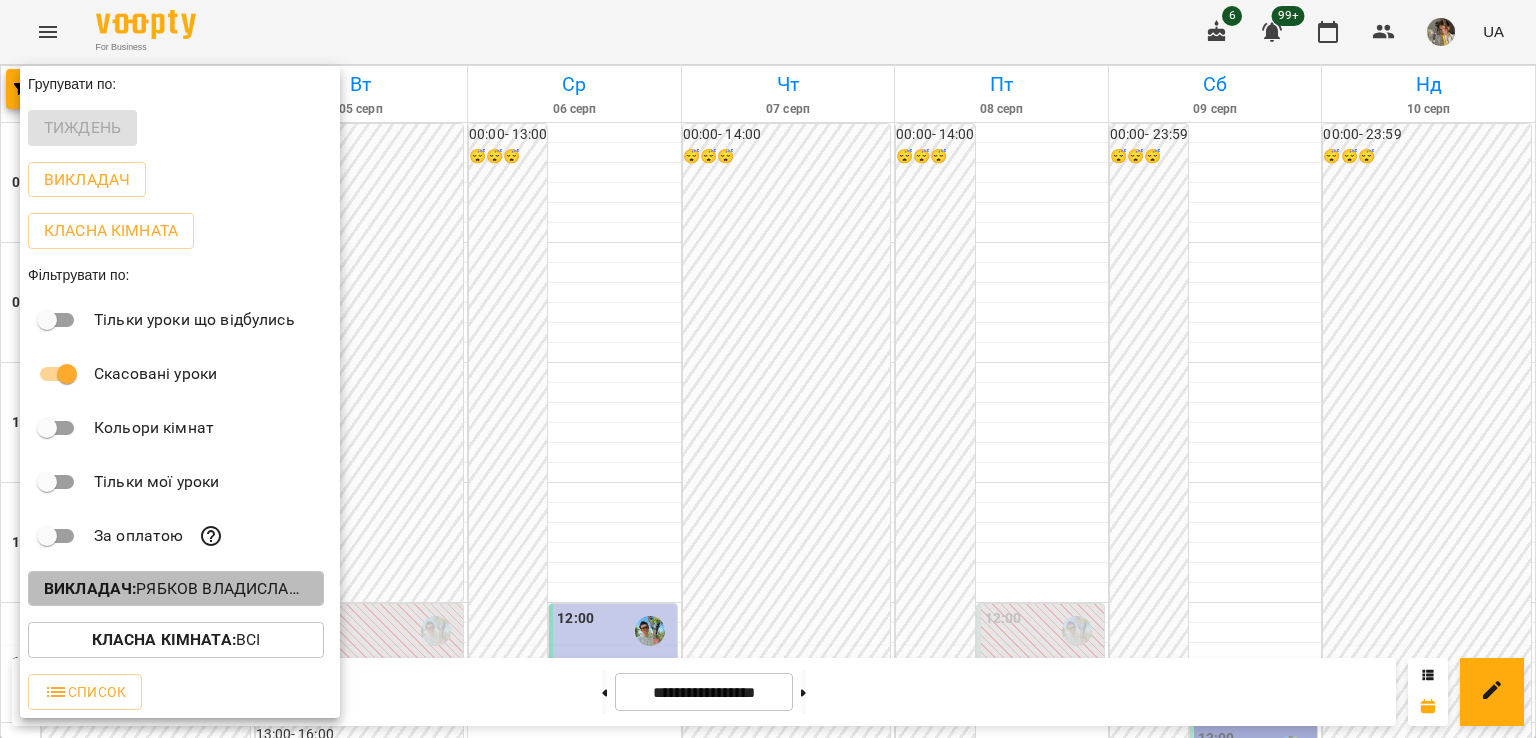 click on "Викладач :  Рябков Владислав Олегович (а)" at bounding box center (176, 589) 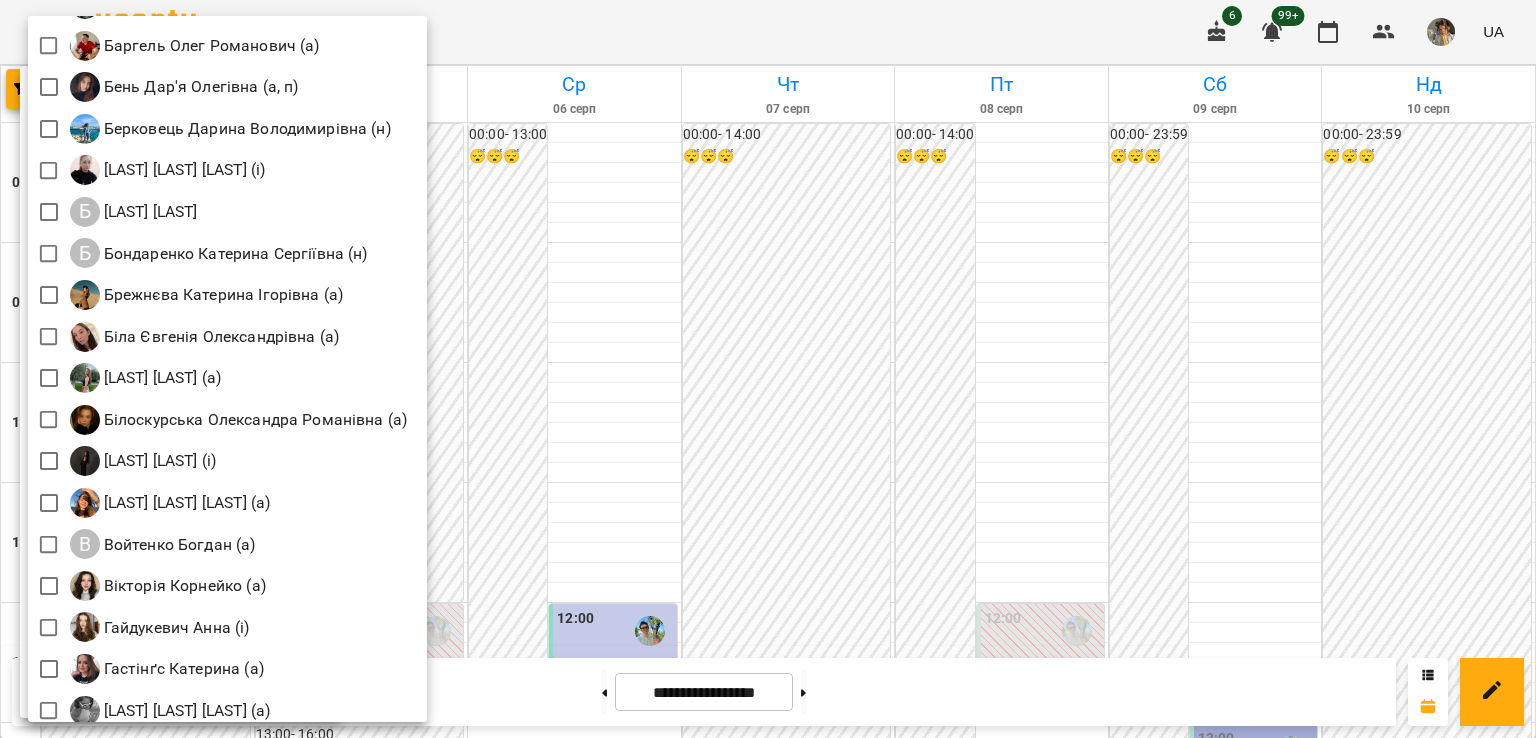 scroll, scrollTop: 217, scrollLeft: 0, axis: vertical 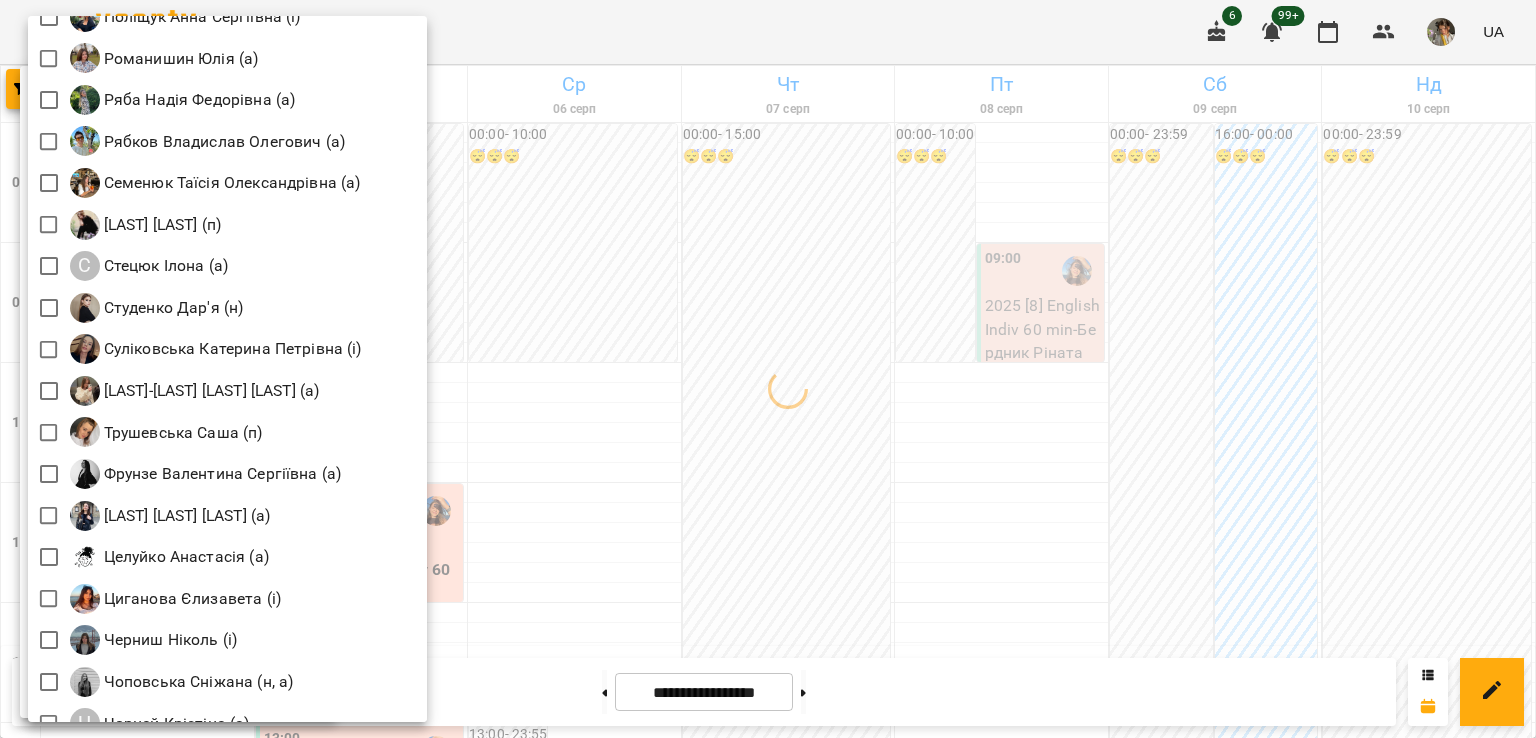 click at bounding box center [768, 369] 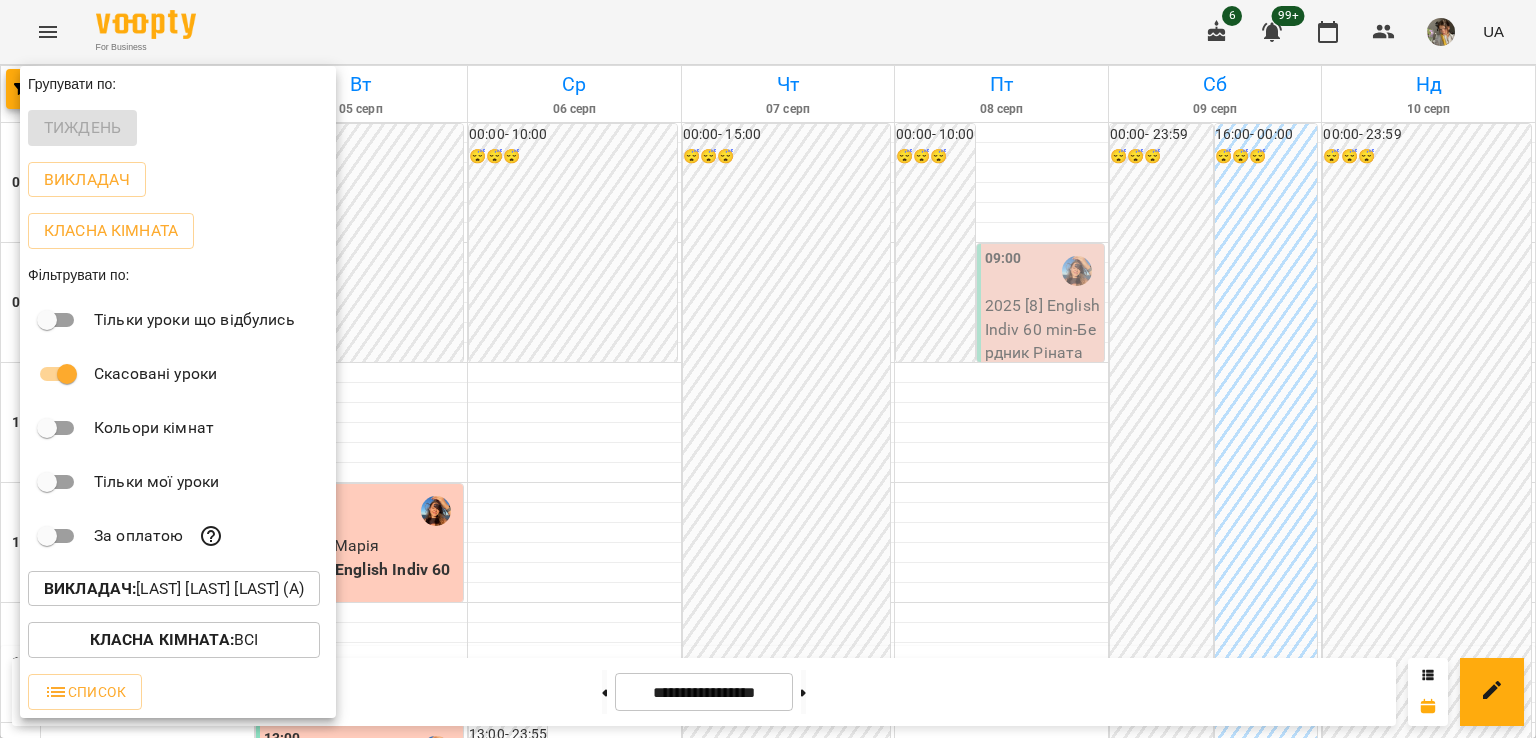 click at bounding box center [768, 369] 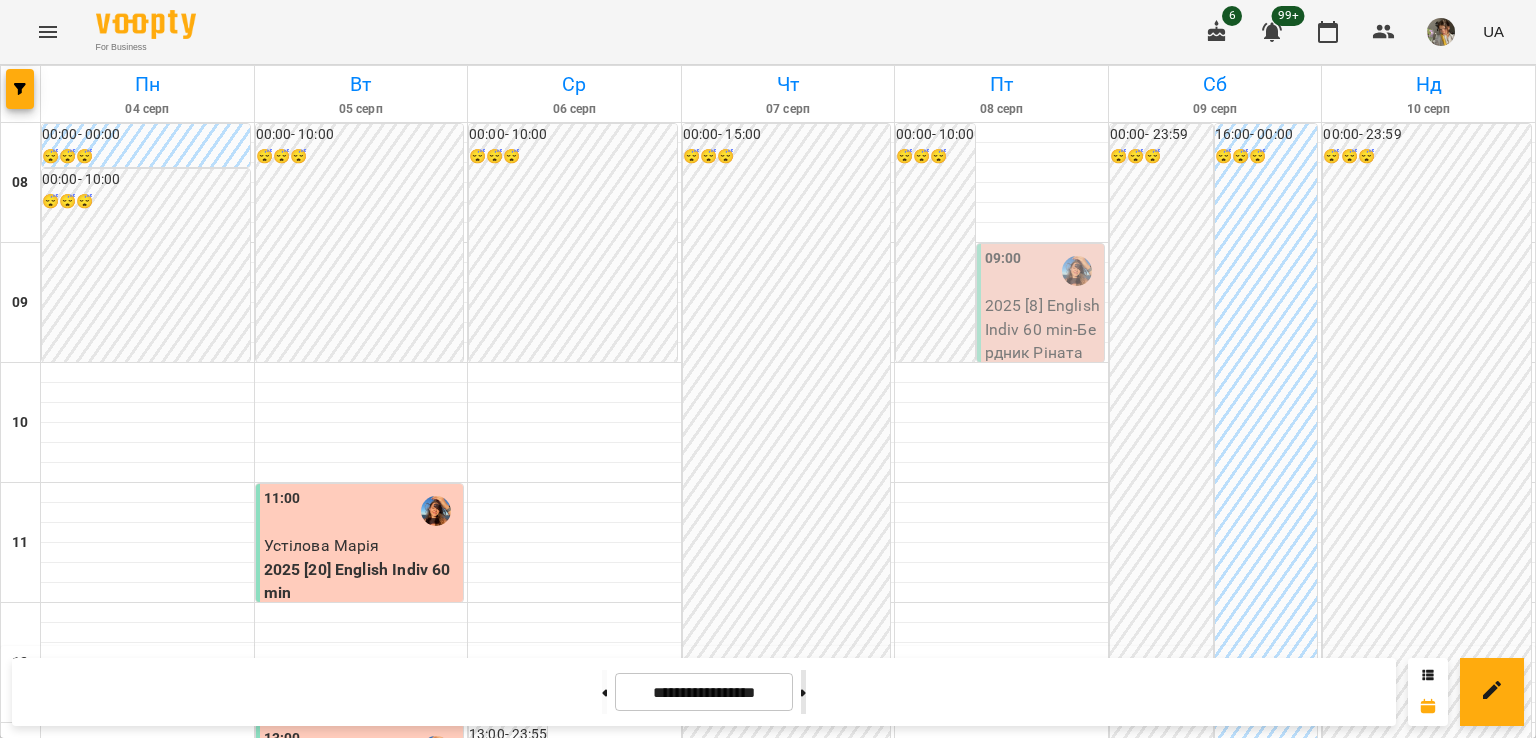 click at bounding box center [803, 692] 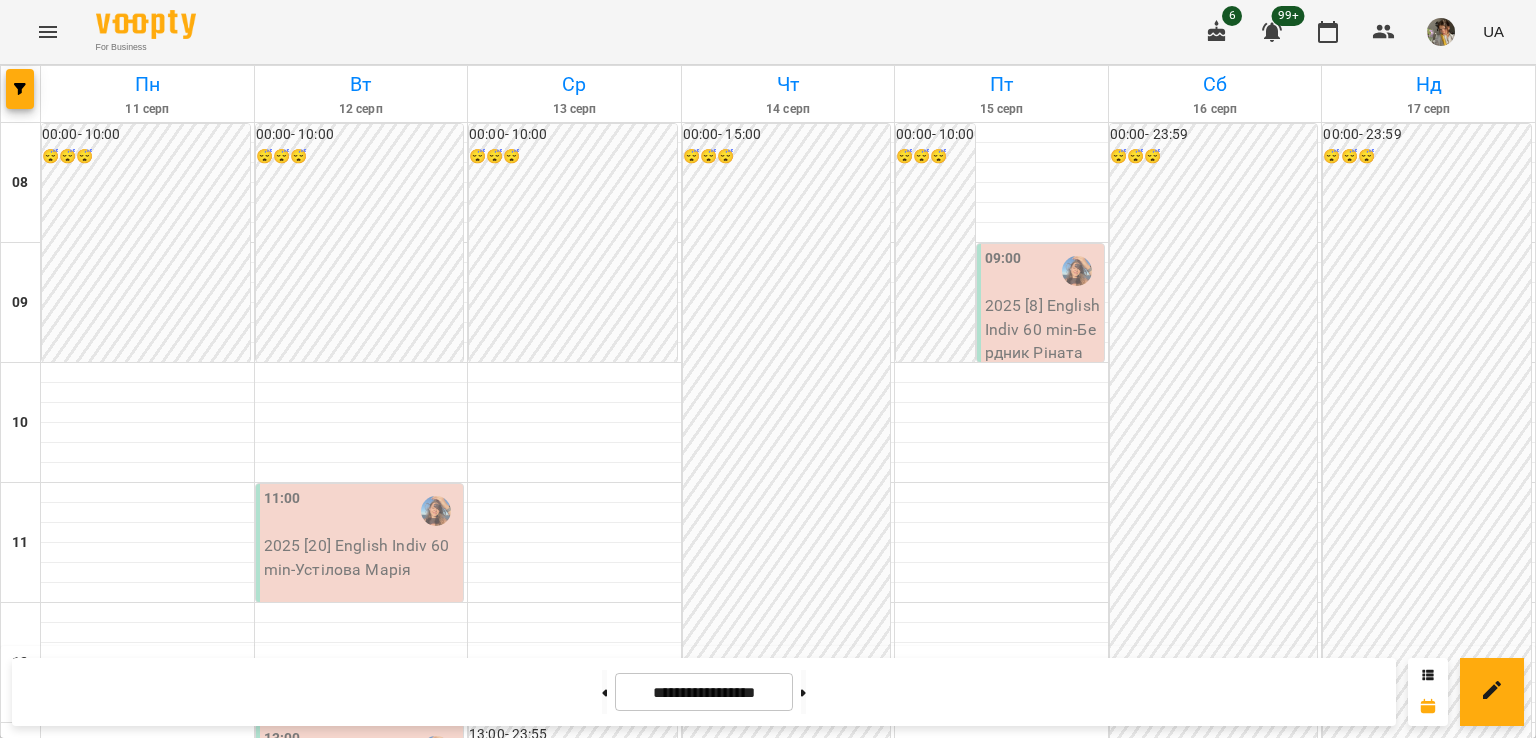 scroll, scrollTop: 1078, scrollLeft: 0, axis: vertical 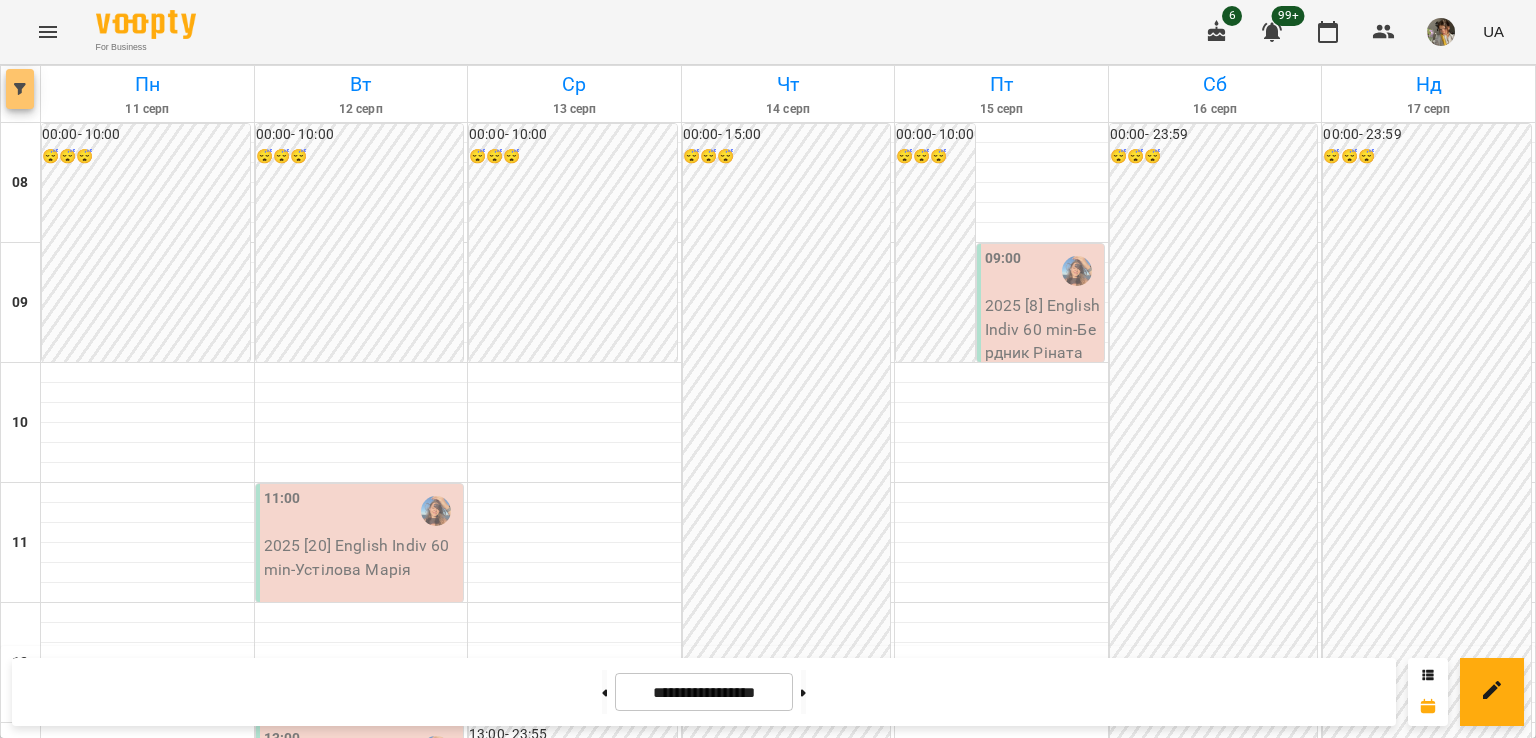 click at bounding box center (20, 89) 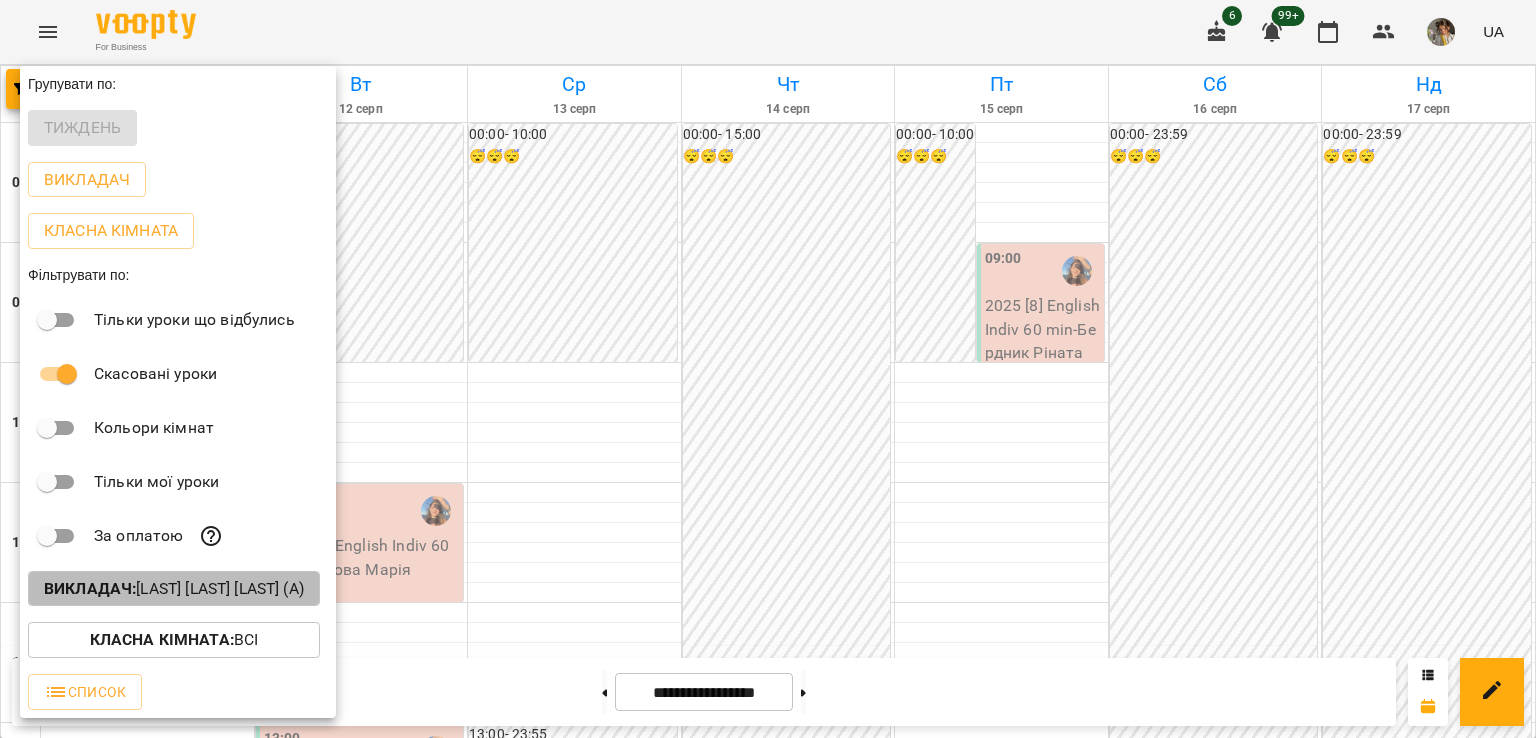 click on "Викладач : [LAST] [FIRST] [PATRONYMIC] (а)" at bounding box center [174, 589] 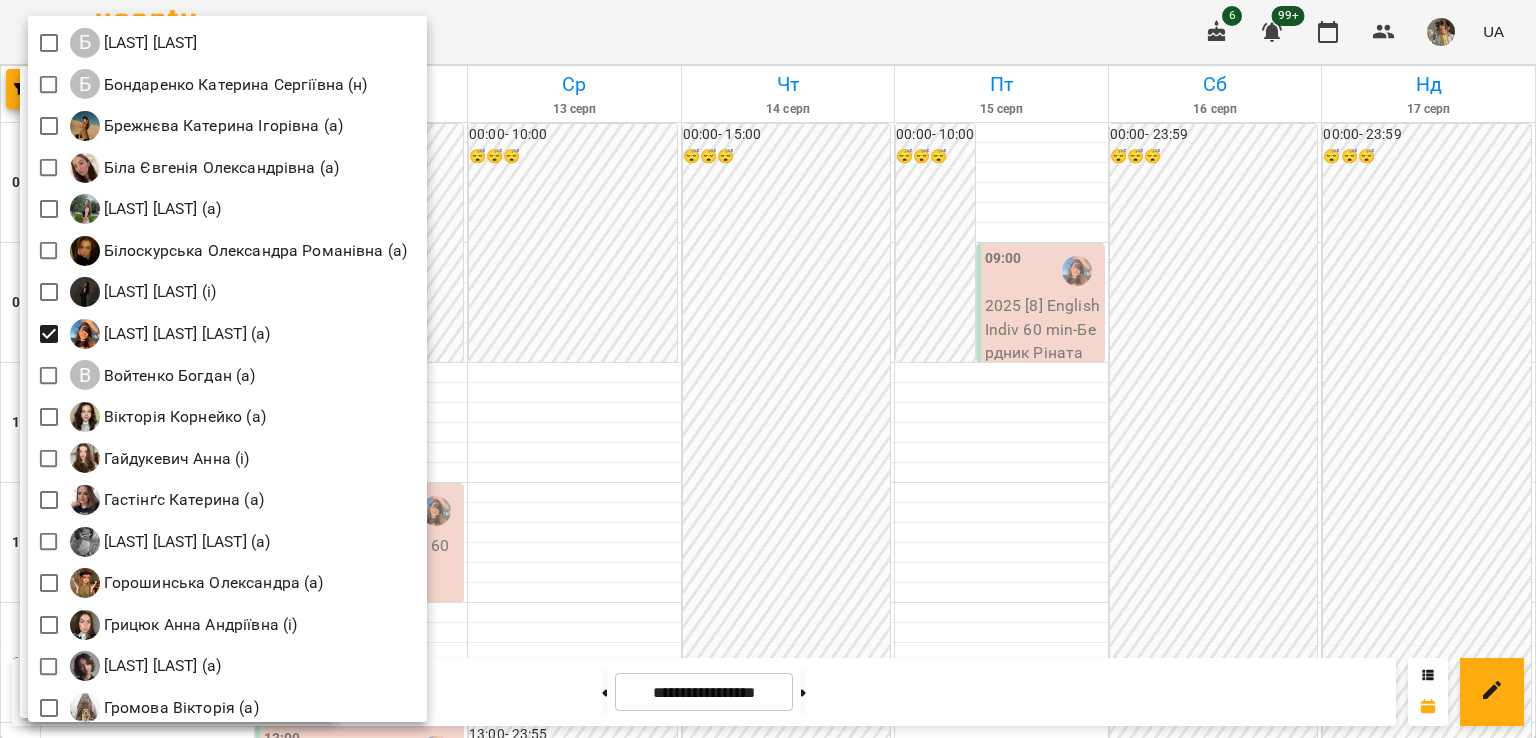 scroll, scrollTop: 418, scrollLeft: 0, axis: vertical 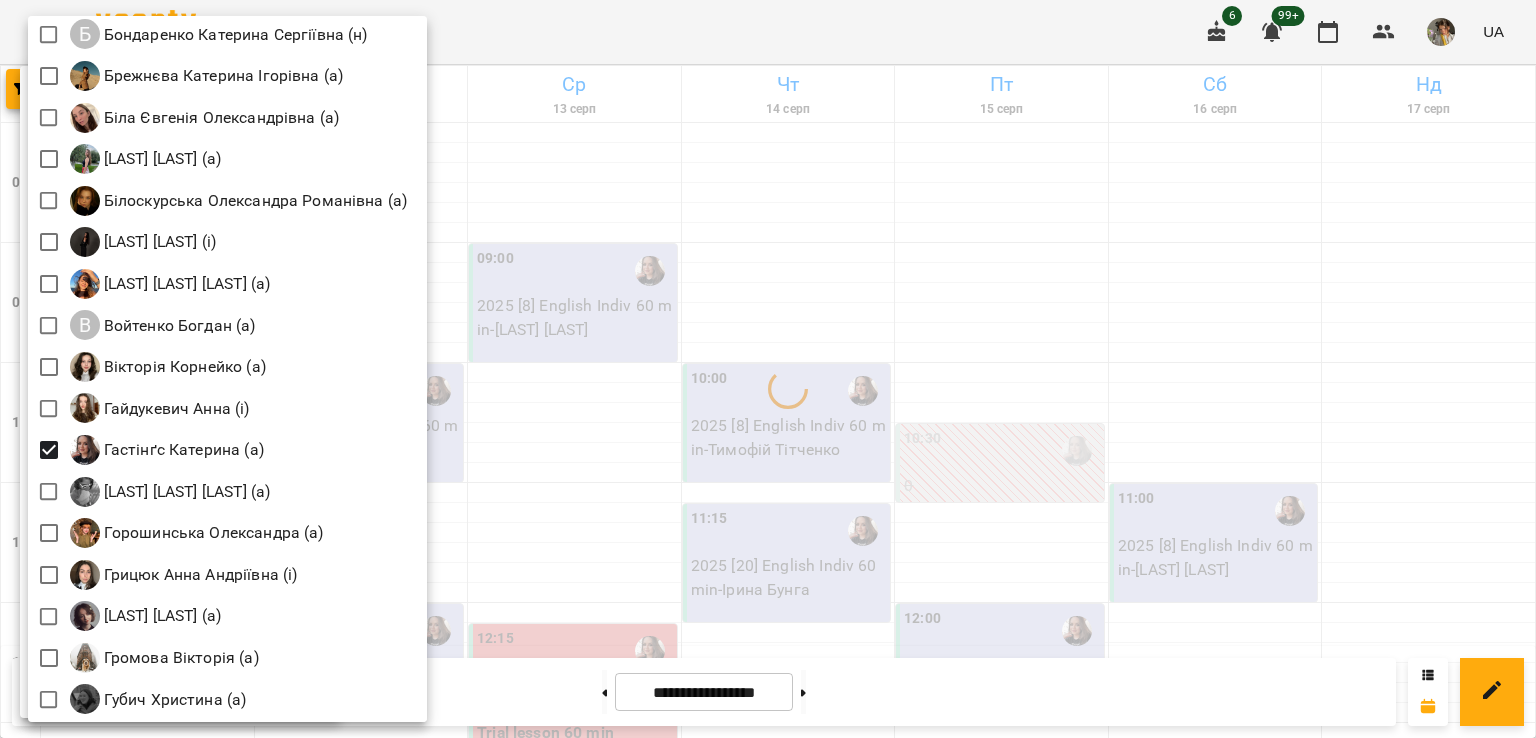click at bounding box center [768, 369] 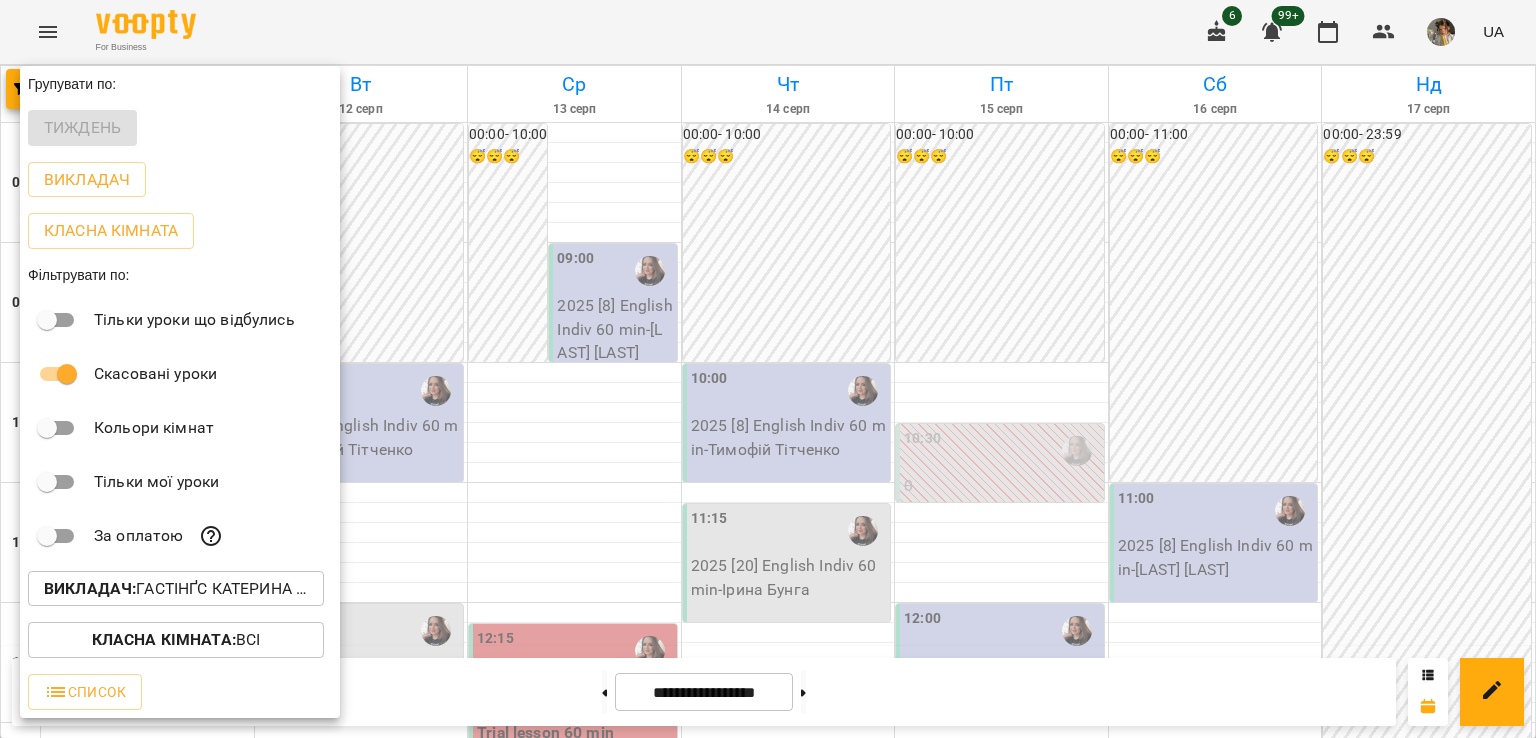click at bounding box center (768, 369) 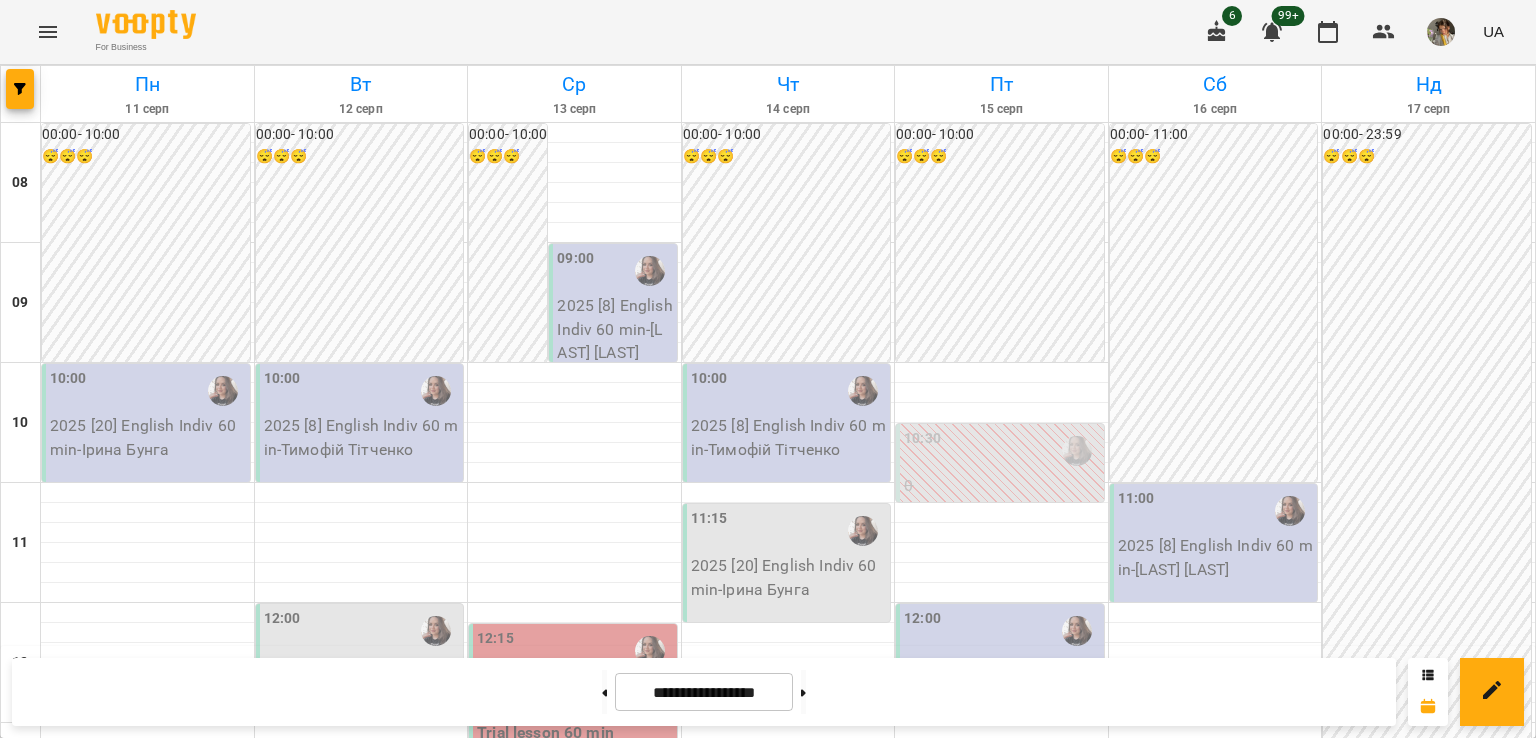 scroll, scrollTop: 1275, scrollLeft: 0, axis: vertical 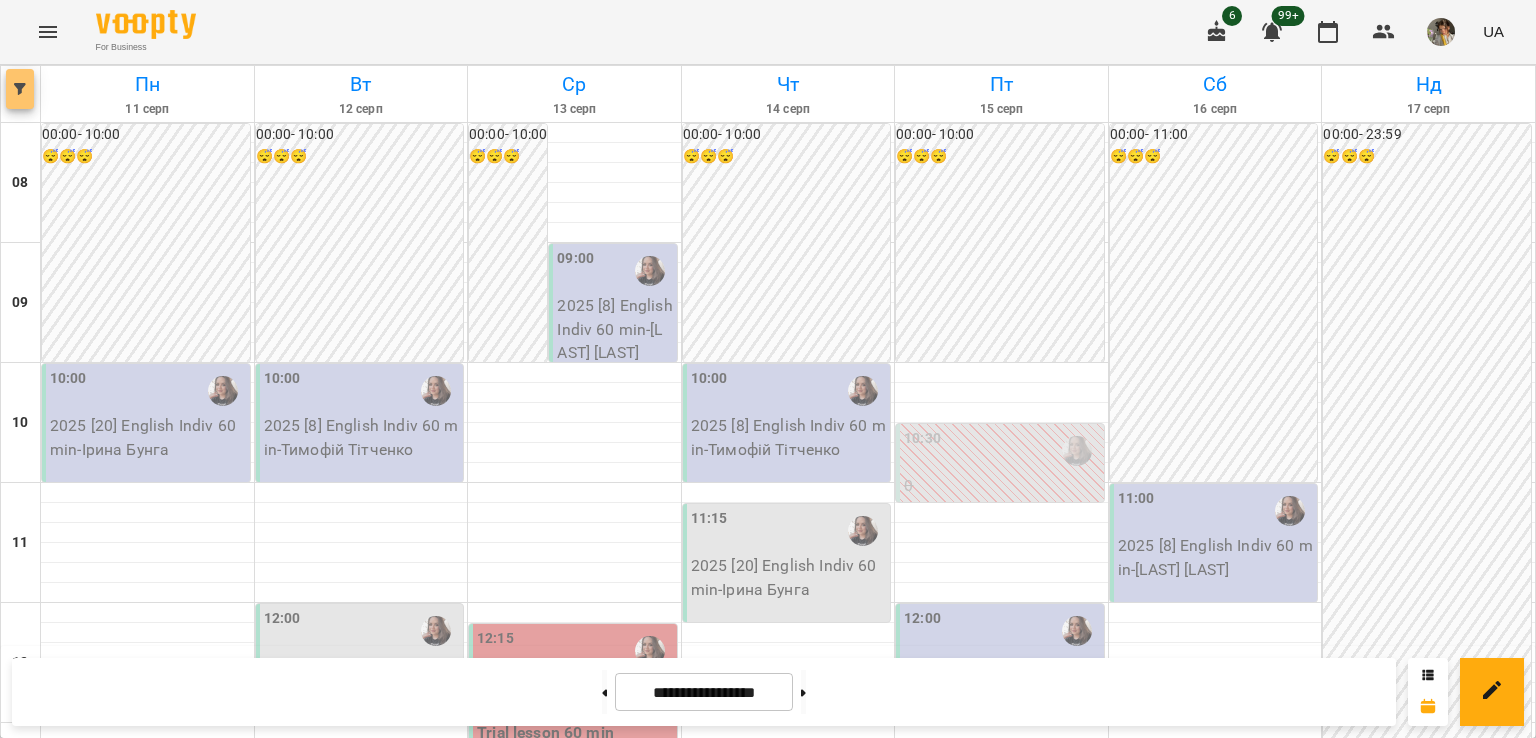 click 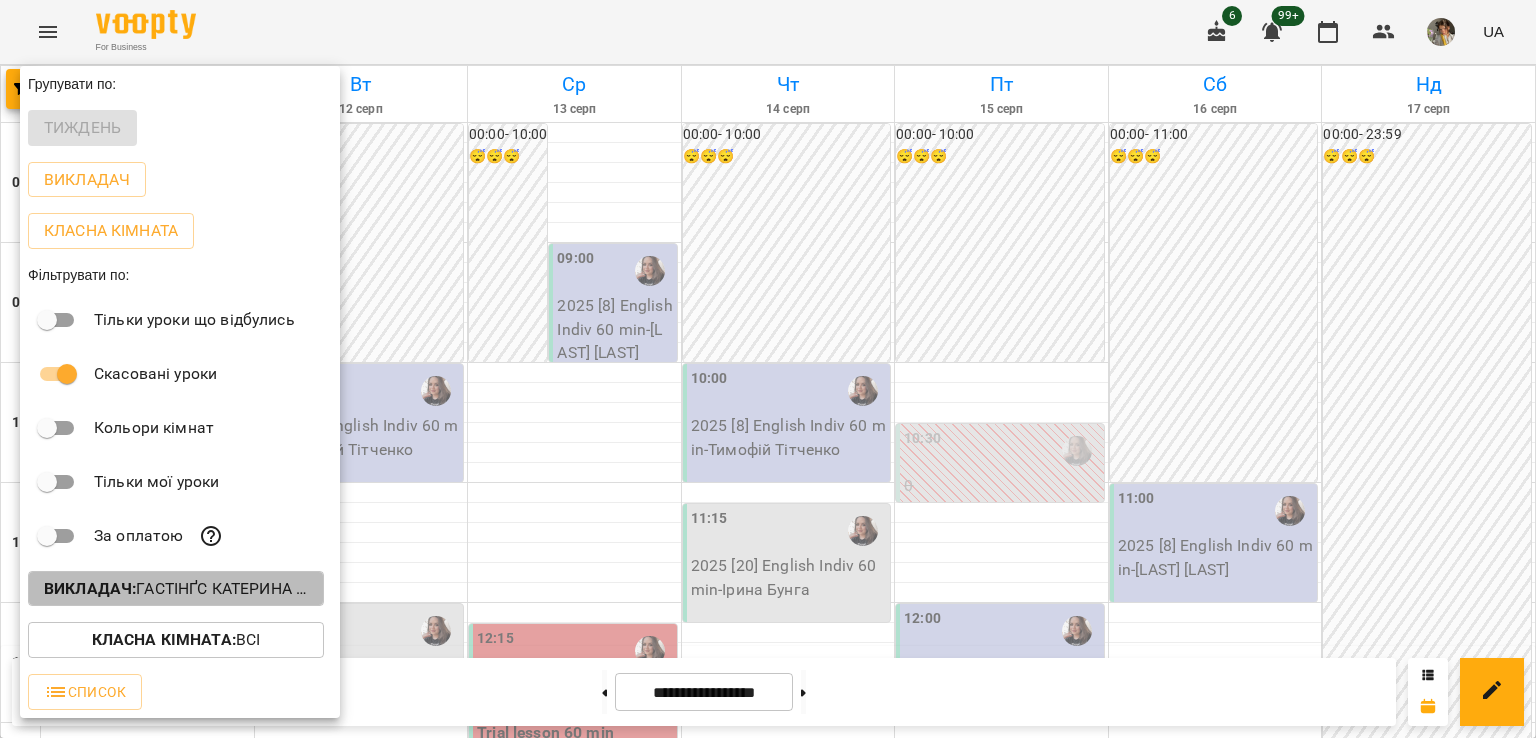 click on "Викладач : [LAST] [FIRST] (а)" at bounding box center (176, 589) 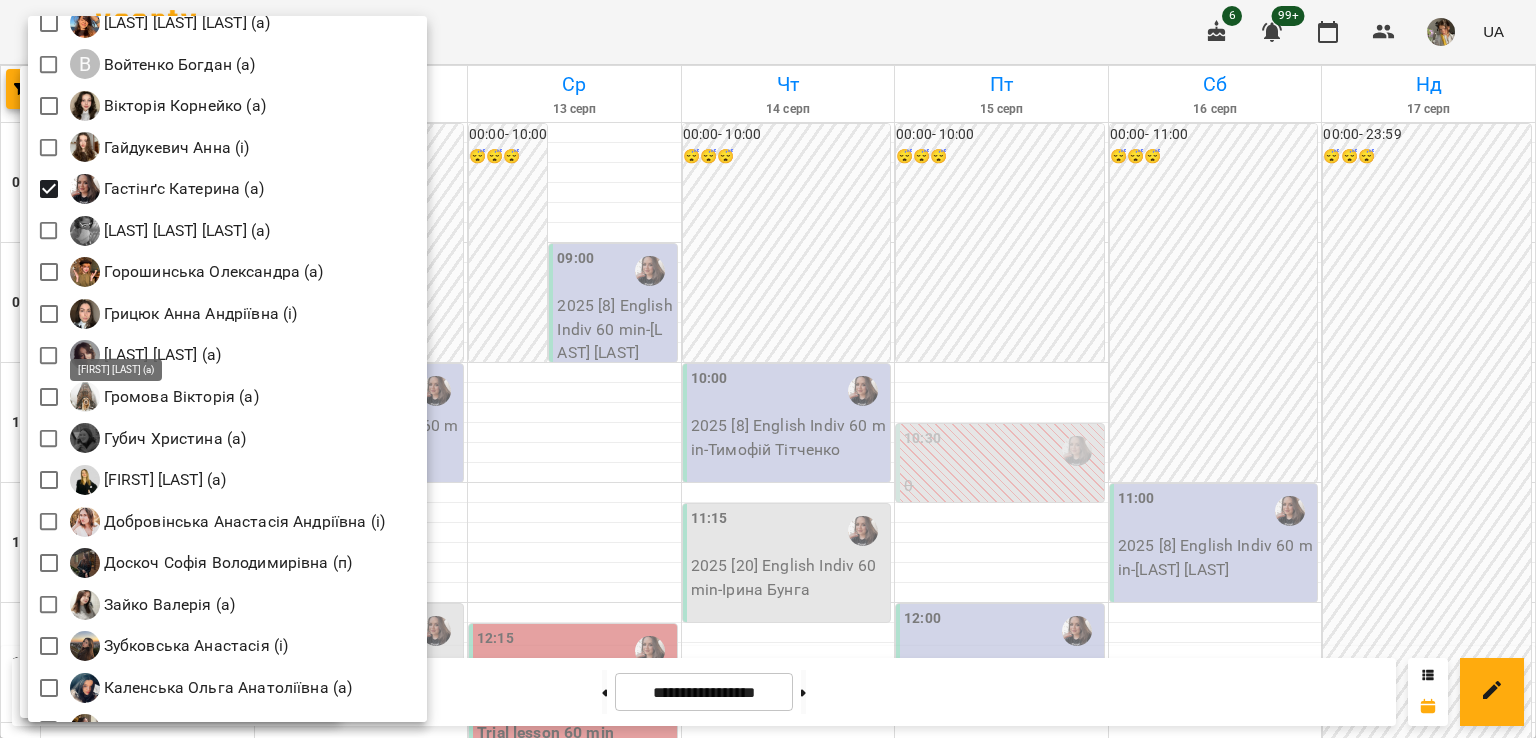scroll, scrollTop: 678, scrollLeft: 0, axis: vertical 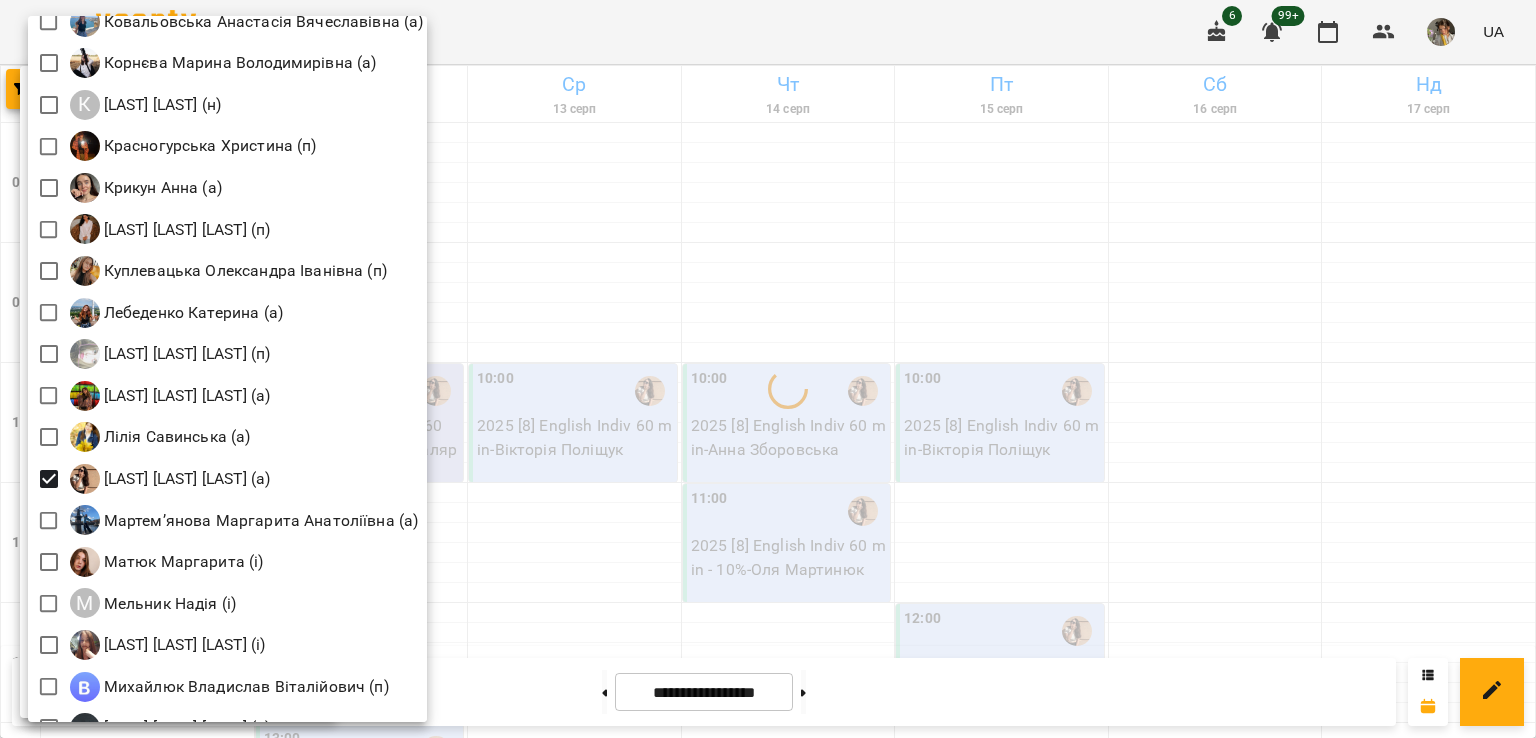click at bounding box center (768, 369) 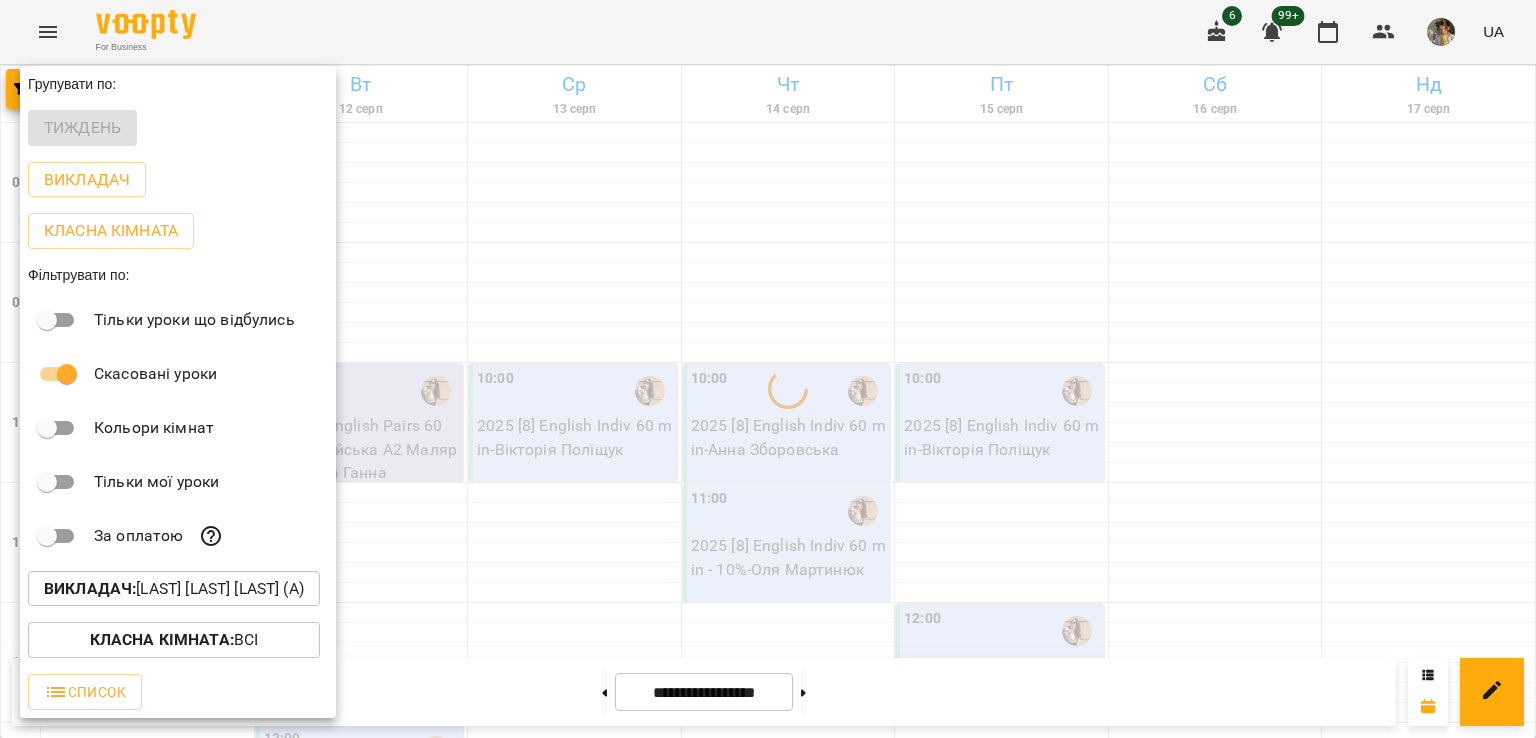click at bounding box center [768, 369] 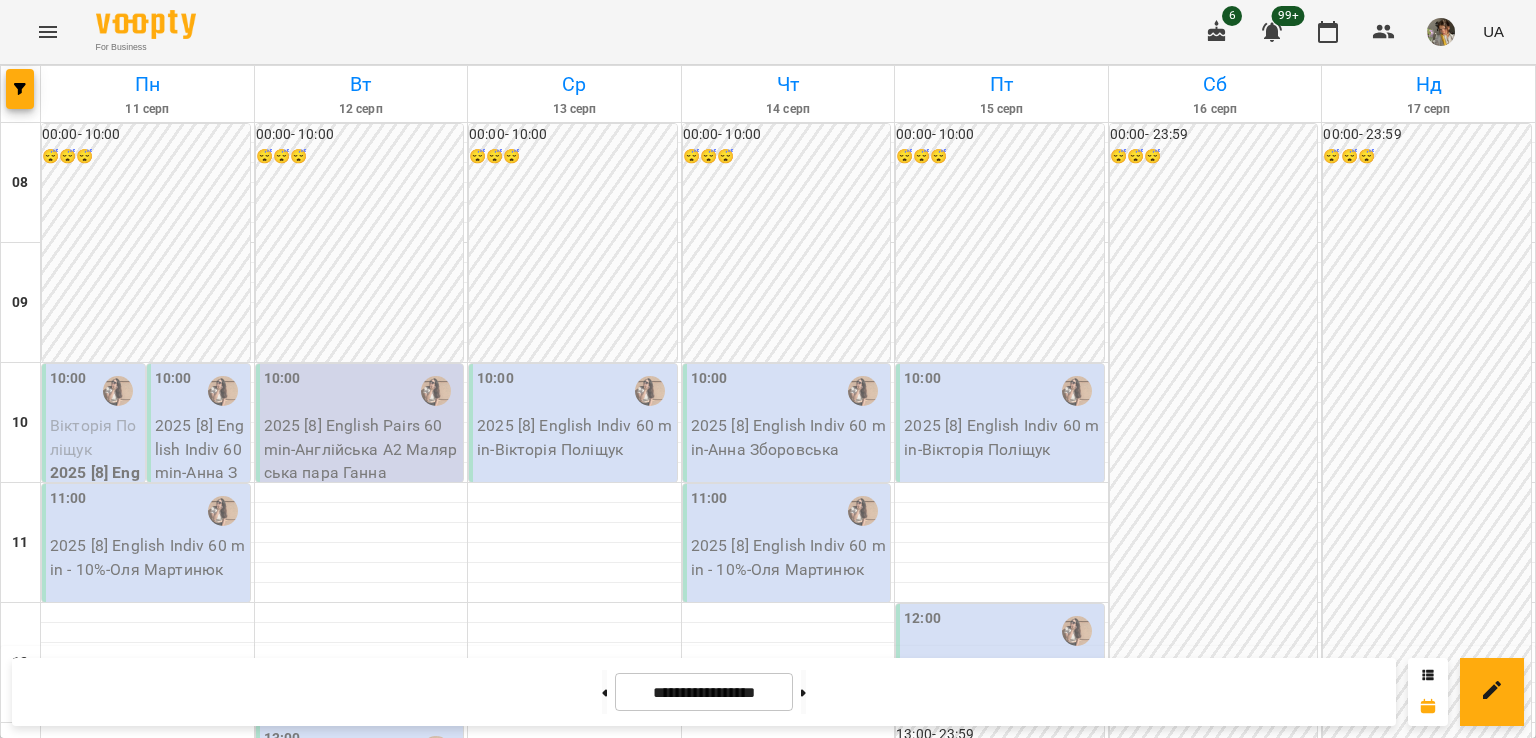scroll, scrollTop: 0, scrollLeft: 0, axis: both 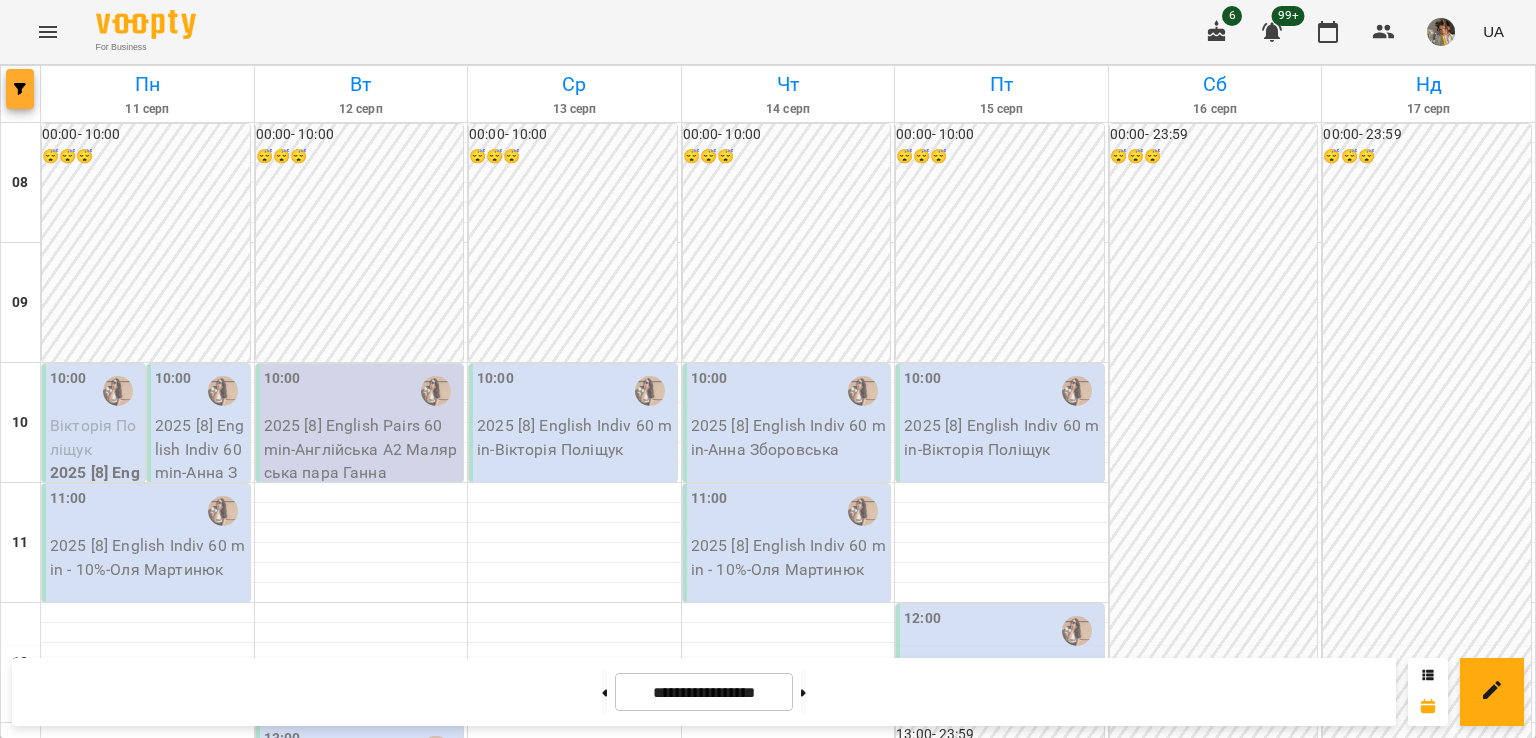 click at bounding box center (20, 89) 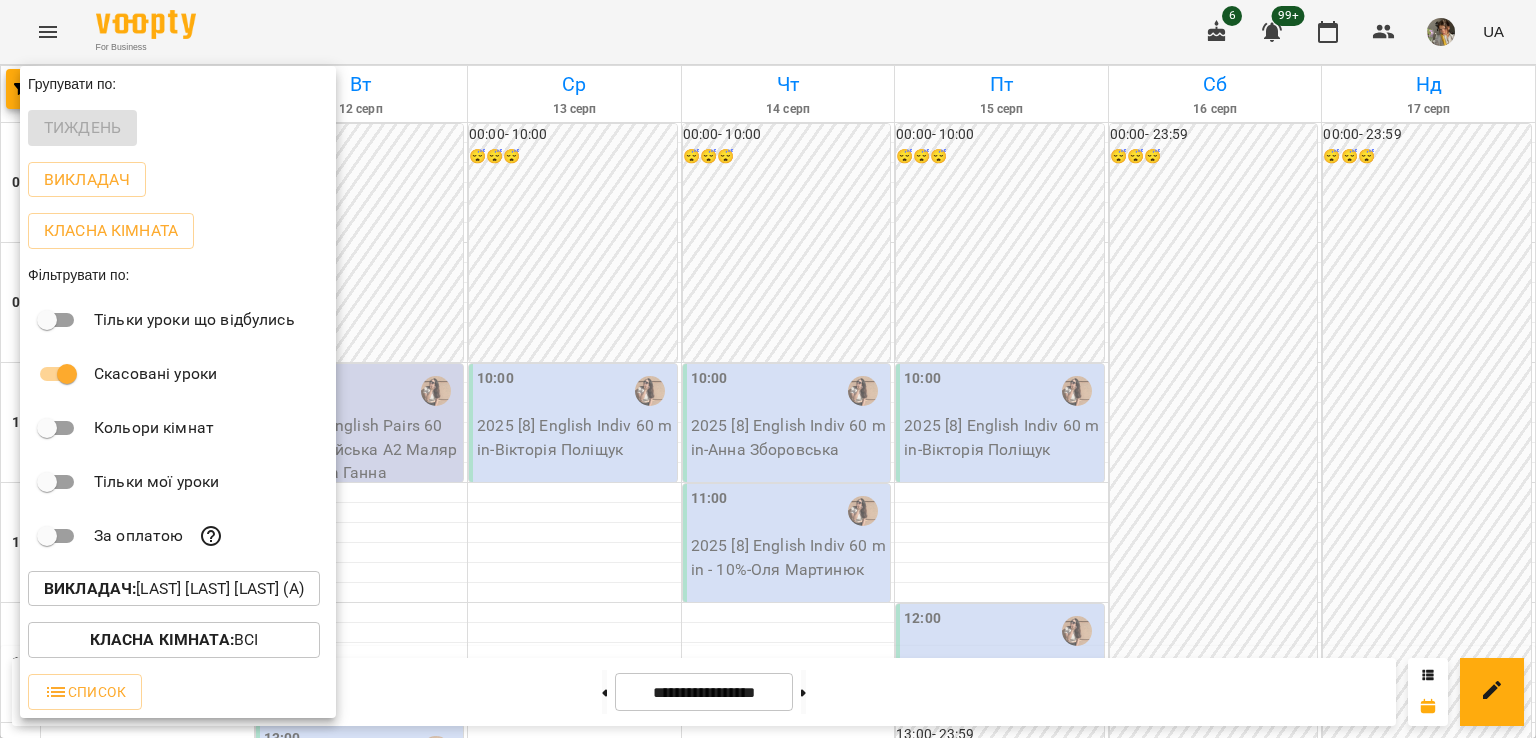 click on "Викладач :" at bounding box center (90, 588) 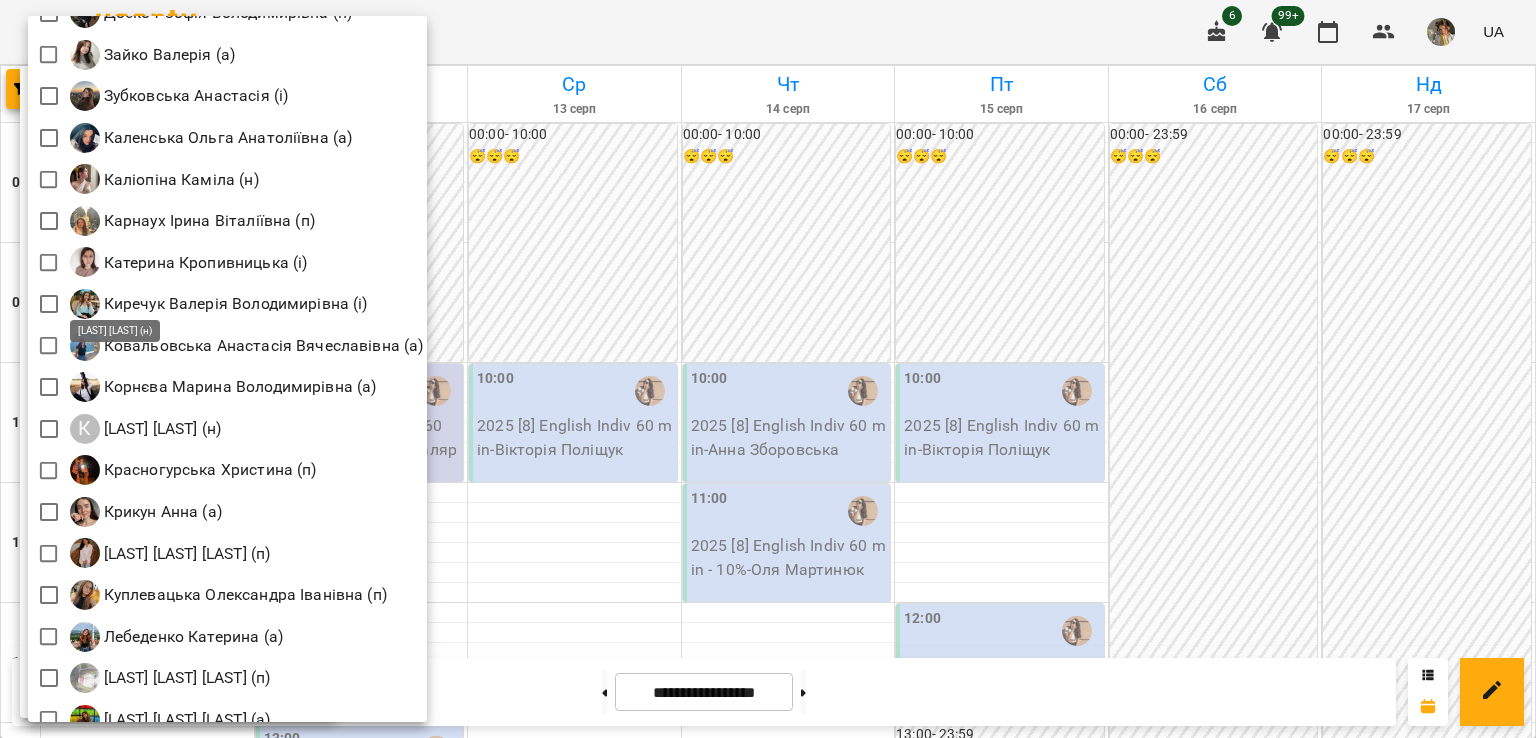 scroll, scrollTop: 1655, scrollLeft: 0, axis: vertical 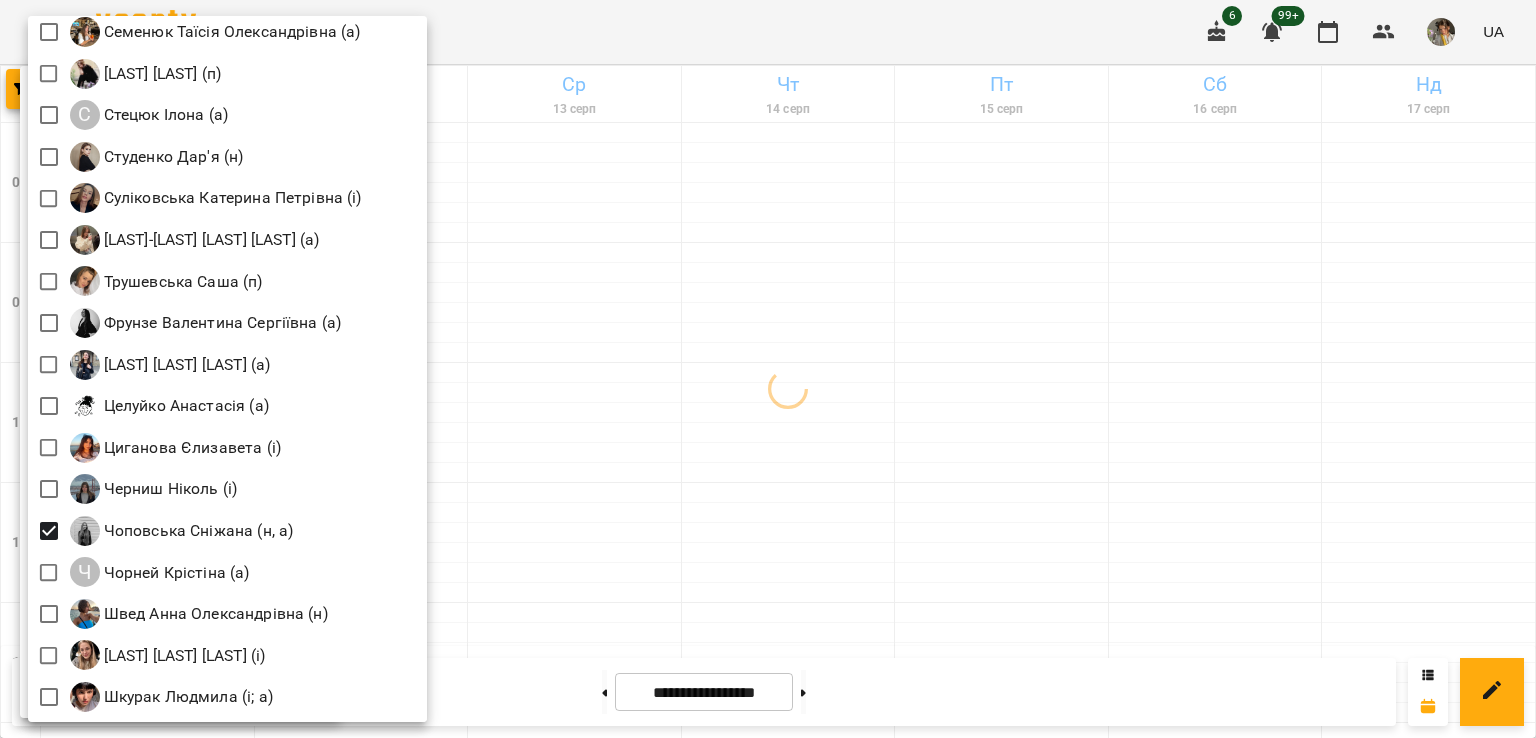 click at bounding box center (768, 369) 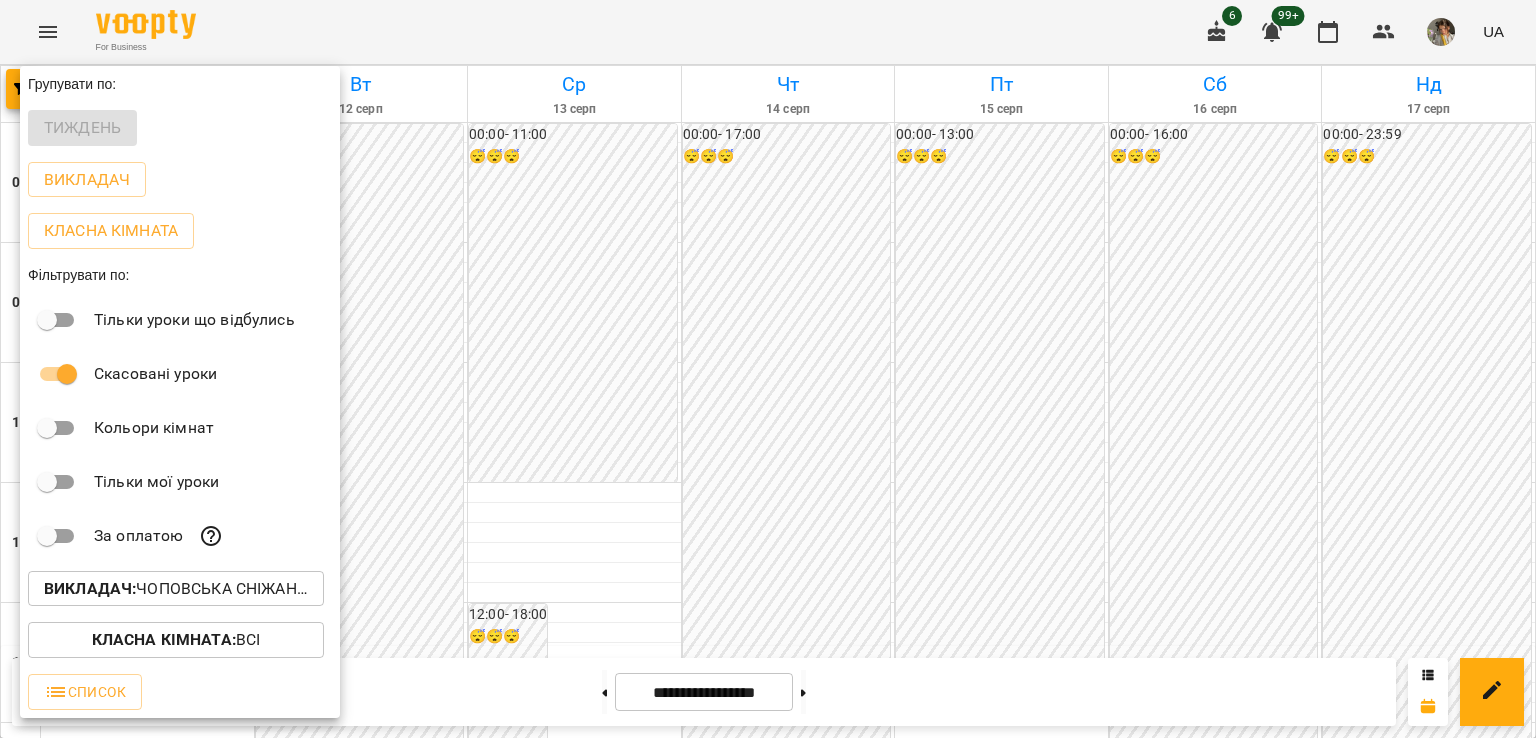 click at bounding box center (768, 369) 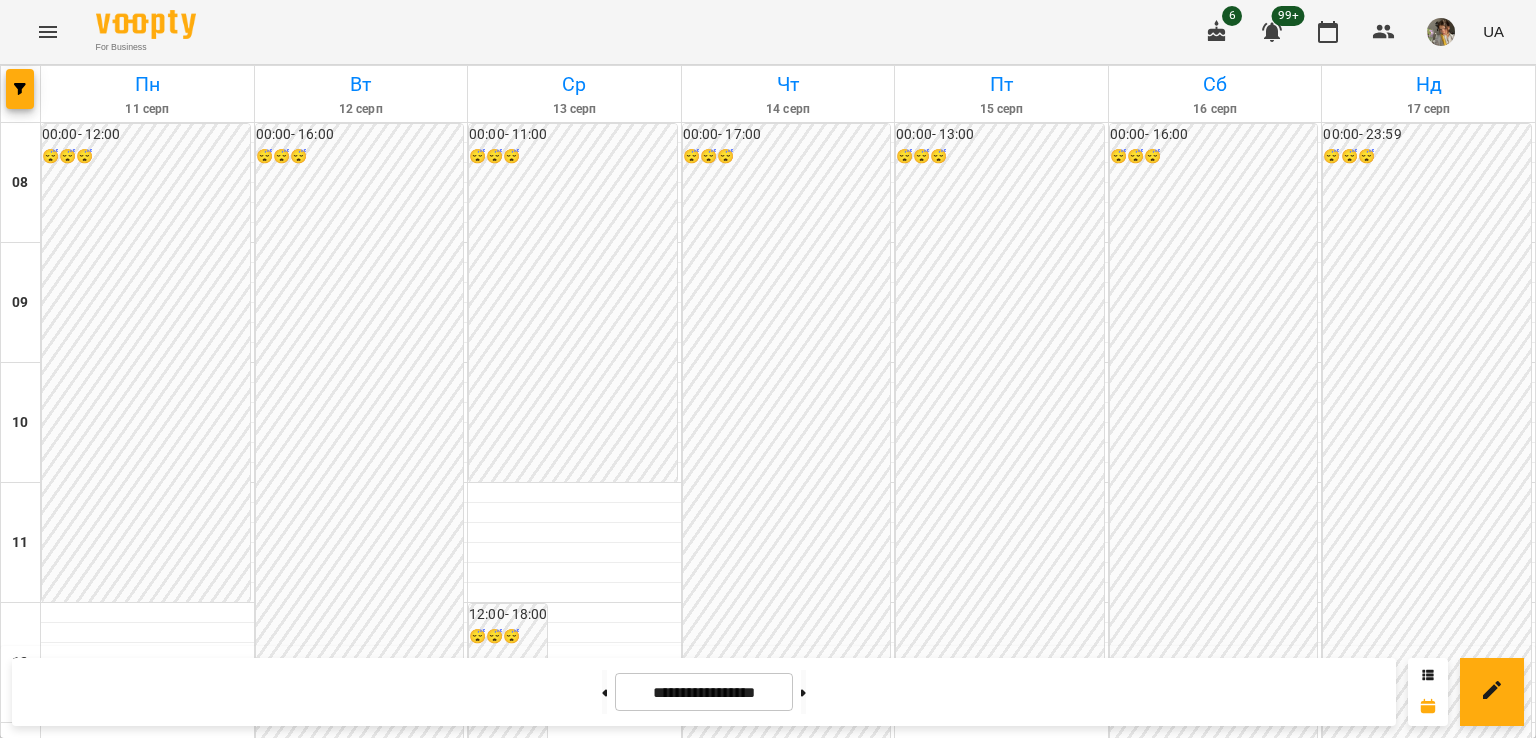 scroll, scrollTop: 0, scrollLeft: 0, axis: both 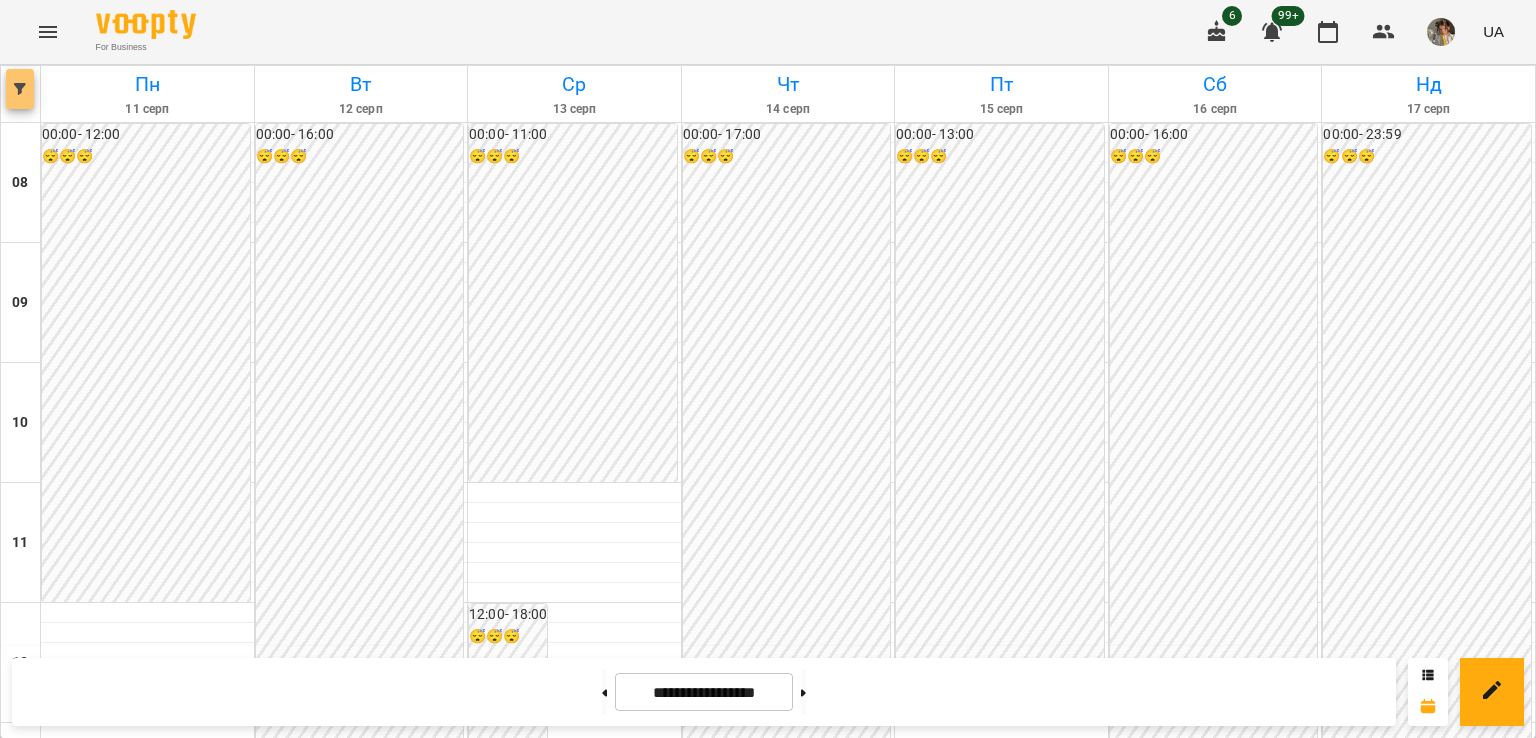 click at bounding box center [20, 89] 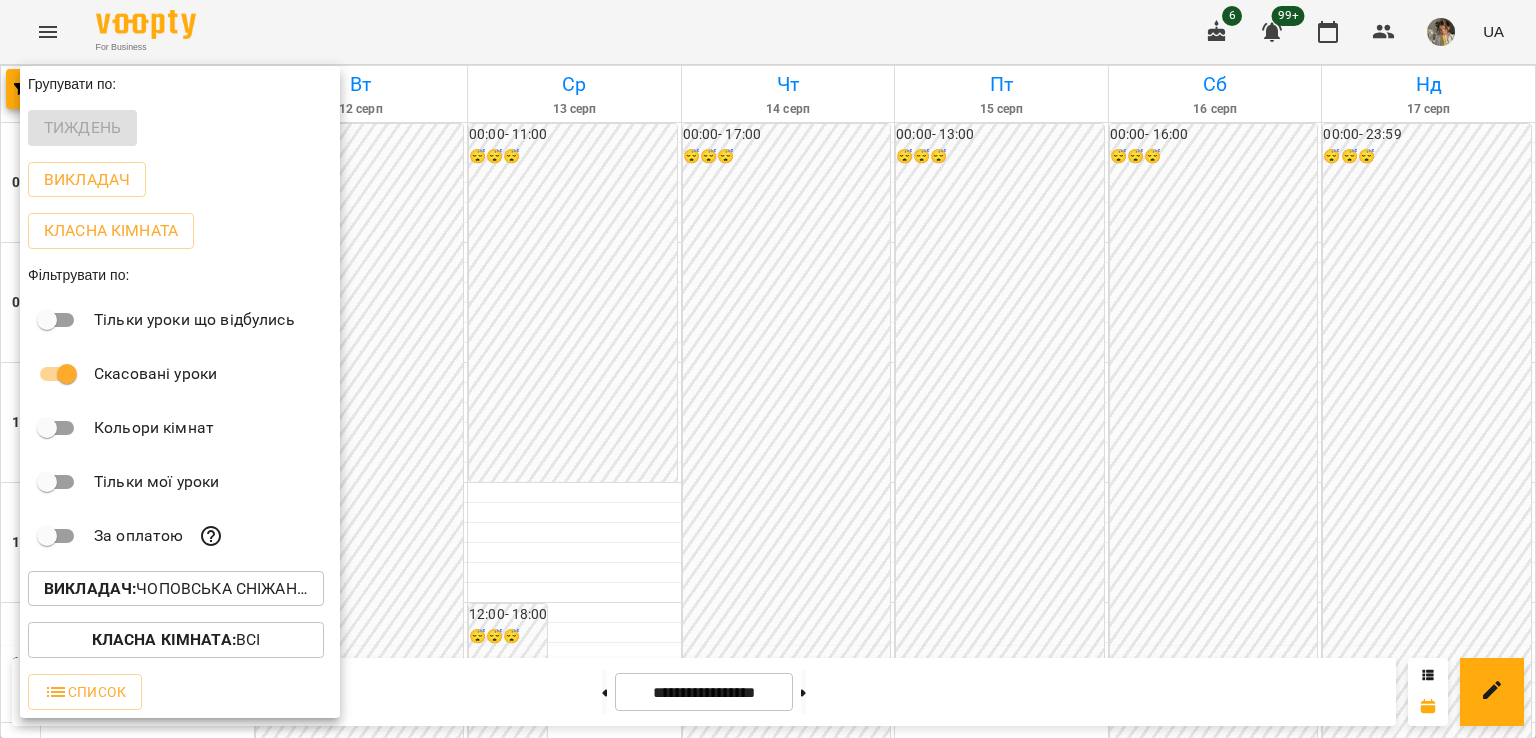 click on "Викладач :  Чоповська Сніжана (н, а)" at bounding box center [176, 589] 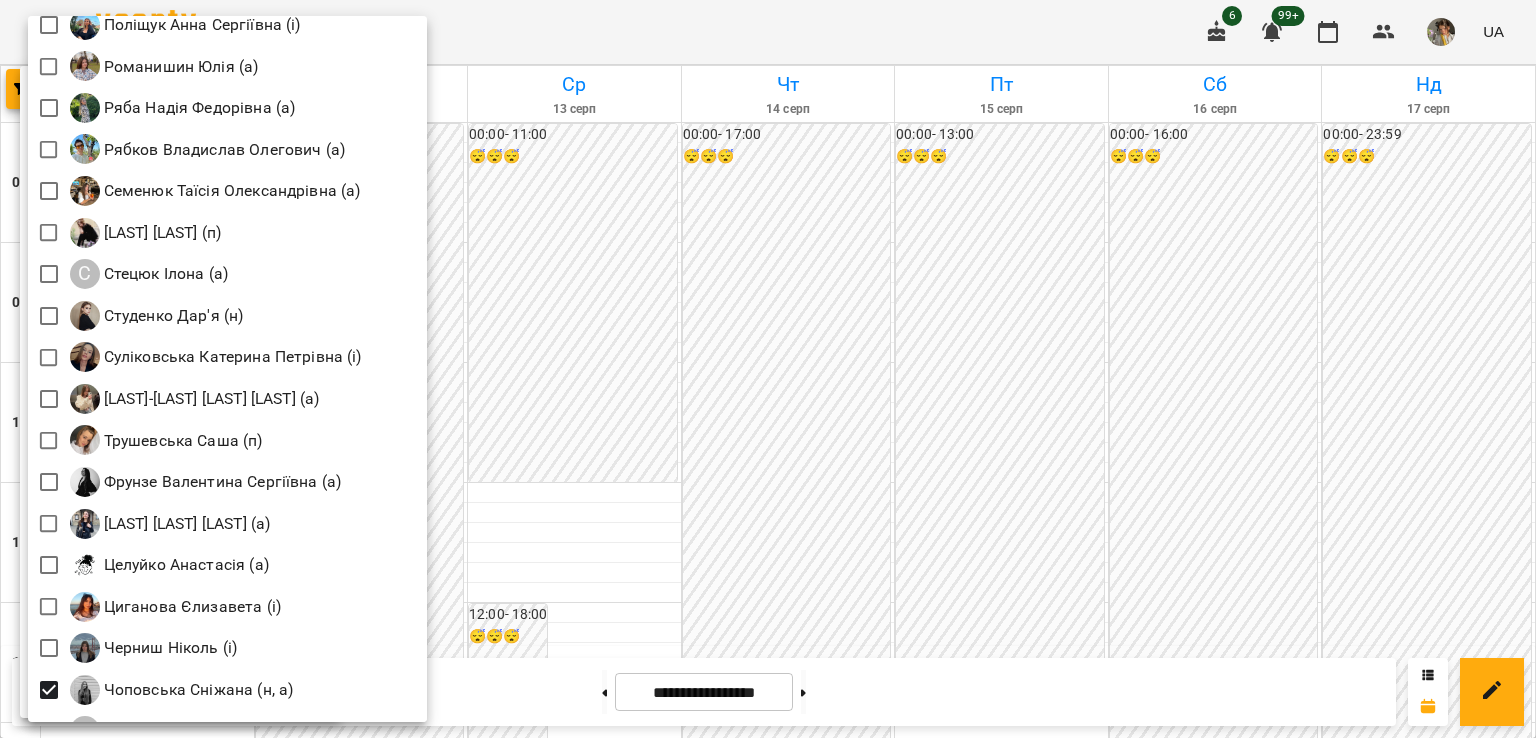scroll, scrollTop: 2831, scrollLeft: 0, axis: vertical 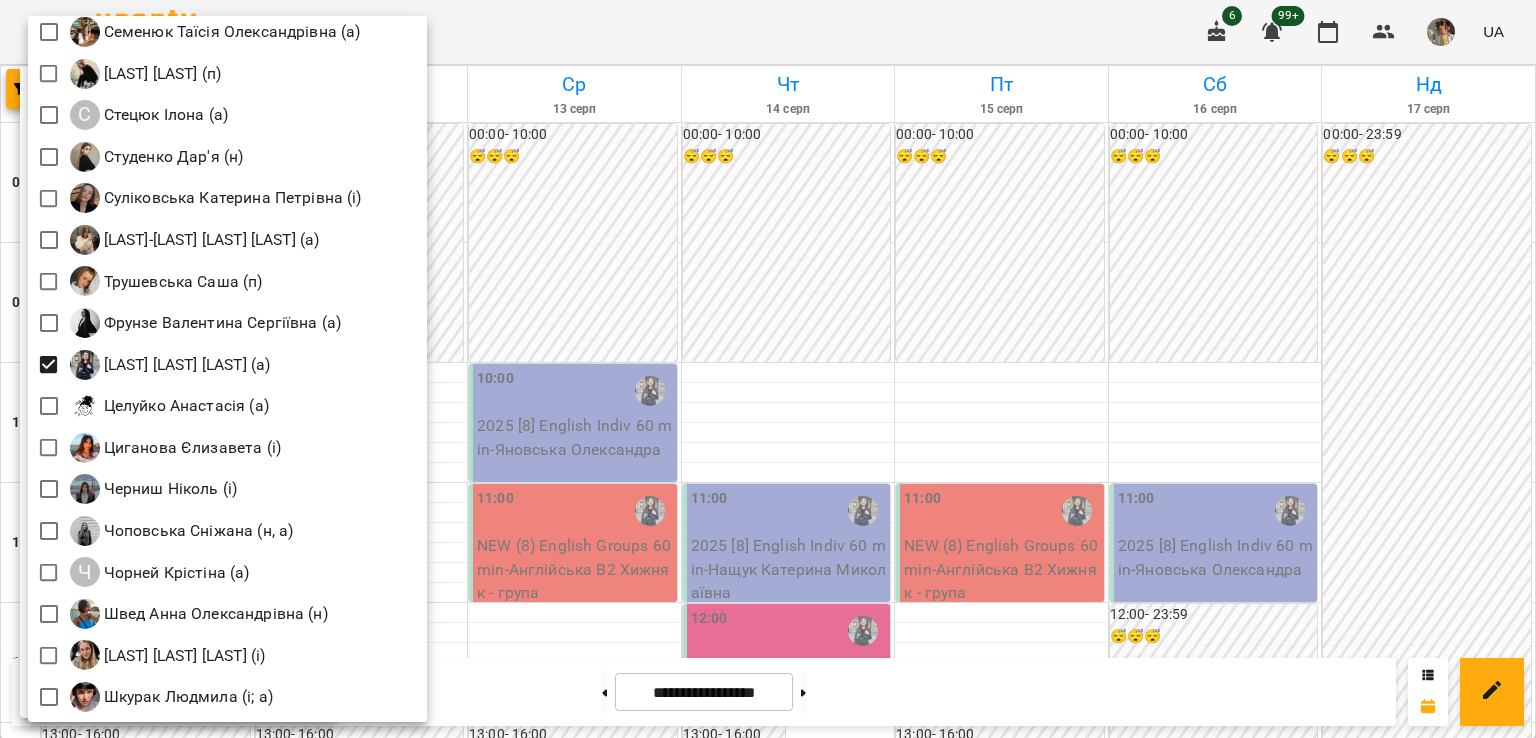 click at bounding box center (768, 369) 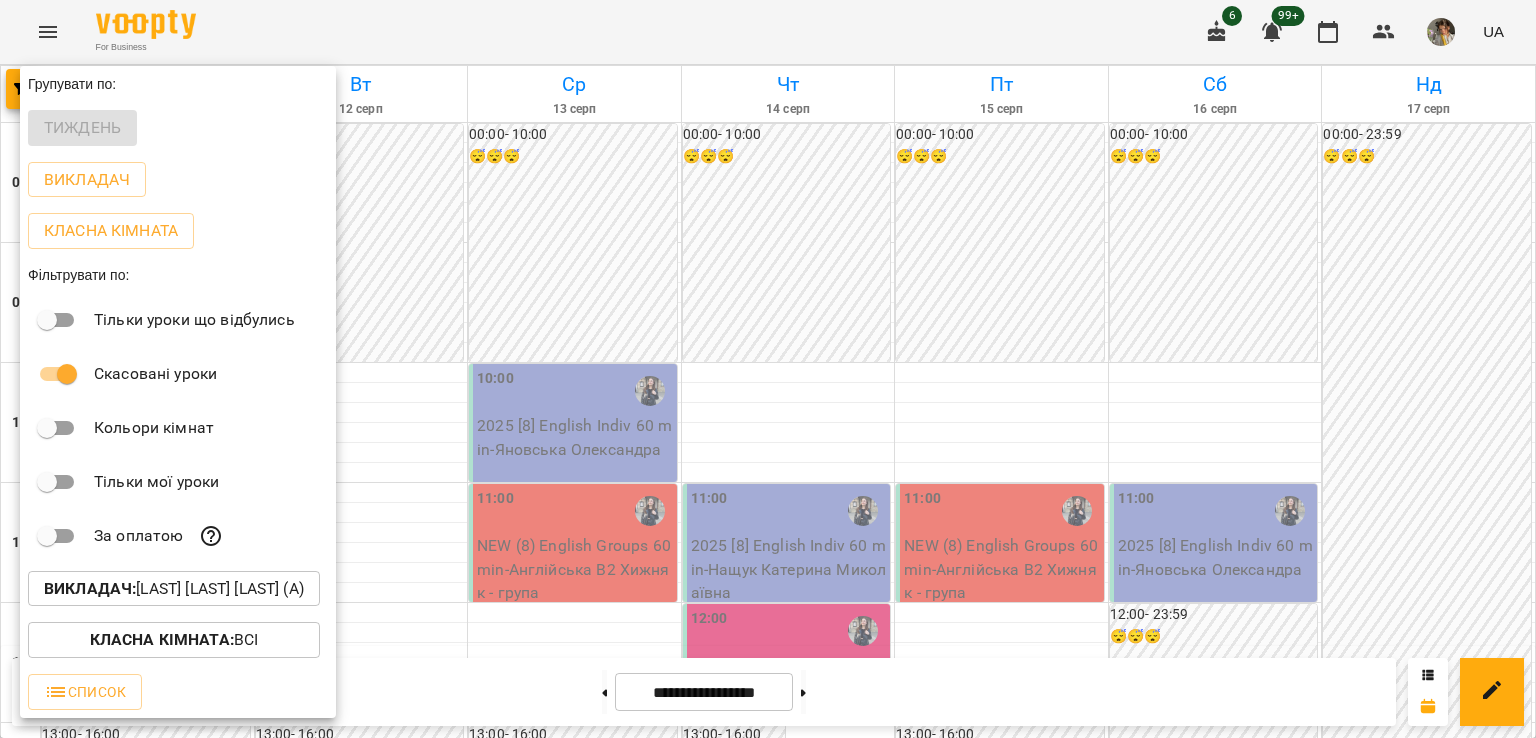 click at bounding box center [768, 369] 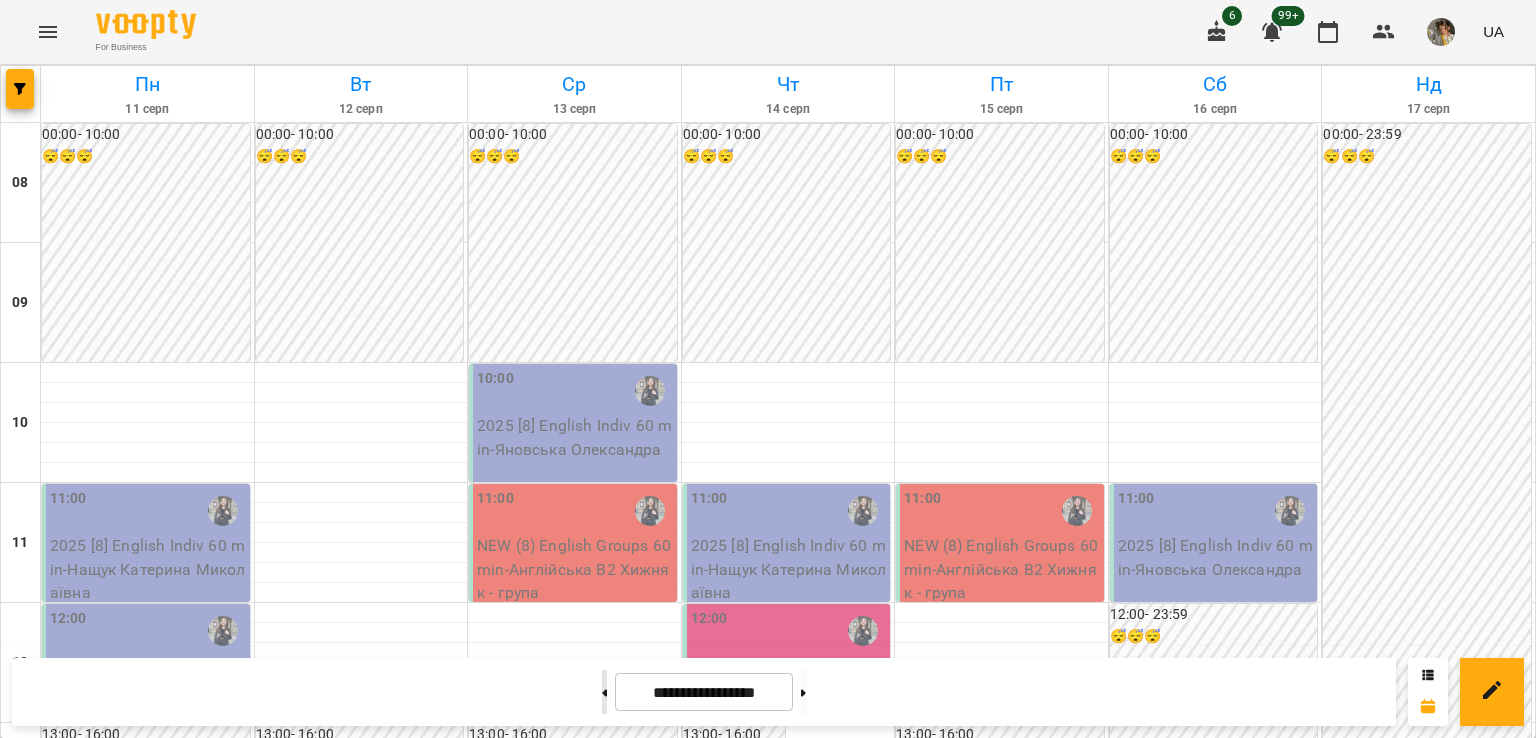 click at bounding box center [604, 692] 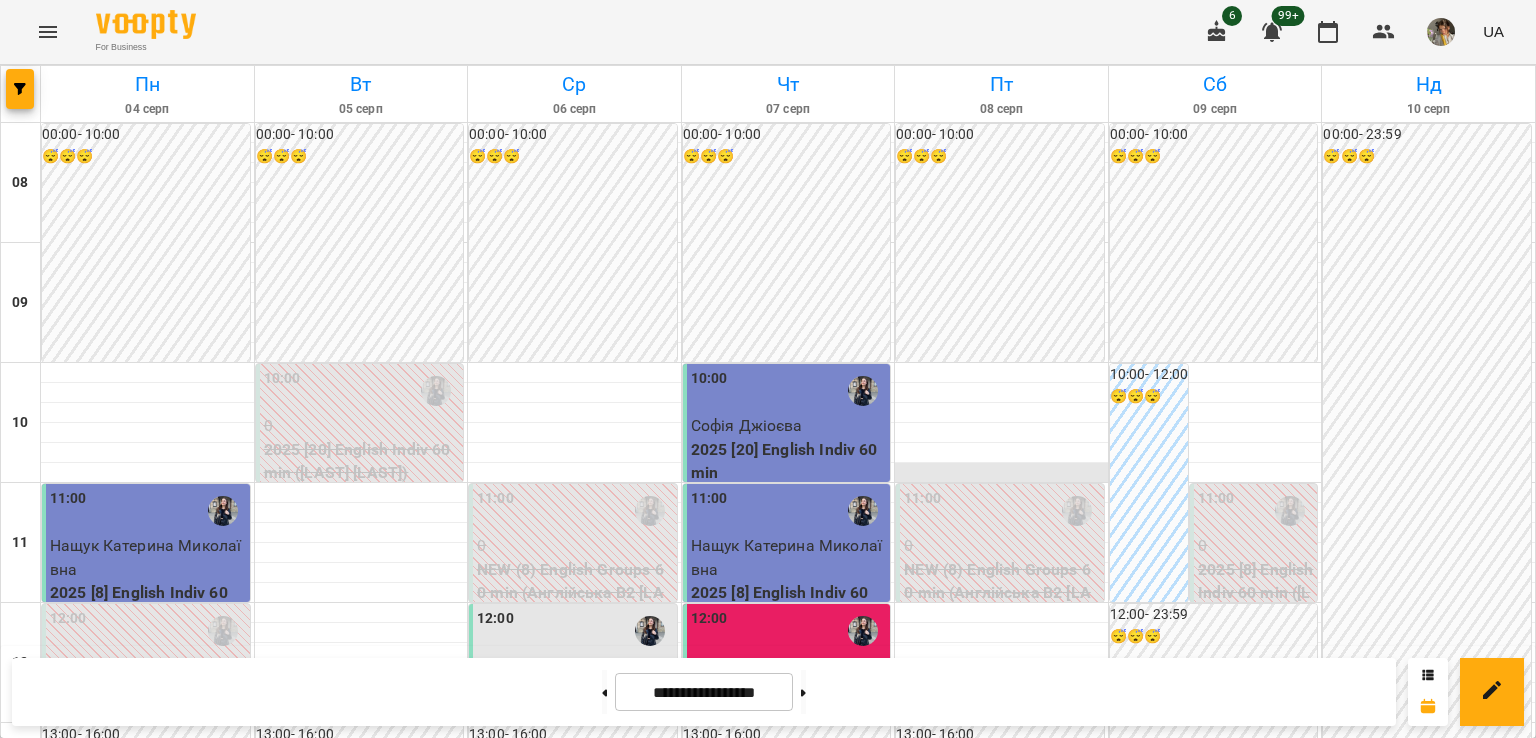 scroll, scrollTop: 936, scrollLeft: 0, axis: vertical 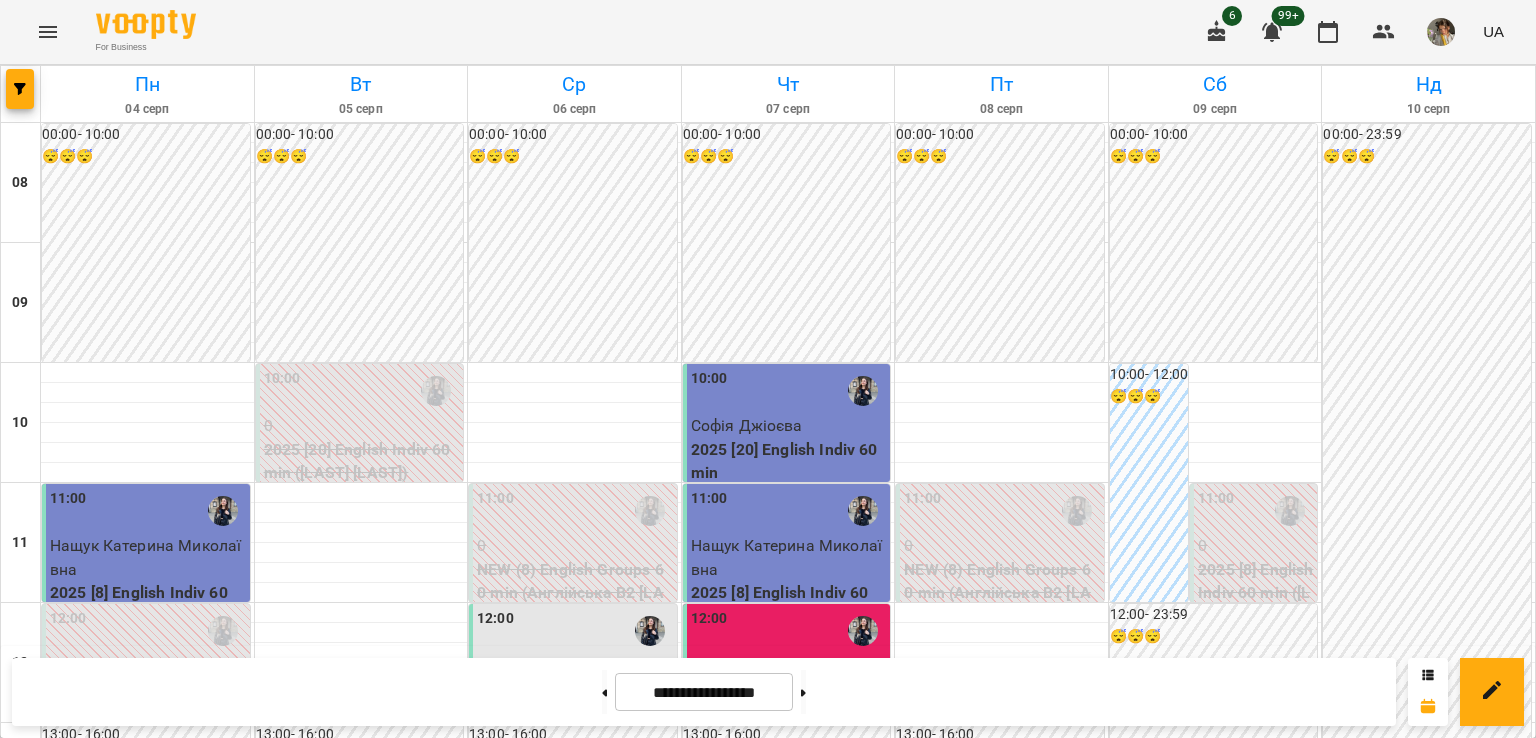 click on "Корпоративна група Марії Хижняк" at bounding box center [787, 1457] 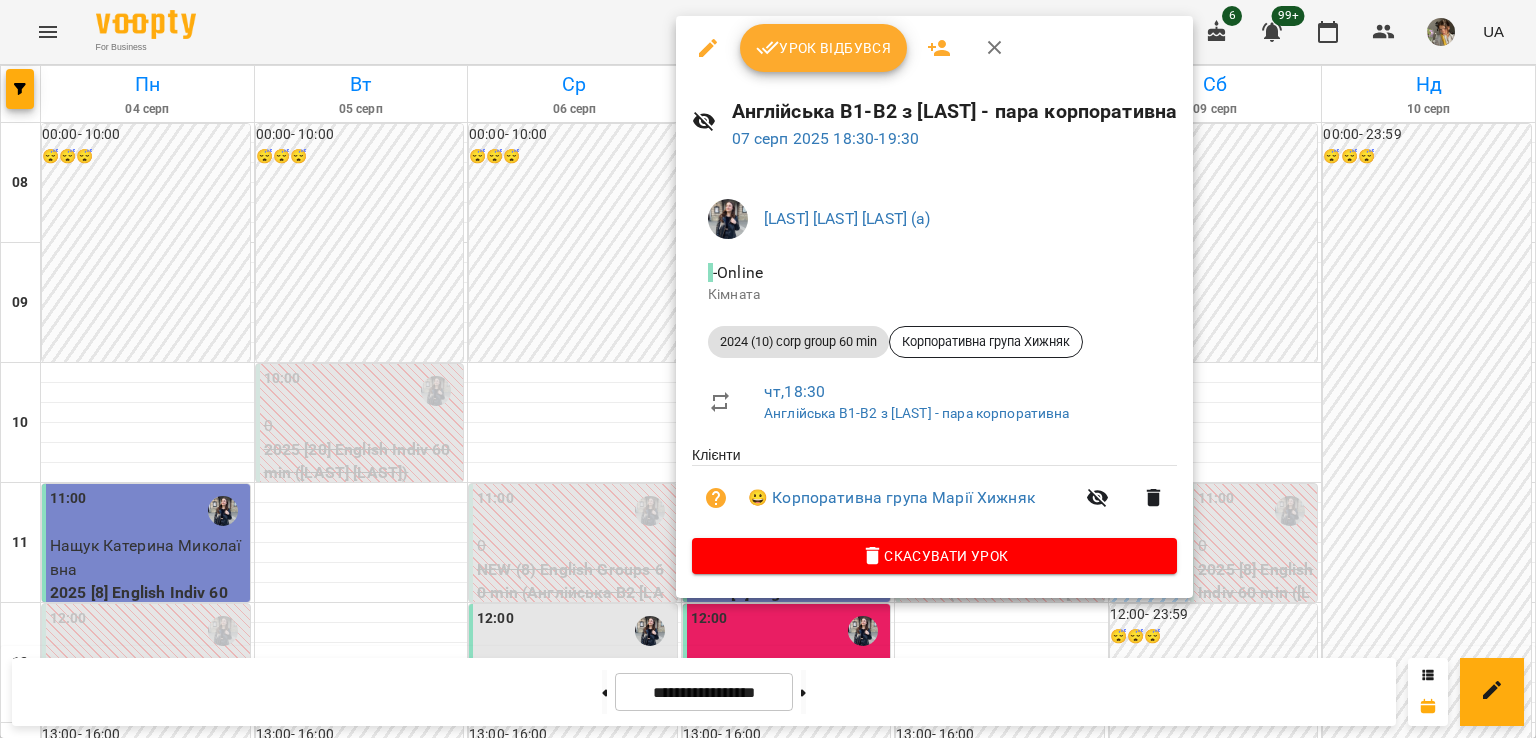 click on "Урок відбувся" at bounding box center [824, 48] 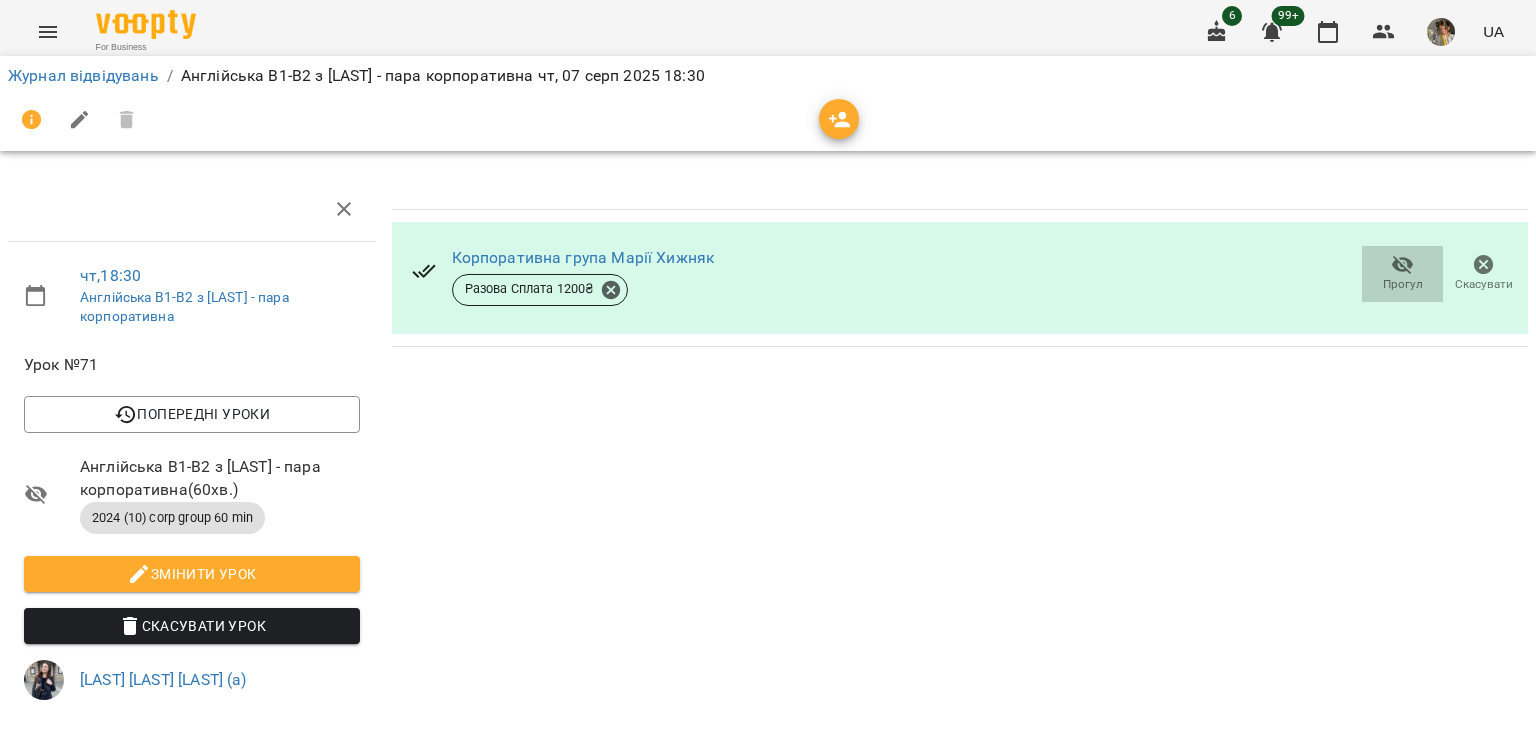 click 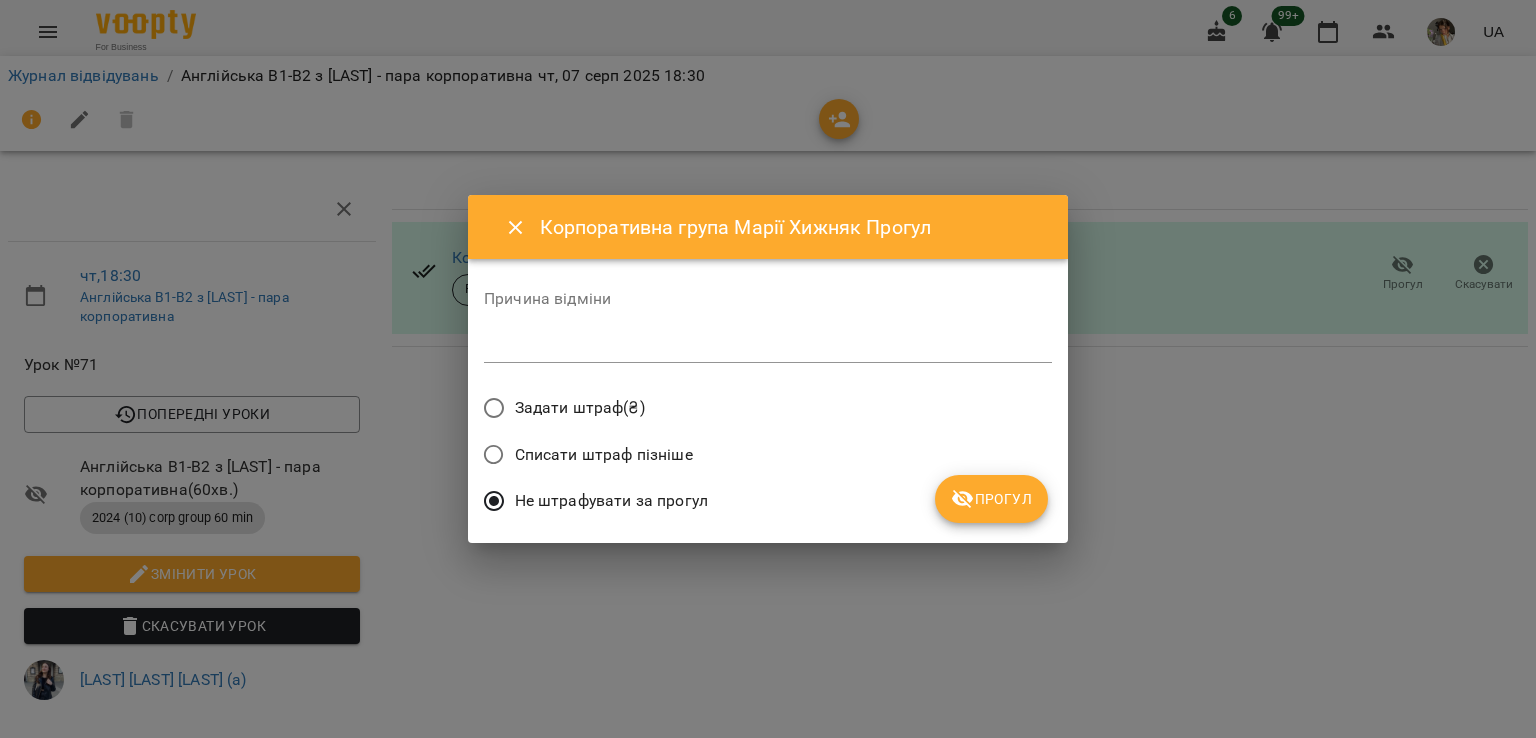click on "Задати штраф(₴)" at bounding box center [580, 408] 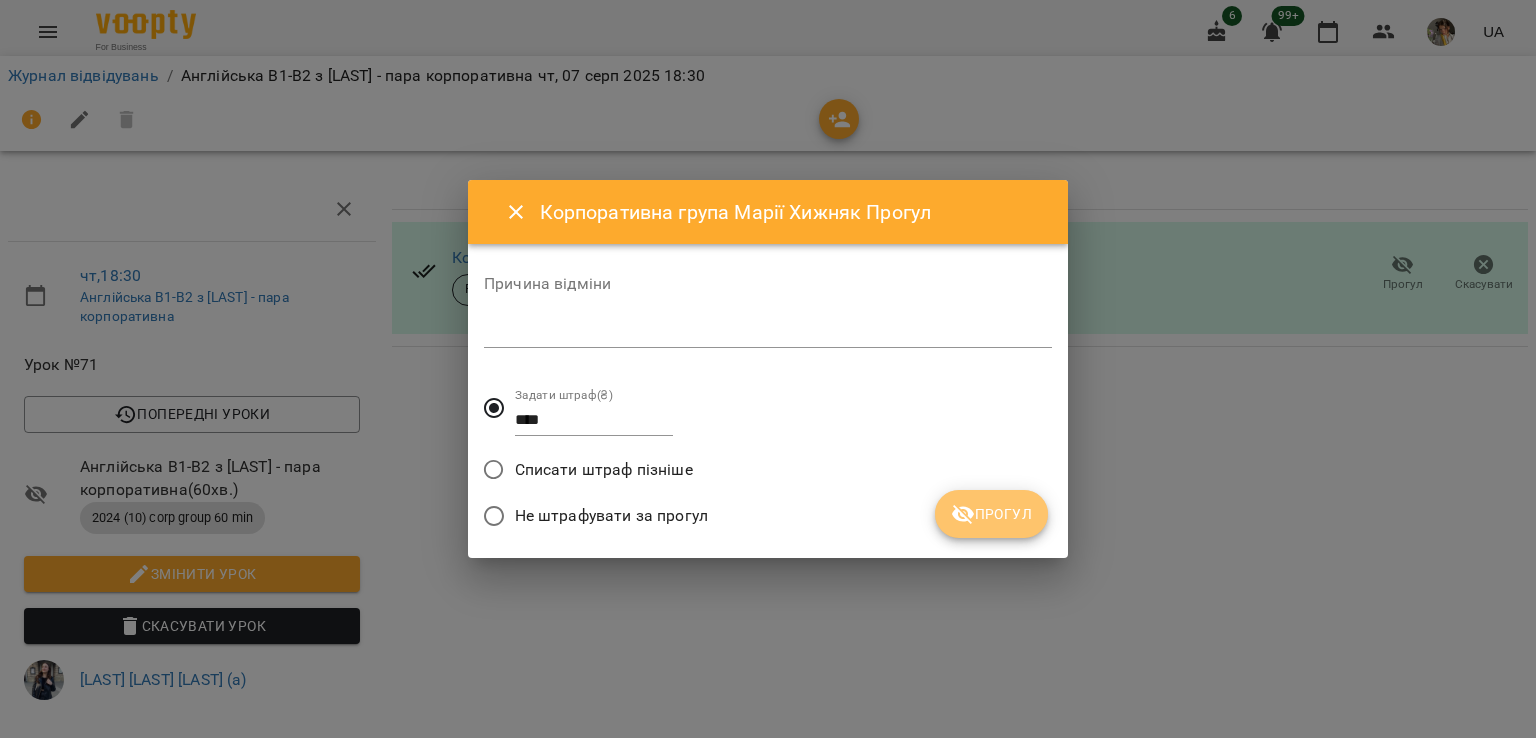 click on "Прогул" at bounding box center [991, 514] 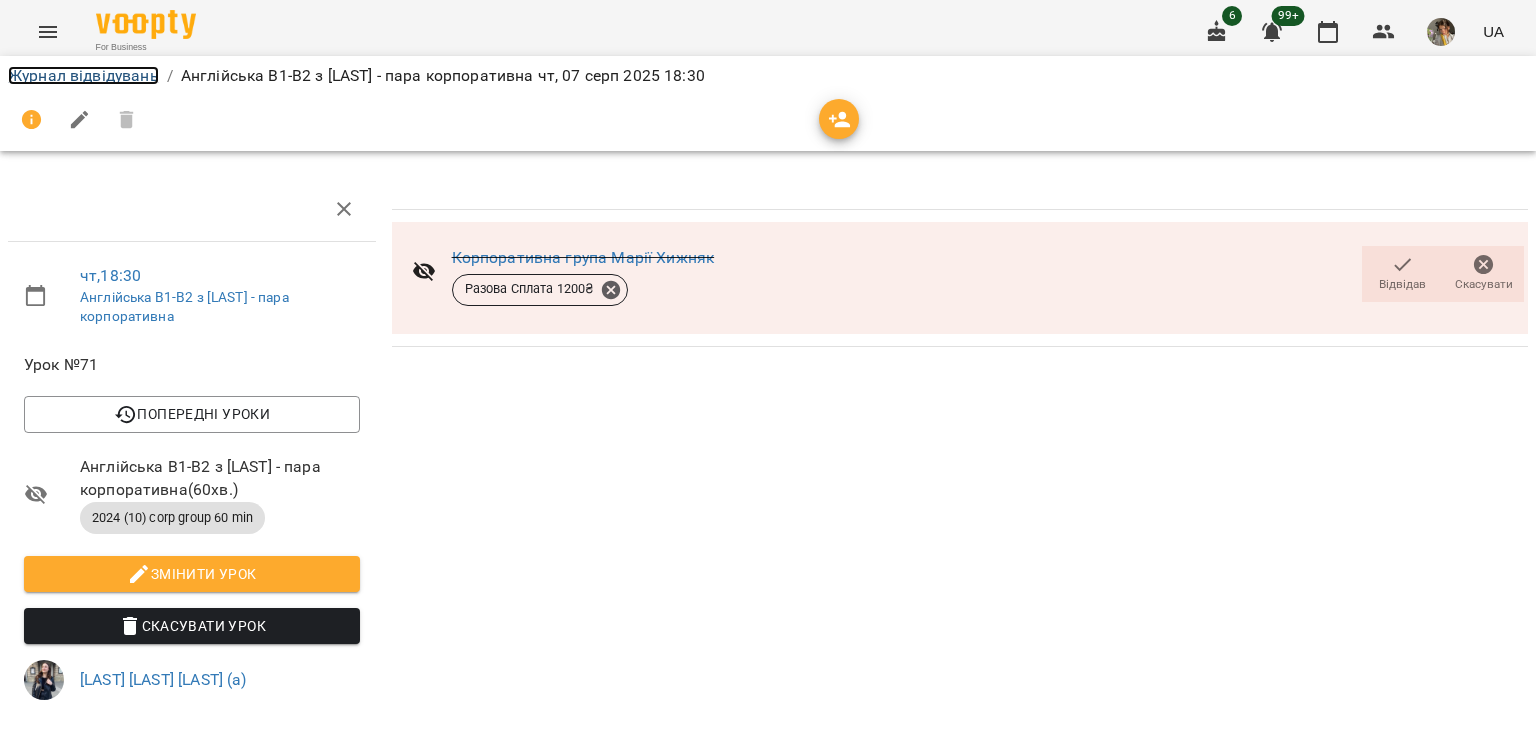 click on "Журнал відвідувань" at bounding box center (83, 75) 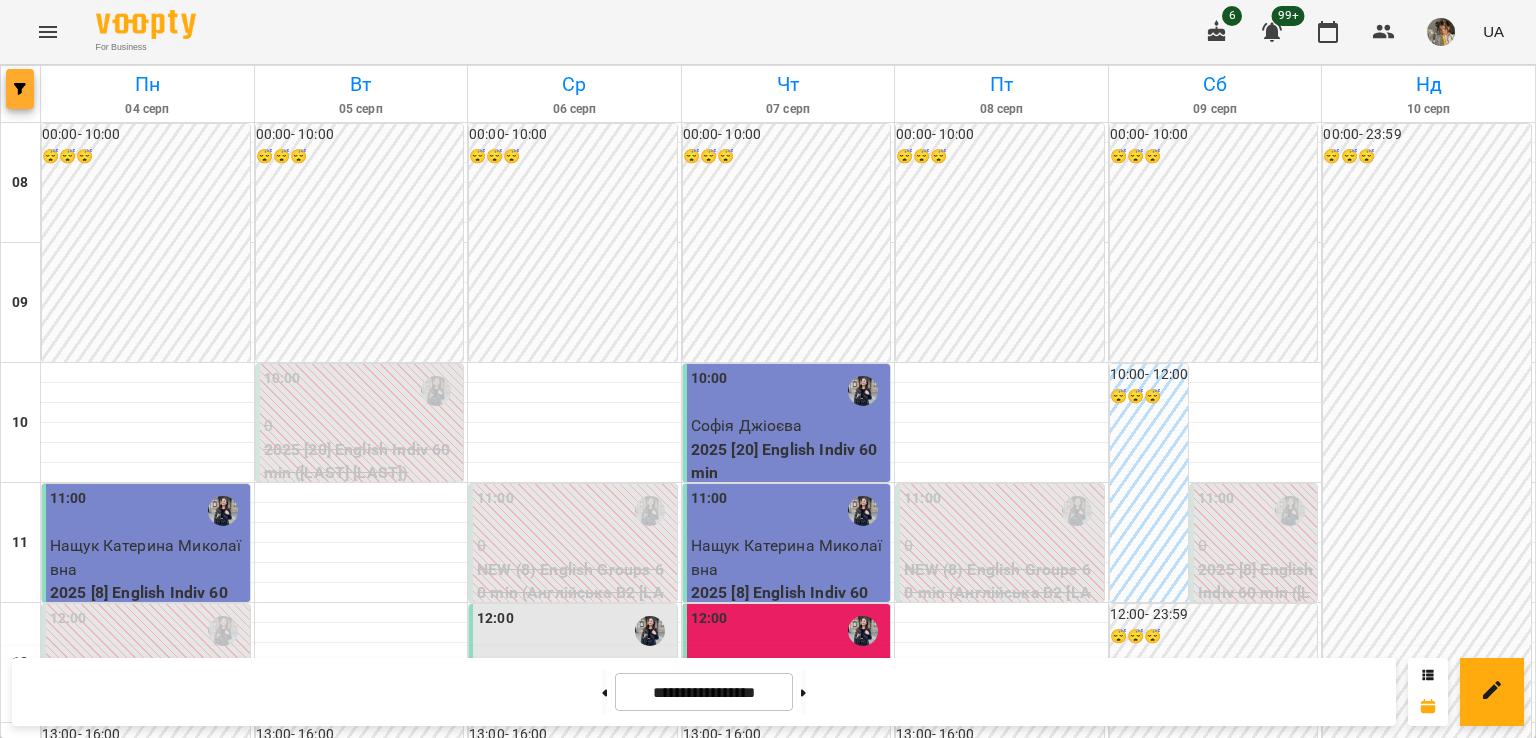 click at bounding box center [20, 89] 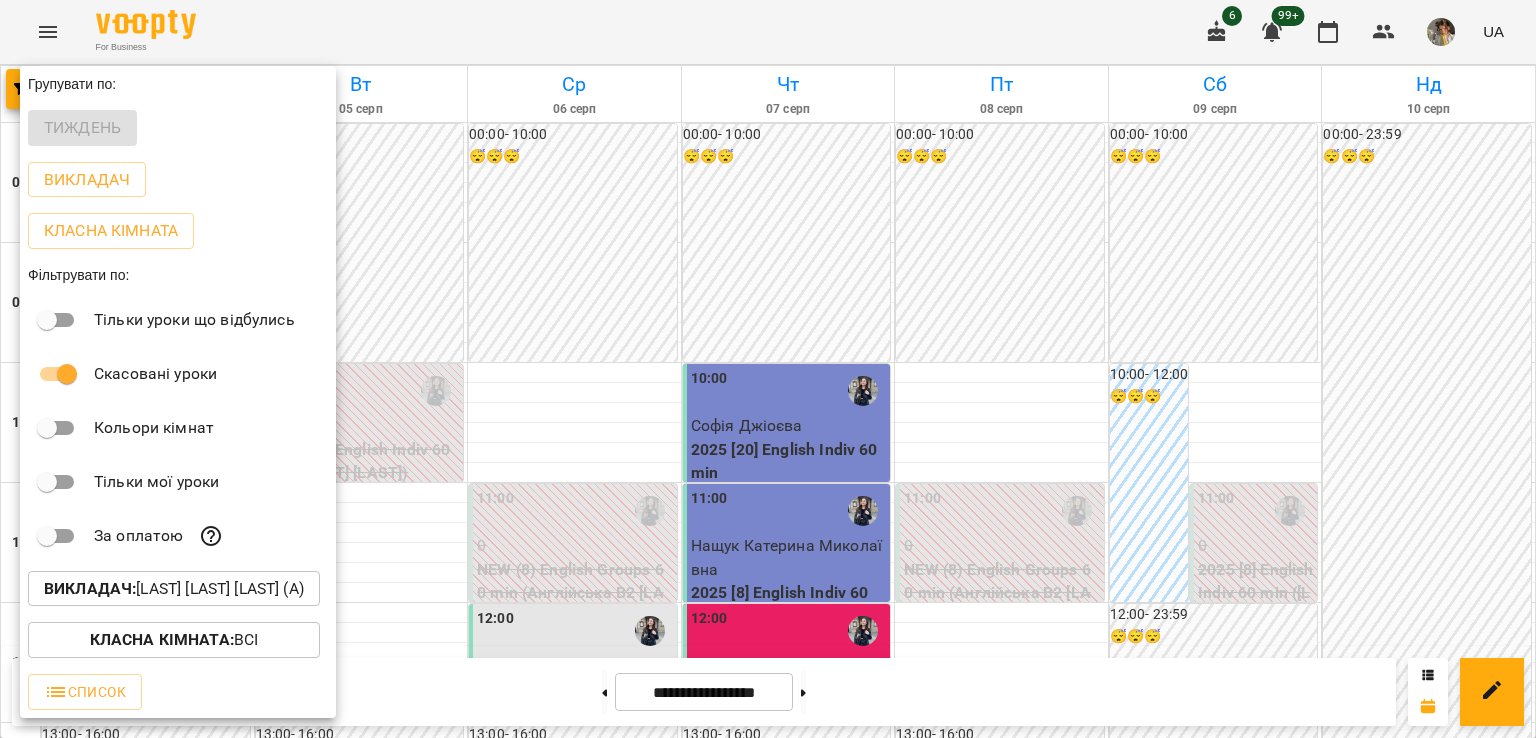 click on "Викладач :  Хижняк Марія Сергіївна (а)" at bounding box center [174, 589] 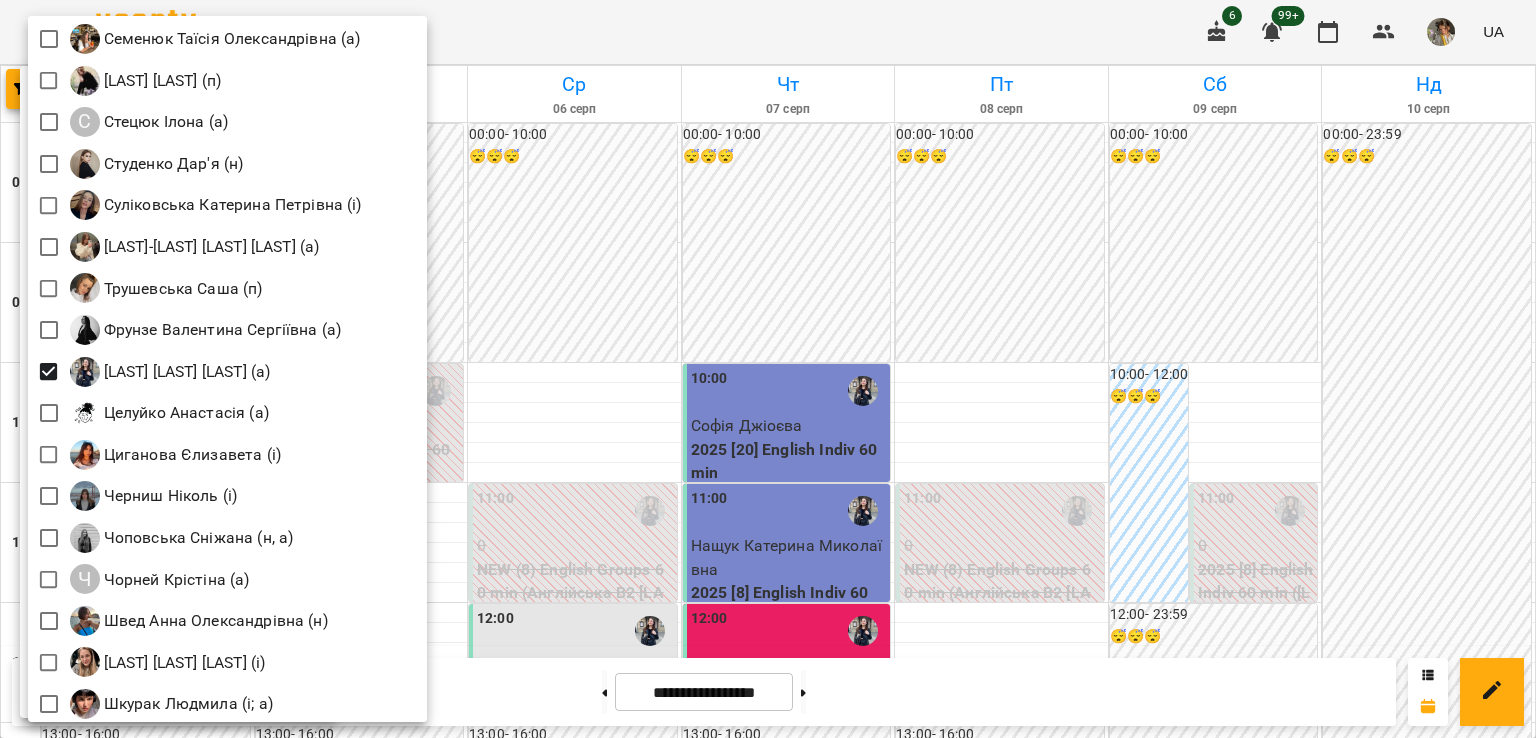 scroll, scrollTop: 2831, scrollLeft: 0, axis: vertical 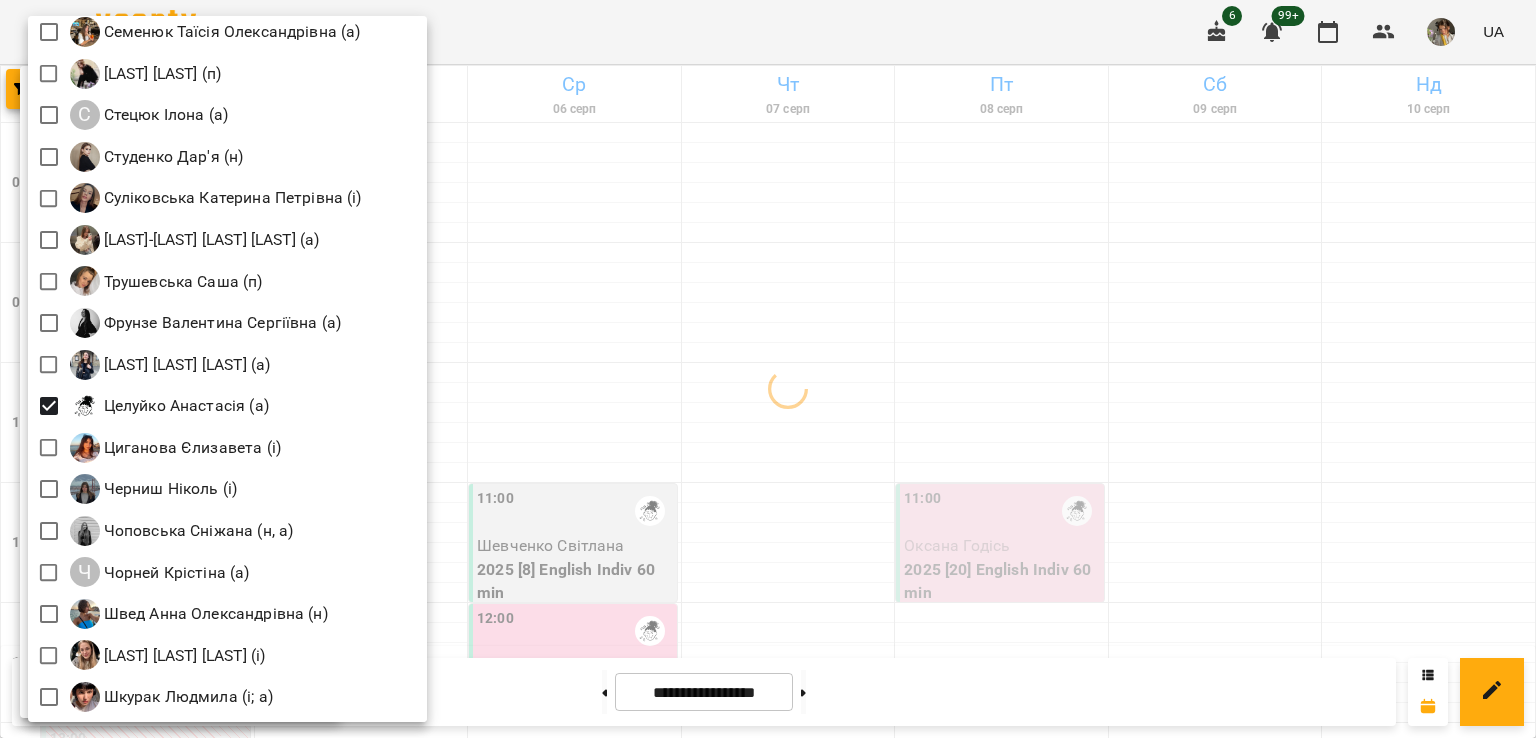 click at bounding box center [768, 369] 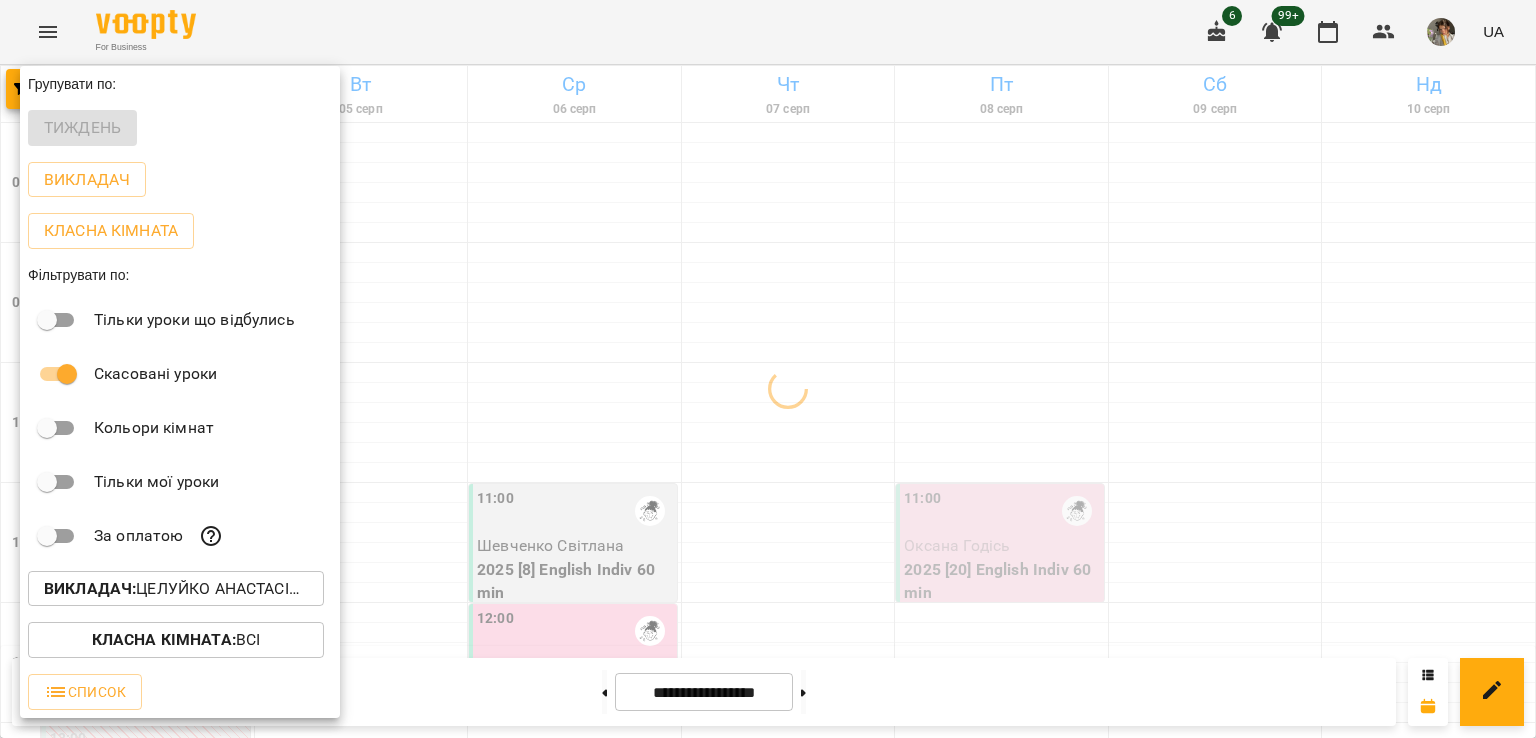 click at bounding box center (768, 369) 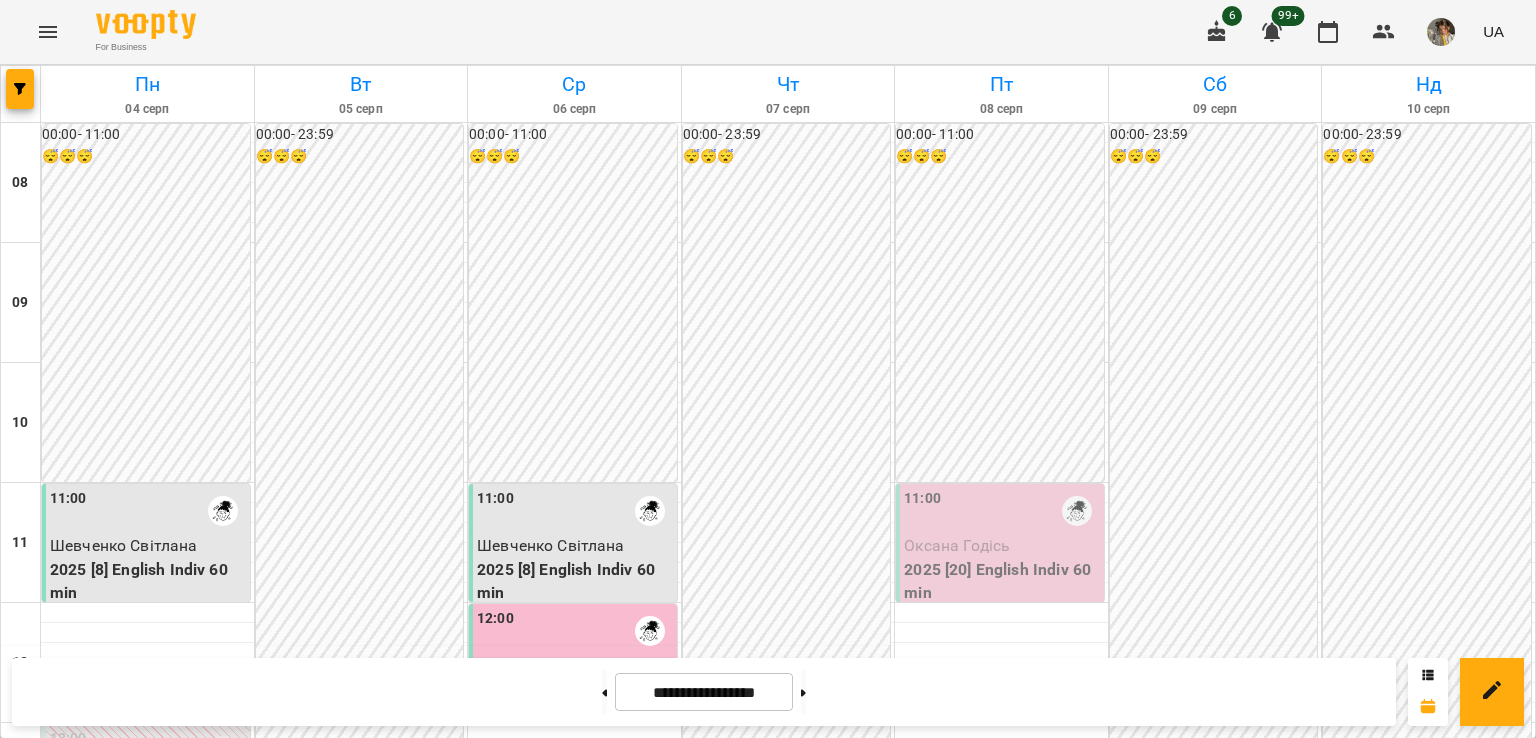 scroll, scrollTop: 827, scrollLeft: 0, axis: vertical 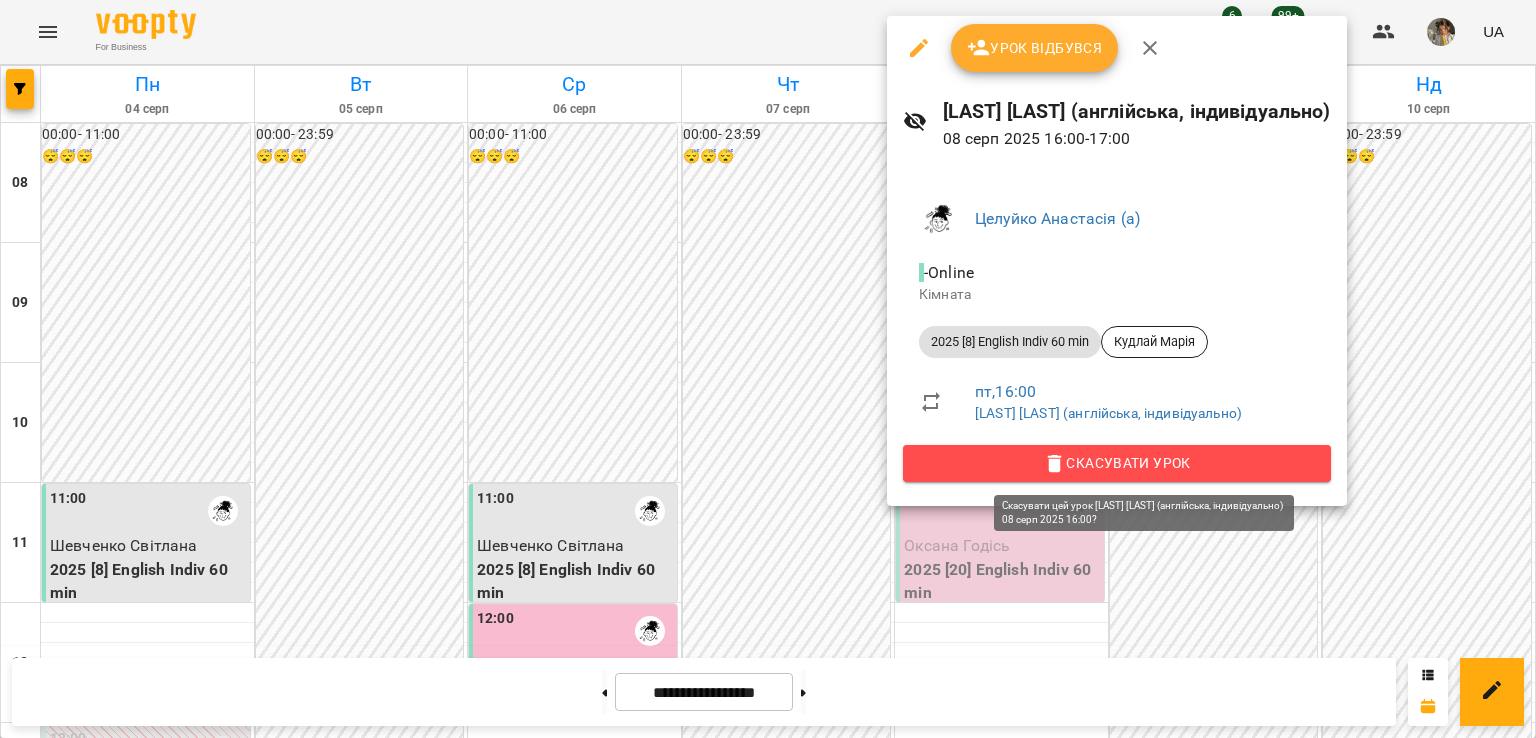 click on "Скасувати Урок" at bounding box center (1117, 463) 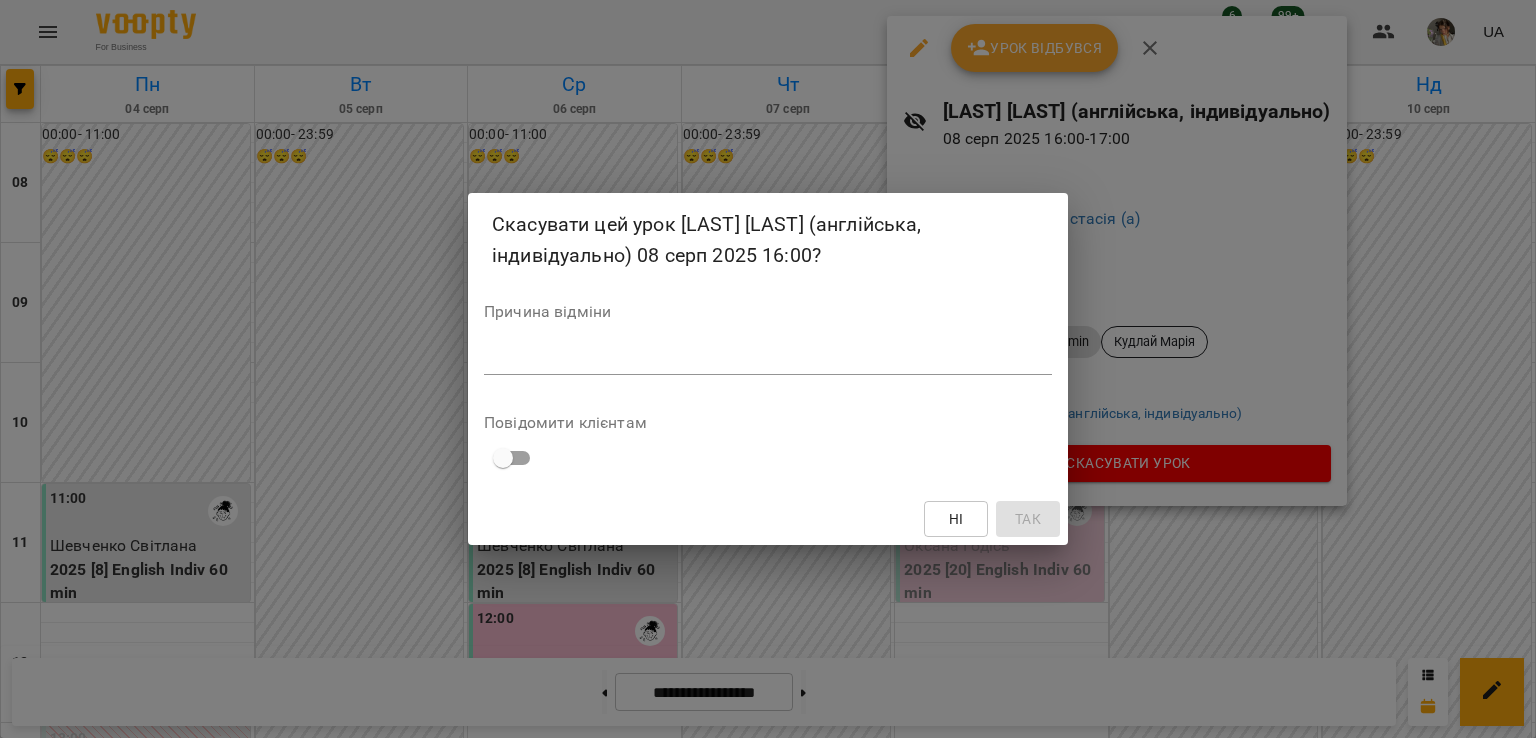 click at bounding box center [768, 358] 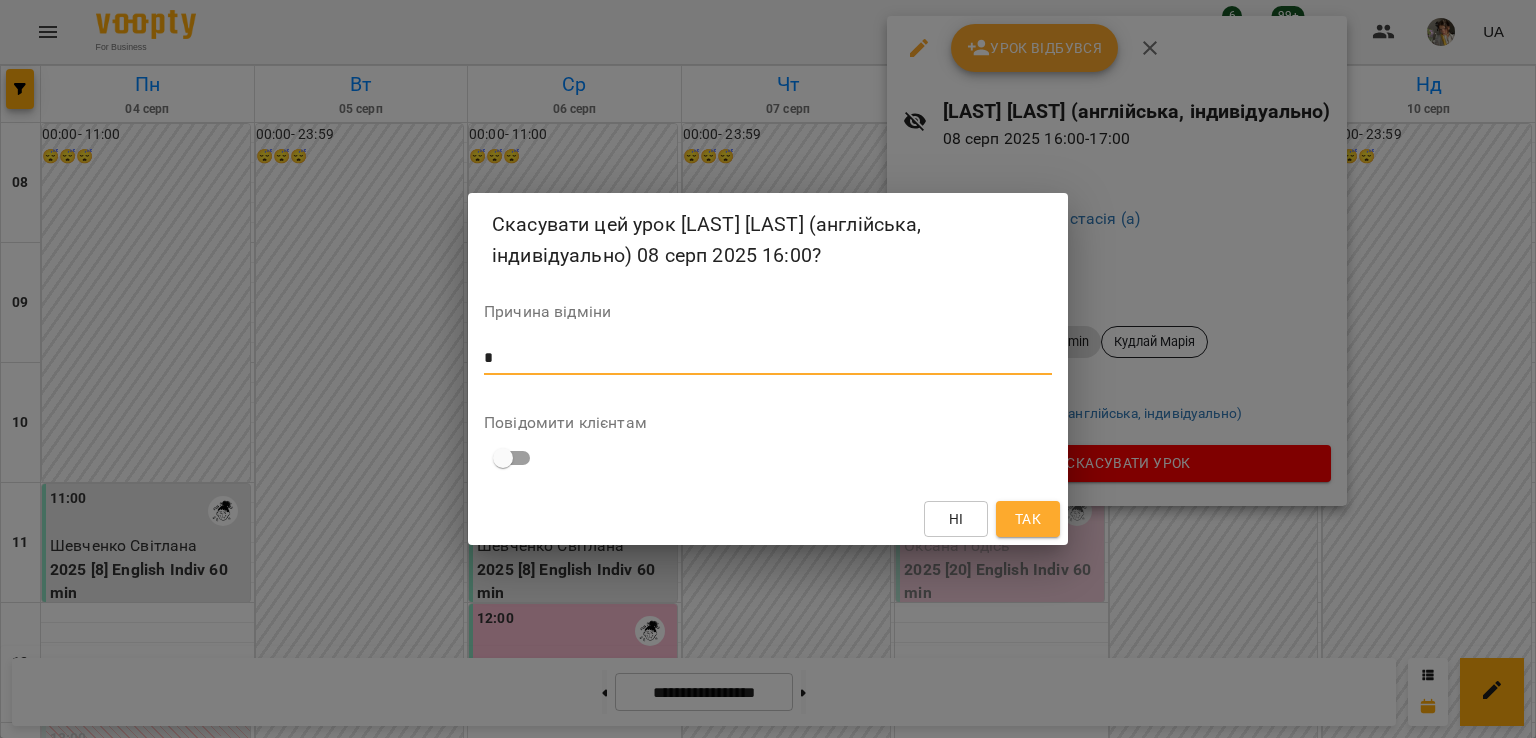 type on "*" 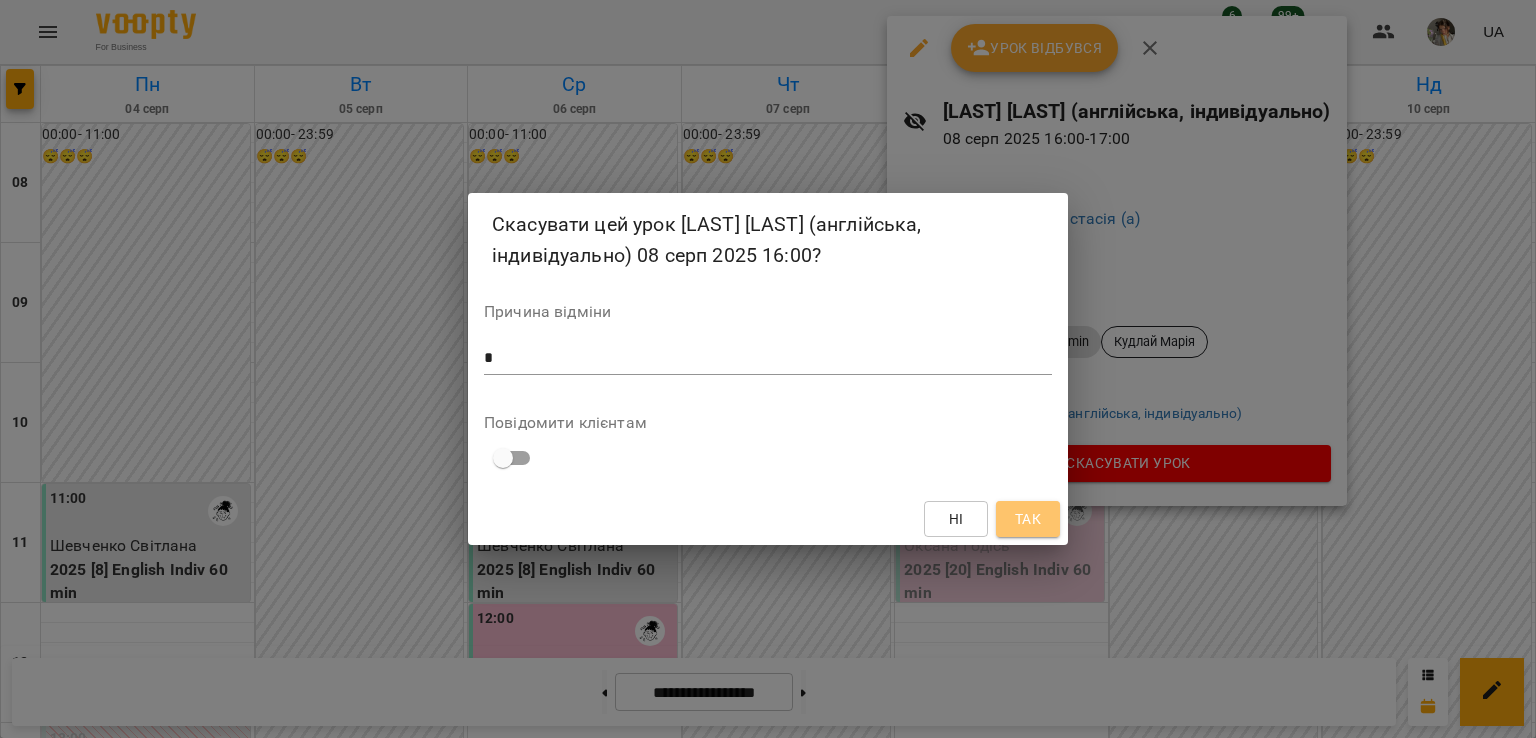 click on "Так" at bounding box center (1028, 519) 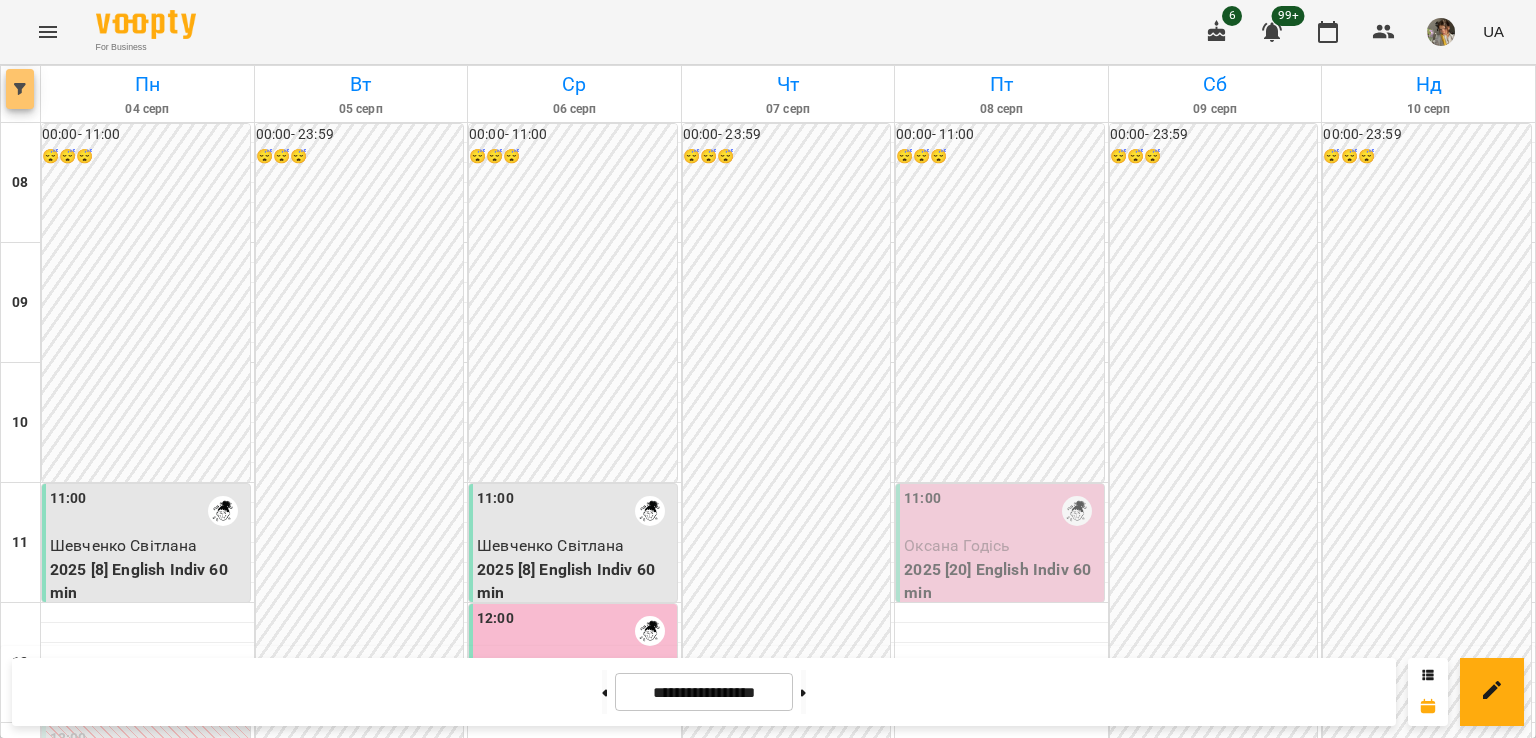 click at bounding box center (20, 89) 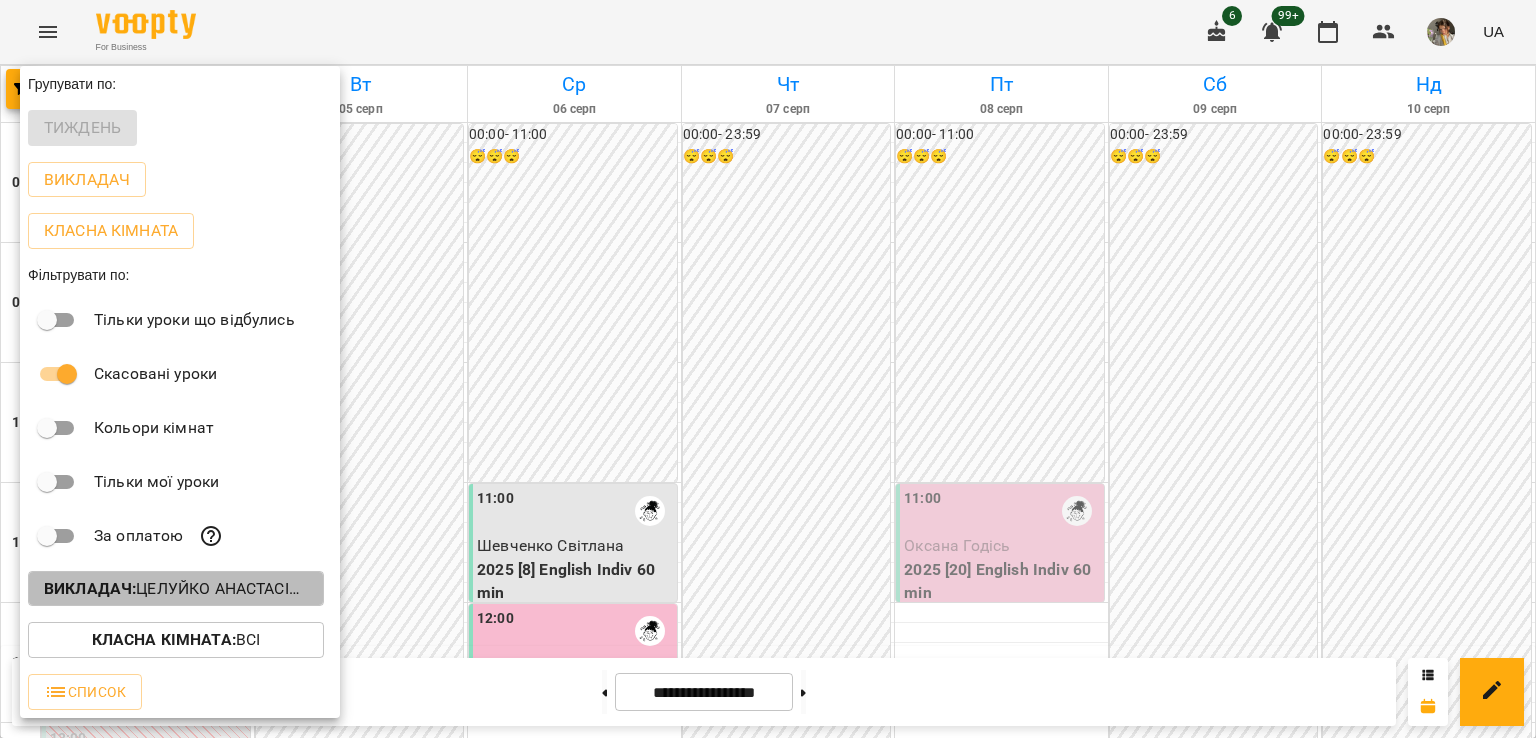 click on "Викладач :  Целуйко Анастасія (а)" at bounding box center [176, 589] 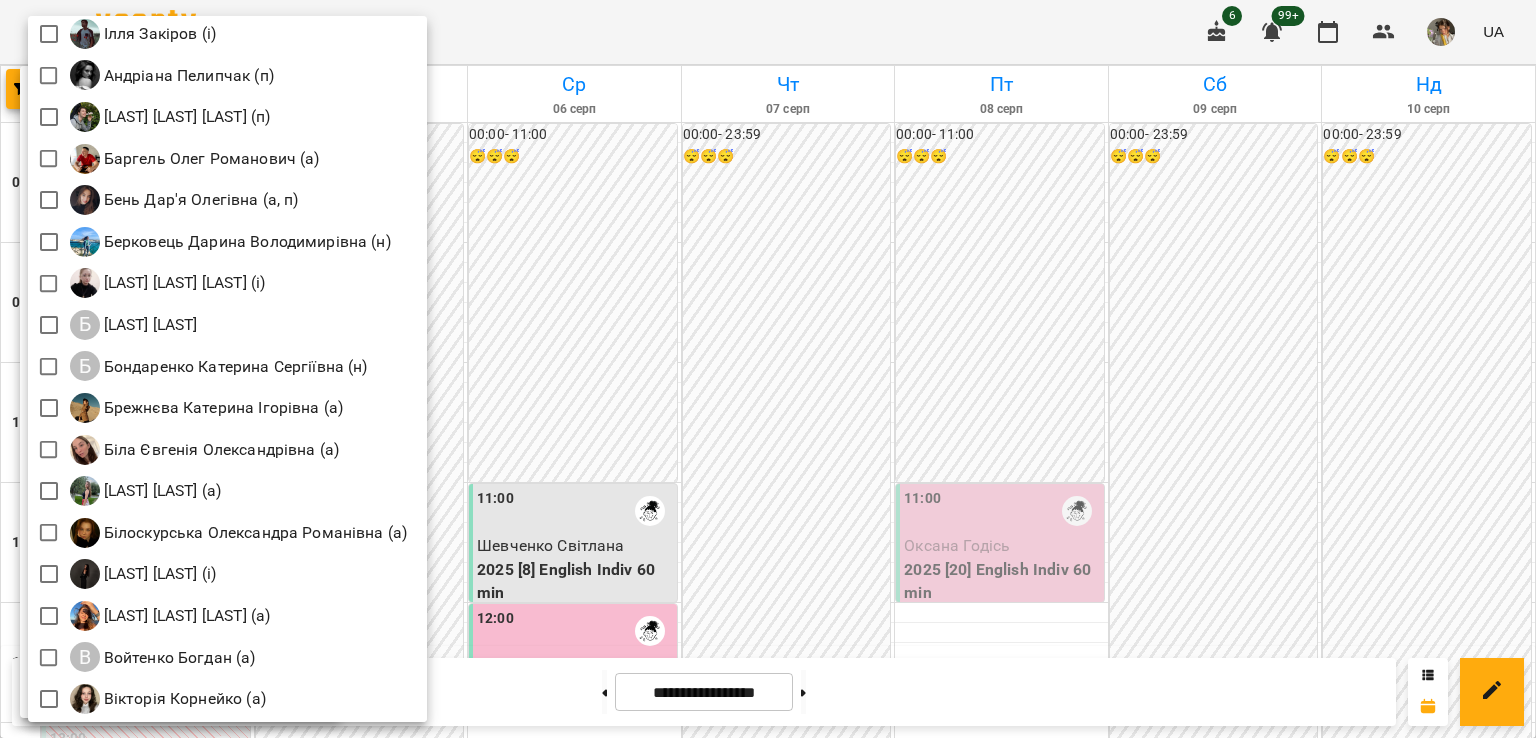 scroll, scrollTop: 94, scrollLeft: 0, axis: vertical 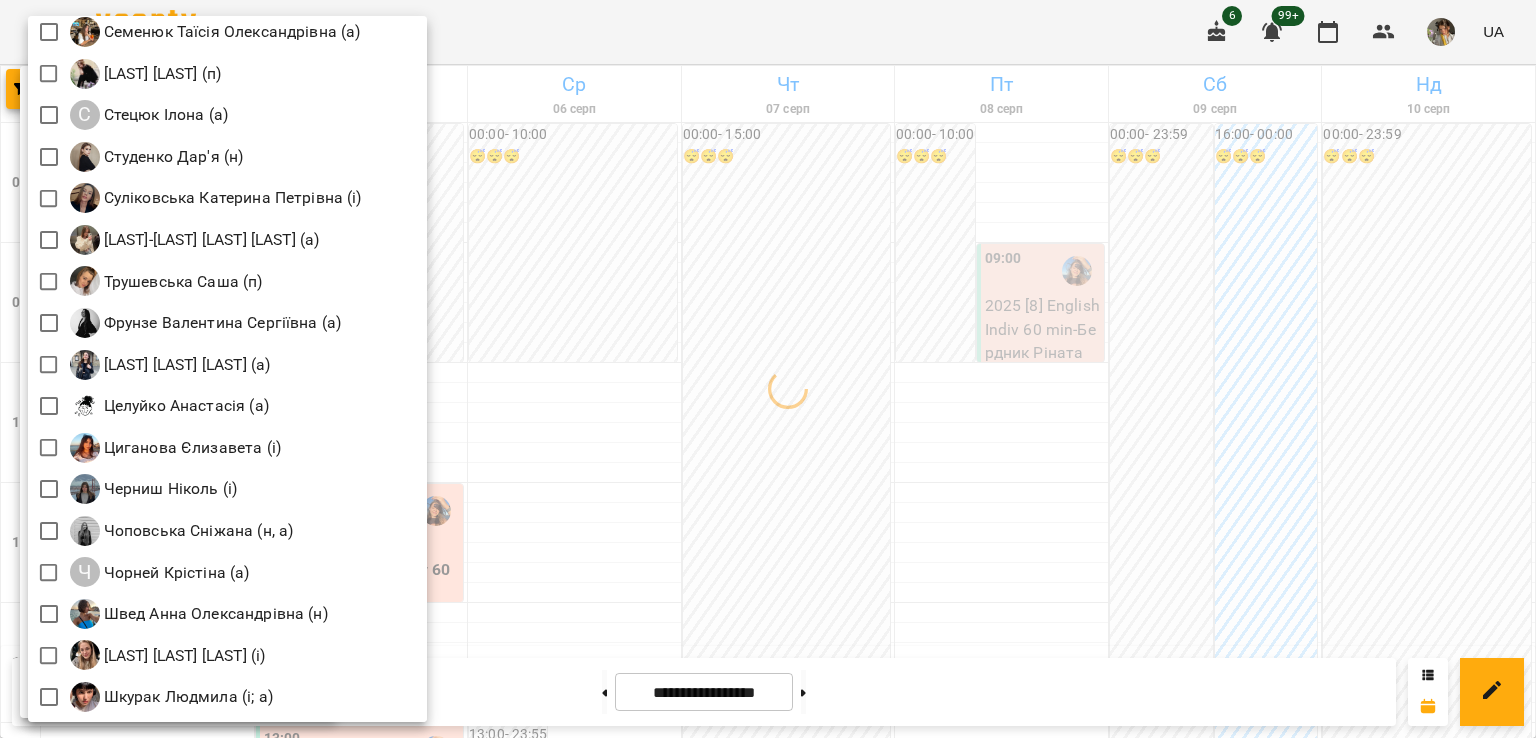 click at bounding box center (768, 369) 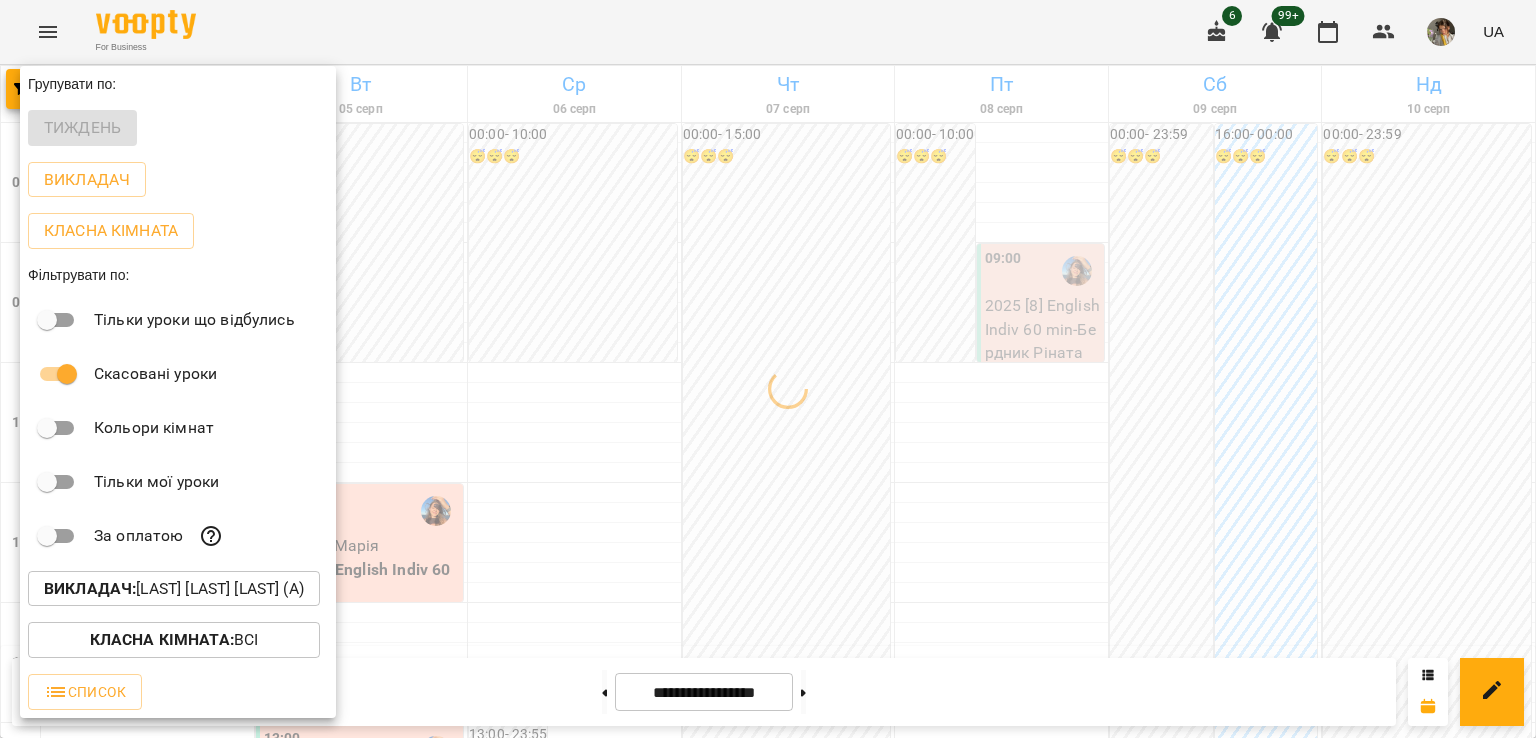 click on "Всі   Івашура Анна Вікторівна (і)     Ілля Закіров (і)     Андріана Пелипчак (п)     Бабійчук Володимир Дмитрович (п)     Баргель Олег Романович (а)     Бень Дар'я Олегівна (а, п)     Берковець Дарина Володимирівна (н)     Биба Марія Олексіївна (і)   Б   Богуш Альбіна   Б   Бондаренко Катерина Сергіївна (н)     Брежнєва Катерина Ігорівна (а)     Біла Євгенія Олександрівна (а)     Білокур Катерина (а)     Білоскурська Олександра Романівна (а)     Ваганова Юлія (і)     Вербова Єлизавета Сергіївна (а)   В   Войтенко Богдан (а)     Вікторія Корнейко (а)     Гайдукевич Анна (і)" at bounding box center (768, 369) 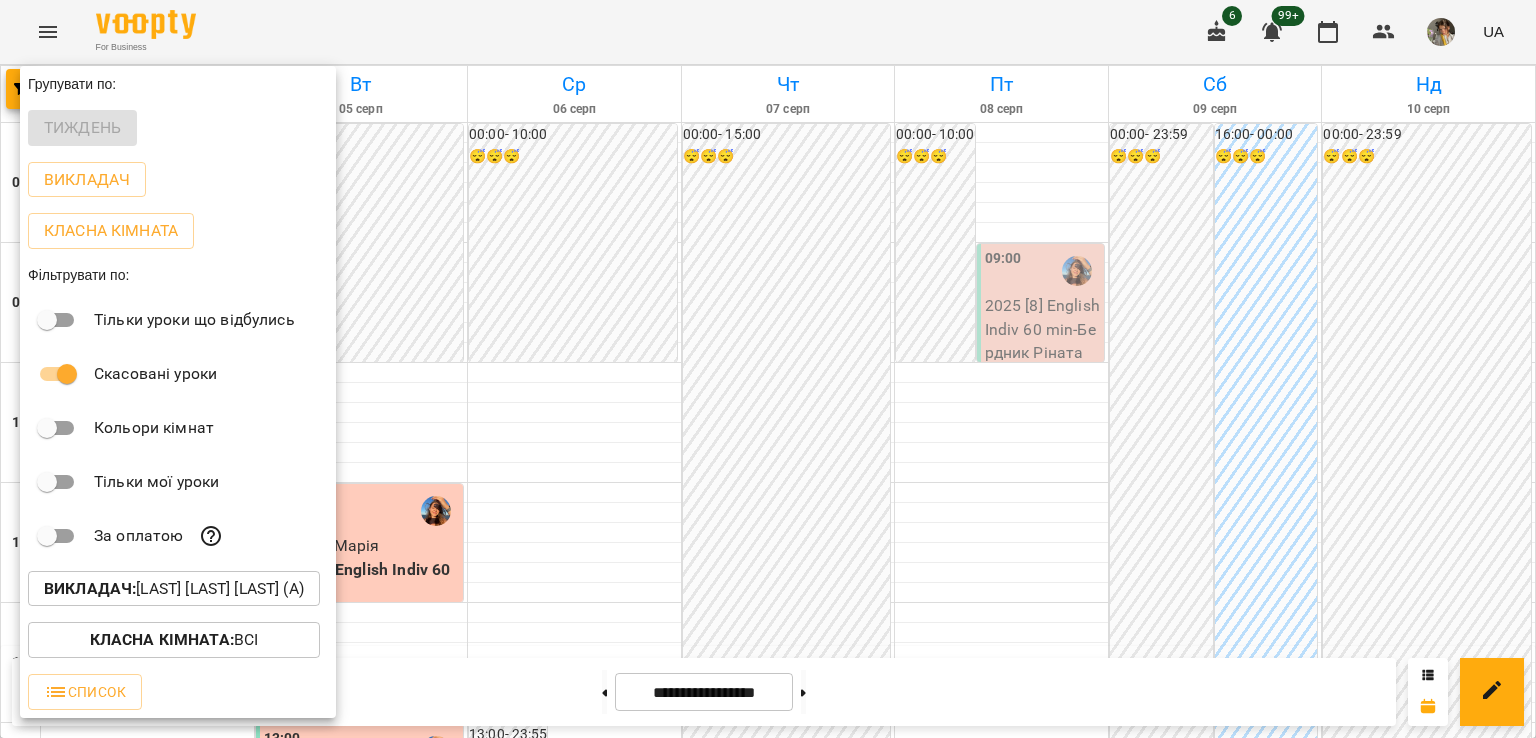click at bounding box center [768, 369] 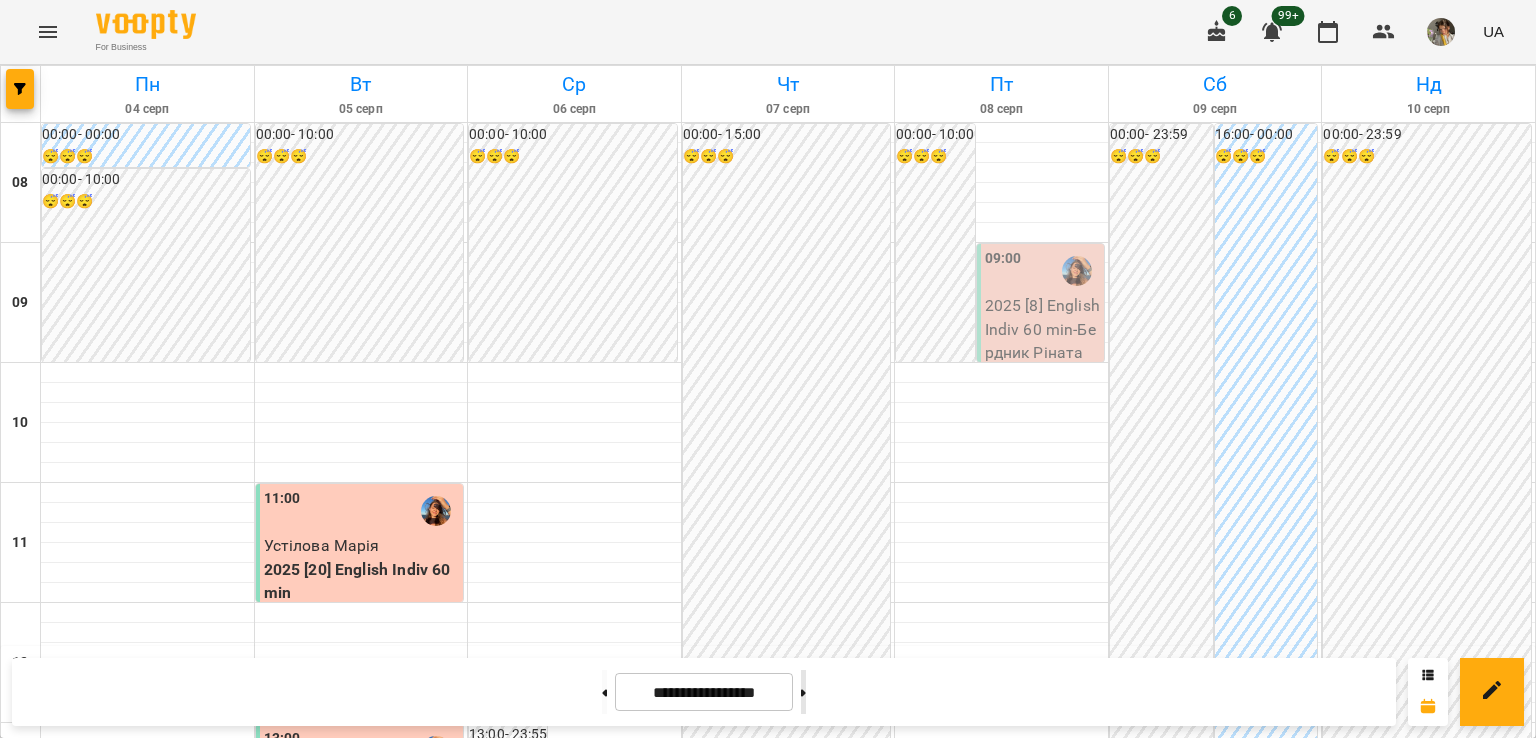 click 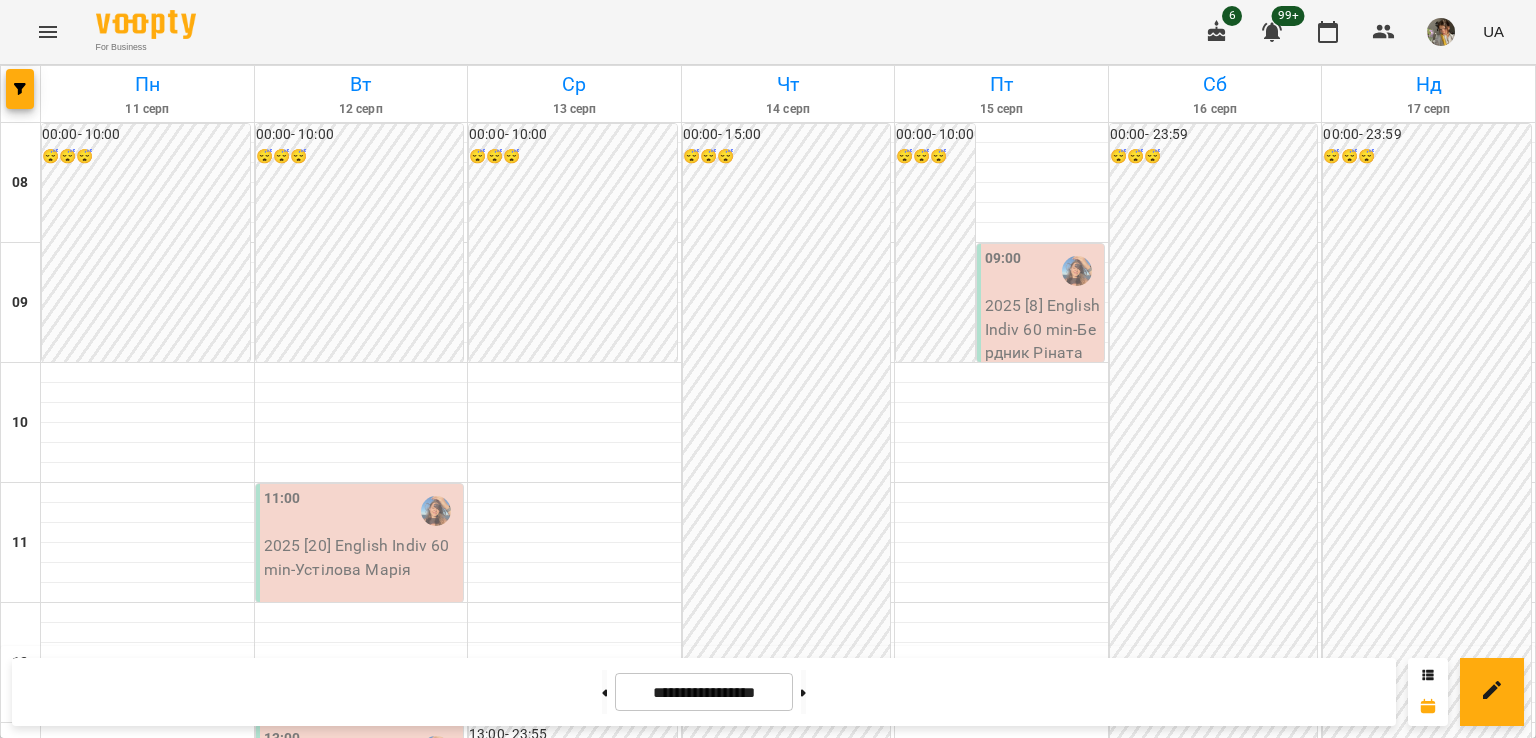 scroll, scrollTop: 1104, scrollLeft: 0, axis: vertical 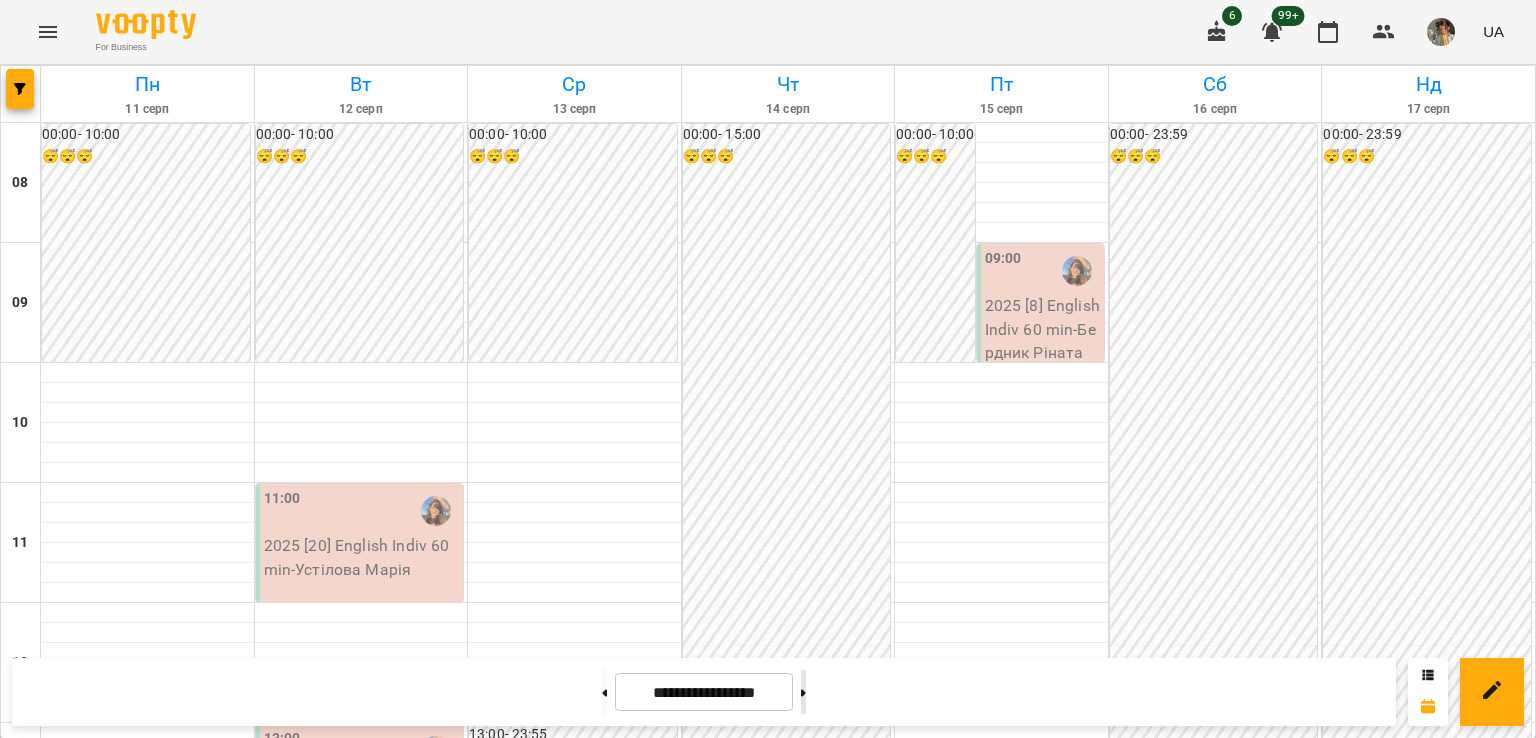 click at bounding box center [803, 692] 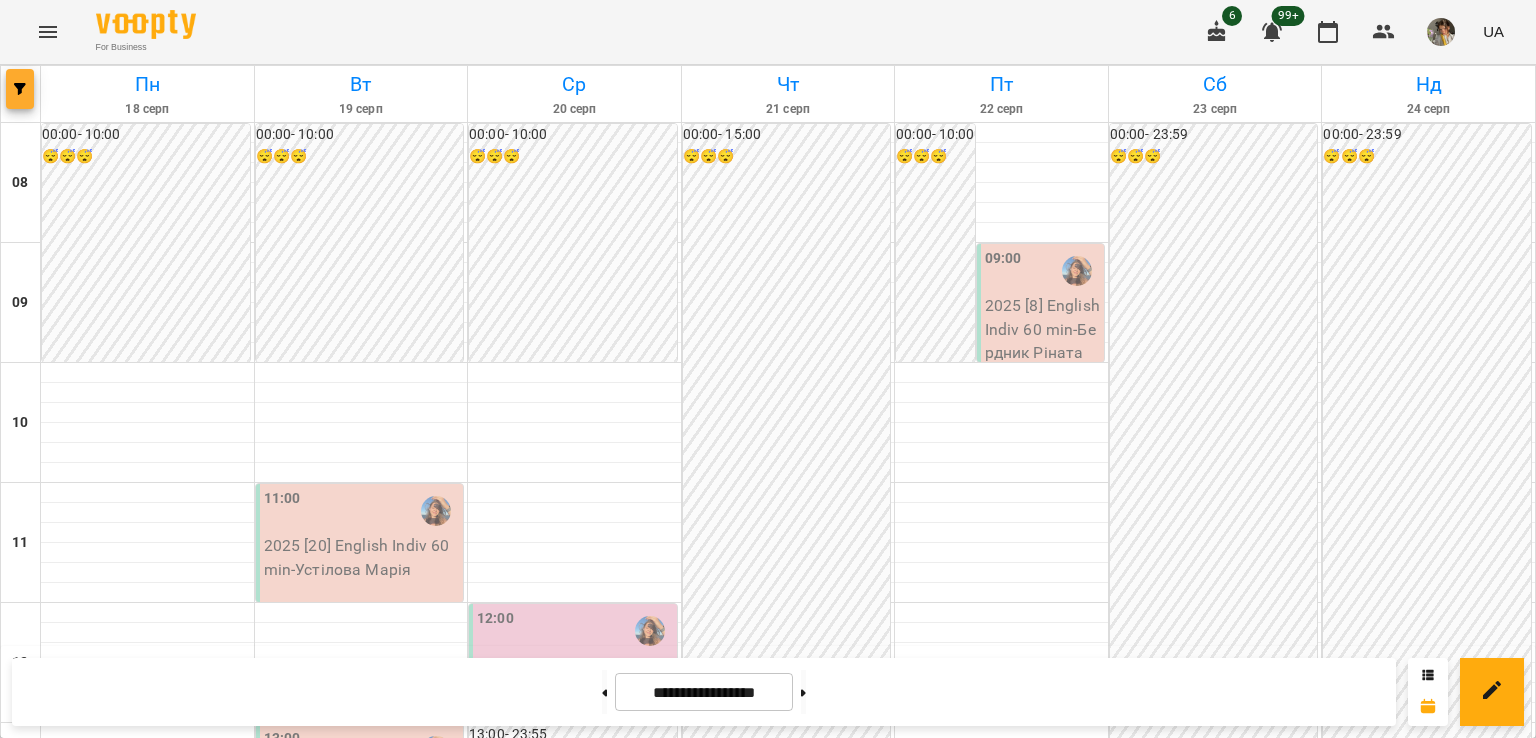 click at bounding box center [20, 89] 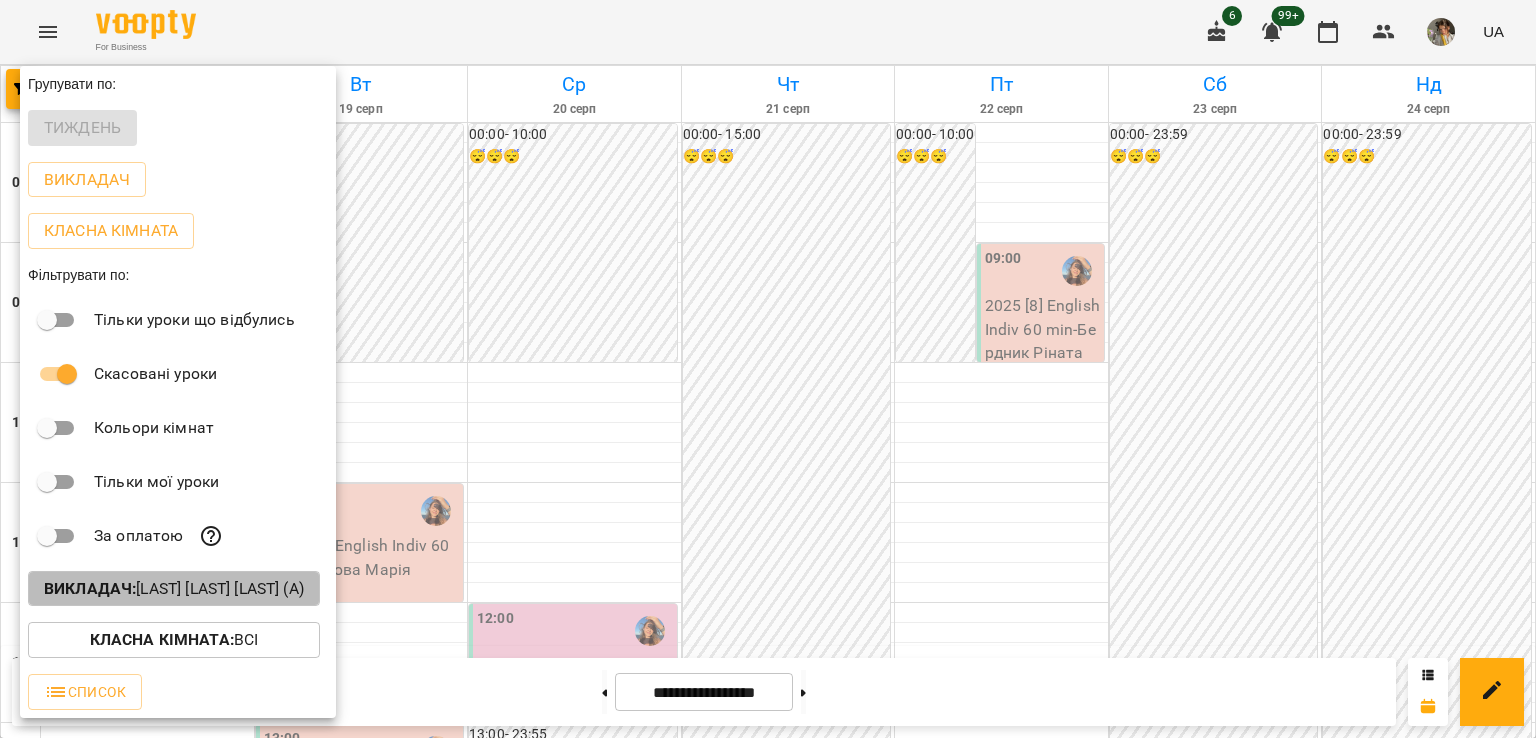 click on "Викладач :" at bounding box center [90, 588] 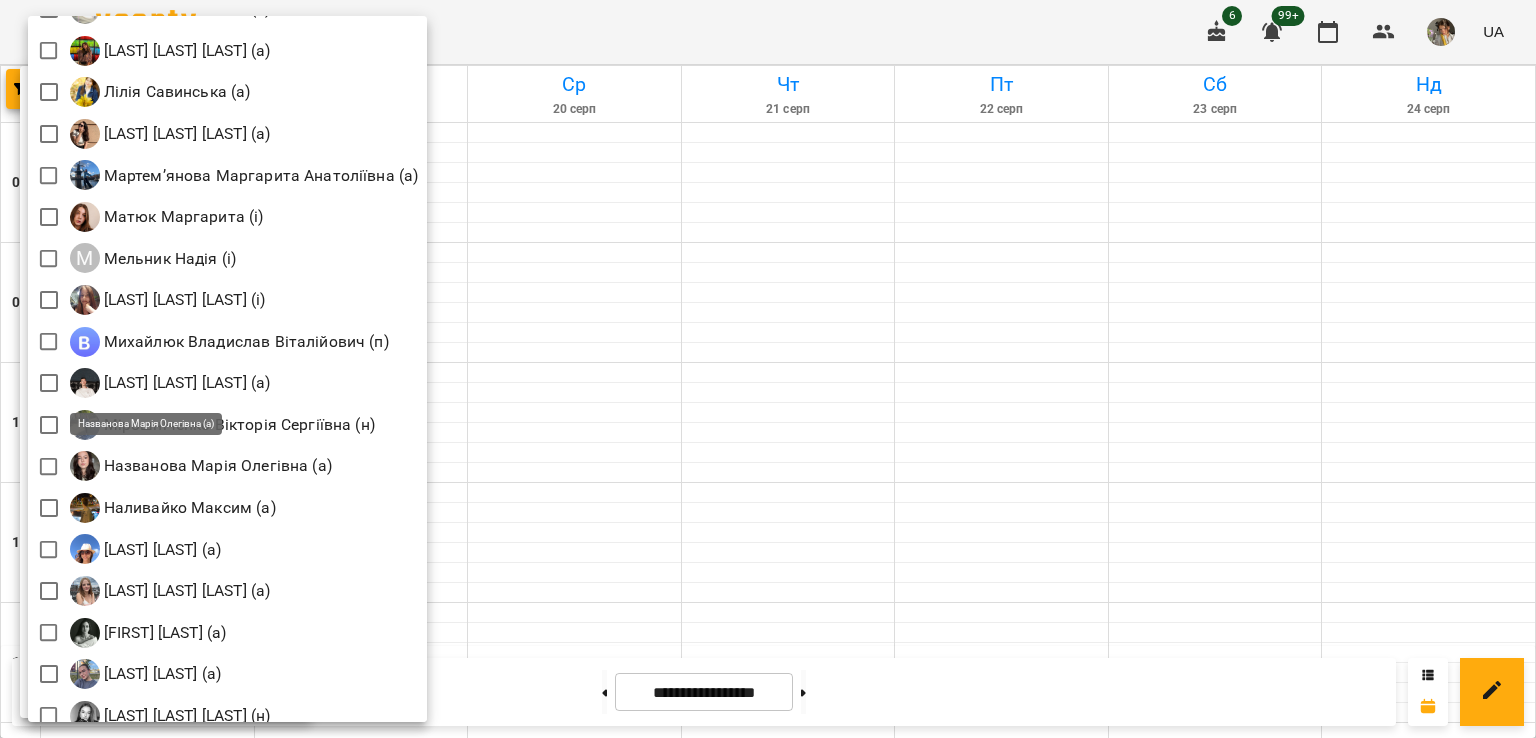 scroll, scrollTop: 1900, scrollLeft: 0, axis: vertical 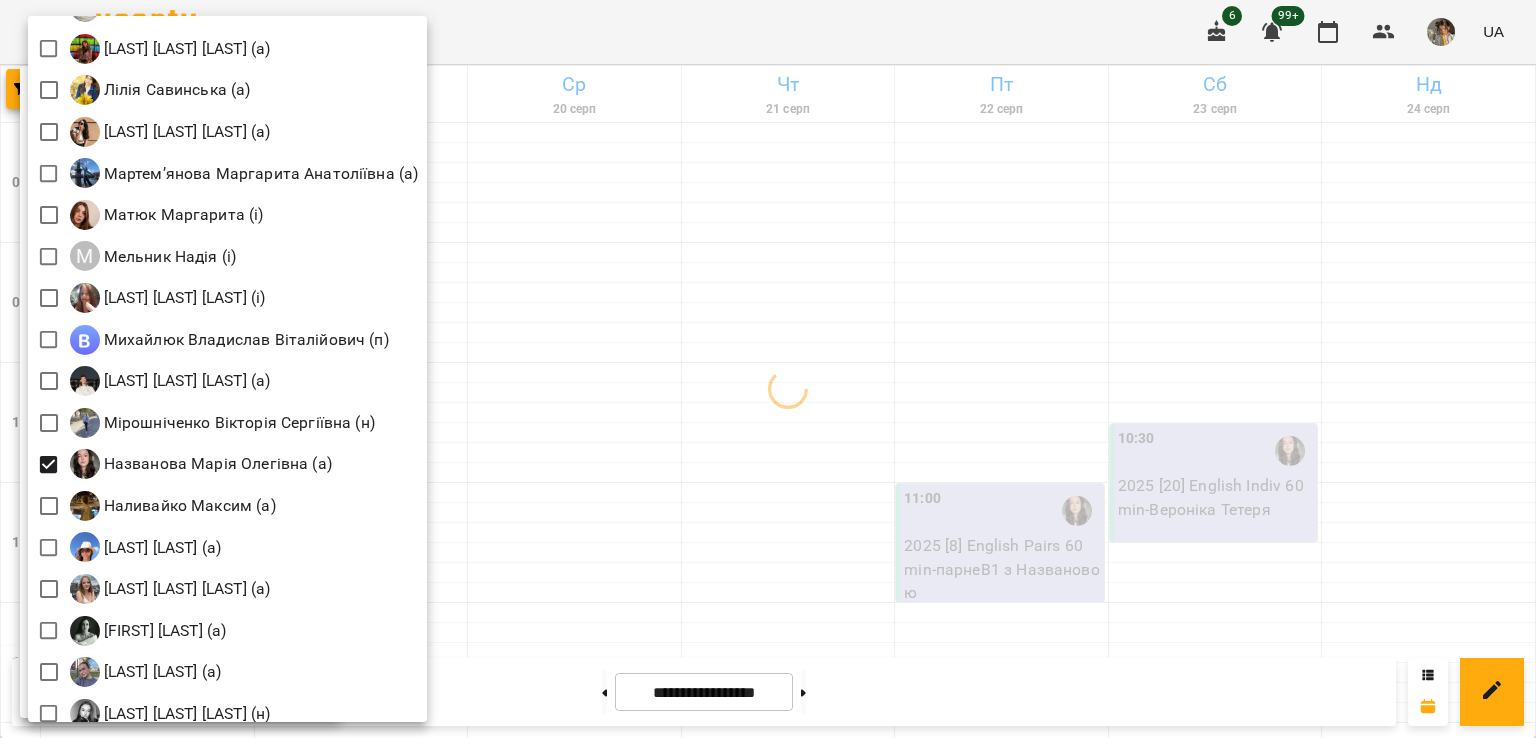 click at bounding box center [768, 369] 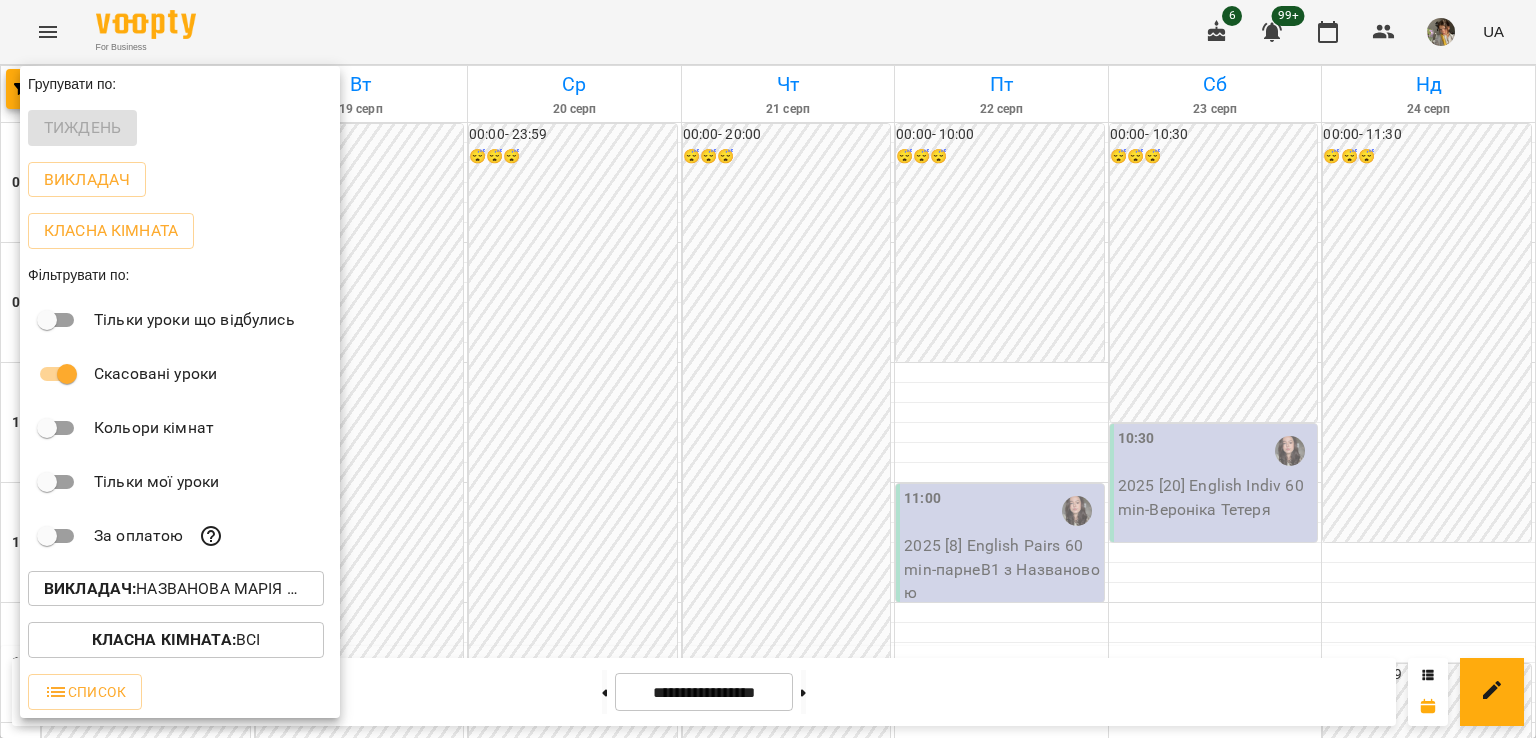 click at bounding box center [768, 369] 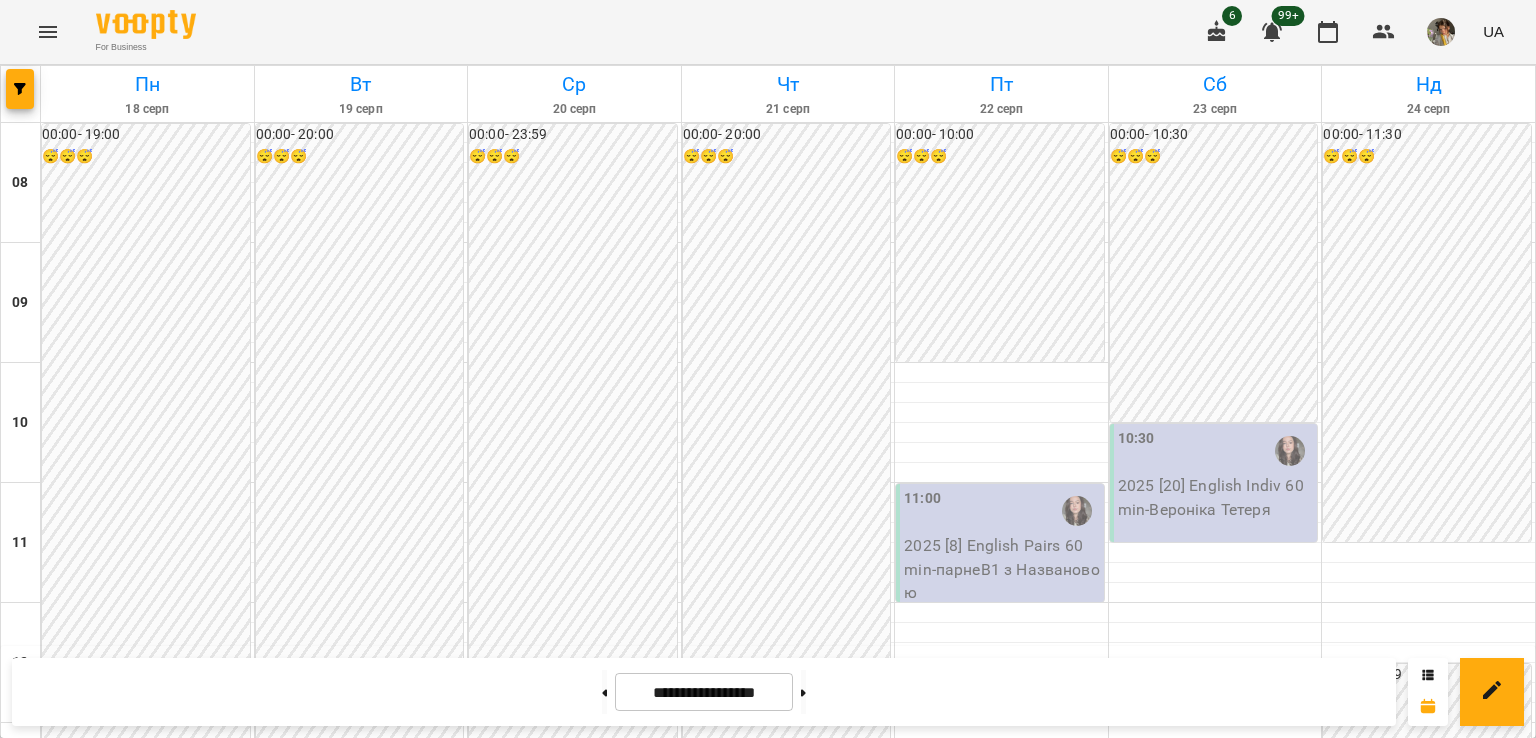 scroll, scrollTop: 0, scrollLeft: 0, axis: both 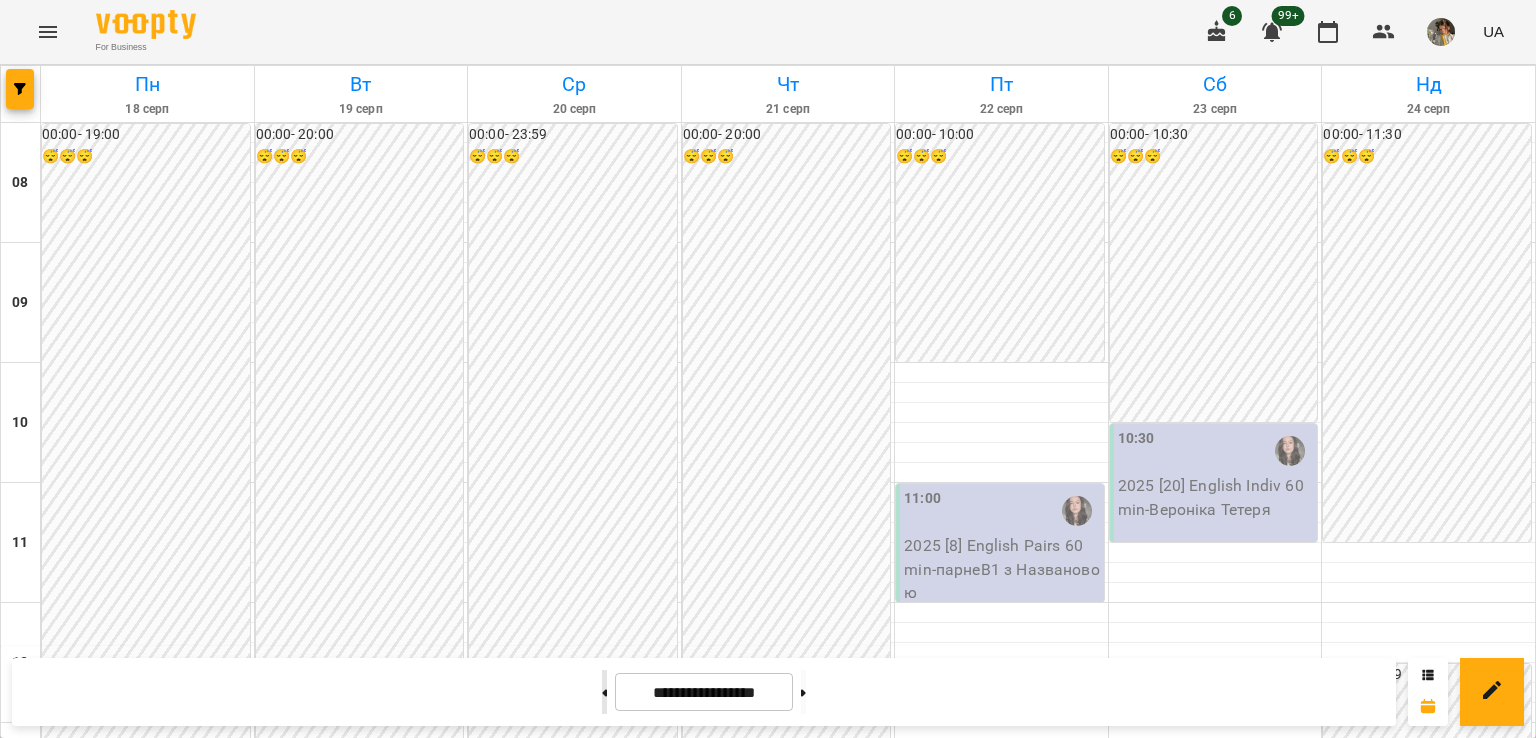 click at bounding box center (604, 692) 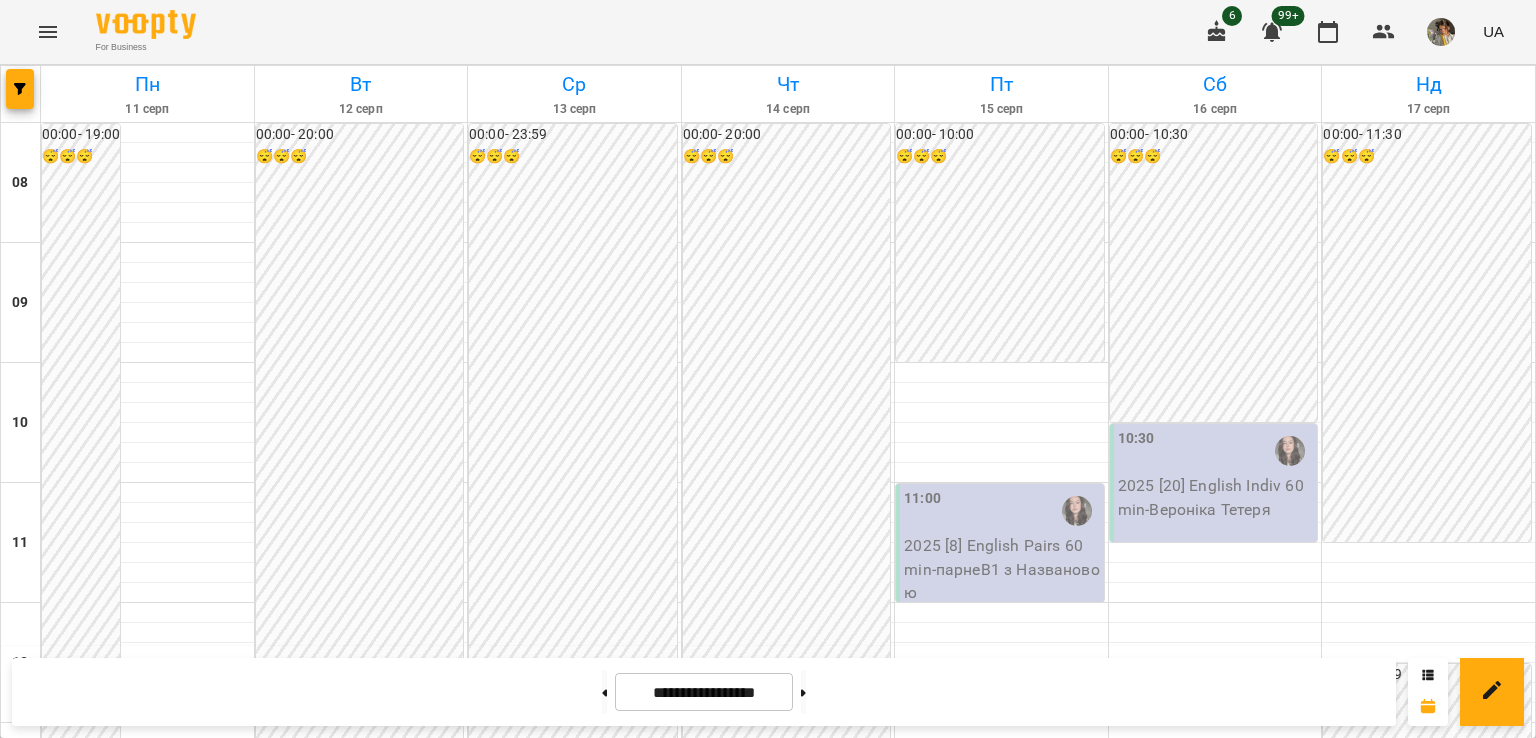 scroll, scrollTop: 1160, scrollLeft: 0, axis: vertical 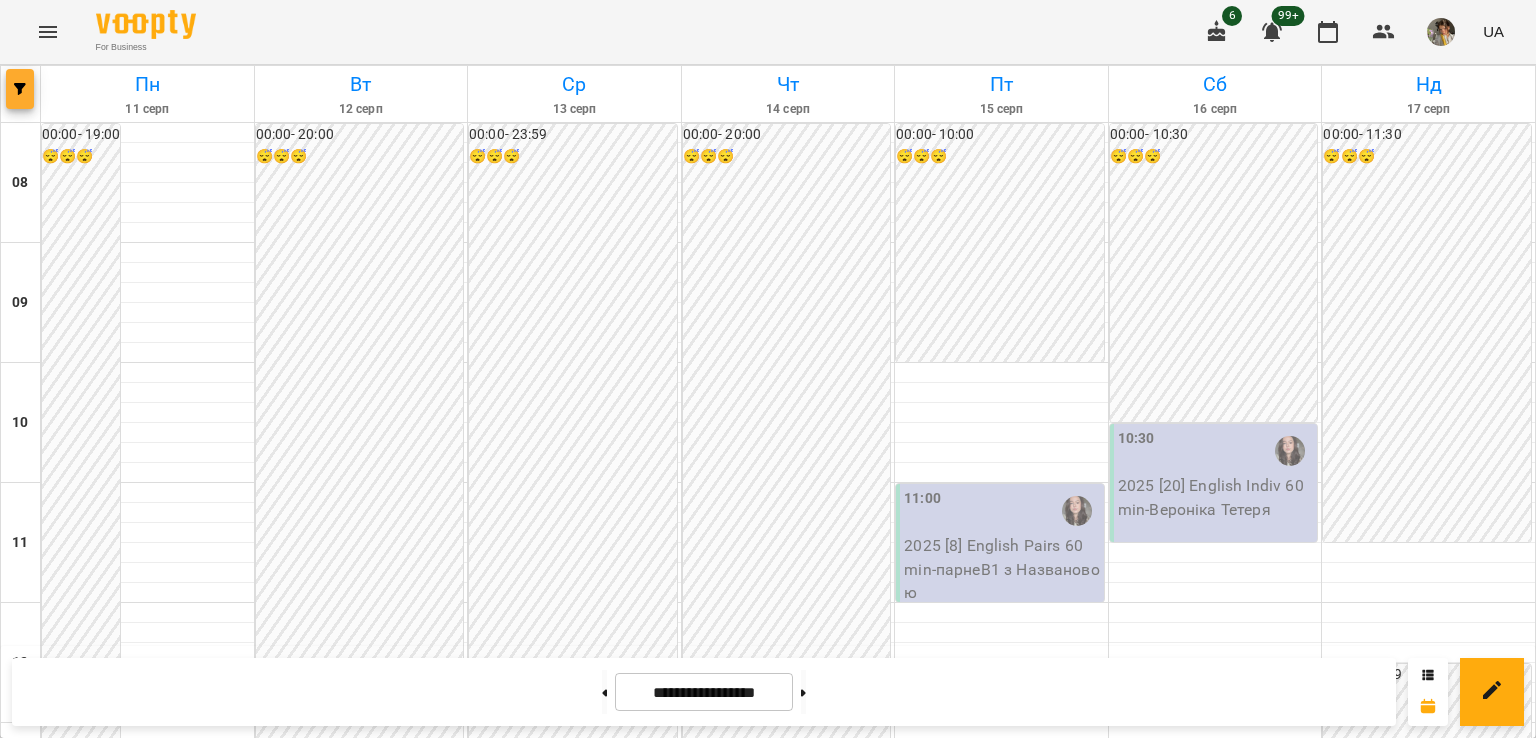 click at bounding box center (20, 89) 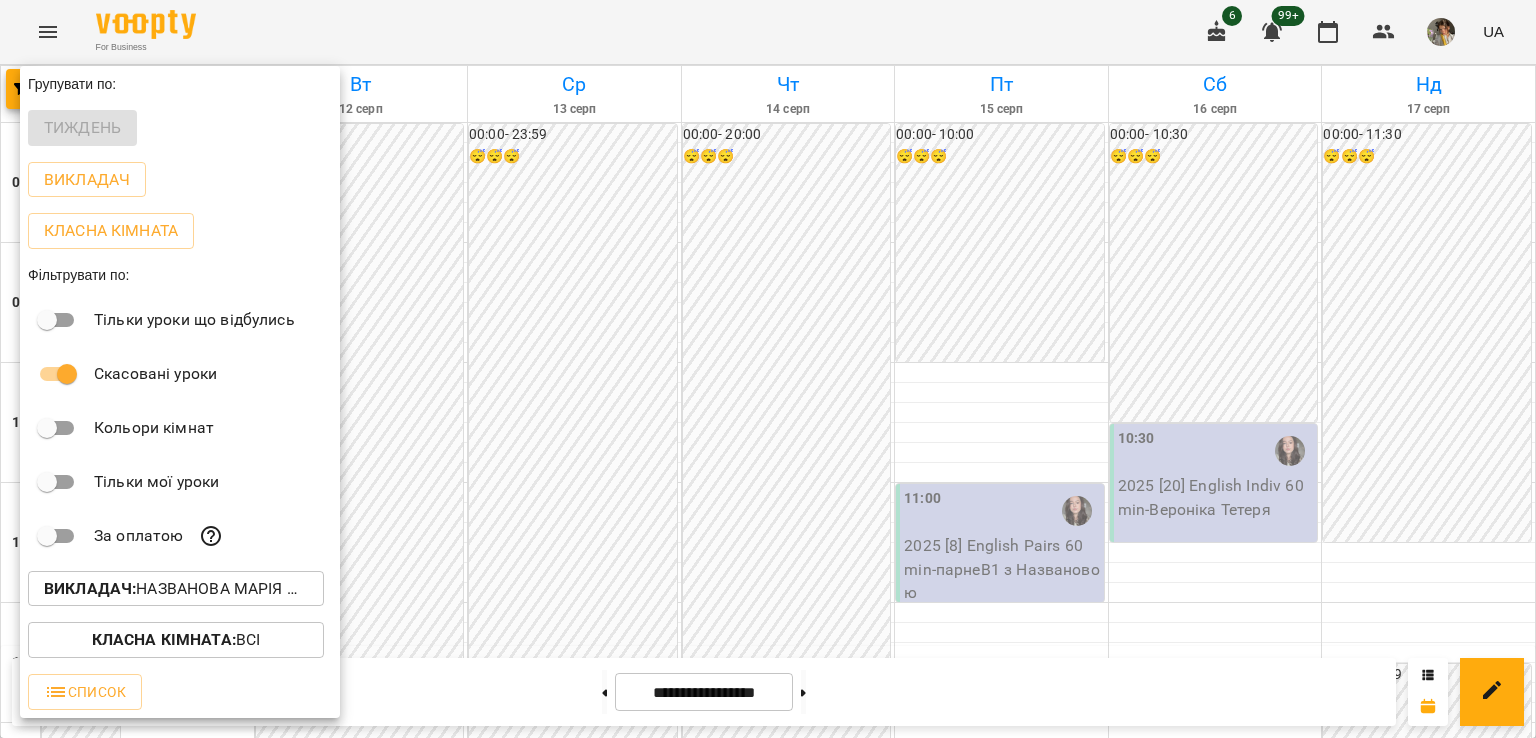 click on "Викладач :  Названова Марія Олегівна (а)" at bounding box center (176, 589) 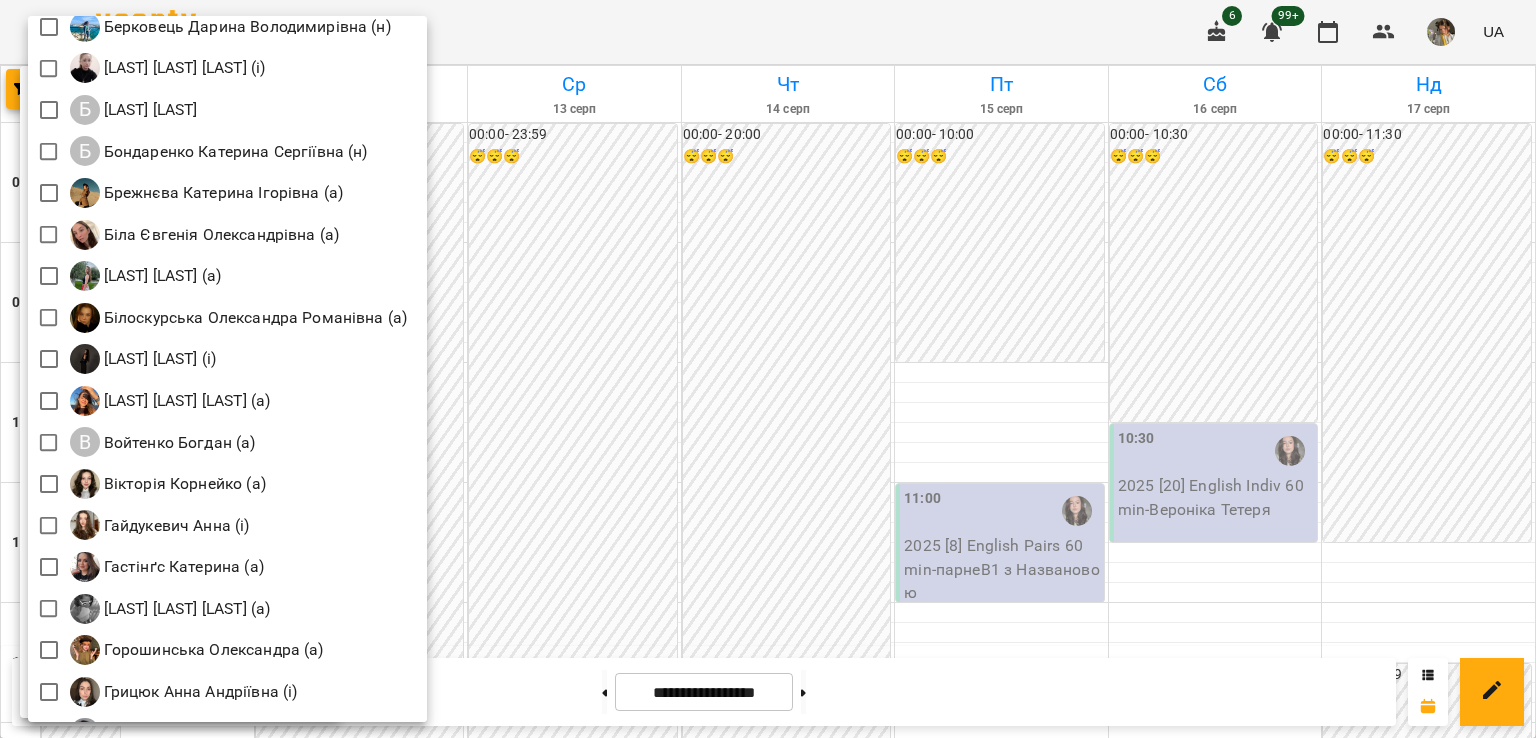 scroll, scrollTop: 320, scrollLeft: 0, axis: vertical 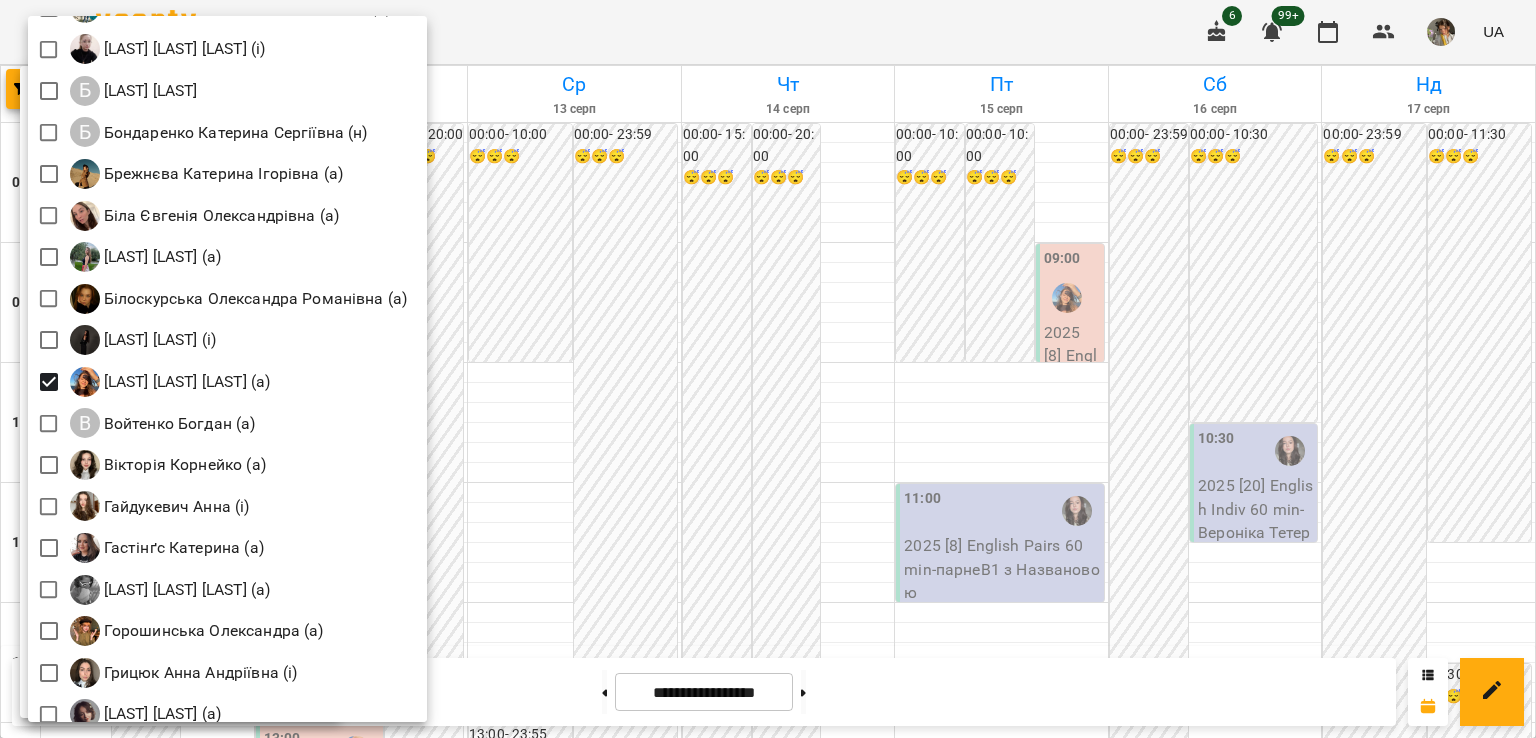 click at bounding box center (768, 369) 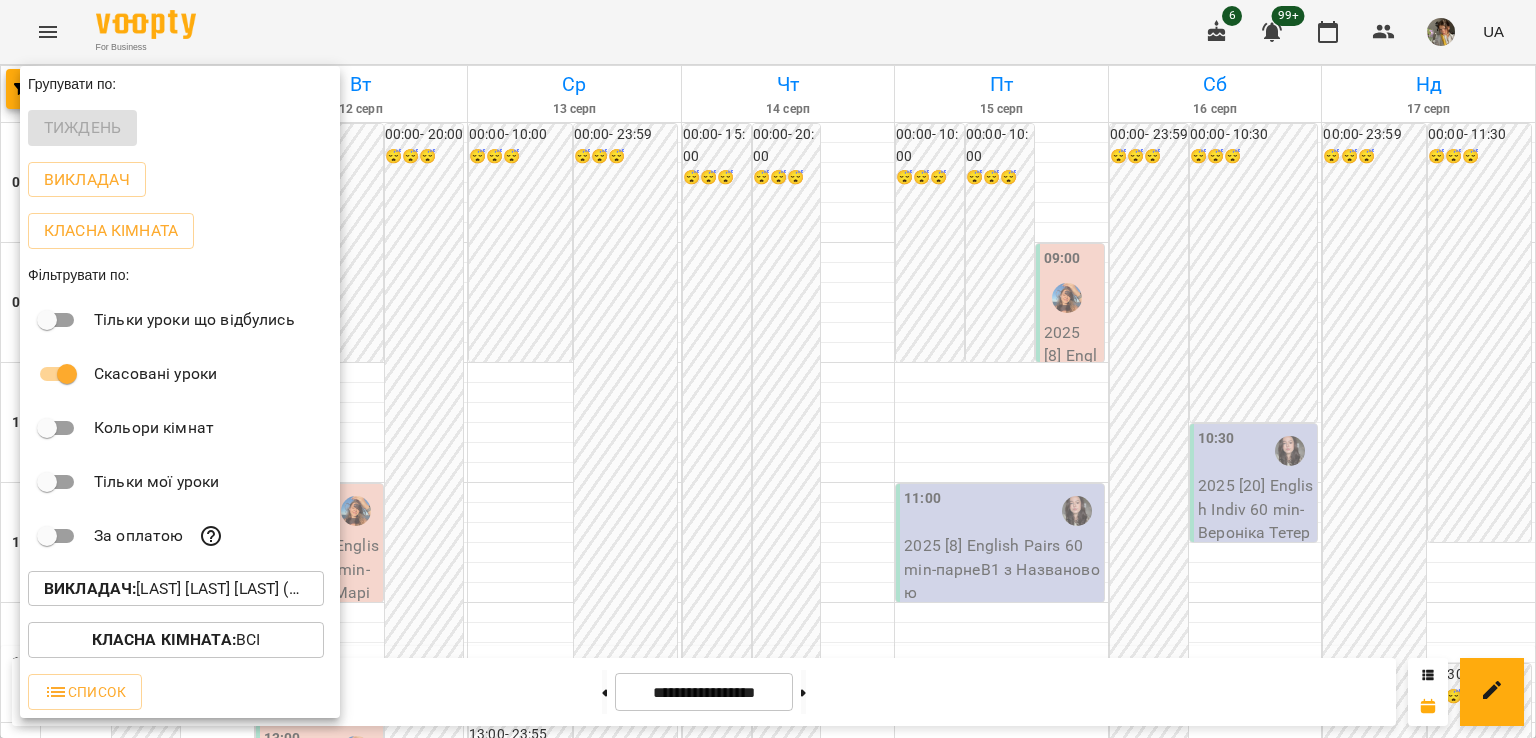 click at bounding box center [768, 369] 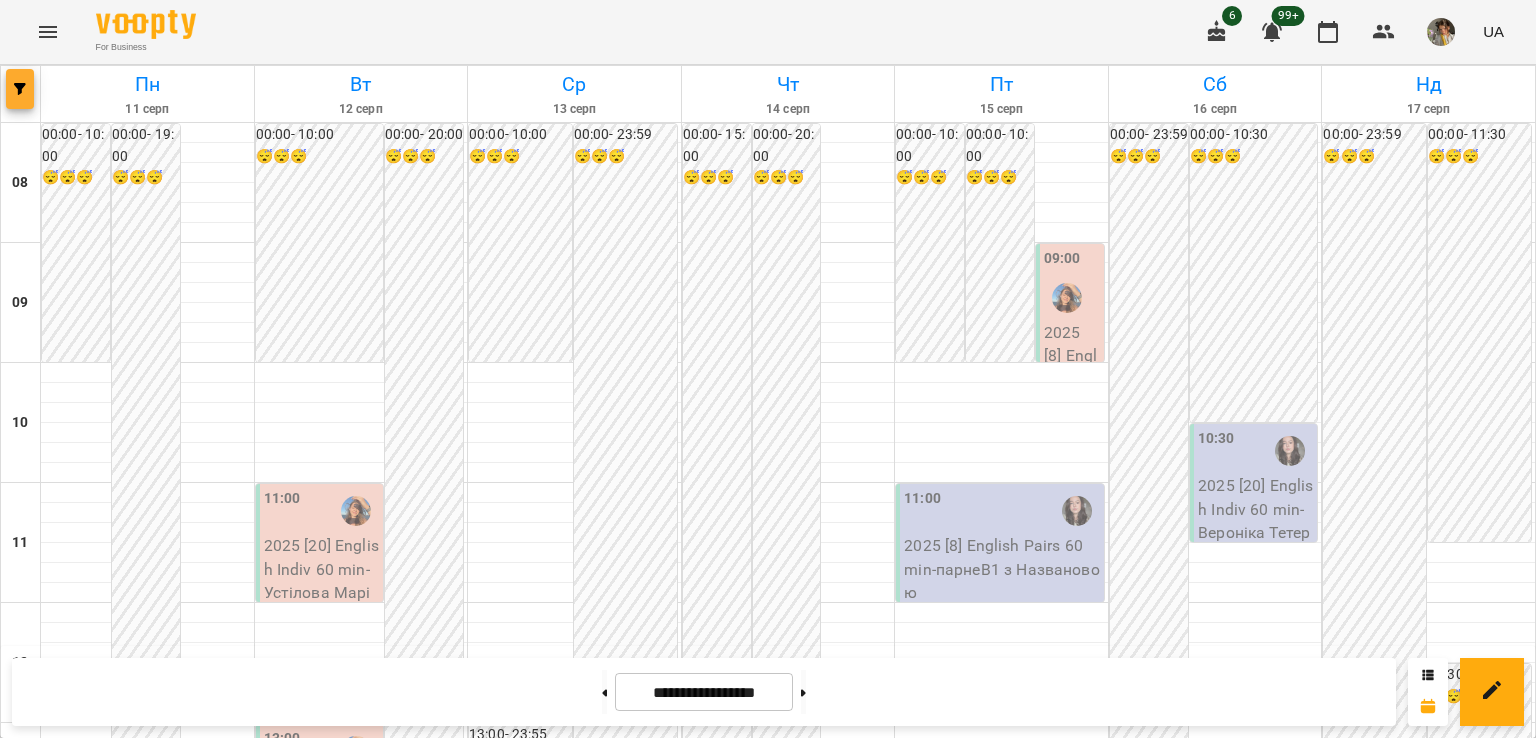 click at bounding box center (20, 89) 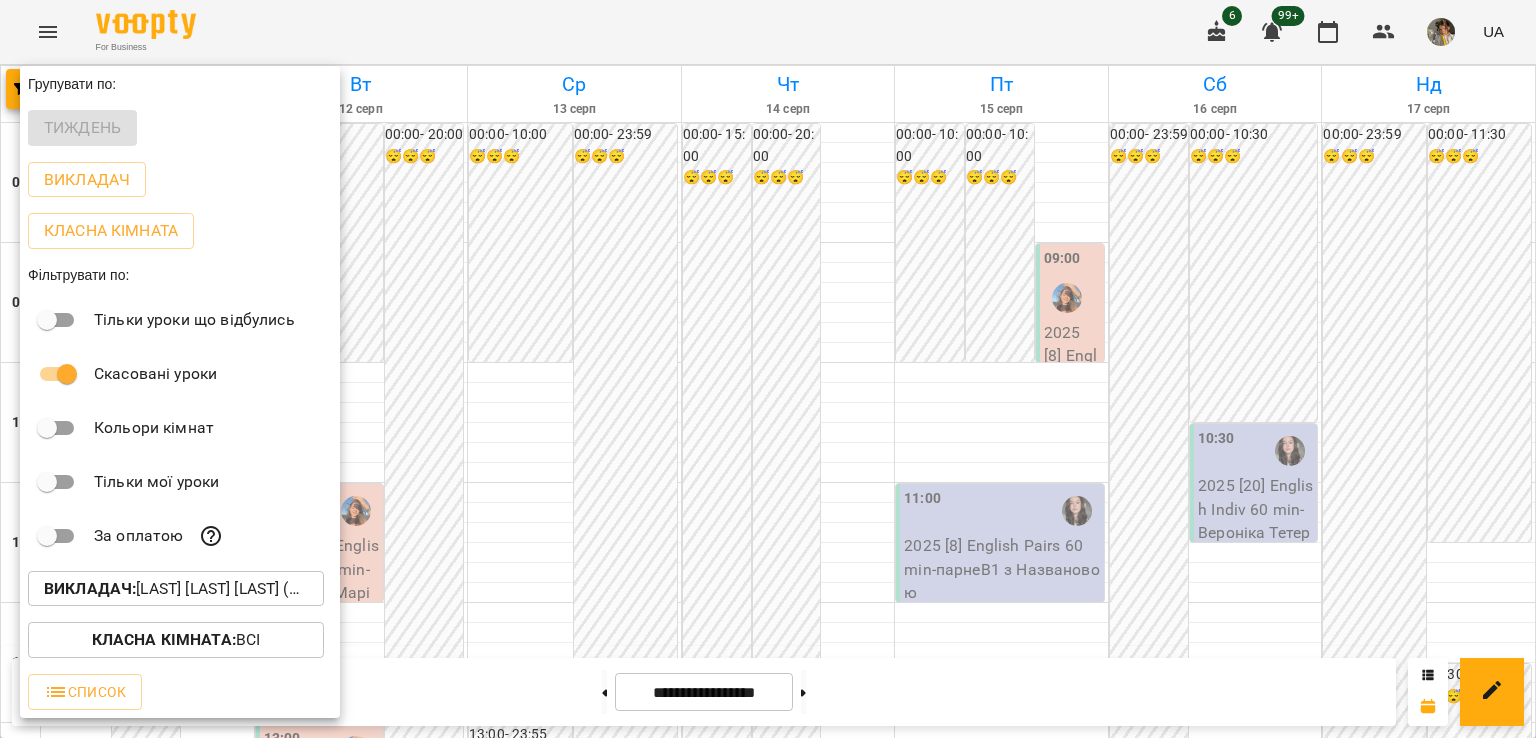 click on "Викладач :  Вербова Єлизавета Сергіївна (а),Названова Марія Олегівна (а)" at bounding box center [176, 589] 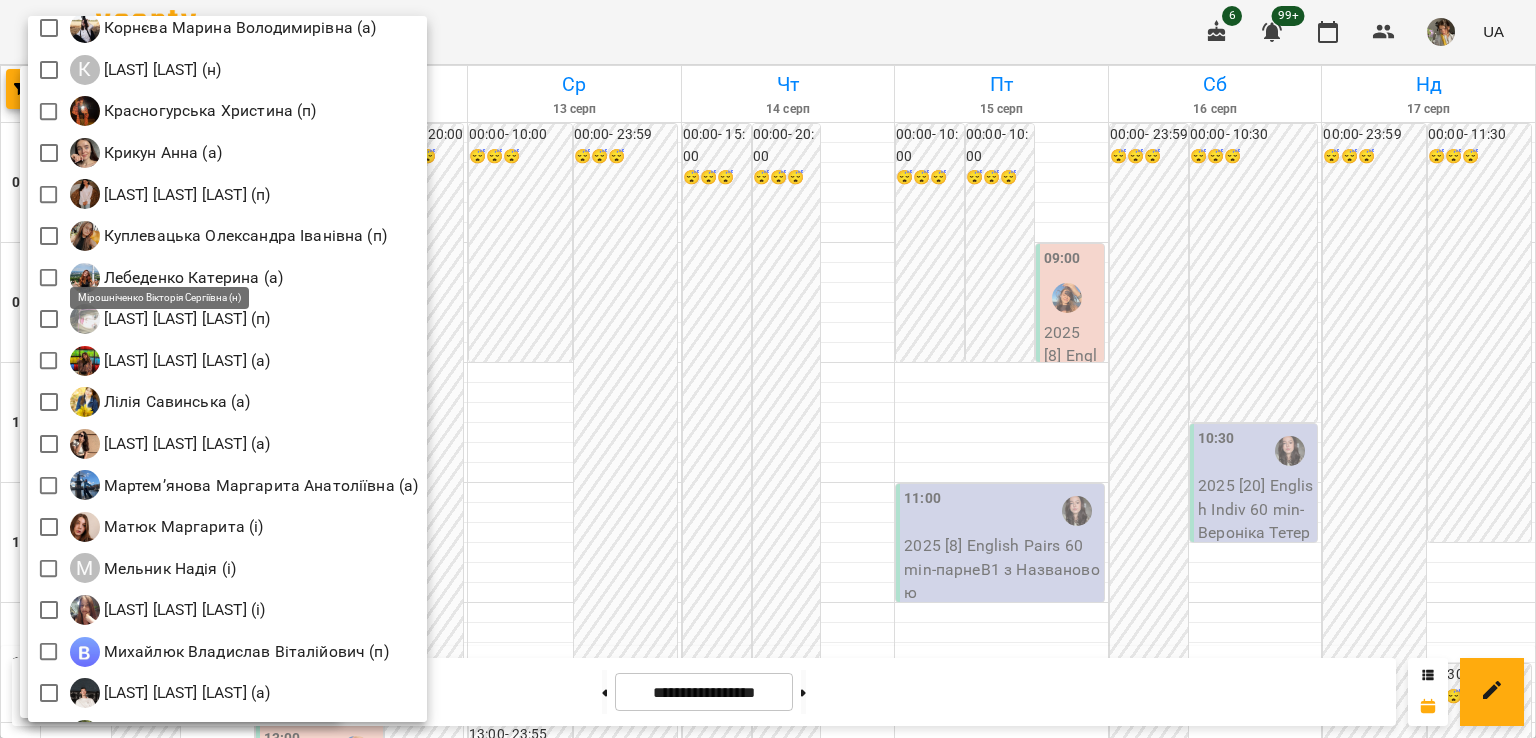 scroll, scrollTop: 1992, scrollLeft: 0, axis: vertical 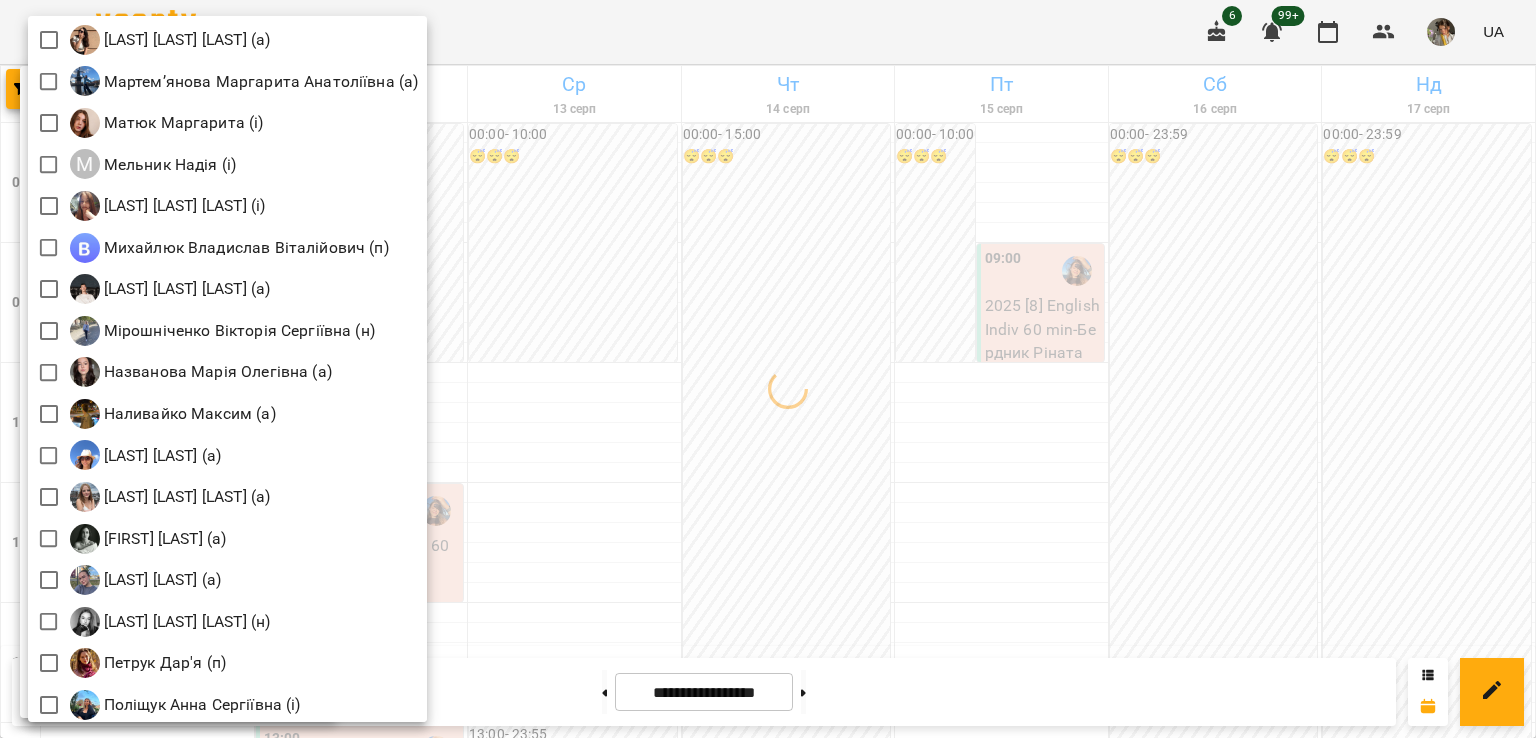 click at bounding box center (768, 369) 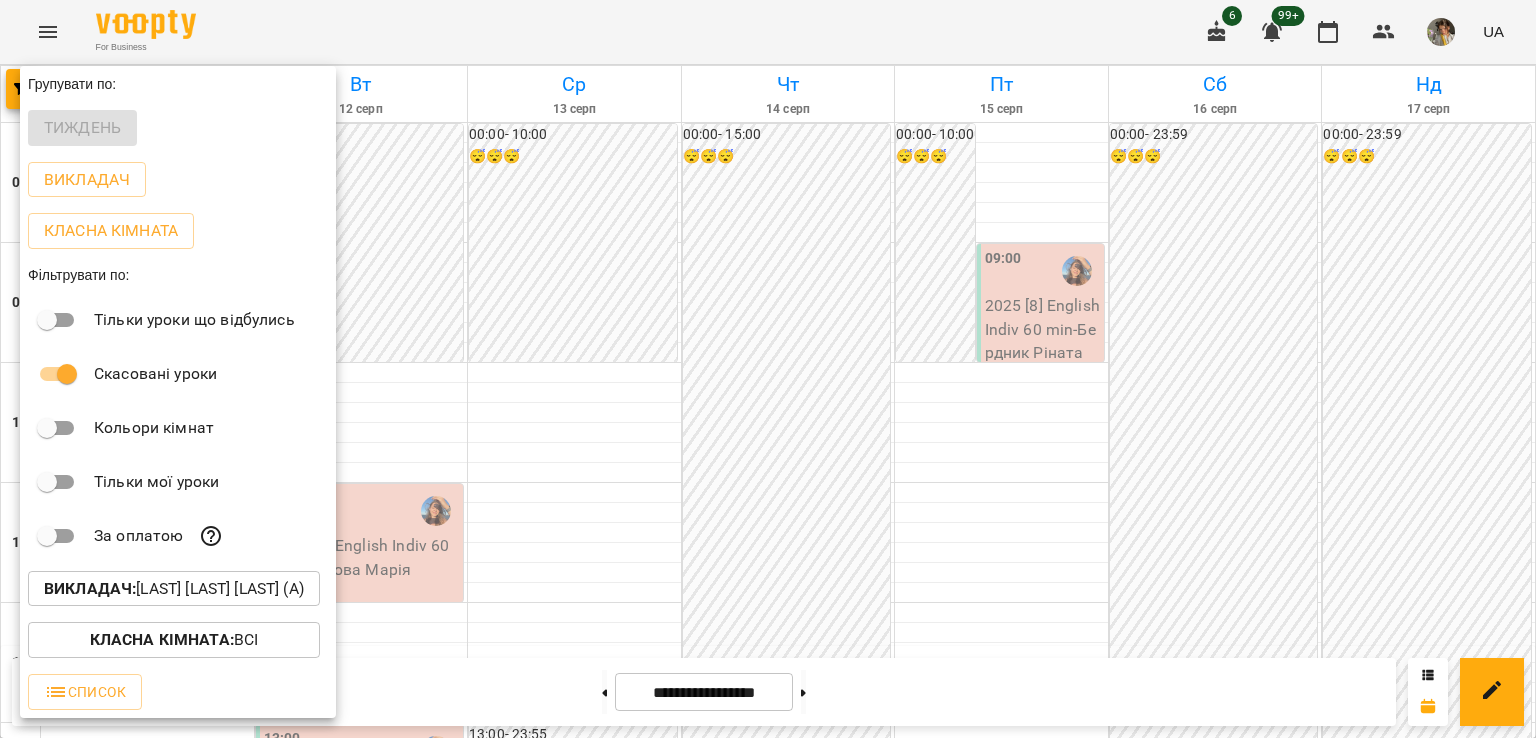 click at bounding box center [768, 369] 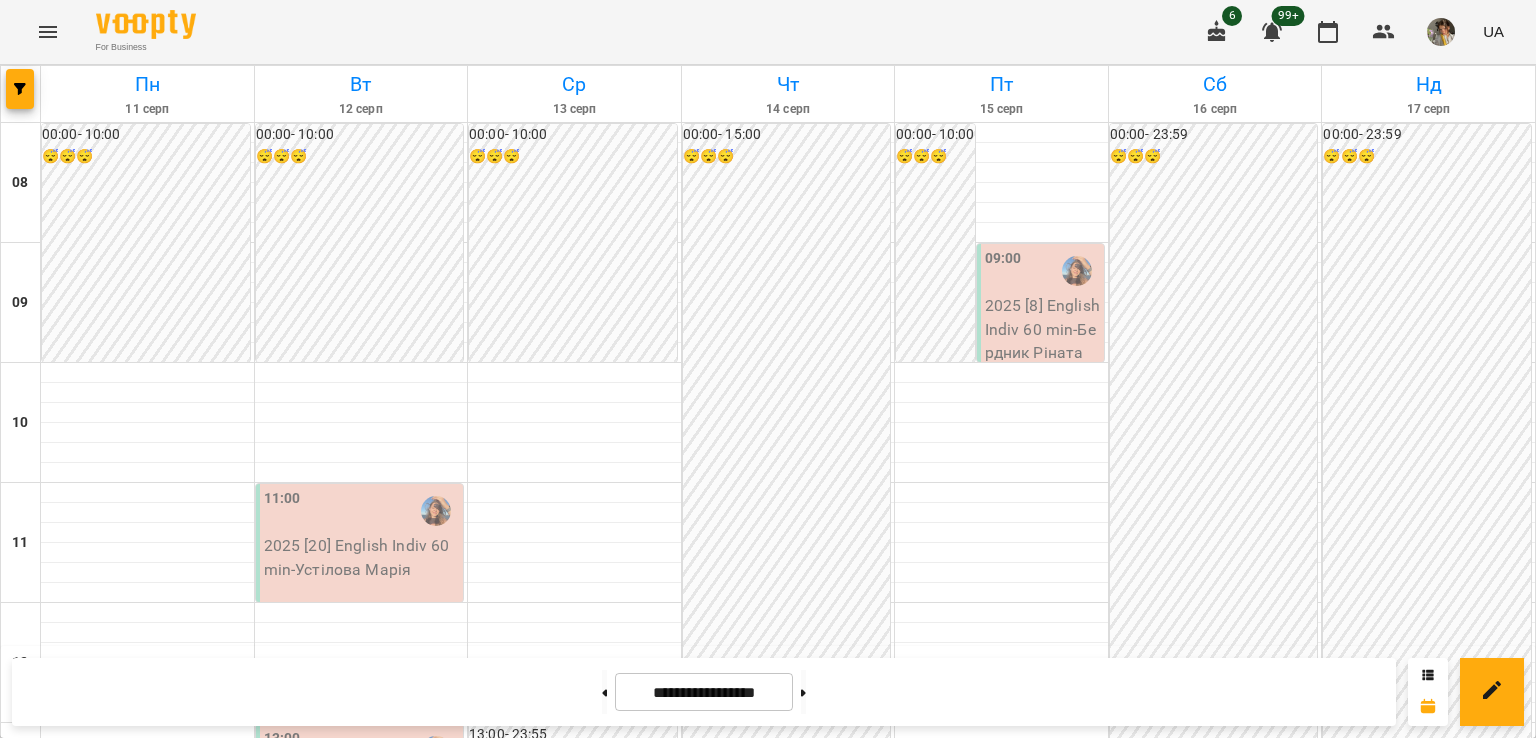 scroll, scrollTop: 0, scrollLeft: 0, axis: both 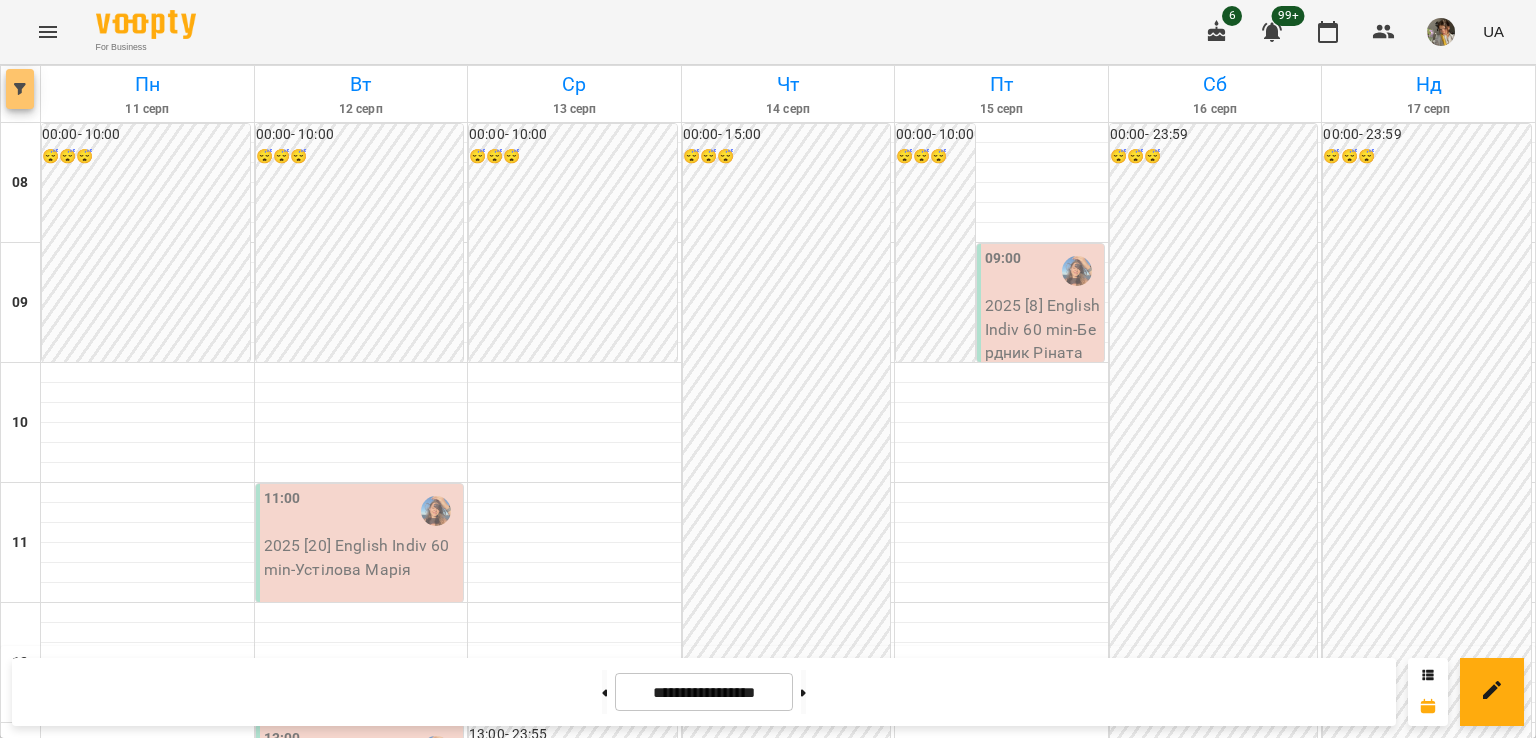 click at bounding box center (20, 89) 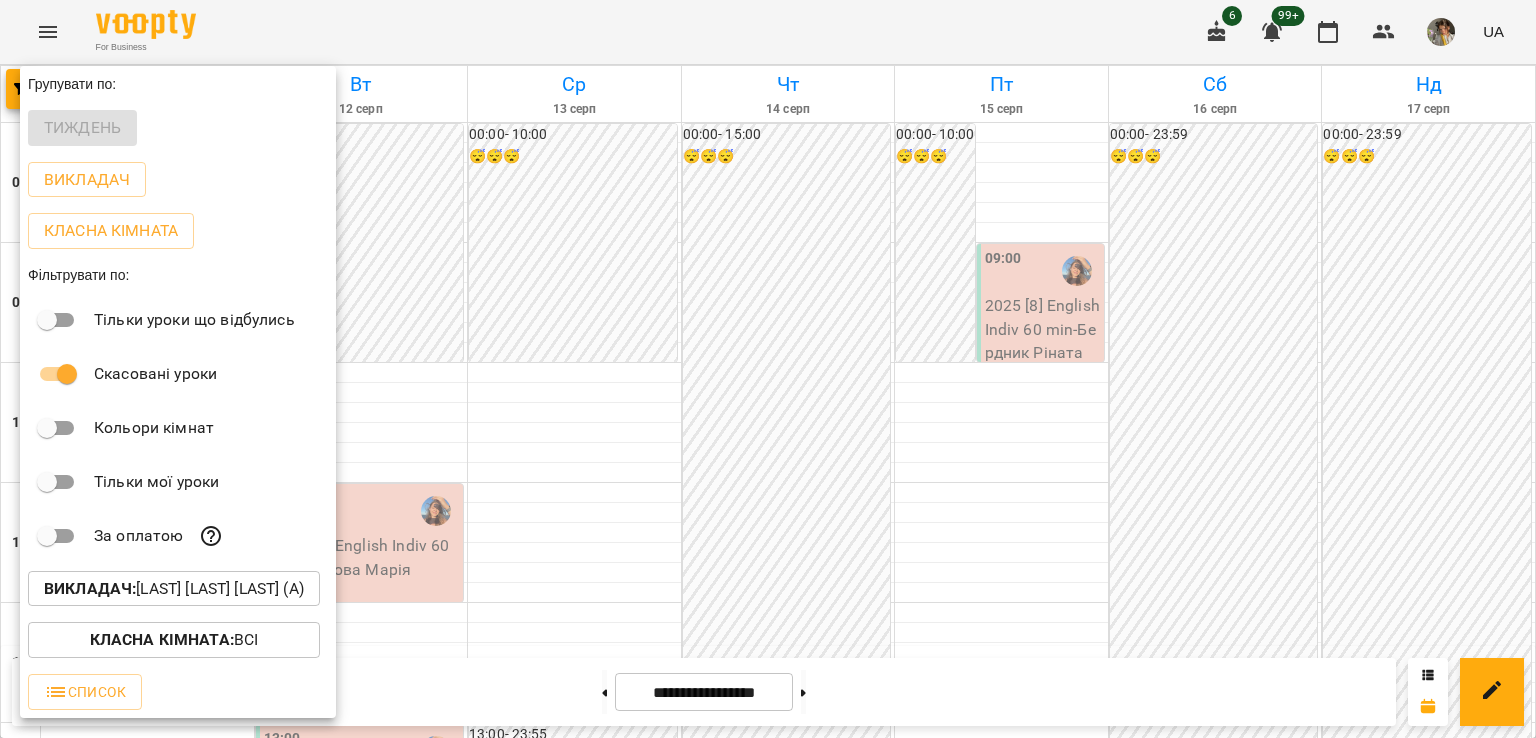 click at bounding box center [768, 369] 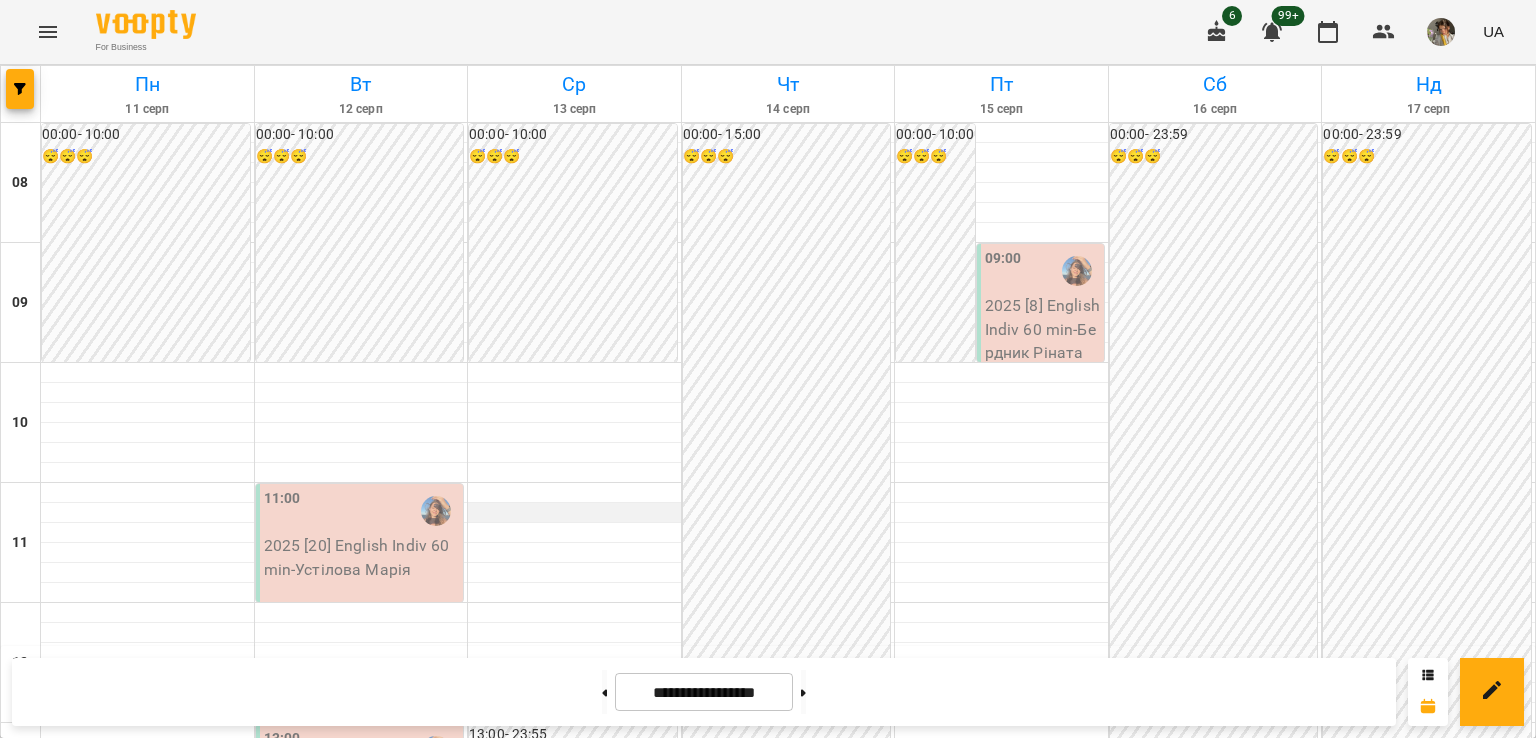 scroll, scrollTop: 859, scrollLeft: 0, axis: vertical 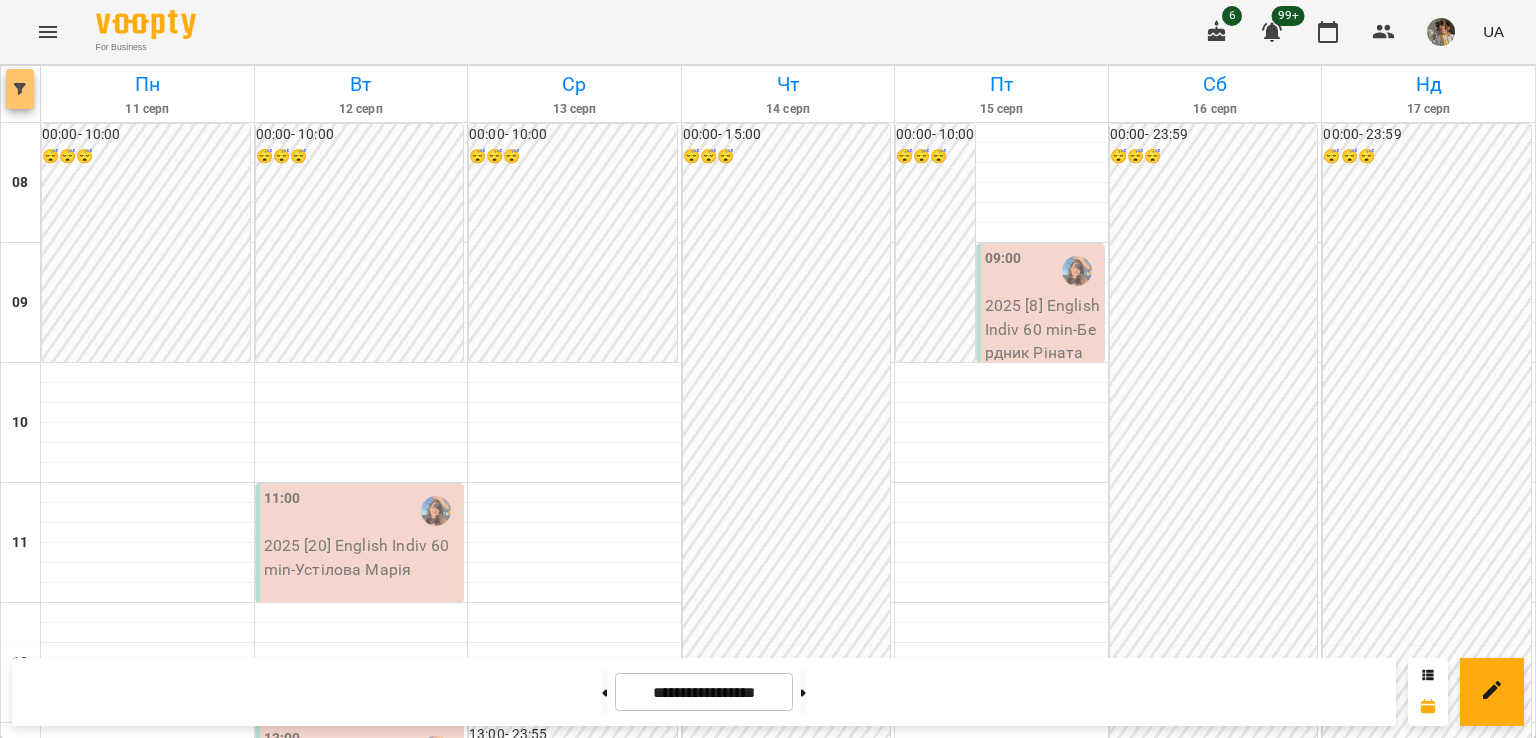click at bounding box center [20, 89] 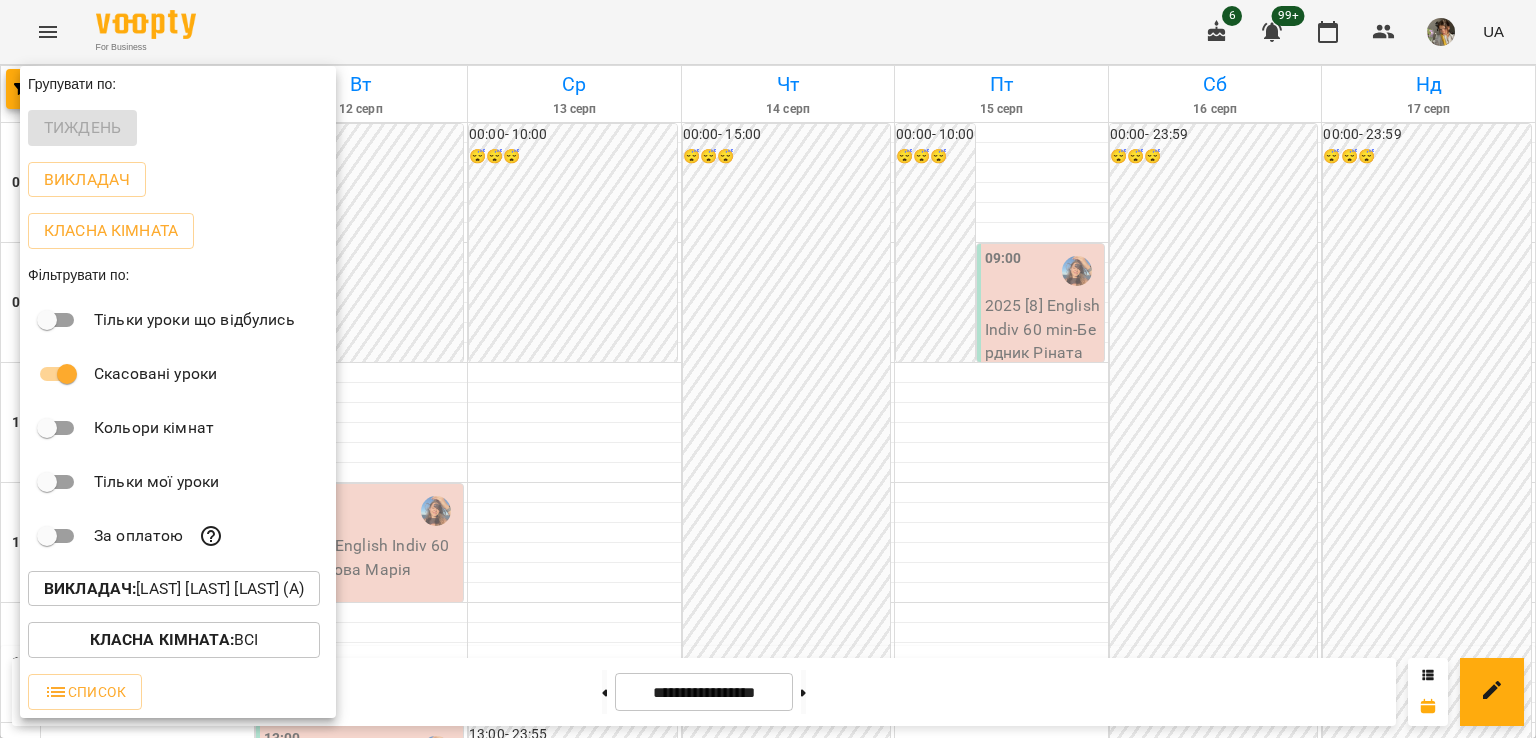 click on "Викладач :  Вербова Єлизавета Сергіївна (а)" at bounding box center (174, 589) 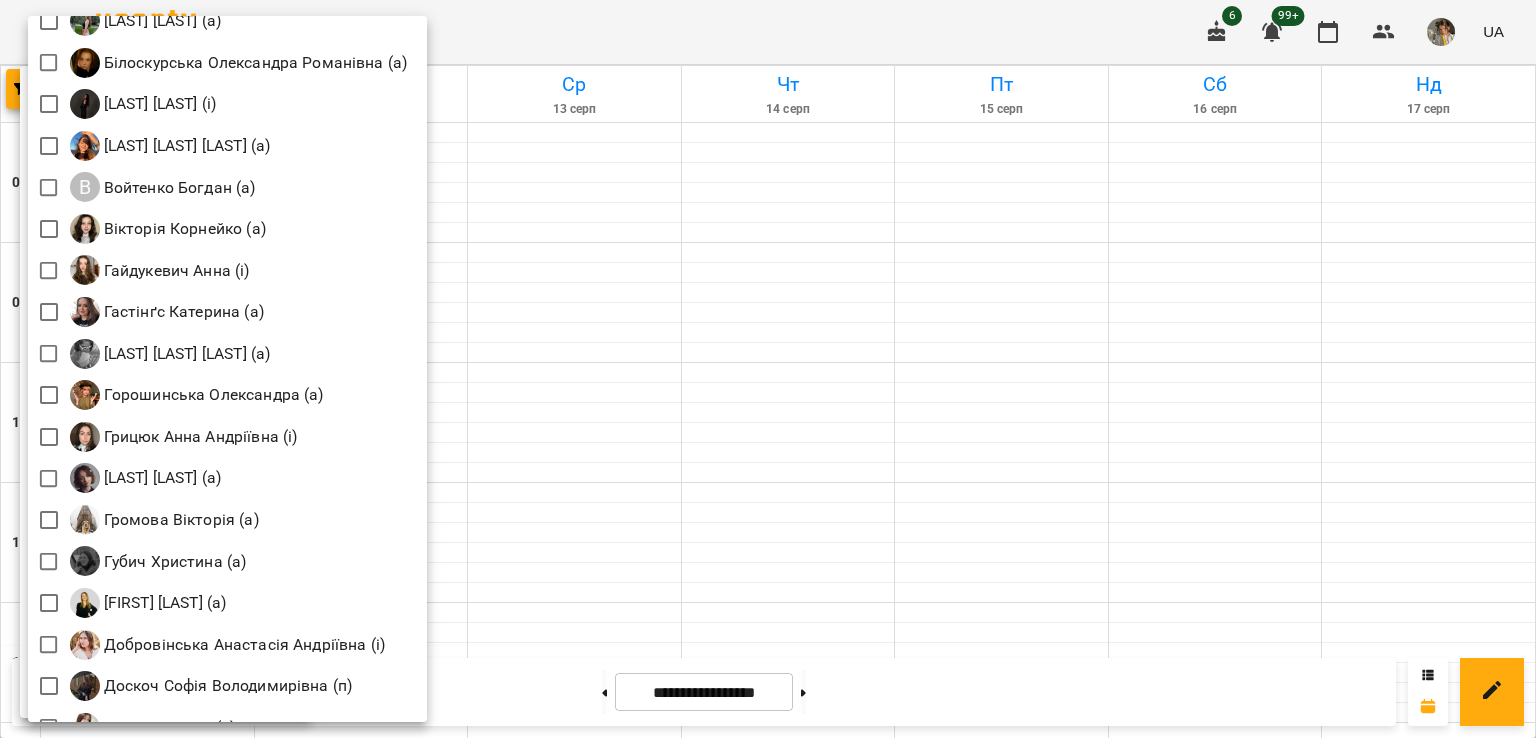 scroll, scrollTop: 573, scrollLeft: 0, axis: vertical 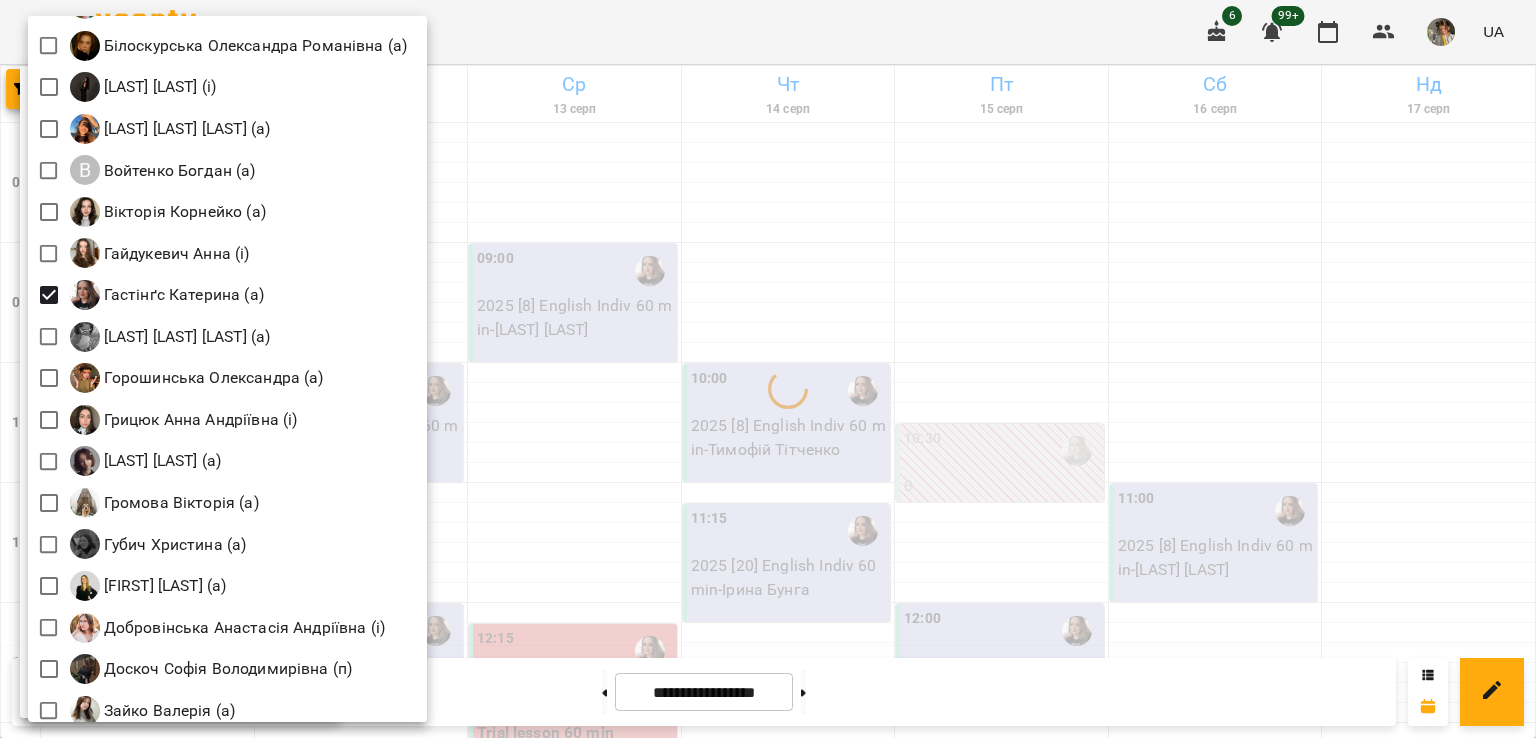click at bounding box center (768, 369) 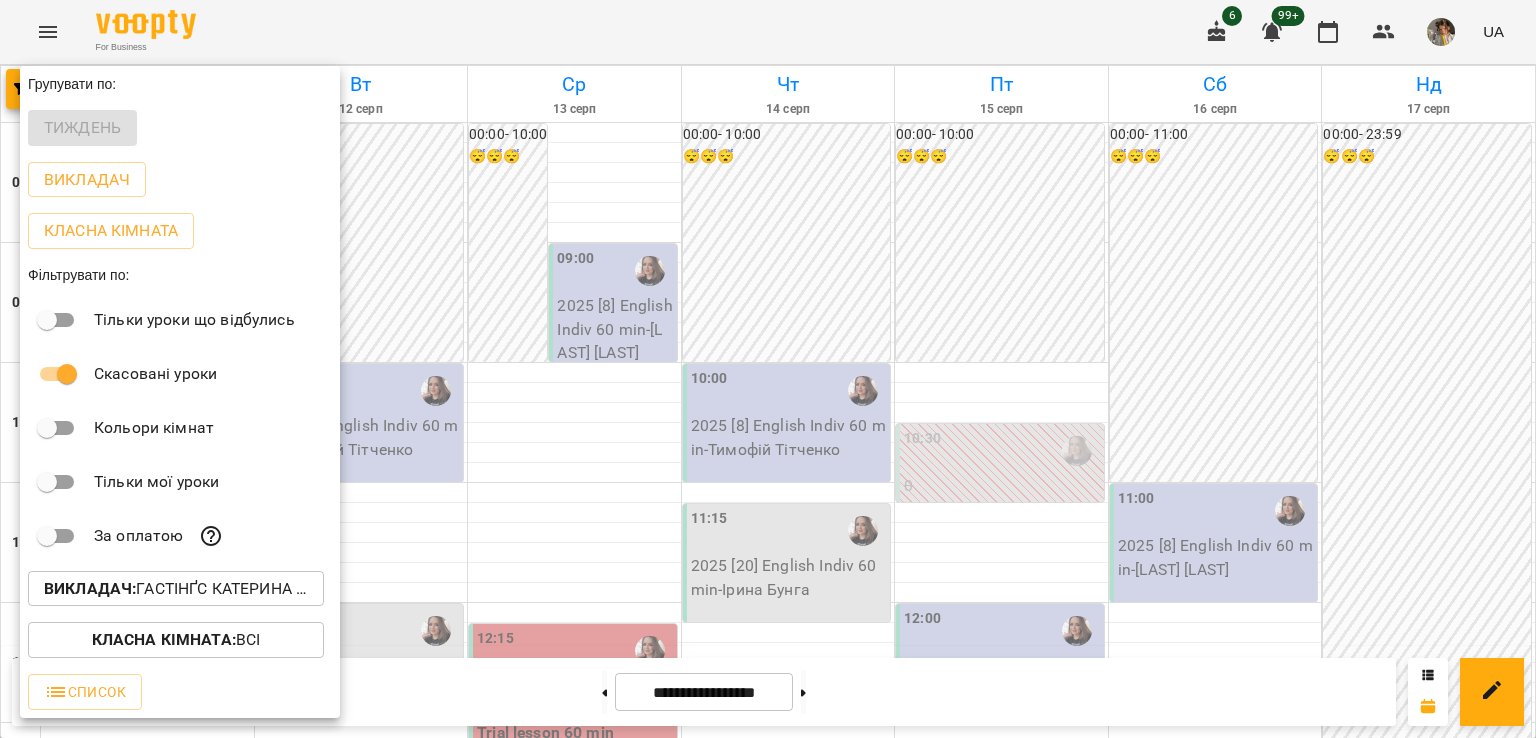 click at bounding box center (768, 369) 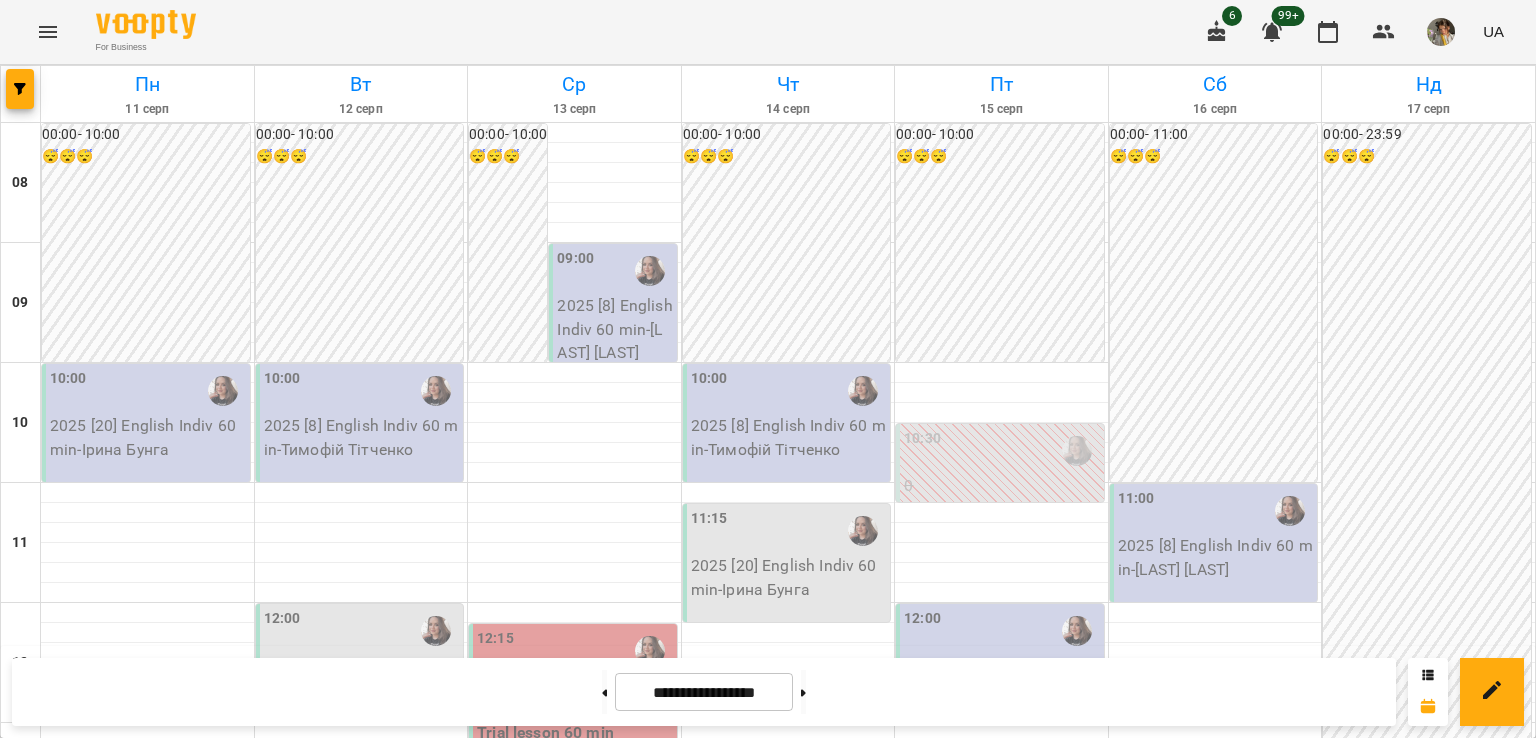 scroll, scrollTop: 1120, scrollLeft: 0, axis: vertical 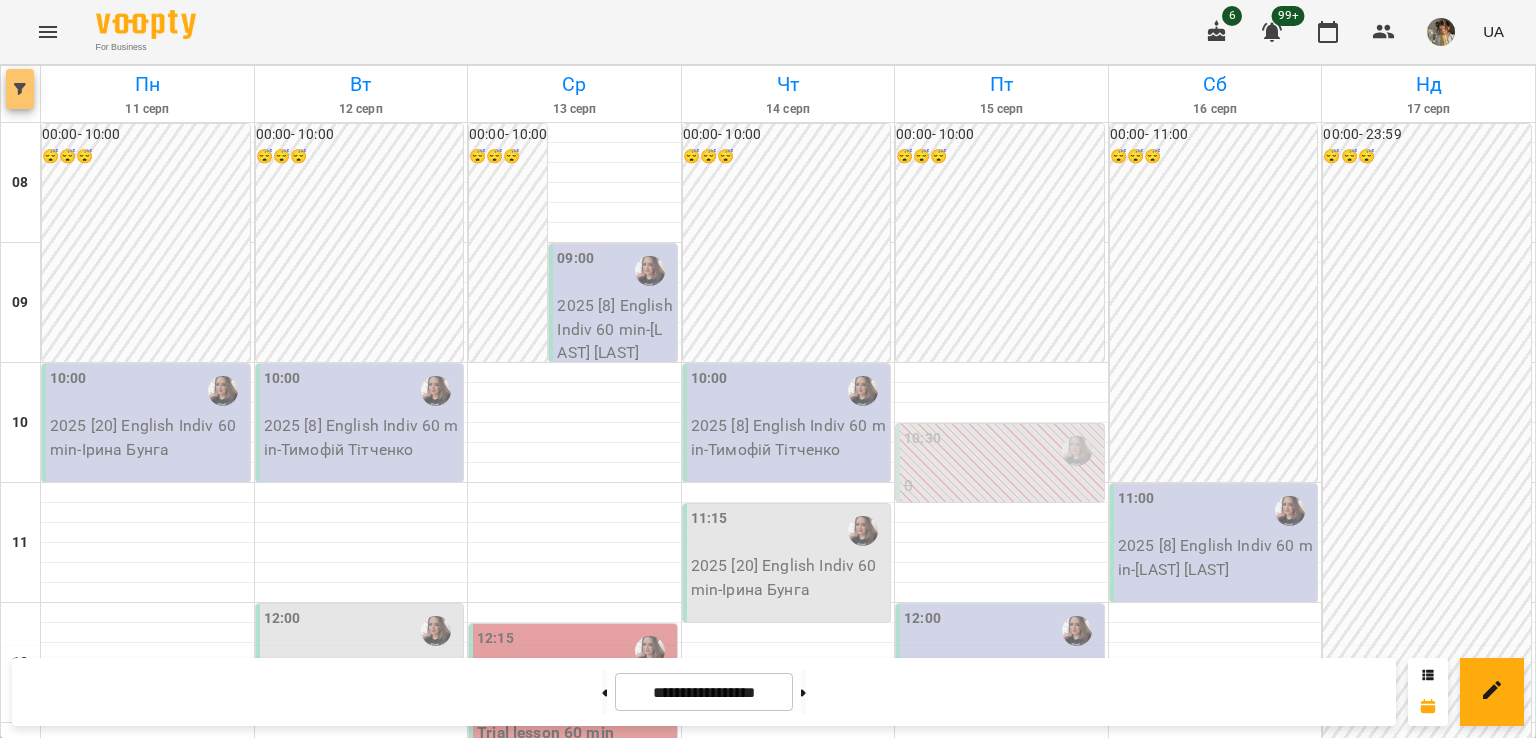 click 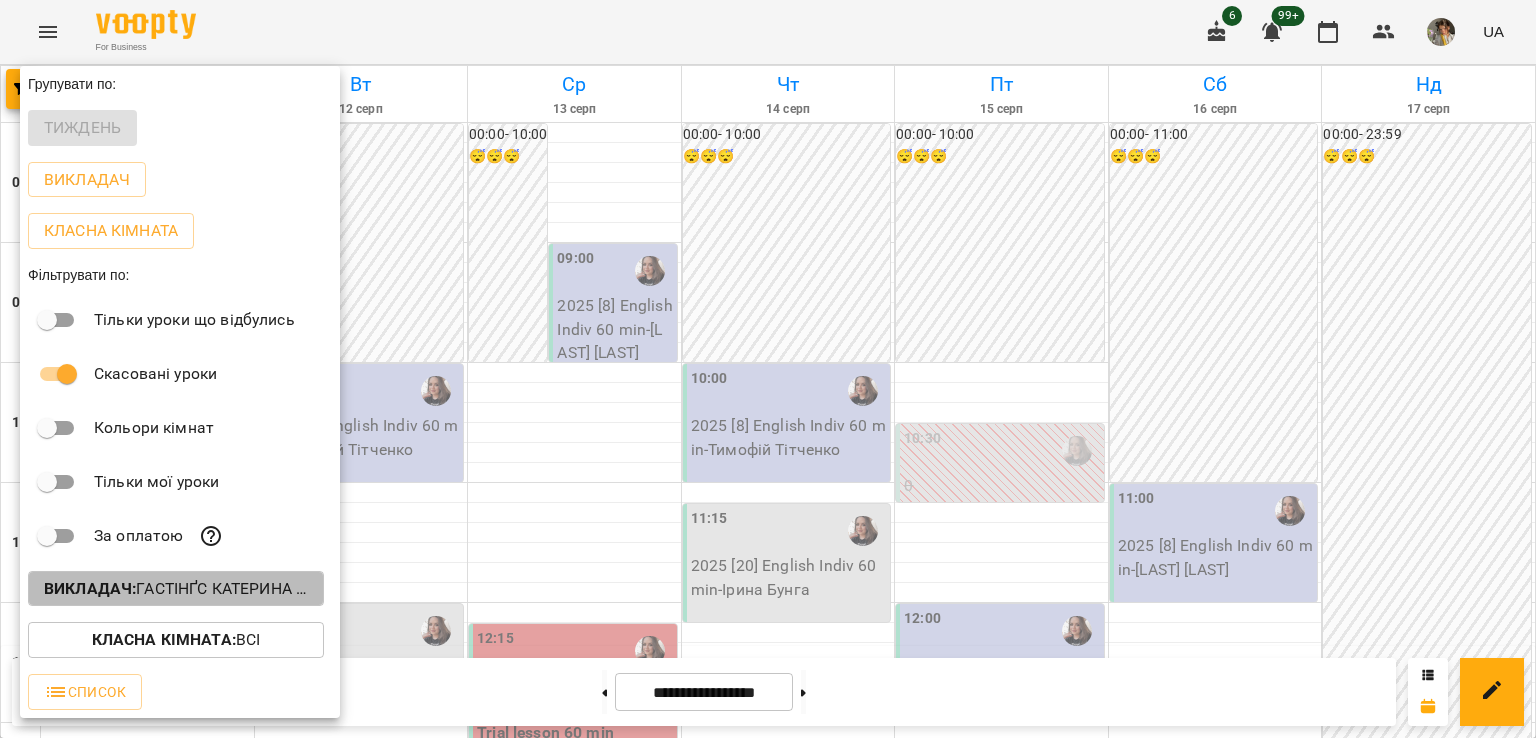 click on "Викладач :  Гастінґс Катерина (а)" at bounding box center (176, 589) 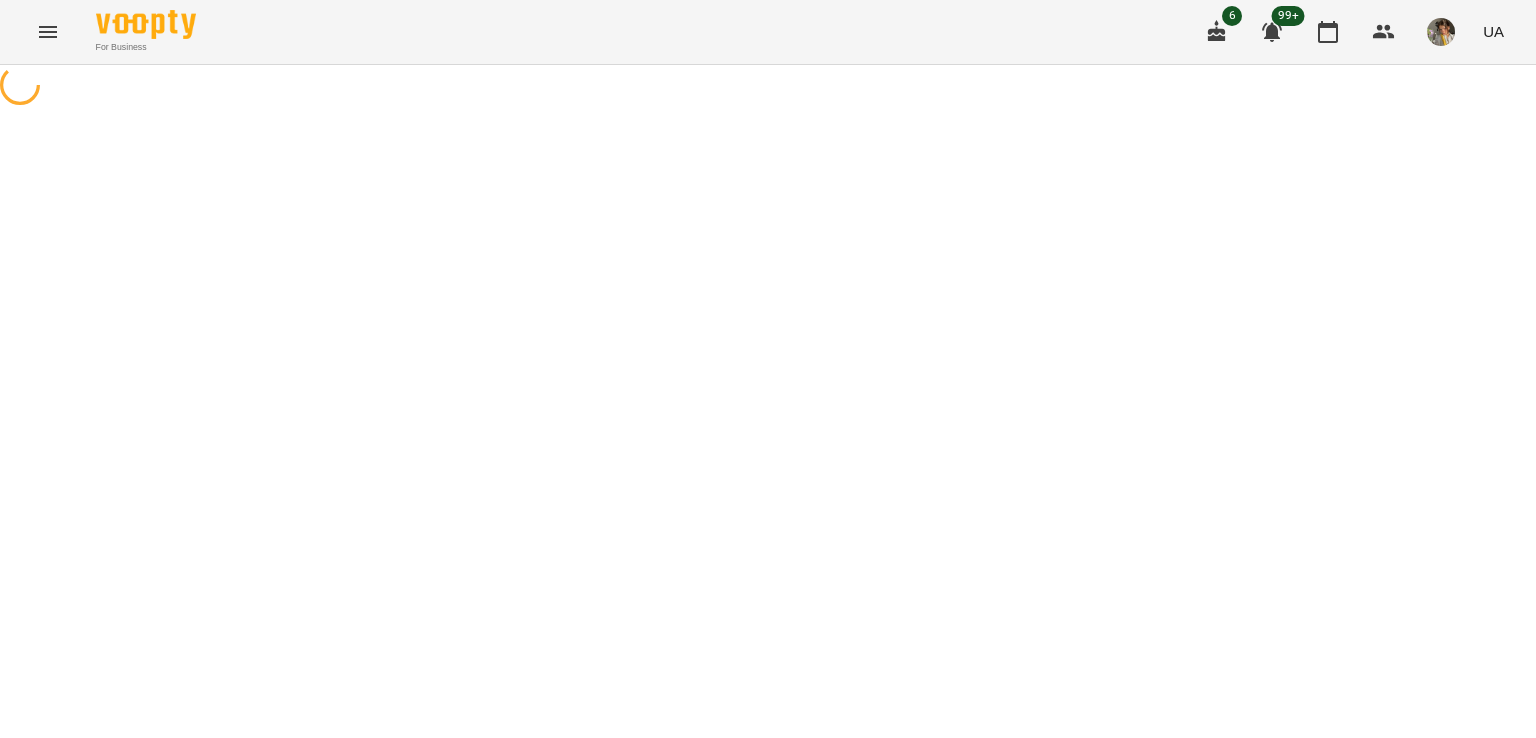 scroll, scrollTop: 0, scrollLeft: 0, axis: both 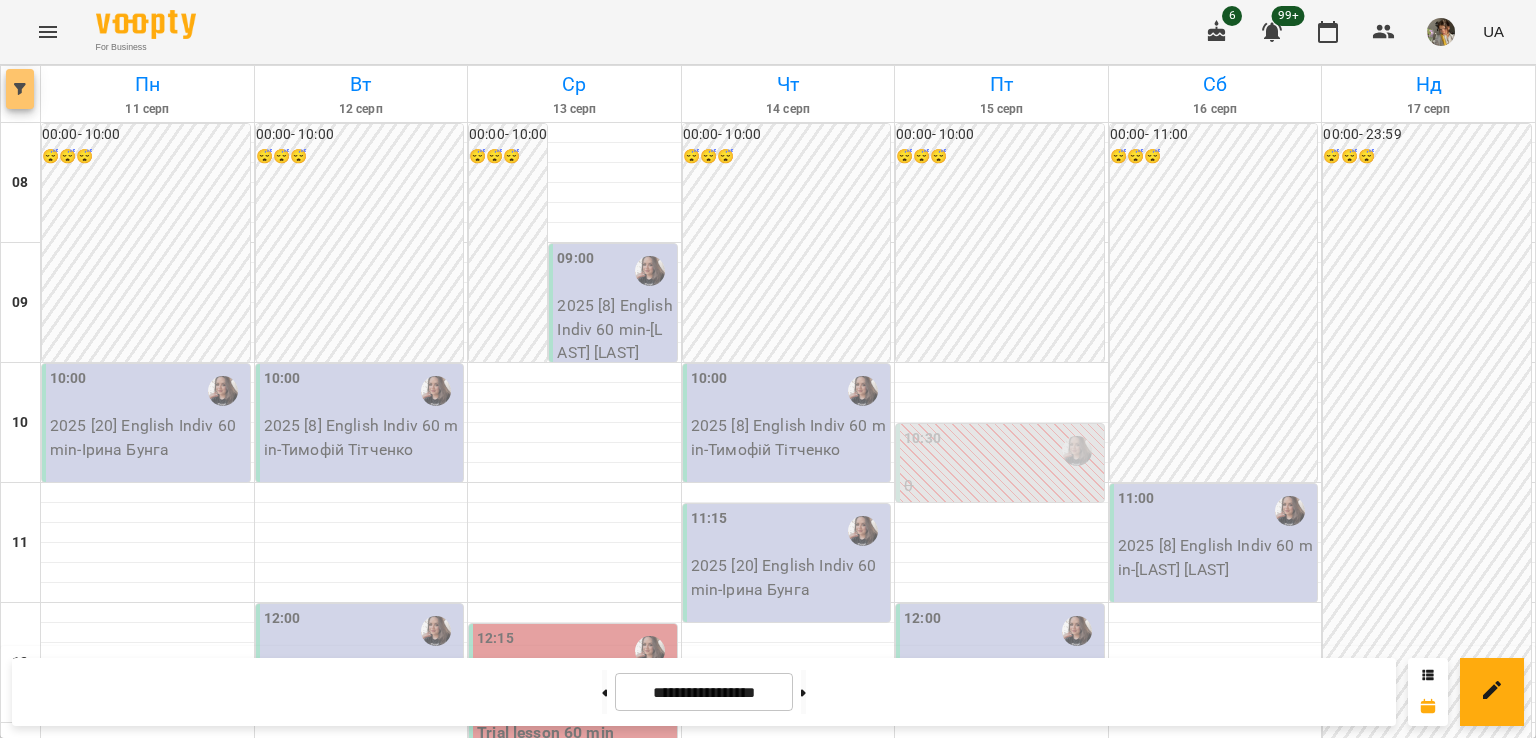 click at bounding box center (20, 89) 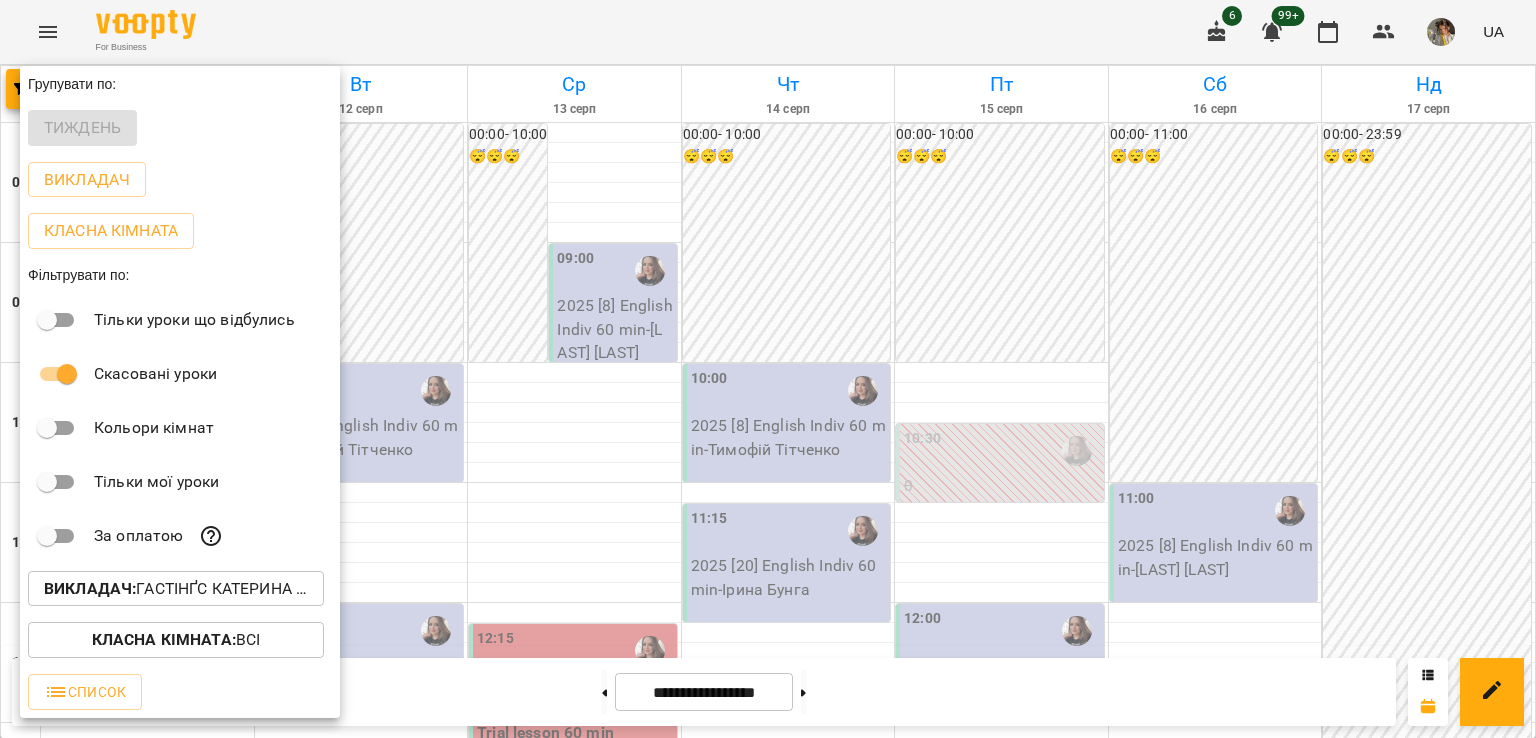 click on "Викладач :  Гастінґс Катерина (а)" at bounding box center (176, 589) 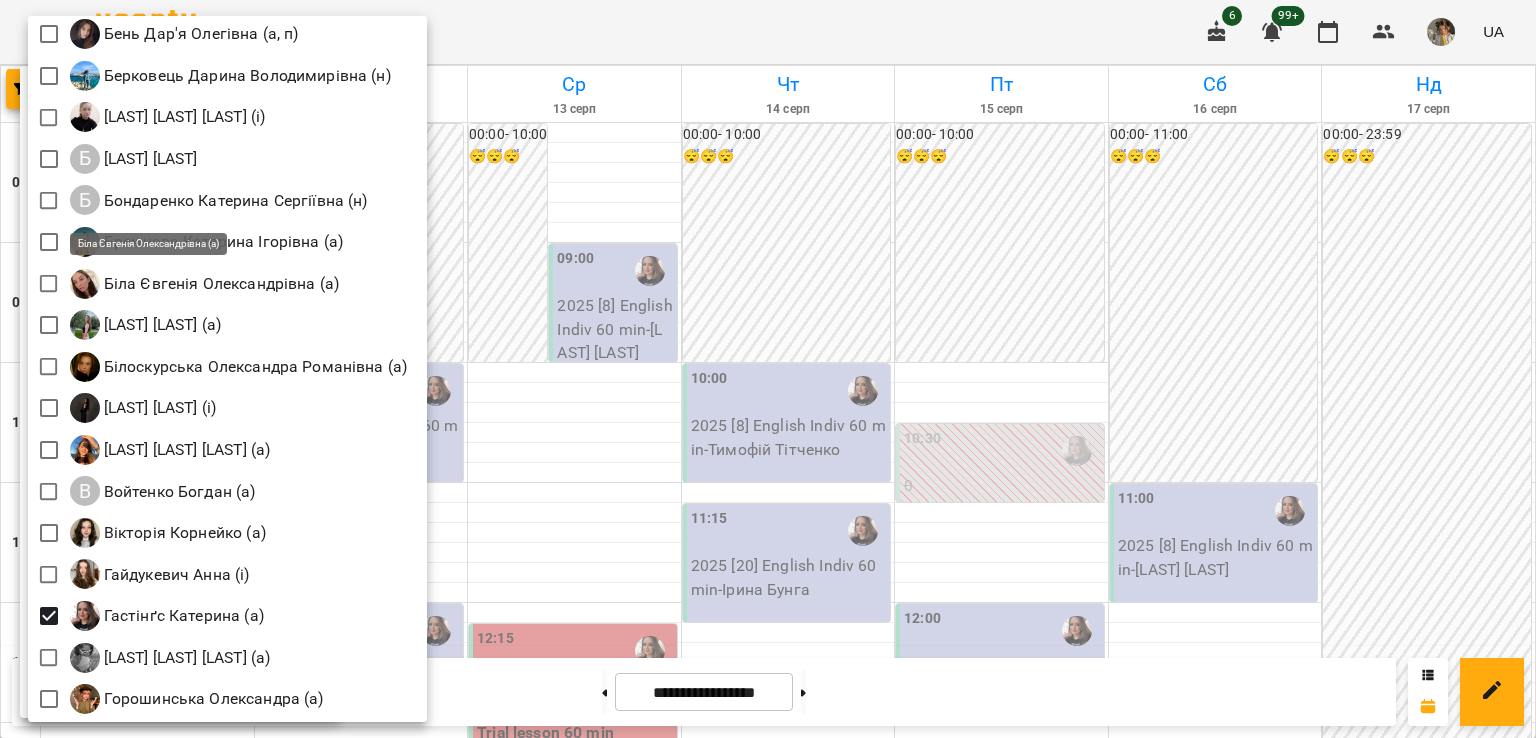 scroll, scrollTop: 282, scrollLeft: 0, axis: vertical 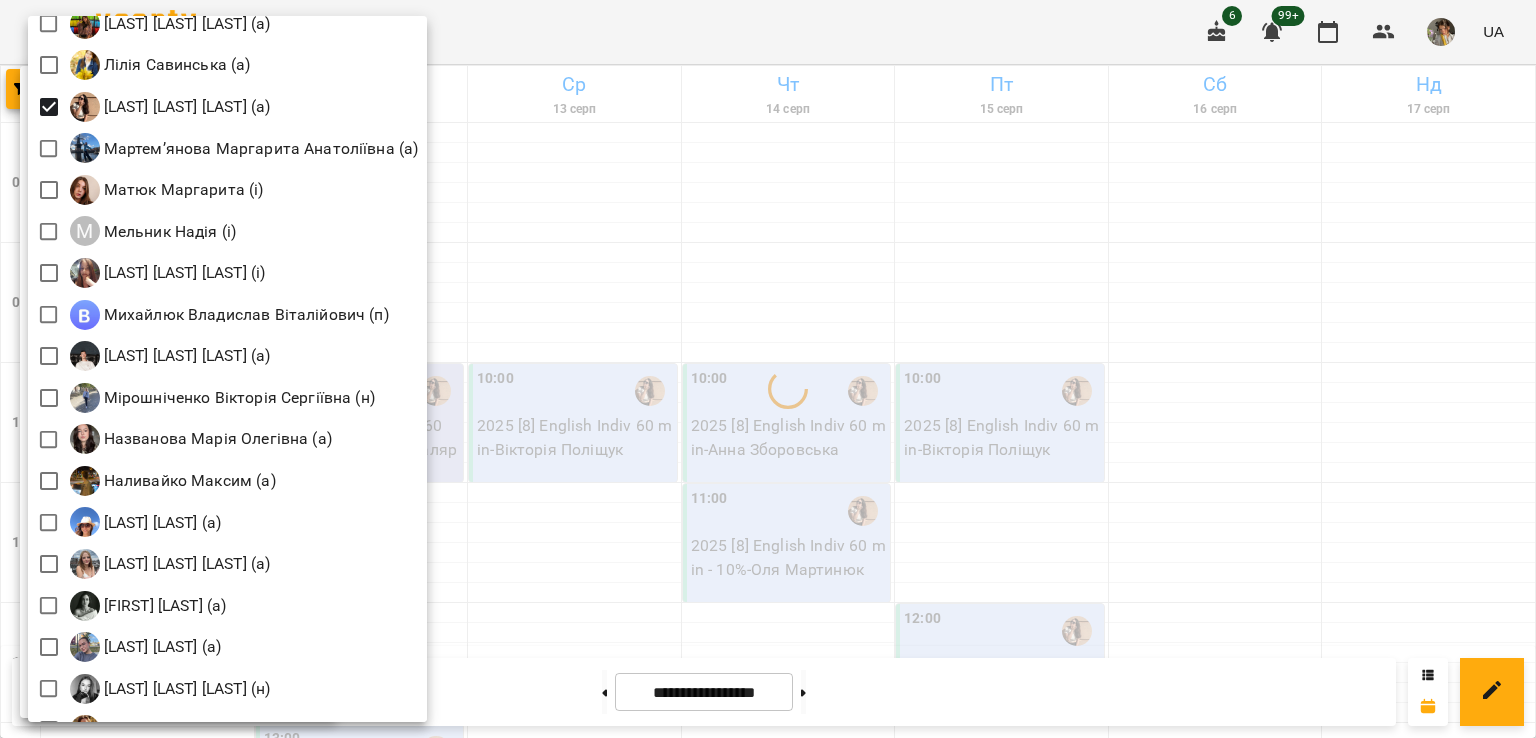 click at bounding box center (768, 369) 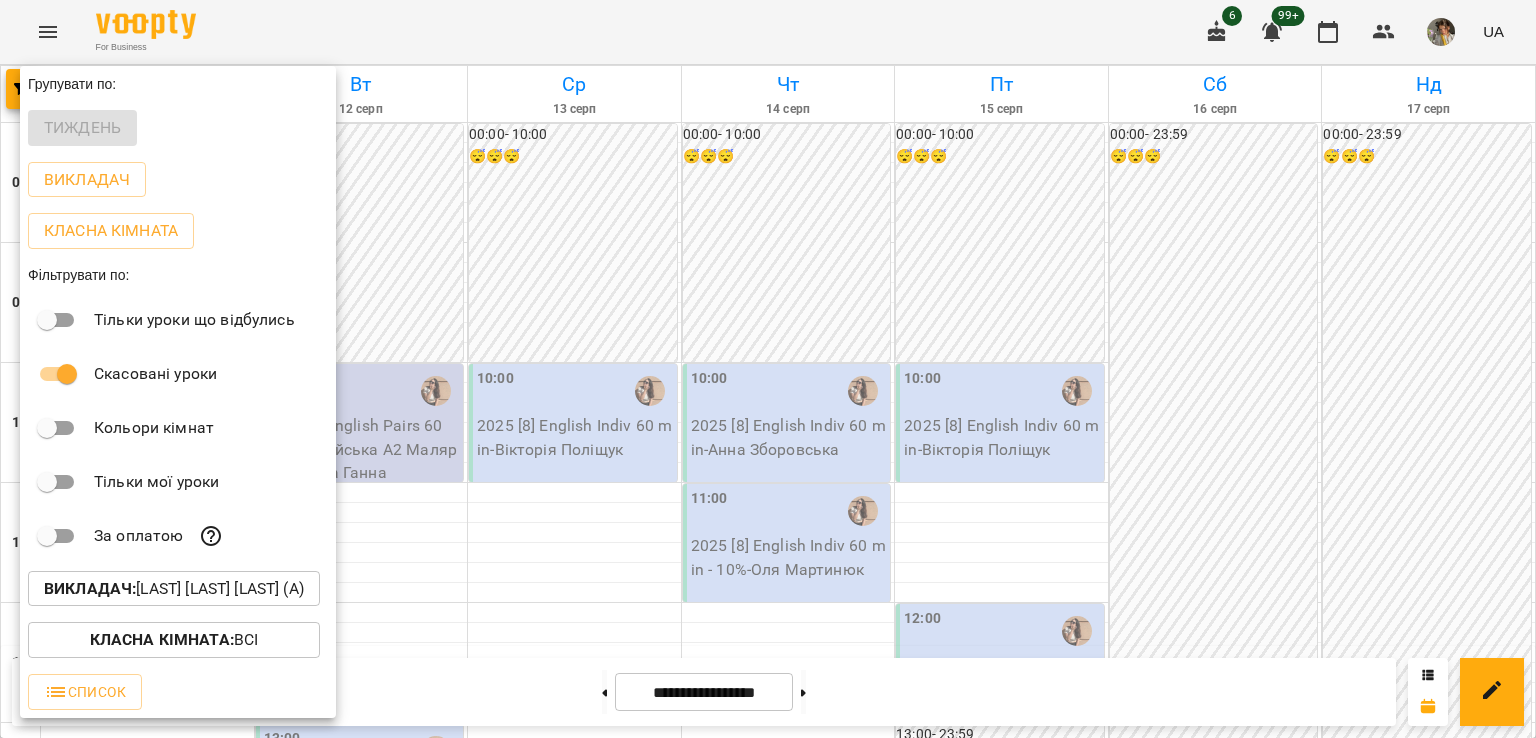 click at bounding box center [768, 369] 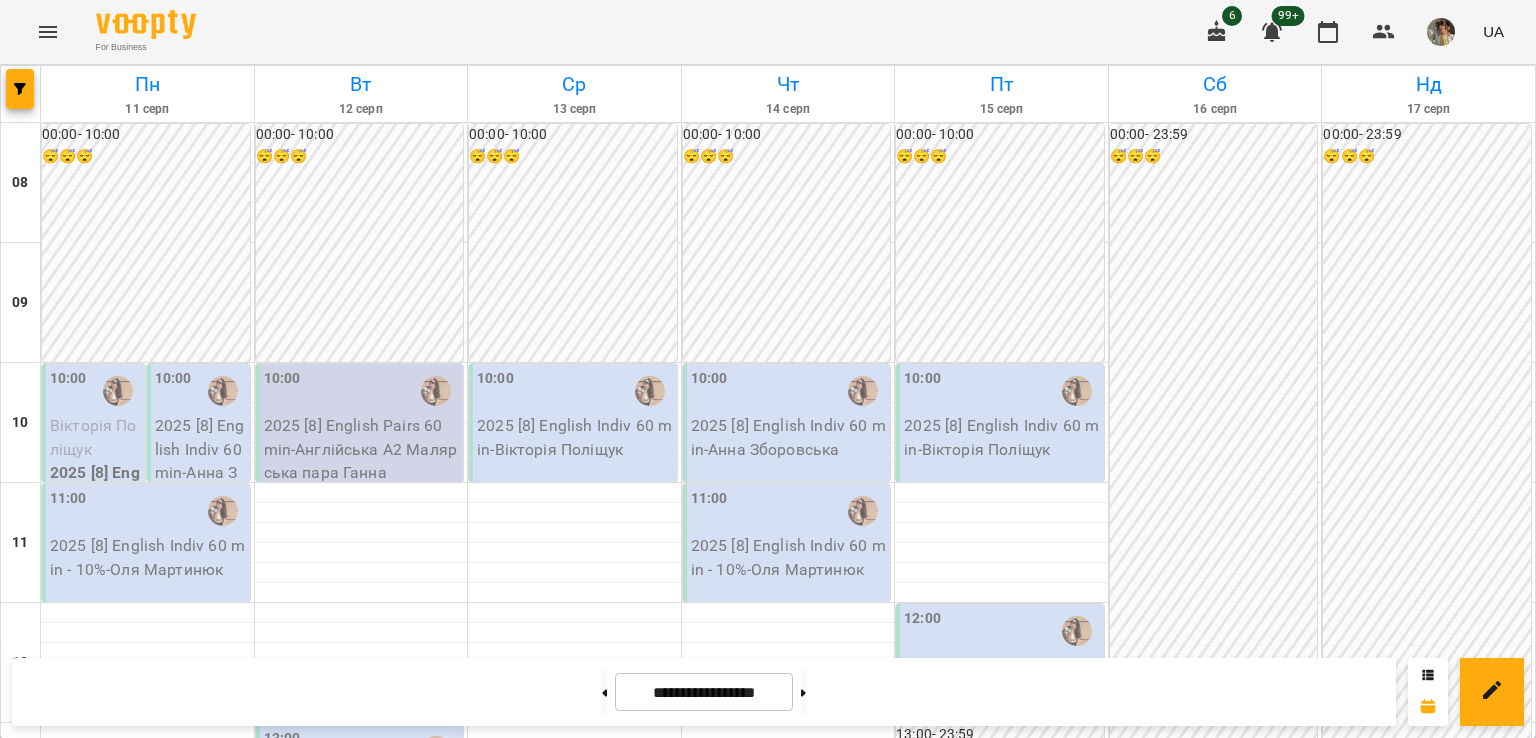 scroll, scrollTop: 866, scrollLeft: 0, axis: vertical 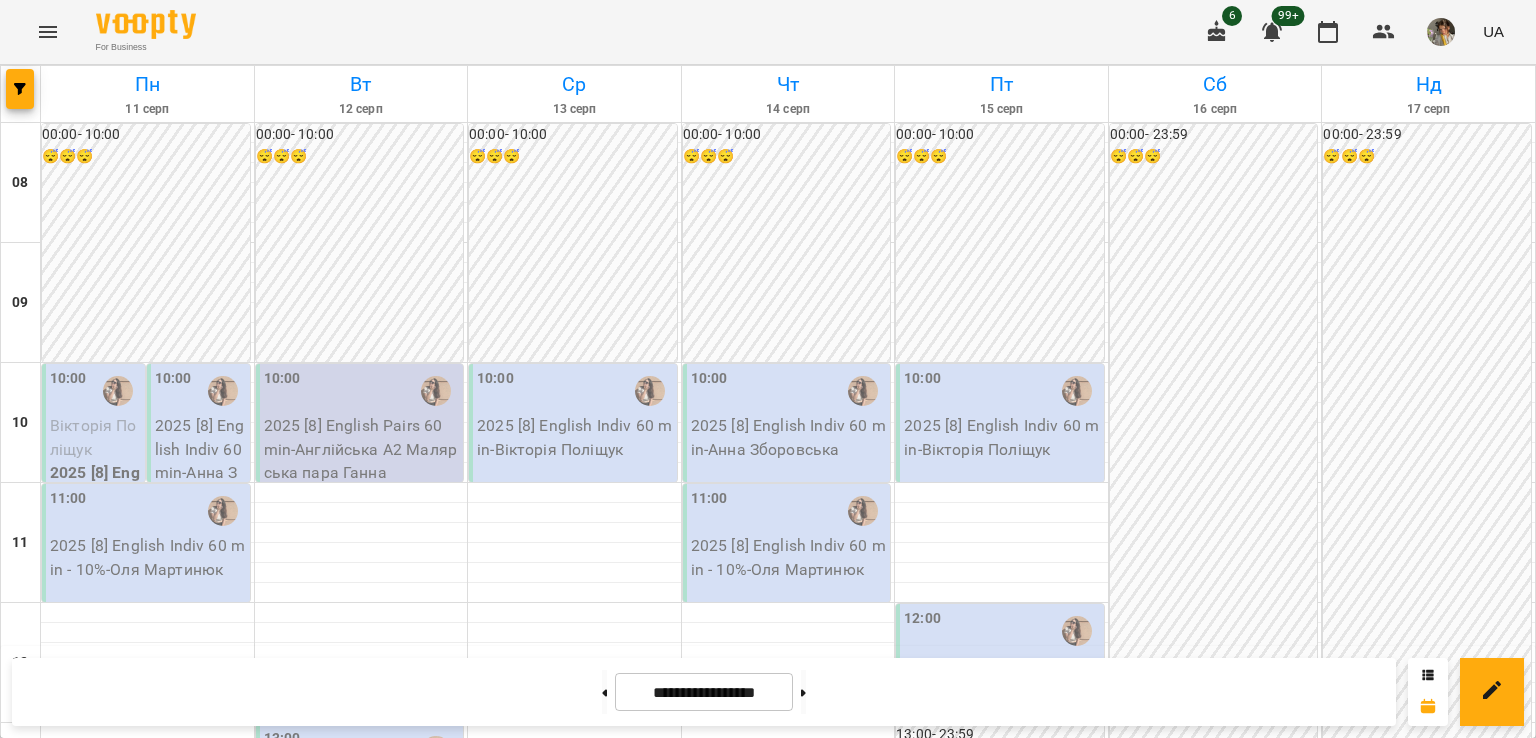 click at bounding box center (21, 94) 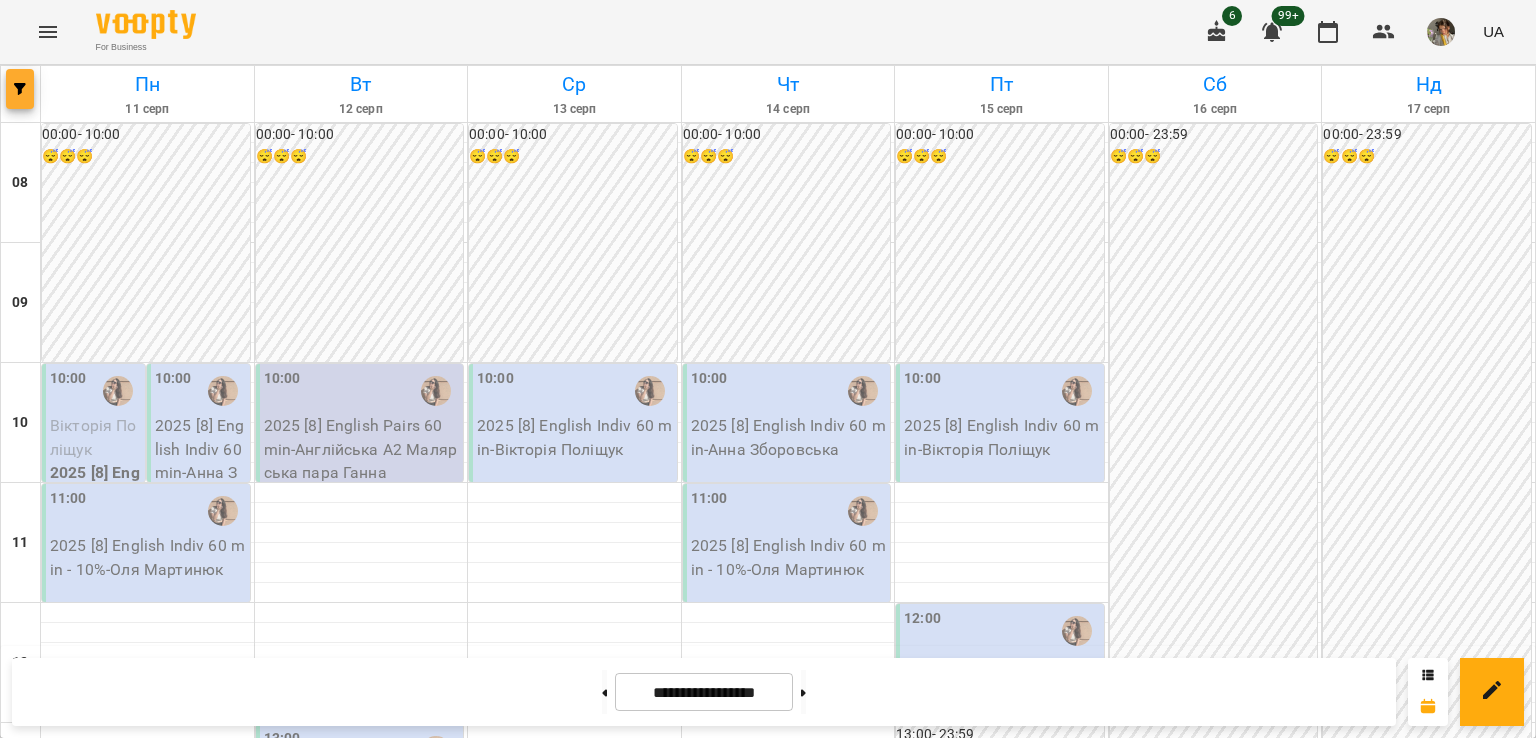 click 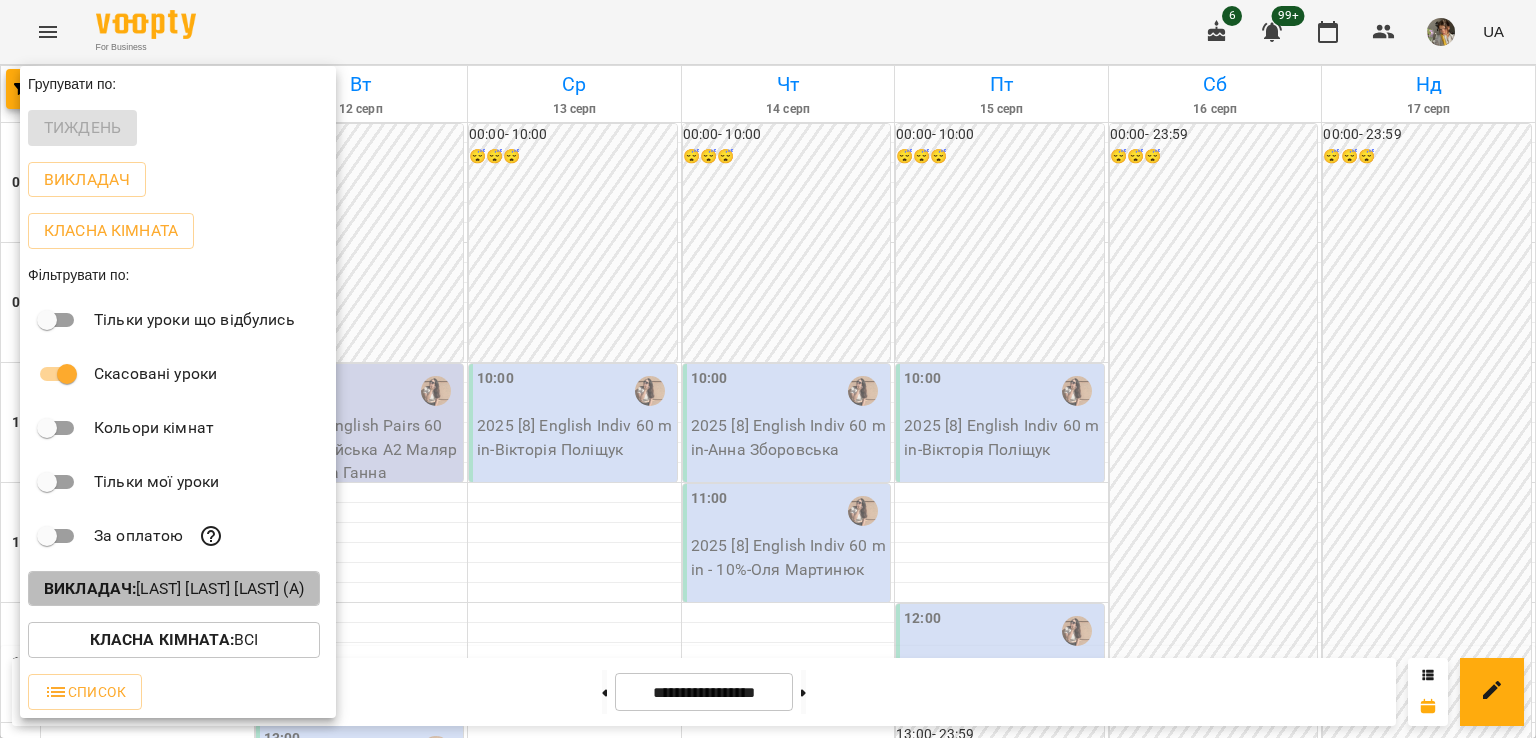 click on "Викладач :  Малярська Христина Борисівна (а)" at bounding box center [174, 589] 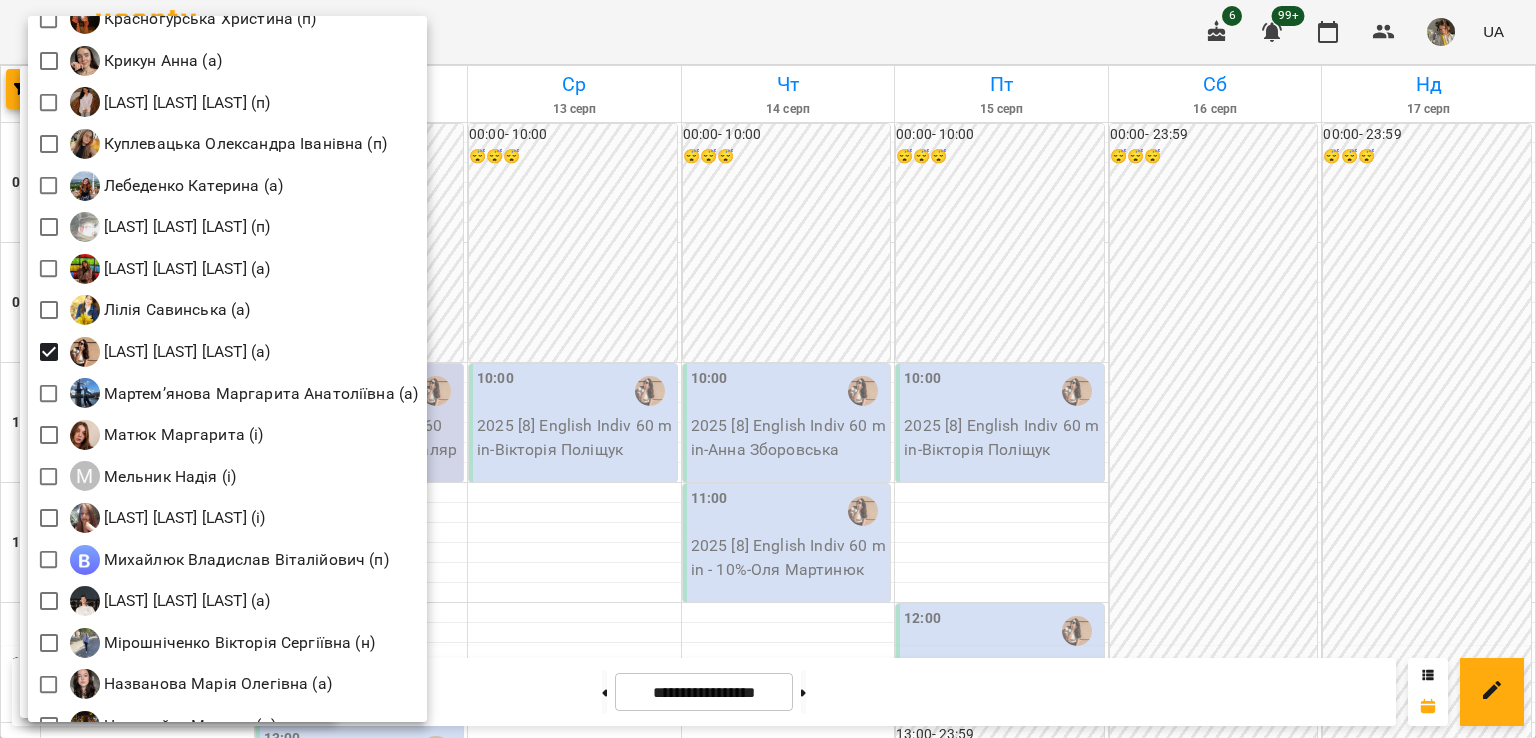 scroll, scrollTop: 1687, scrollLeft: 0, axis: vertical 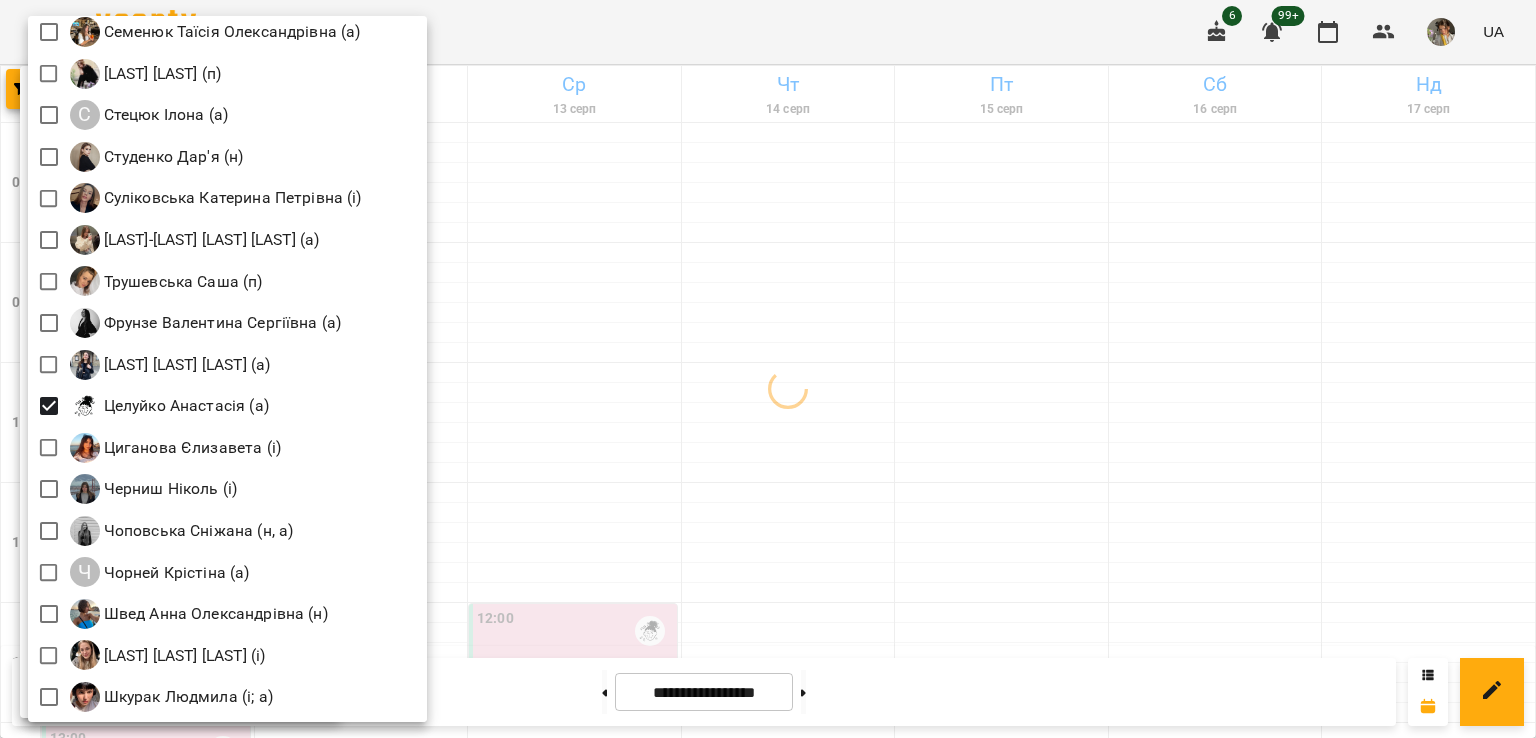 click at bounding box center (768, 369) 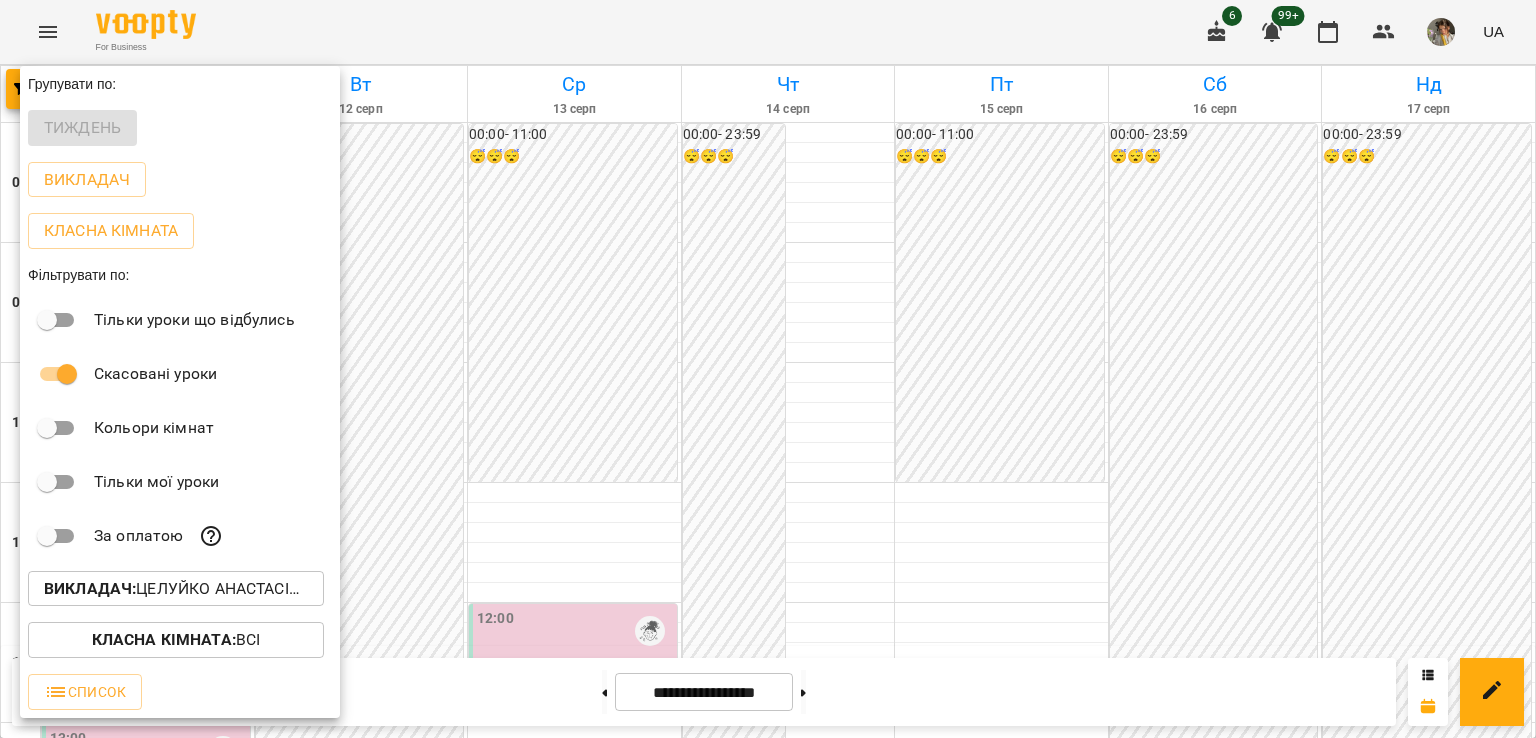 click at bounding box center (768, 369) 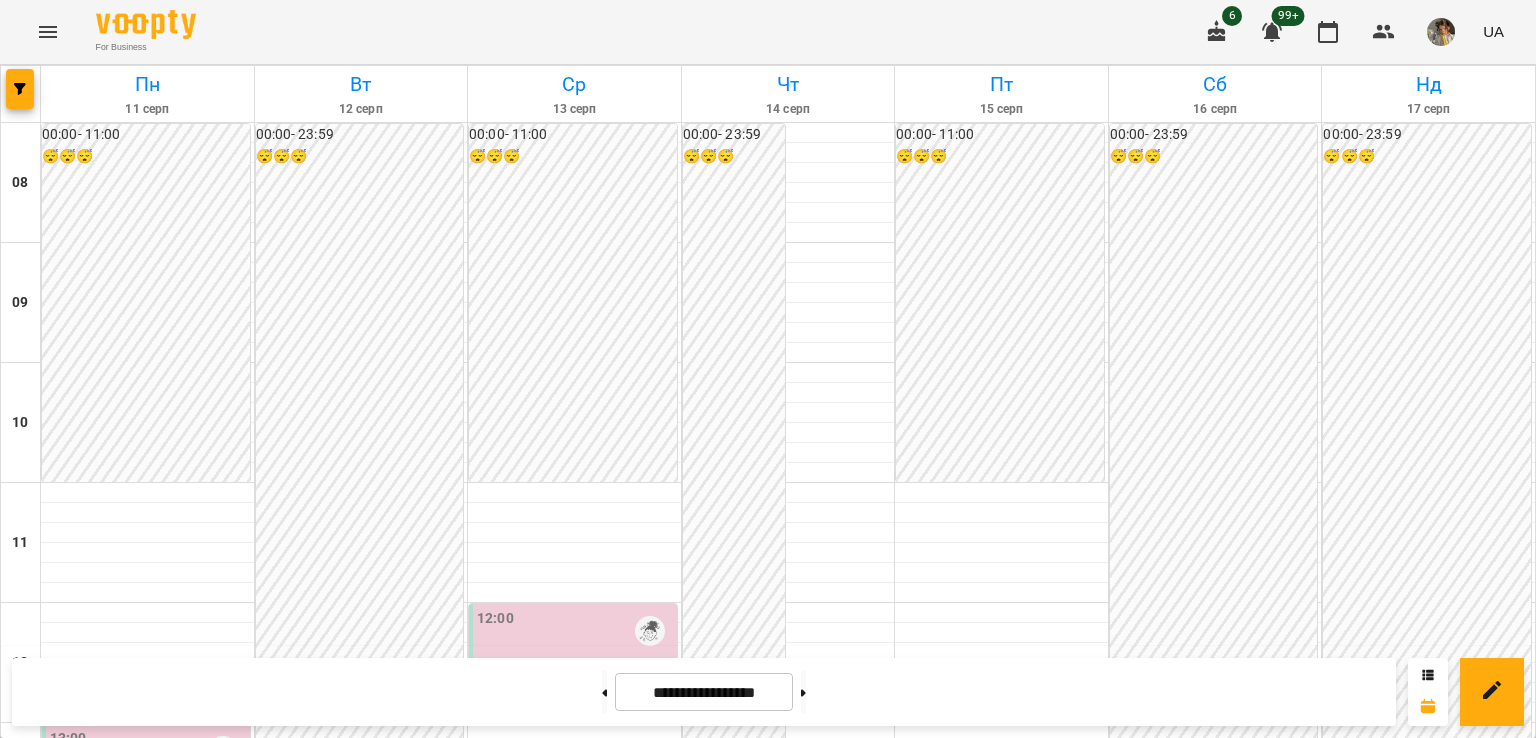 click at bounding box center [604, 692] 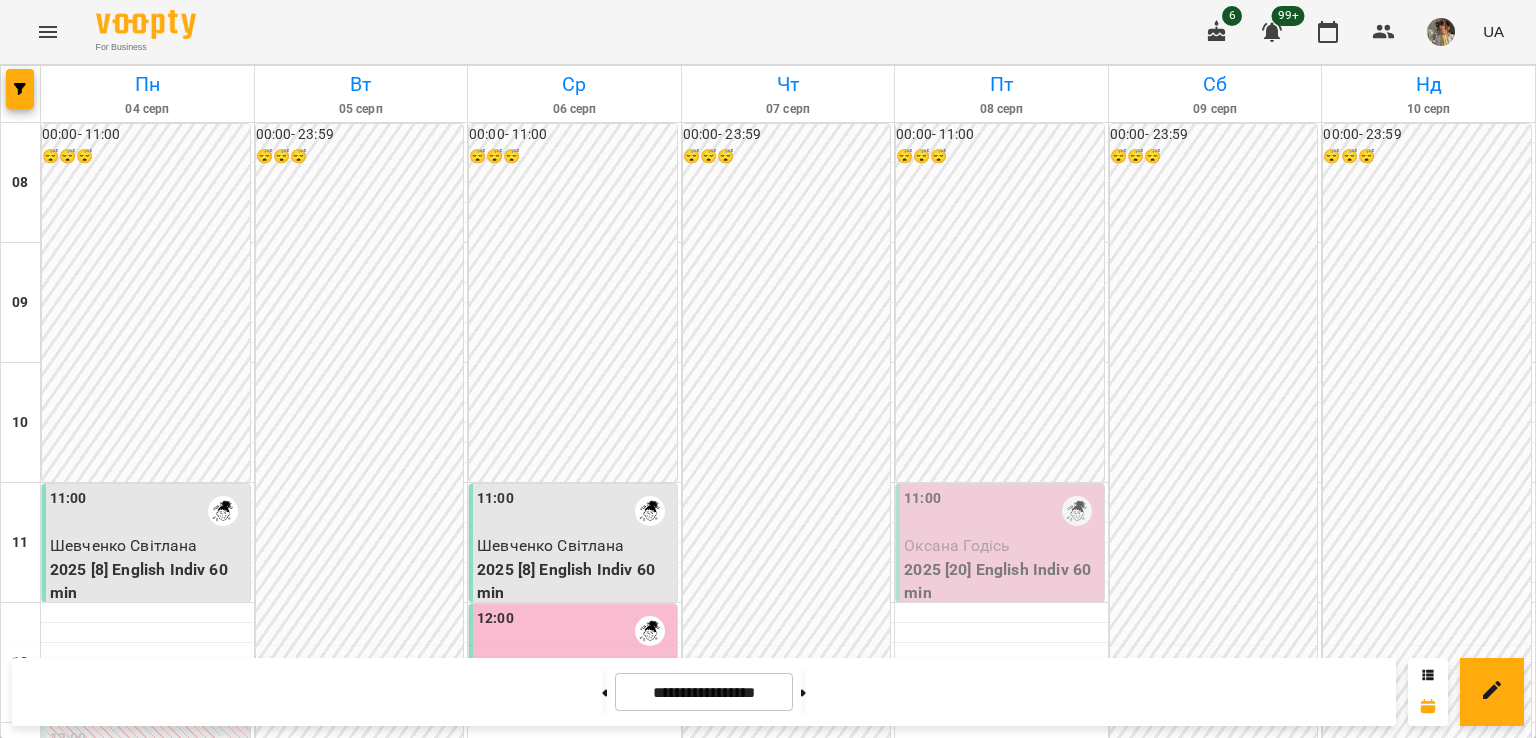 scroll, scrollTop: 781, scrollLeft: 0, axis: vertical 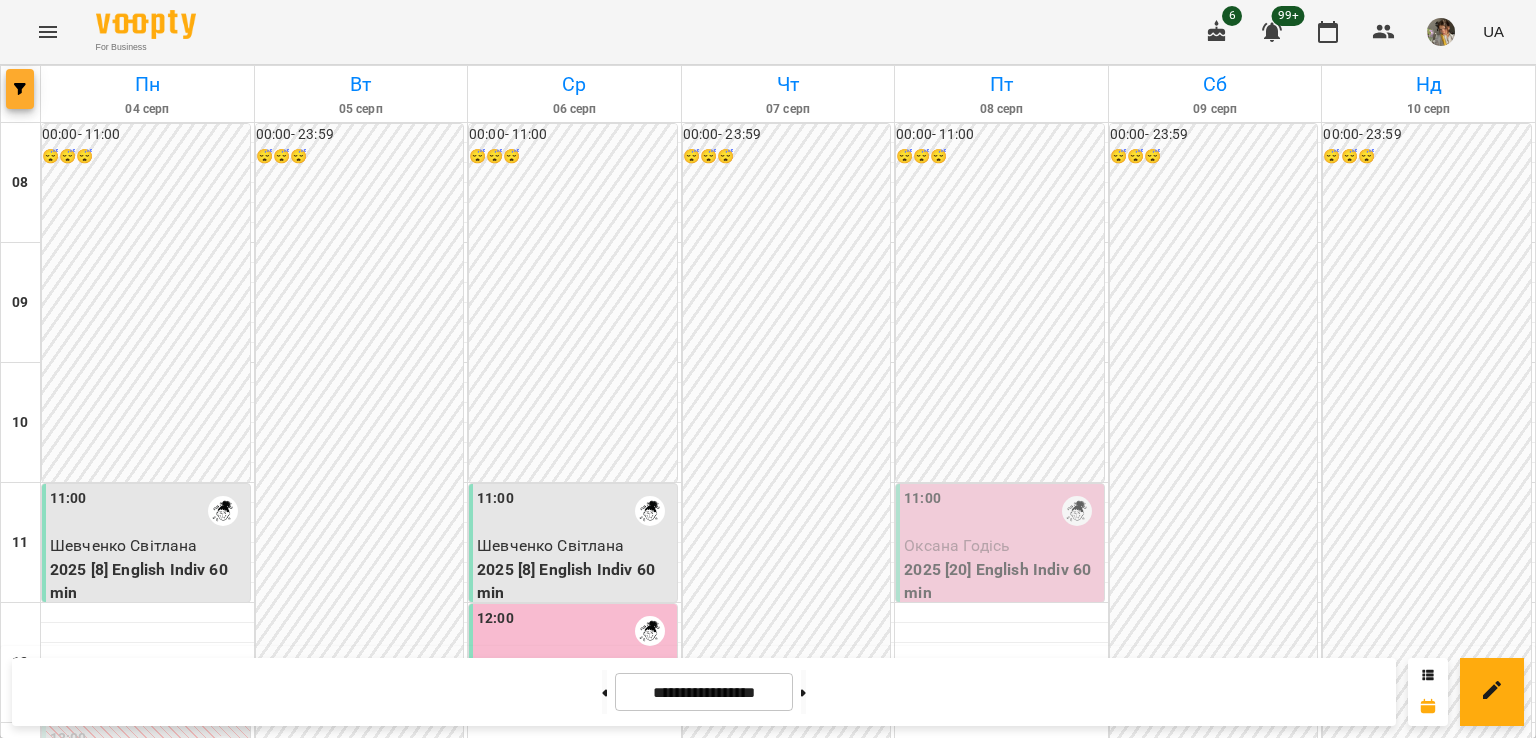 click at bounding box center (20, 89) 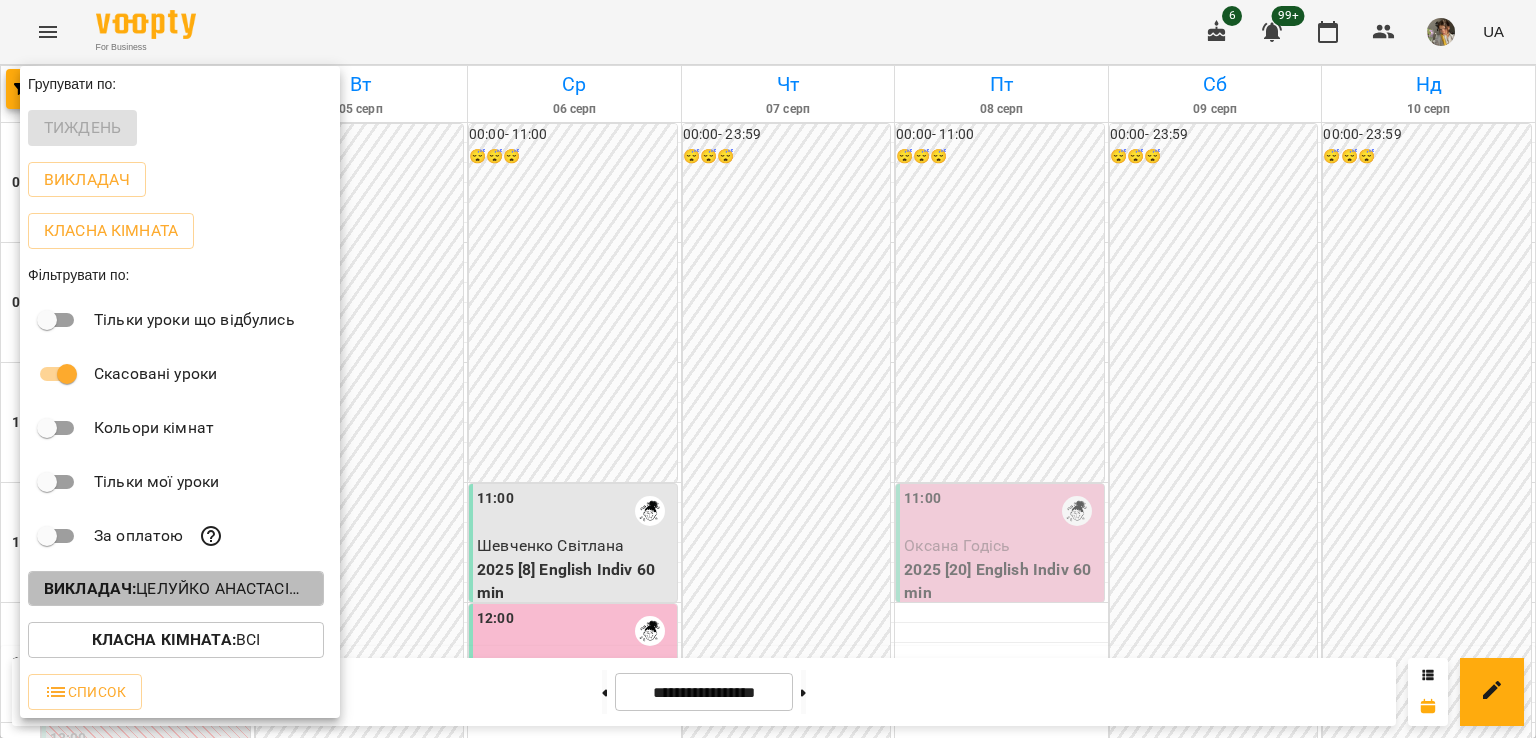 click on "Викладач :  Целуйко Анастасія (а)" at bounding box center [176, 589] 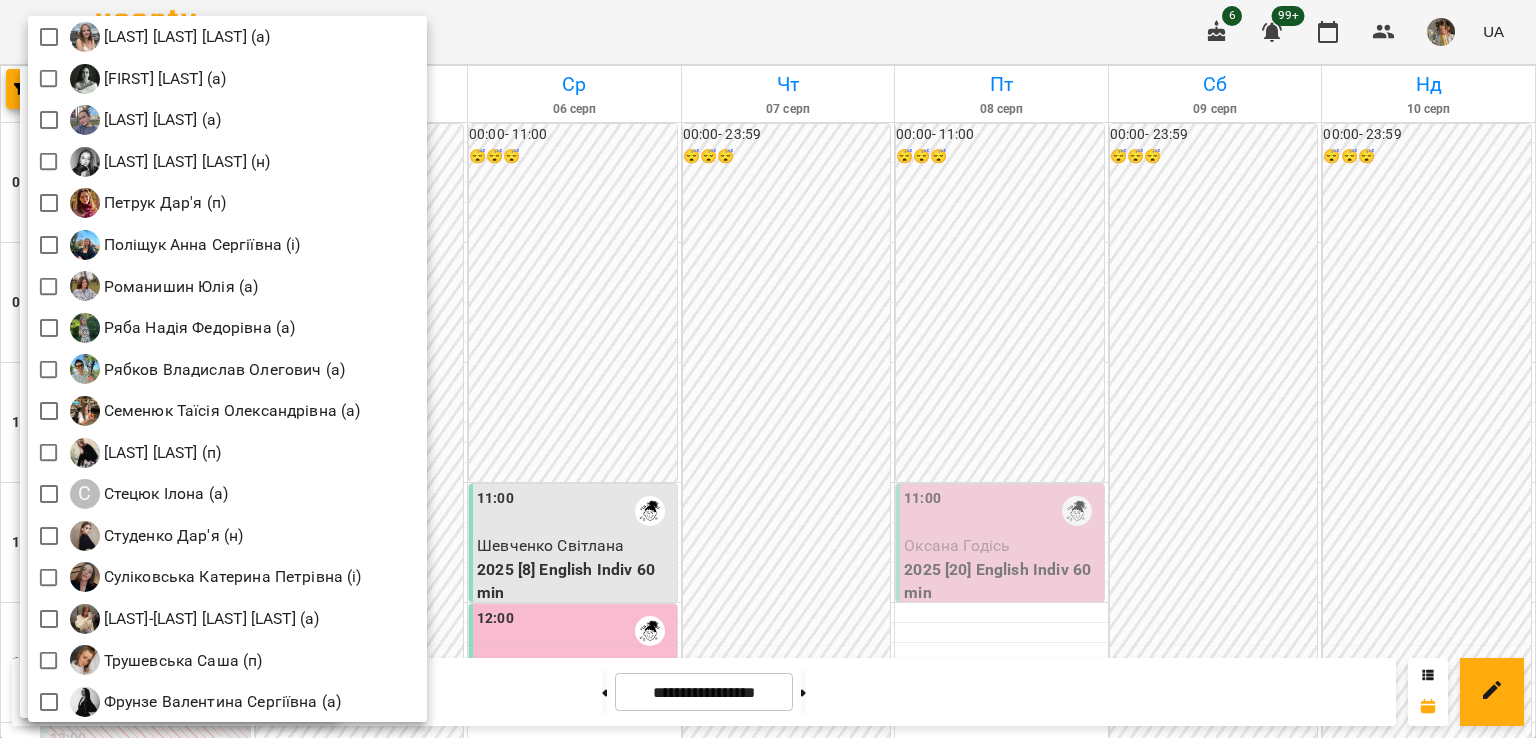 scroll, scrollTop: 2485, scrollLeft: 0, axis: vertical 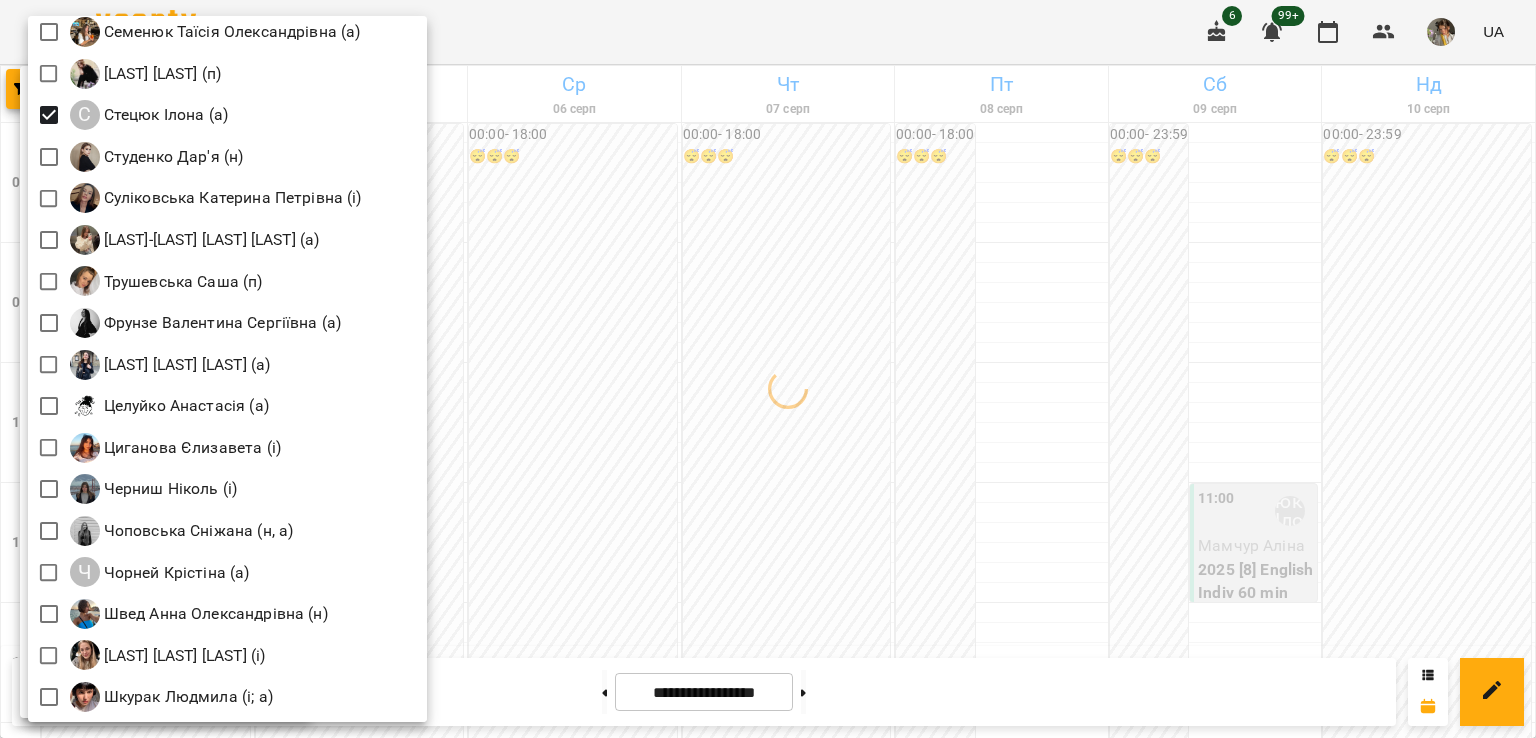 click at bounding box center (768, 369) 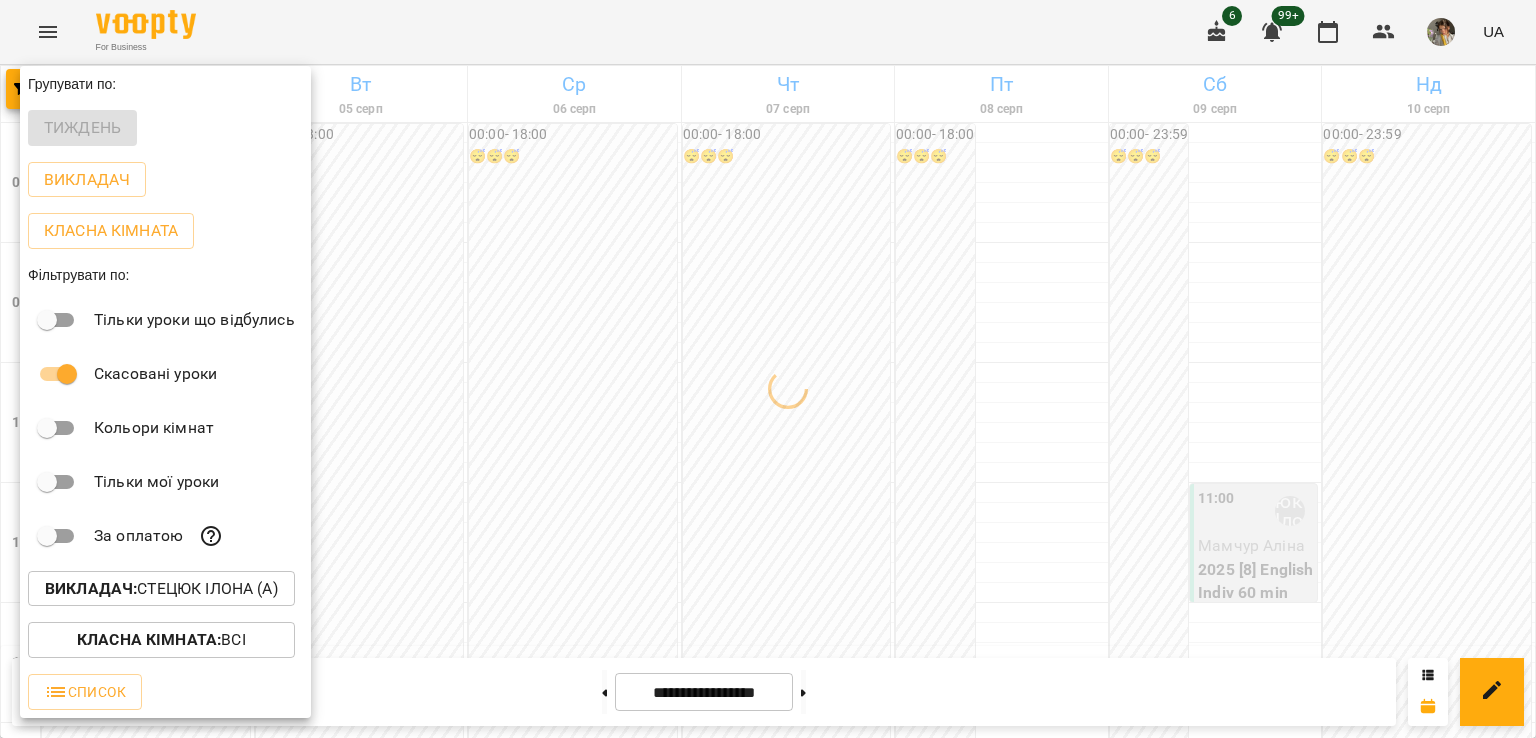 click at bounding box center [768, 369] 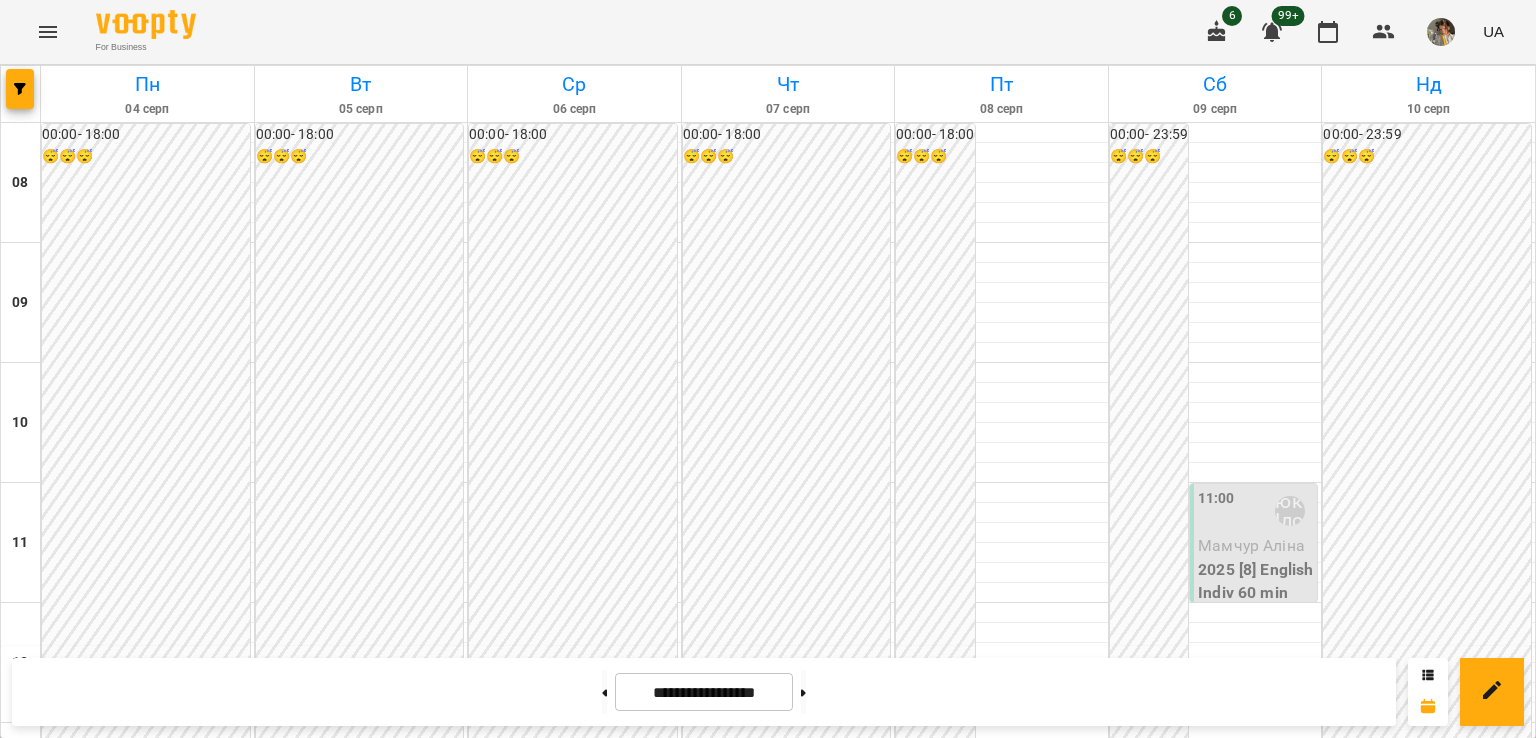 scroll, scrollTop: 1217, scrollLeft: 0, axis: vertical 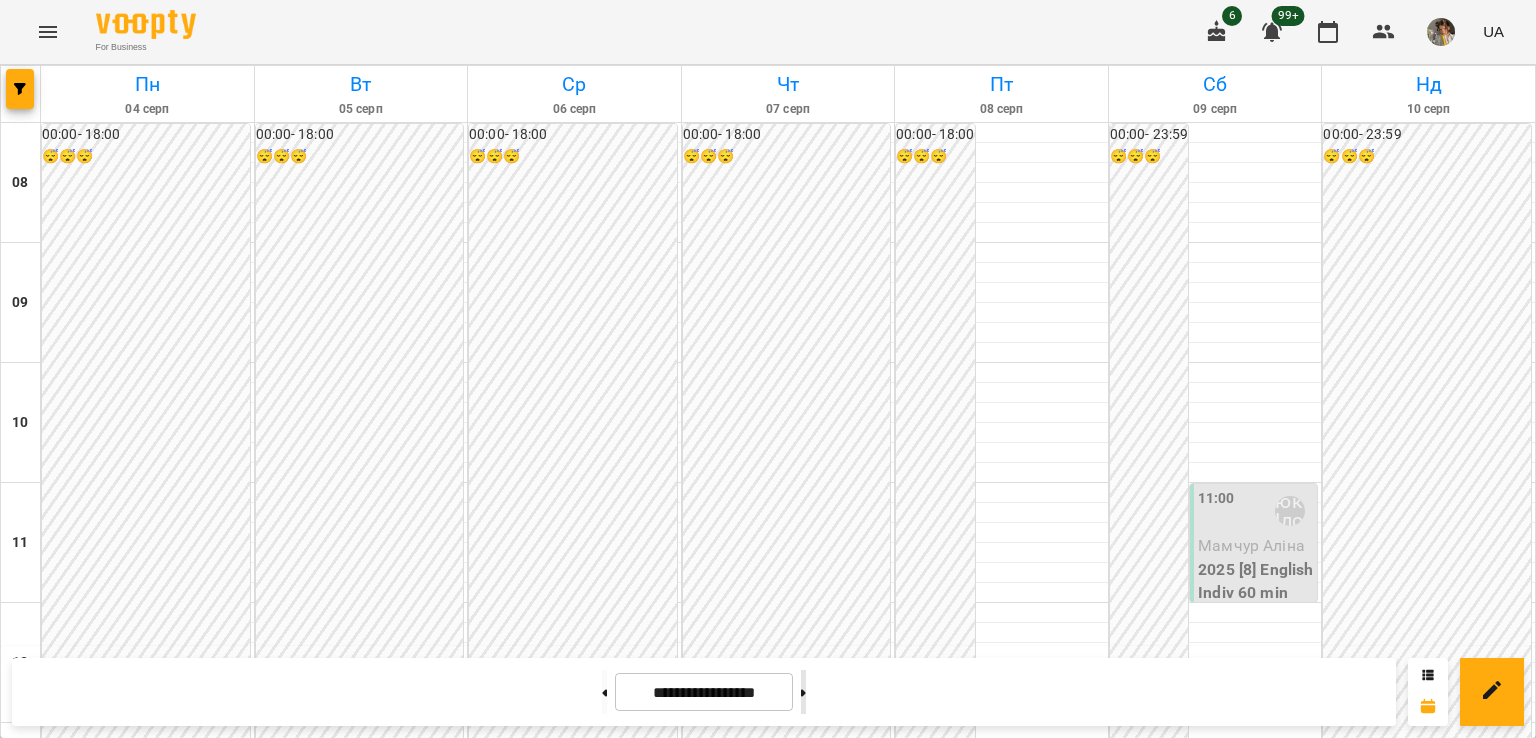 click 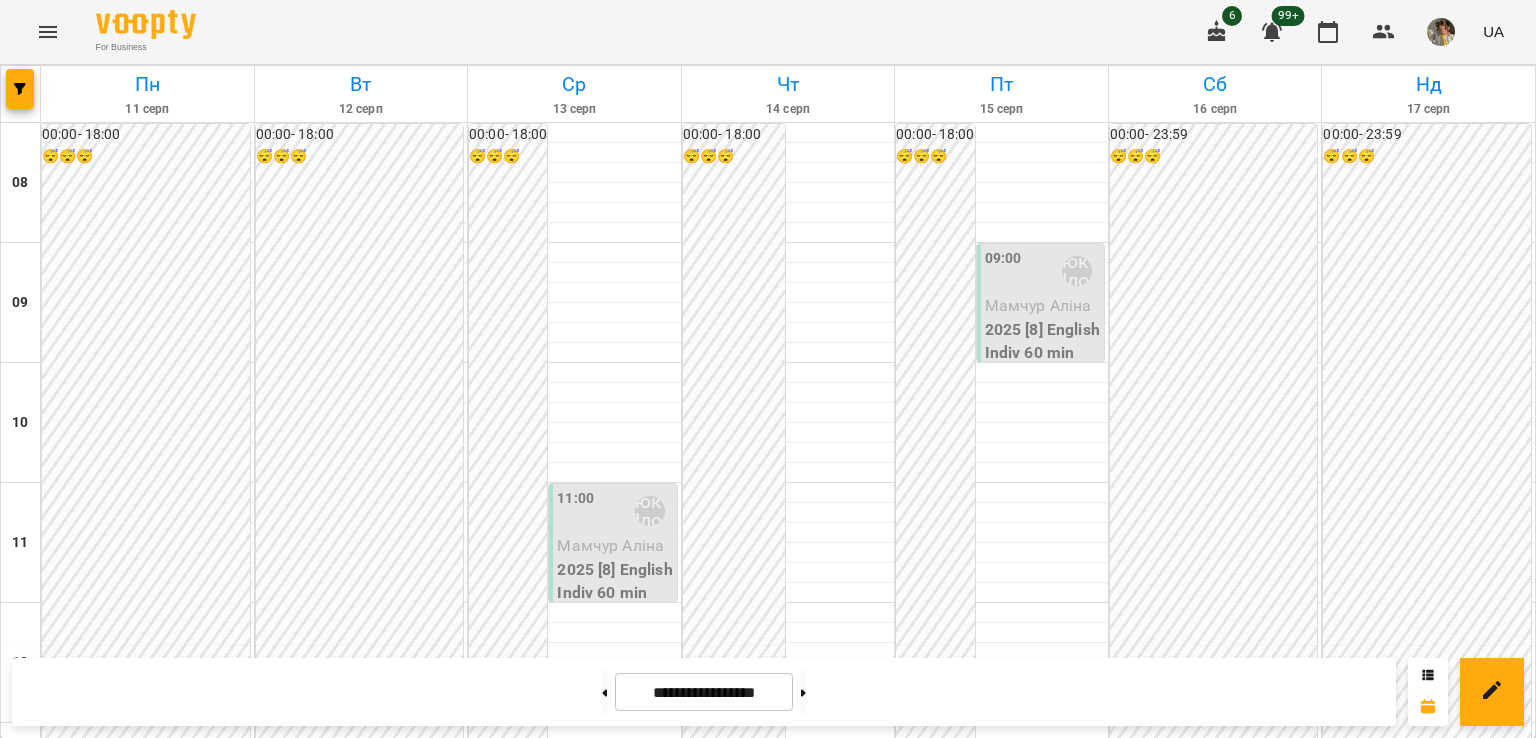 scroll, scrollTop: 1072, scrollLeft: 0, axis: vertical 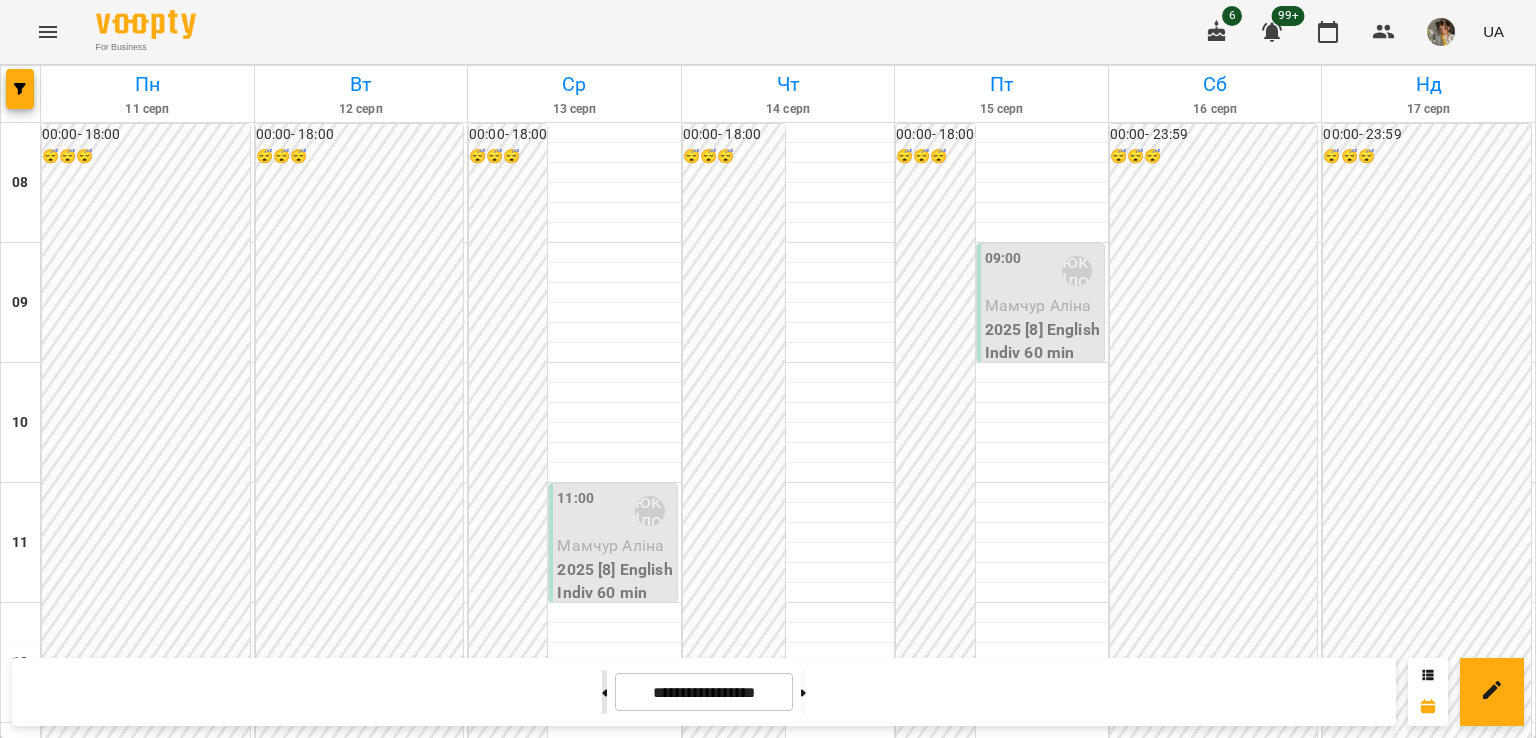 click at bounding box center [604, 692] 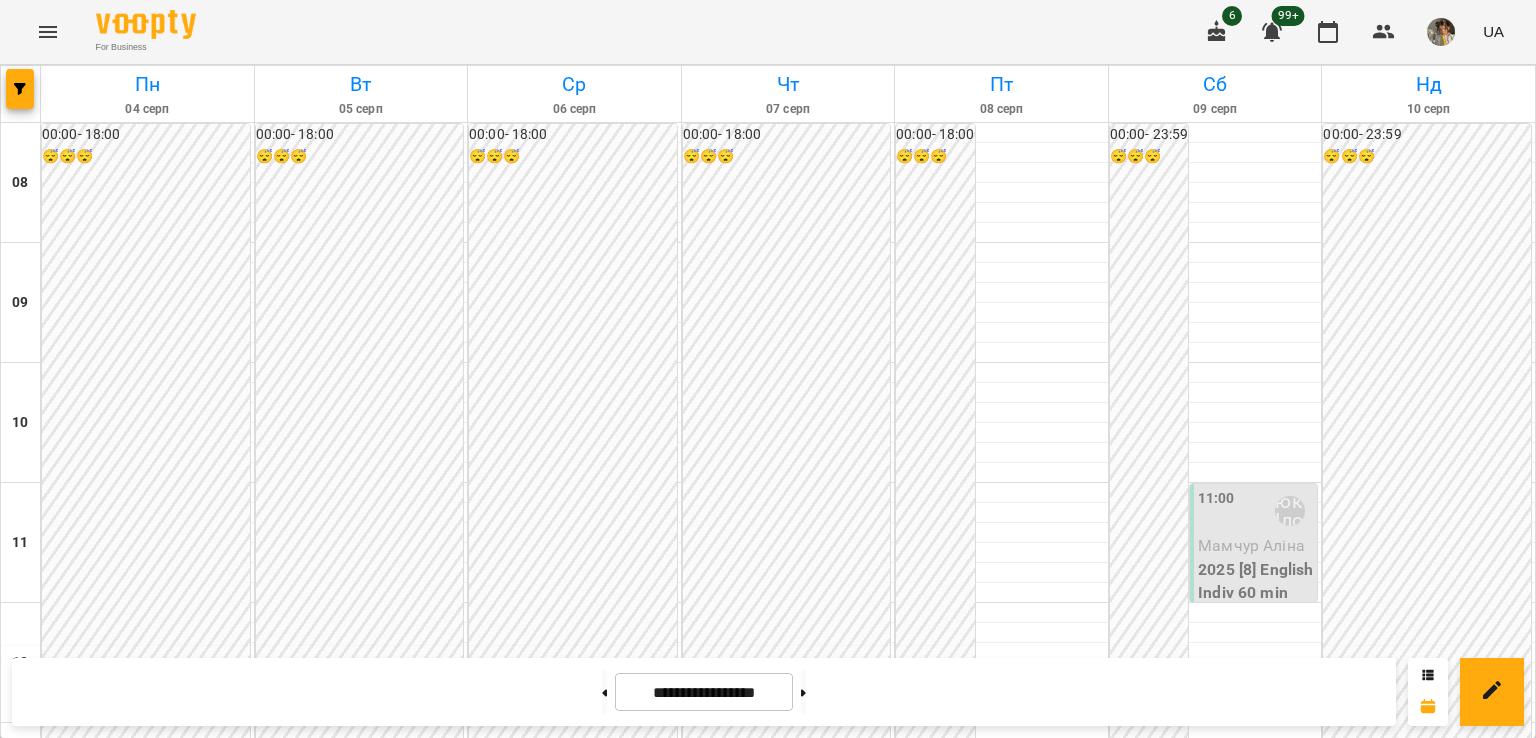 scroll, scrollTop: 1036, scrollLeft: 0, axis: vertical 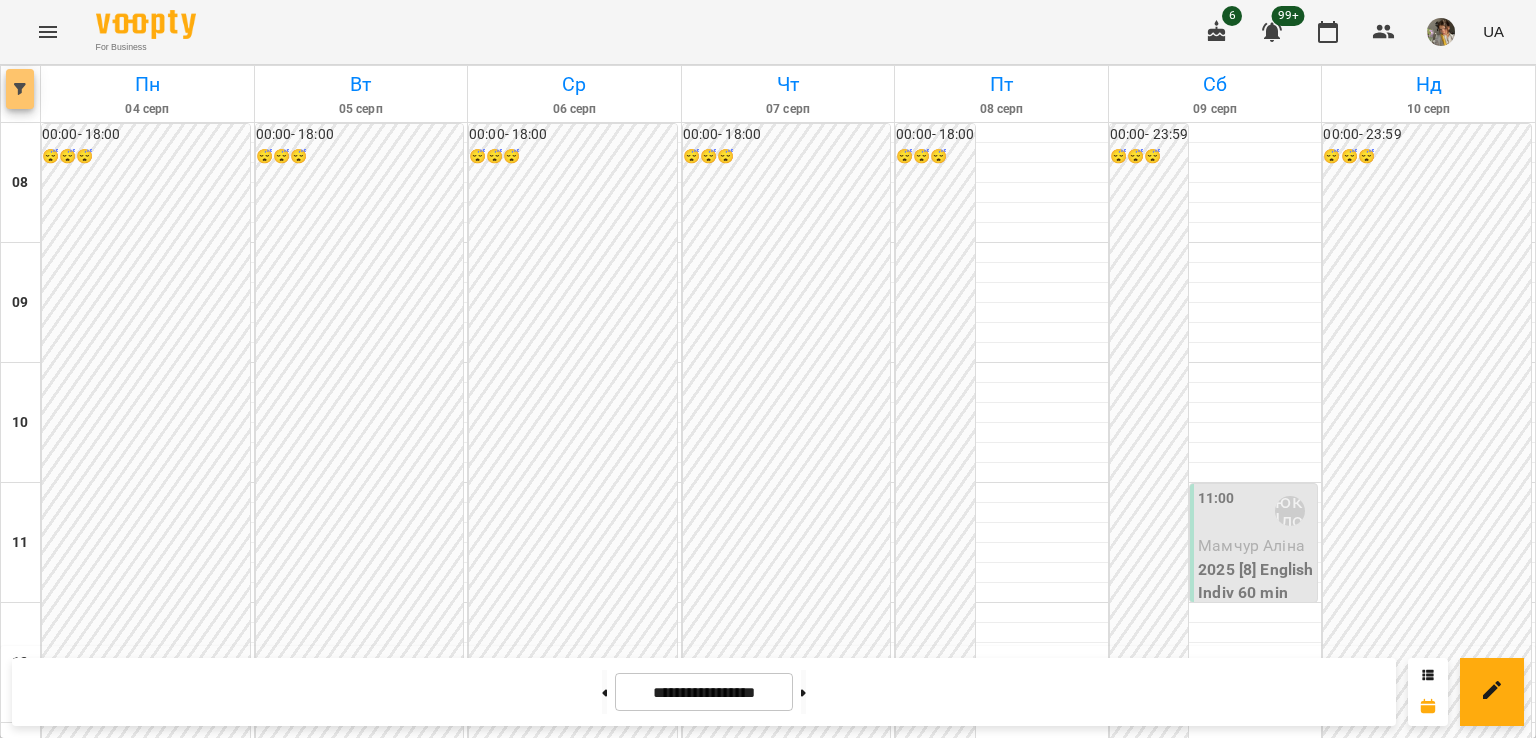 click at bounding box center (20, 89) 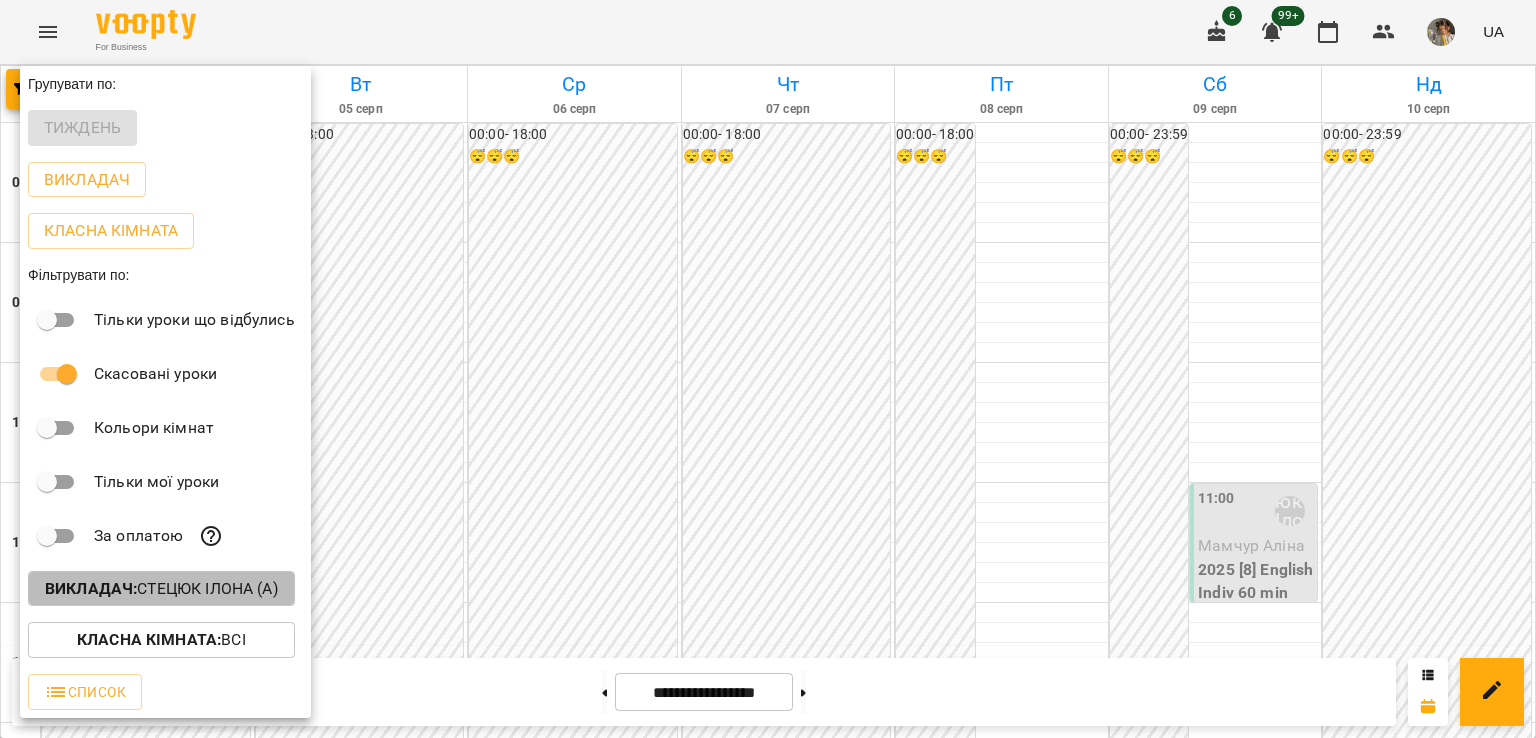 click on "Викладач :  Стецюк Ілона (а)" at bounding box center [161, 589] 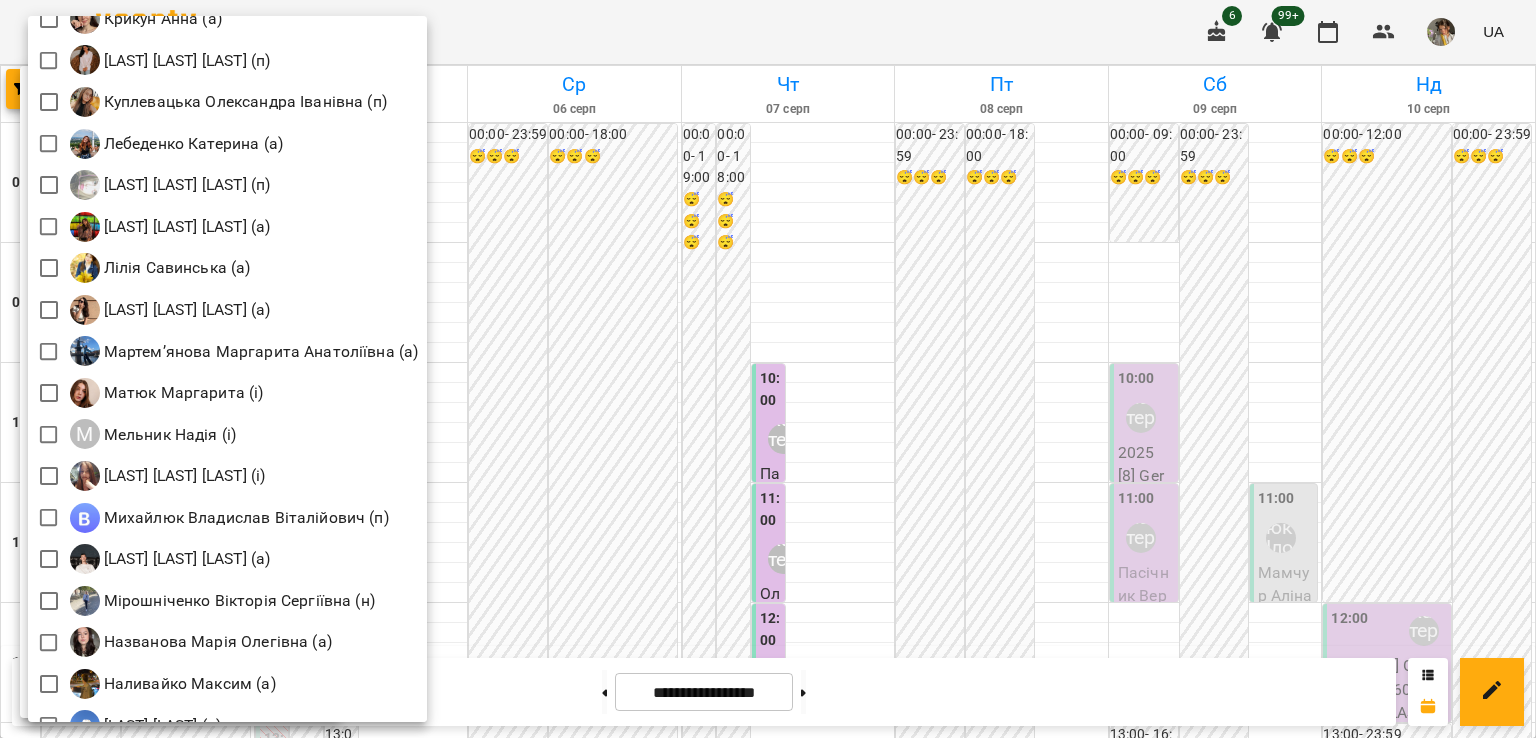 scroll, scrollTop: 2787, scrollLeft: 0, axis: vertical 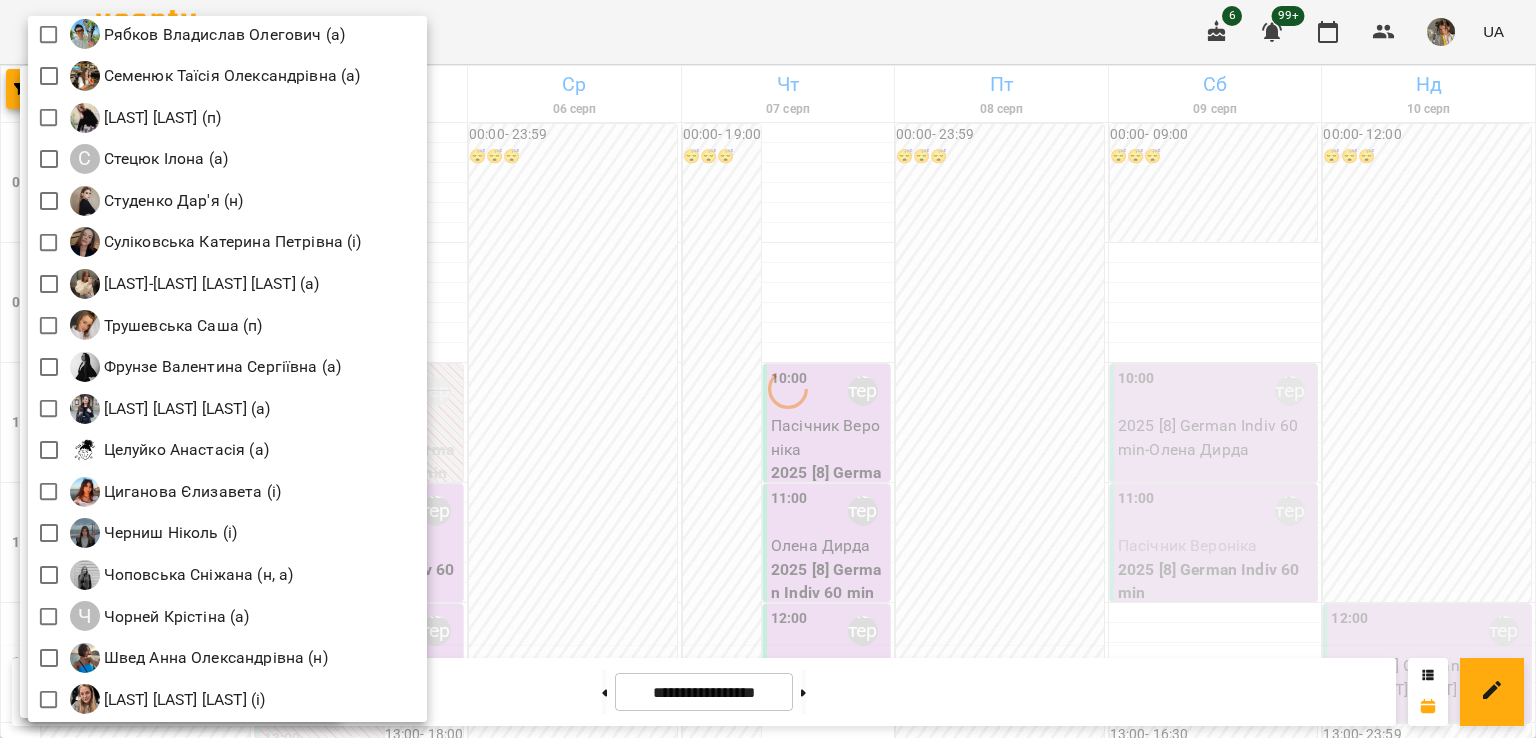 click at bounding box center [768, 369] 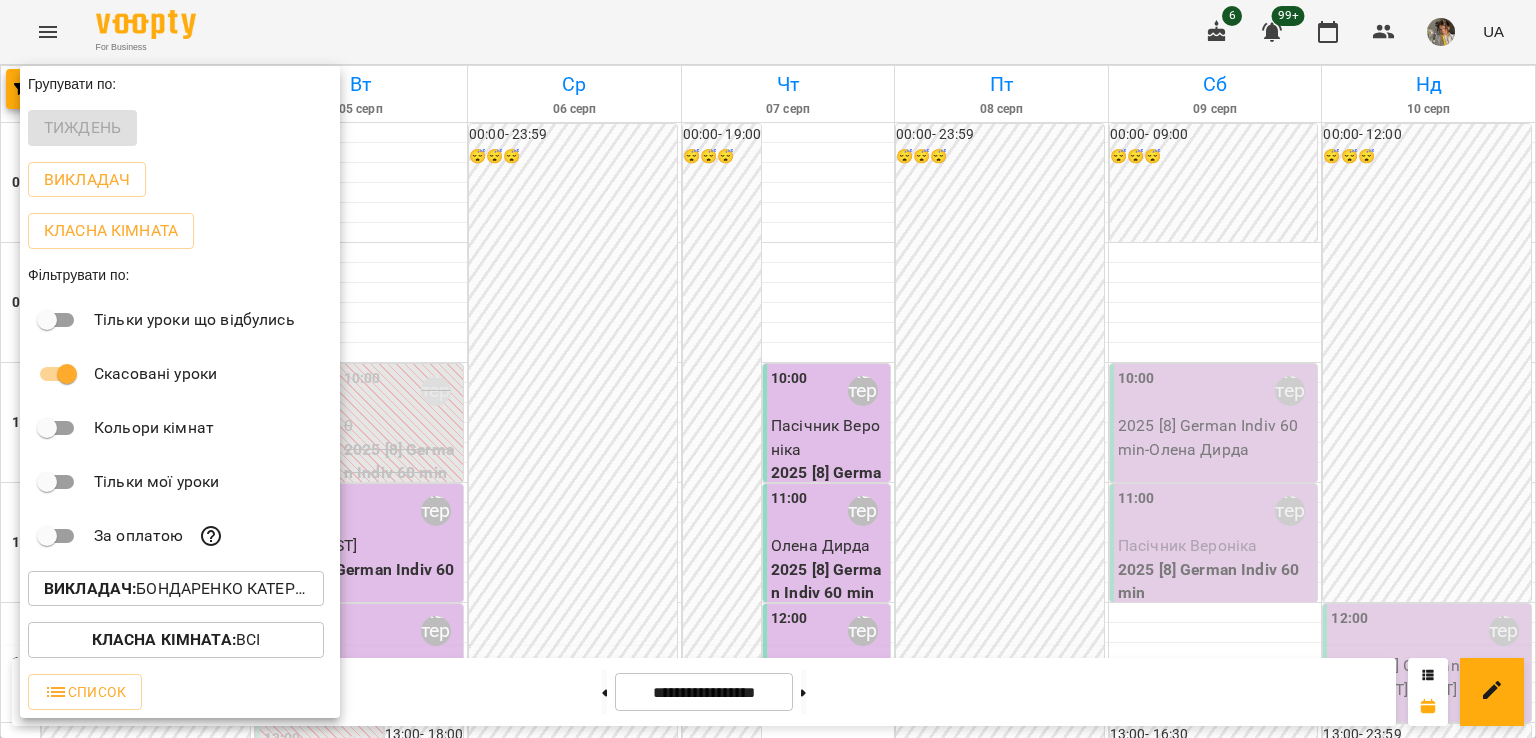 click at bounding box center [768, 369] 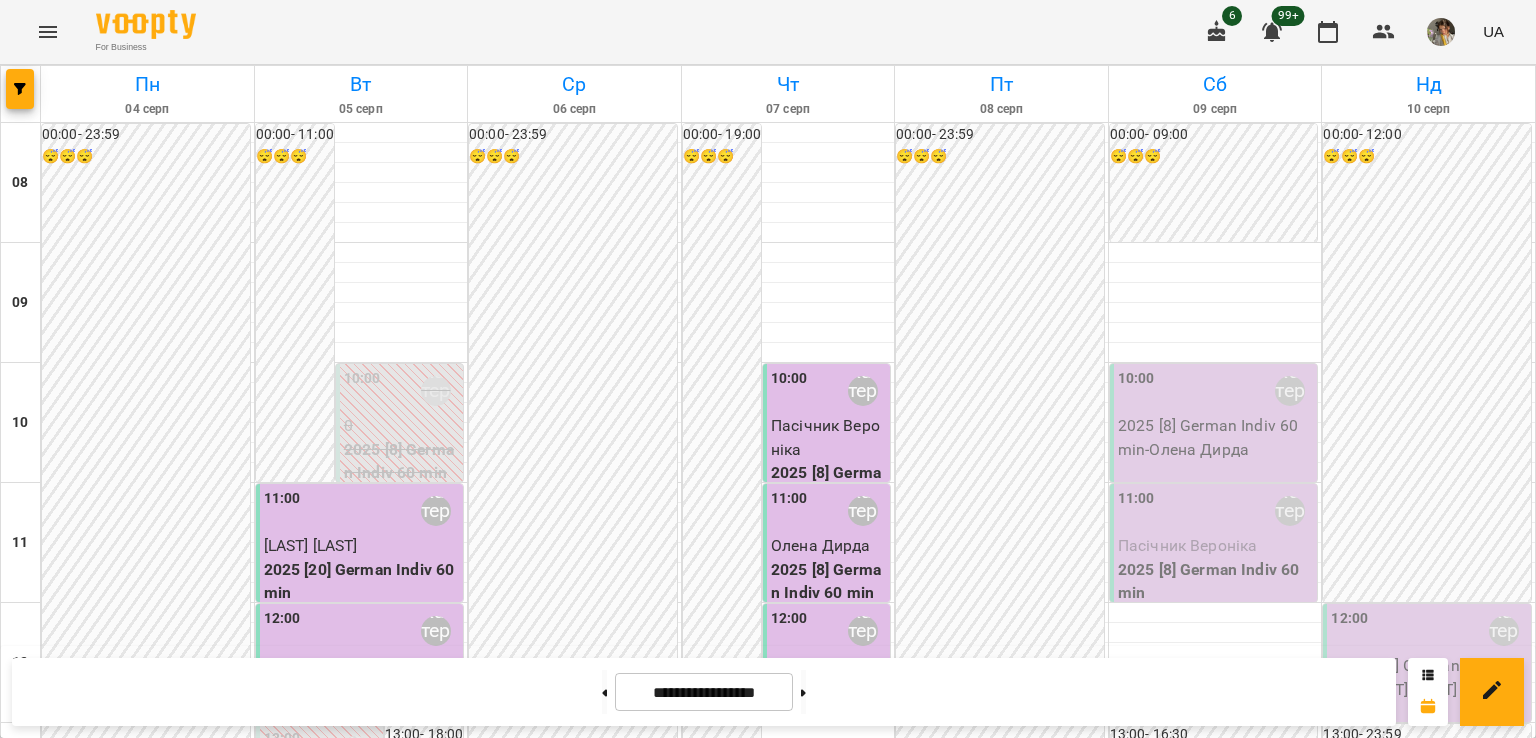 click 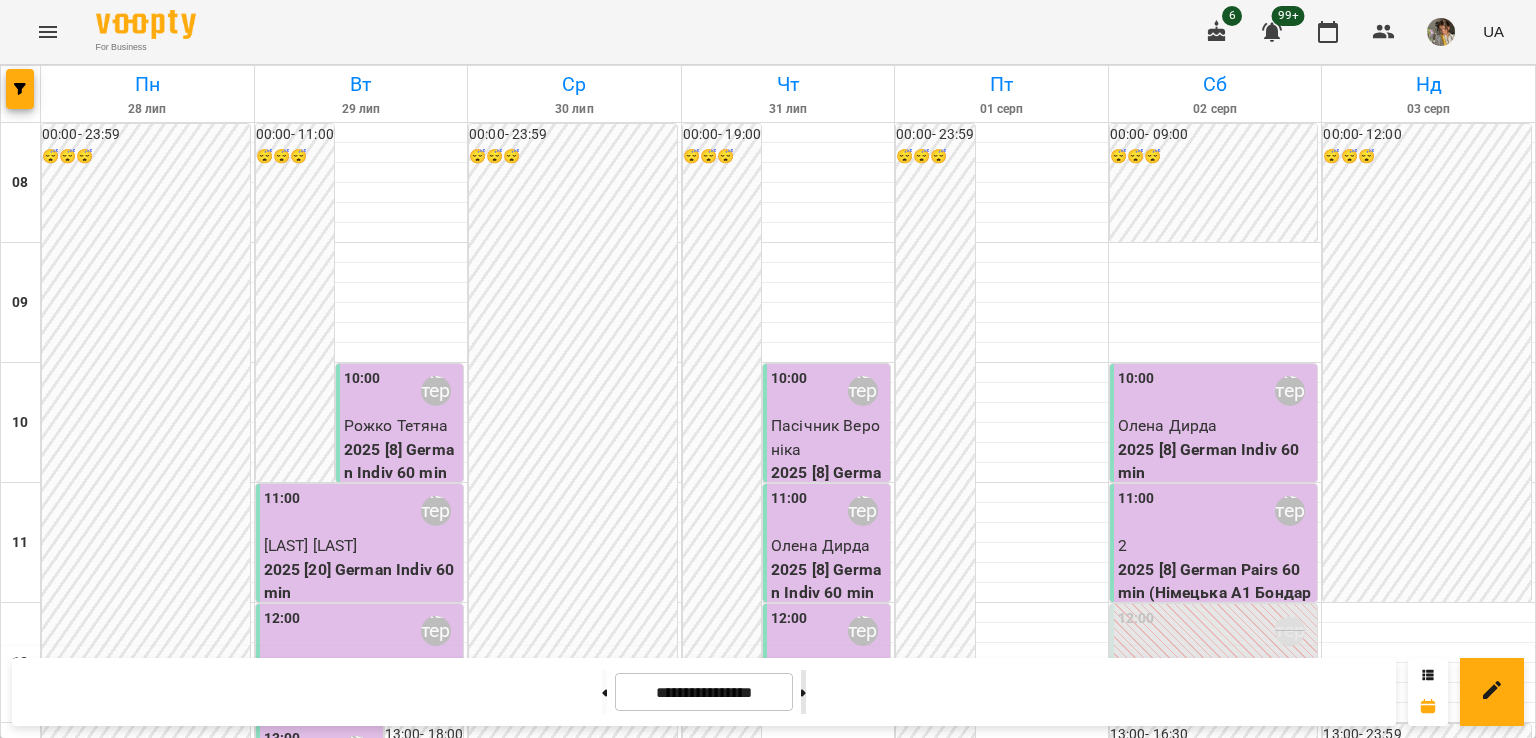 click at bounding box center (803, 692) 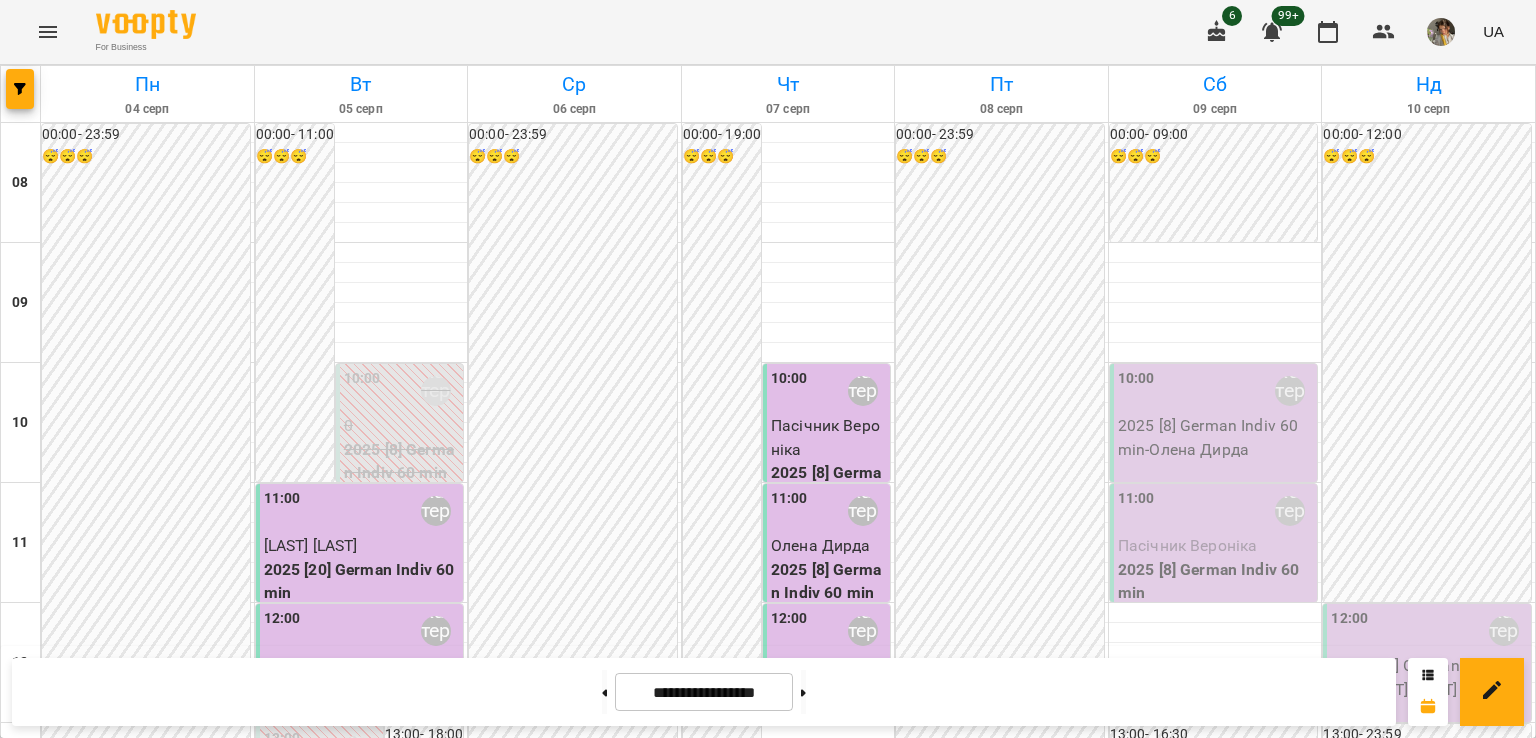 scroll, scrollTop: 1275, scrollLeft: 0, axis: vertical 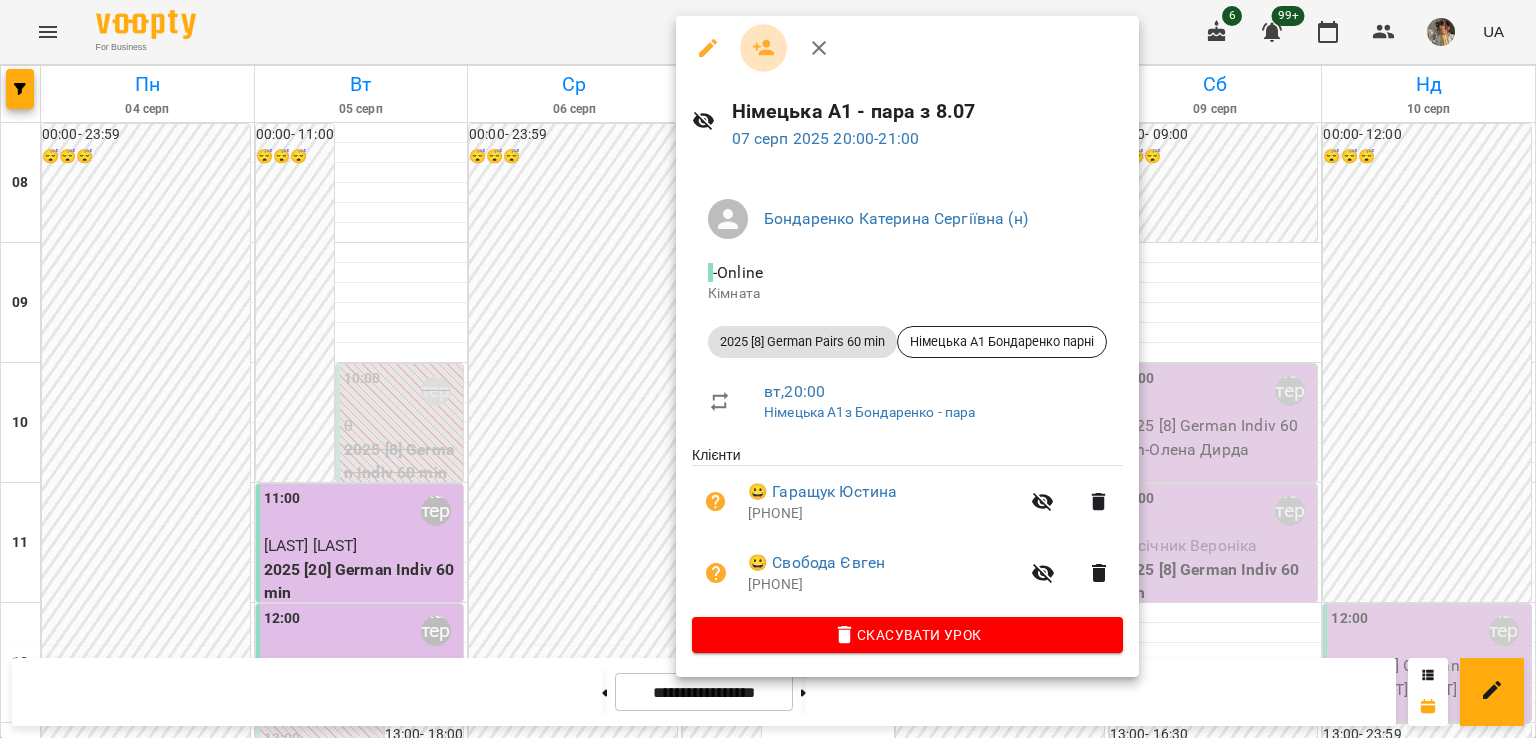 click at bounding box center (764, 48) 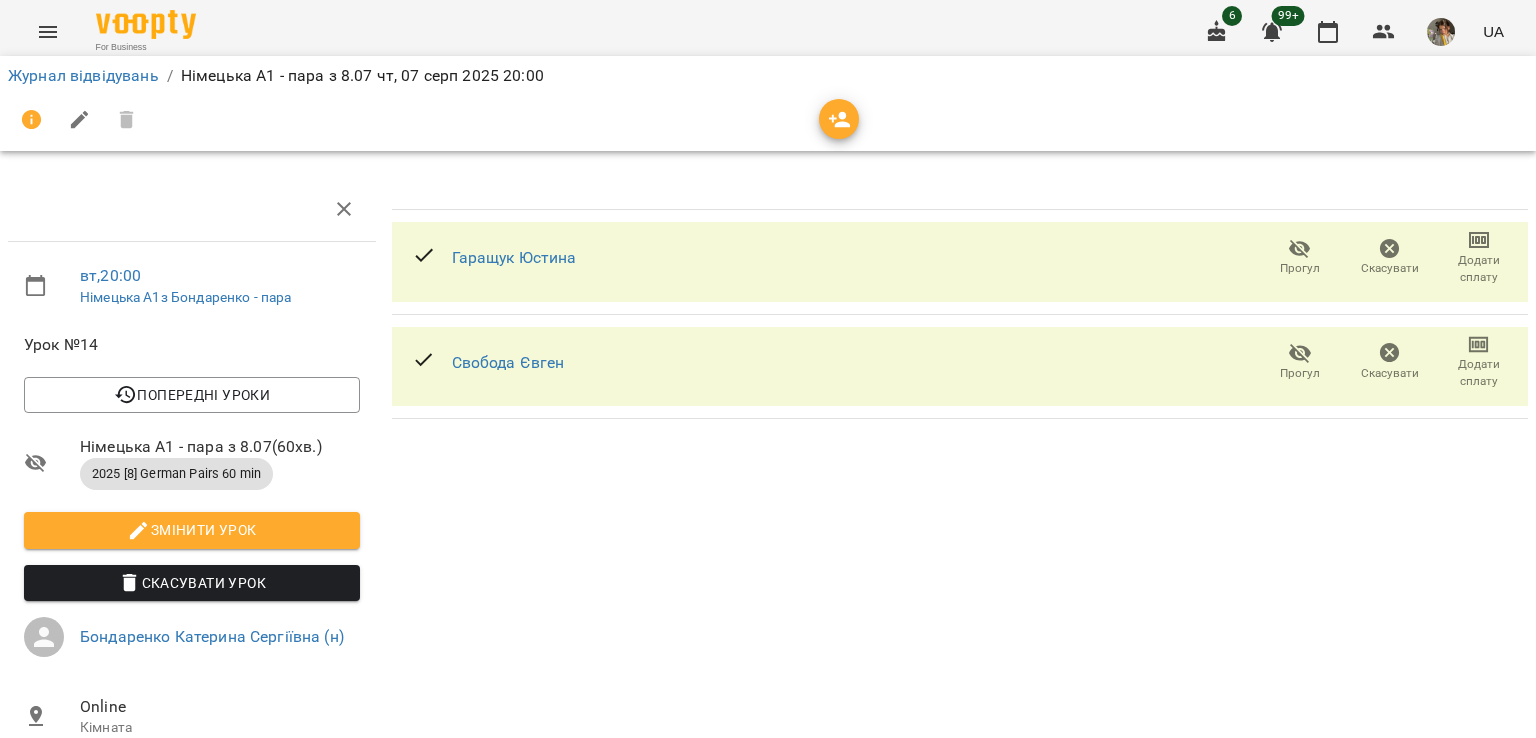 click at bounding box center [839, 119] 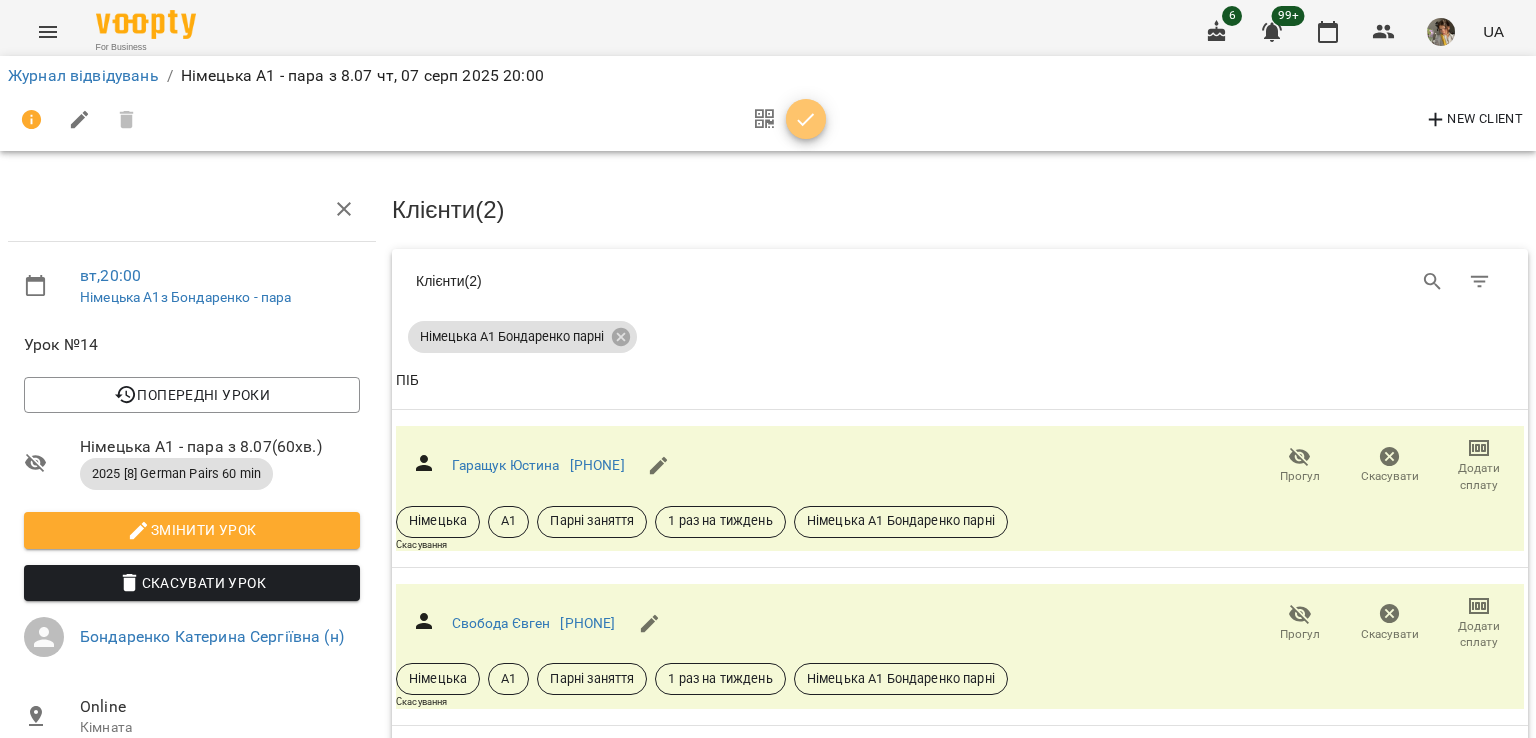 click 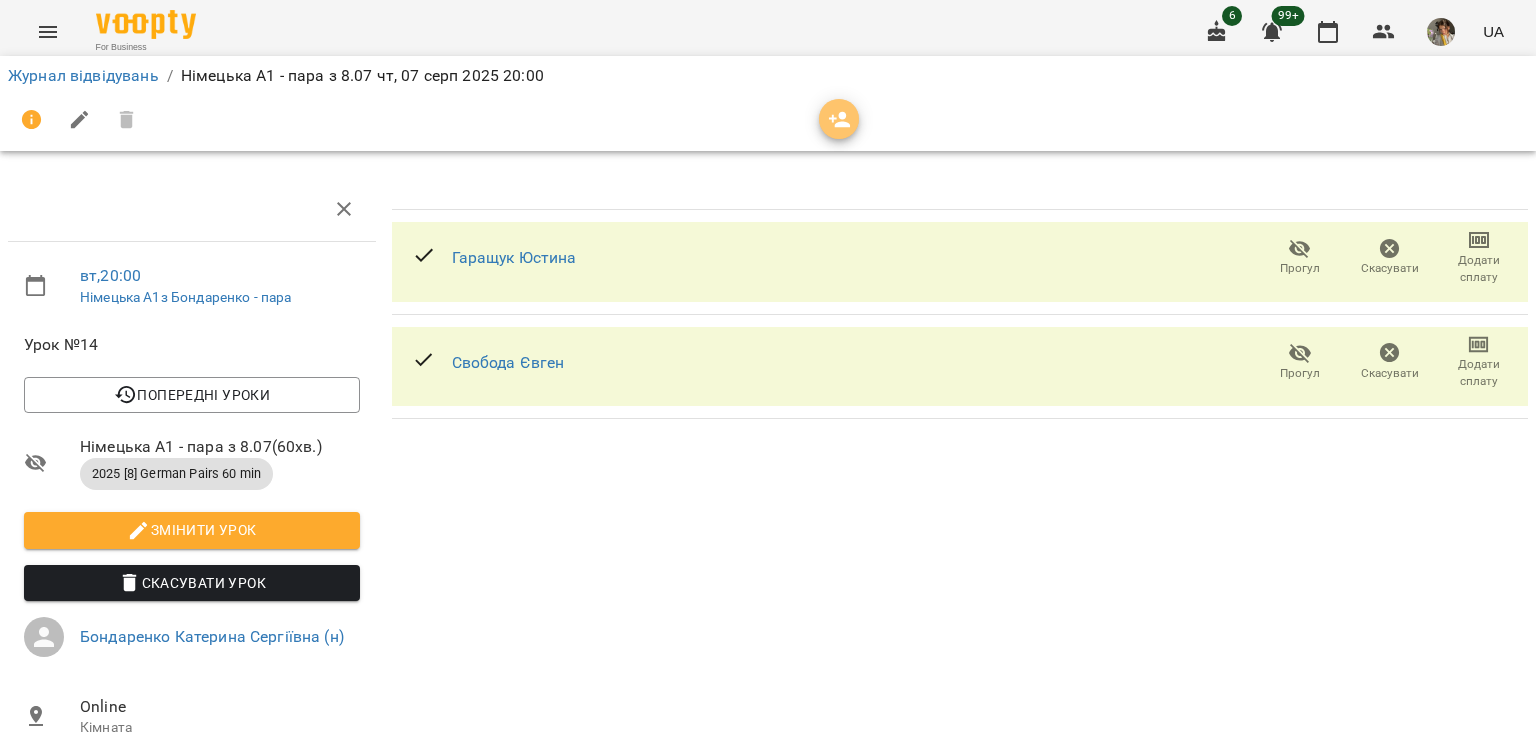 click at bounding box center (839, 119) 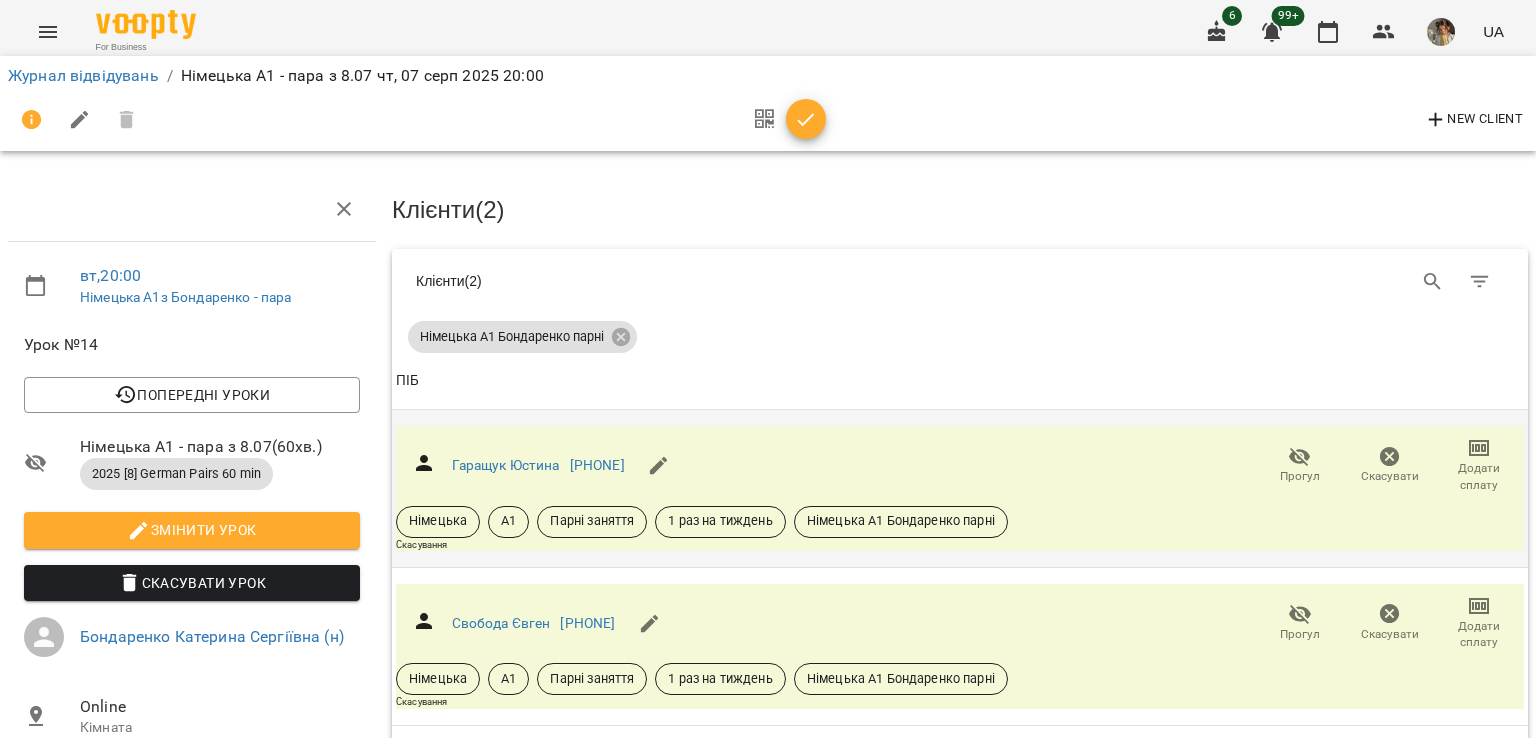 click on "Додати сплату" at bounding box center (1479, 477) 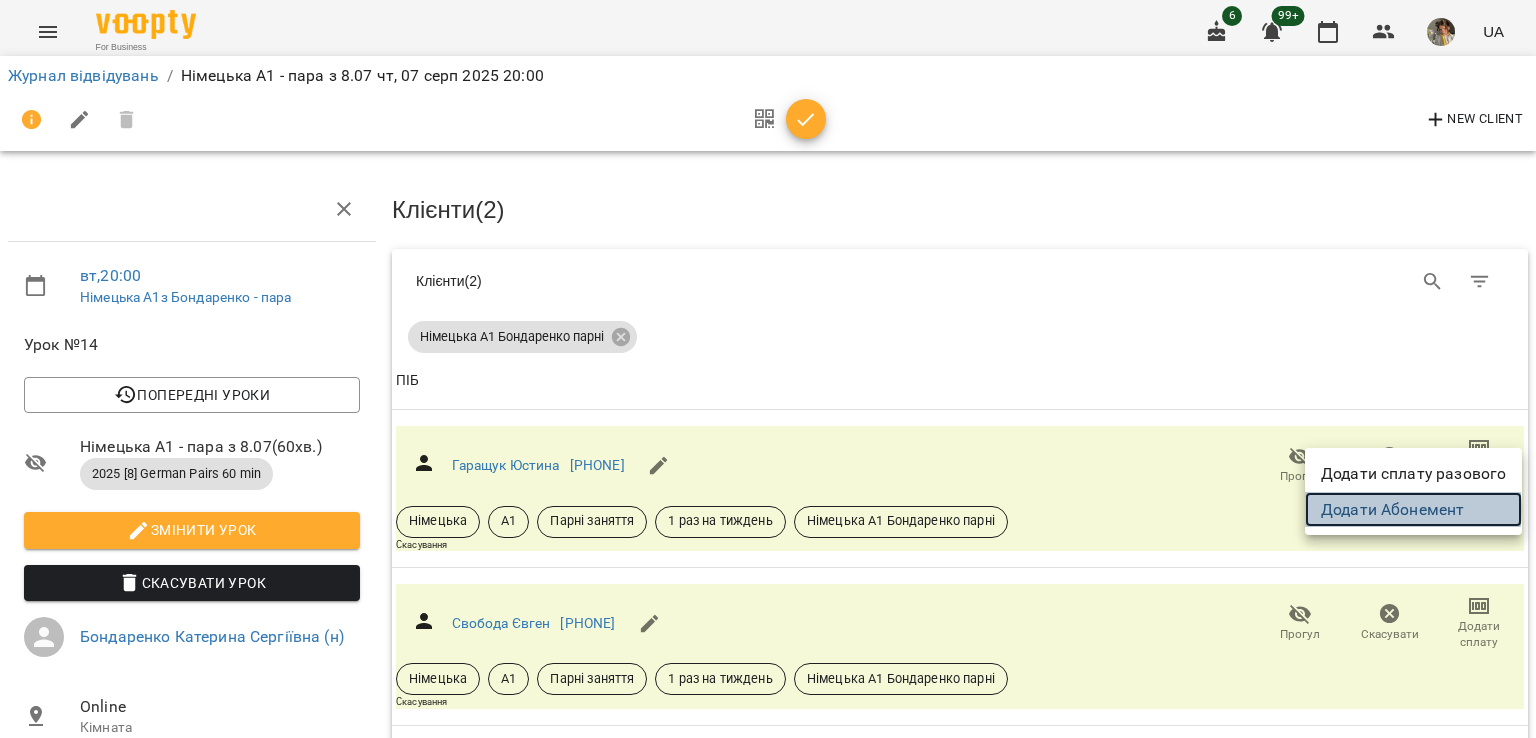 click on "Додати Абонемент" at bounding box center [1413, 510] 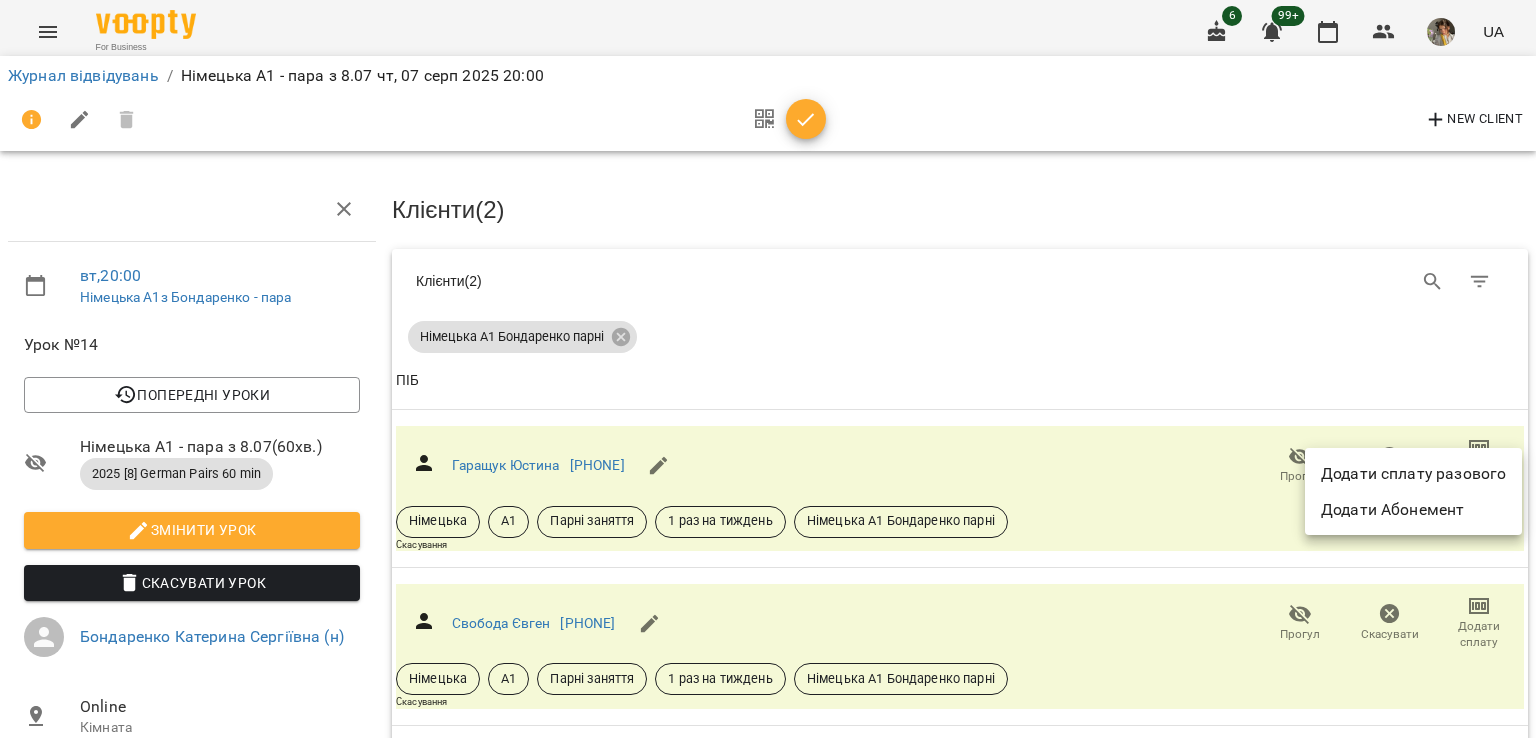 click at bounding box center [768, 369] 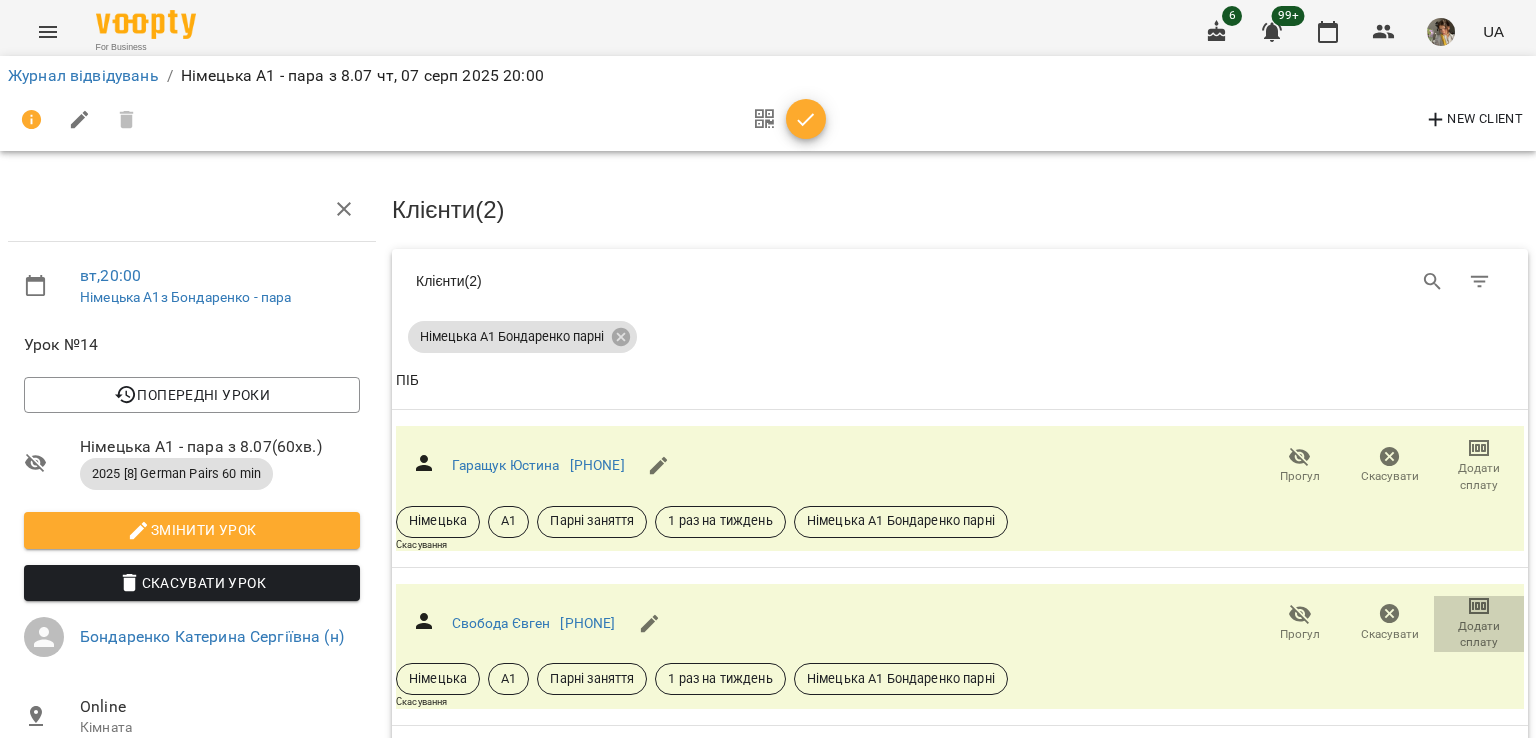click on "Додати сплату" at bounding box center [1479, 635] 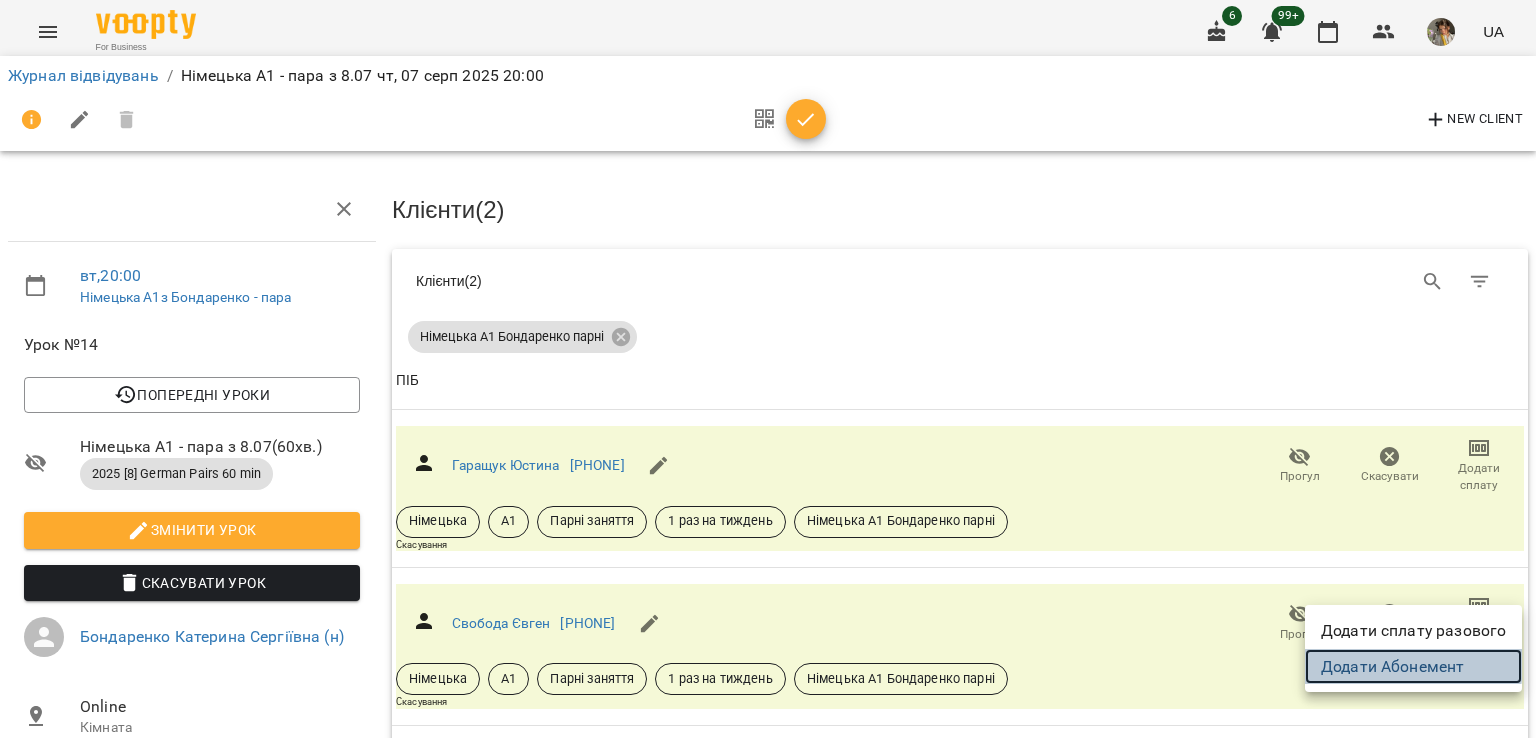 click on "Додати Абонемент" at bounding box center (1413, 667) 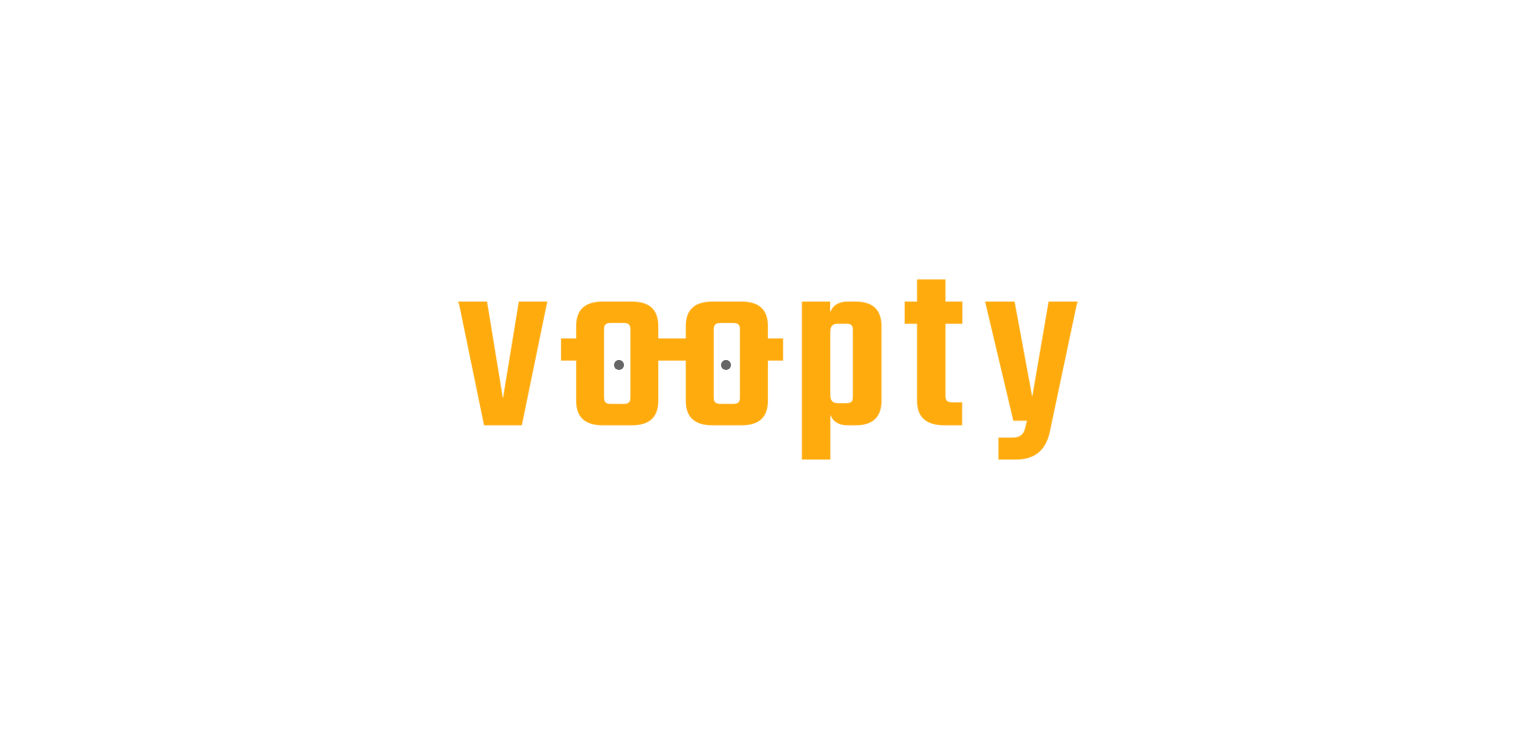 scroll, scrollTop: 0, scrollLeft: 0, axis: both 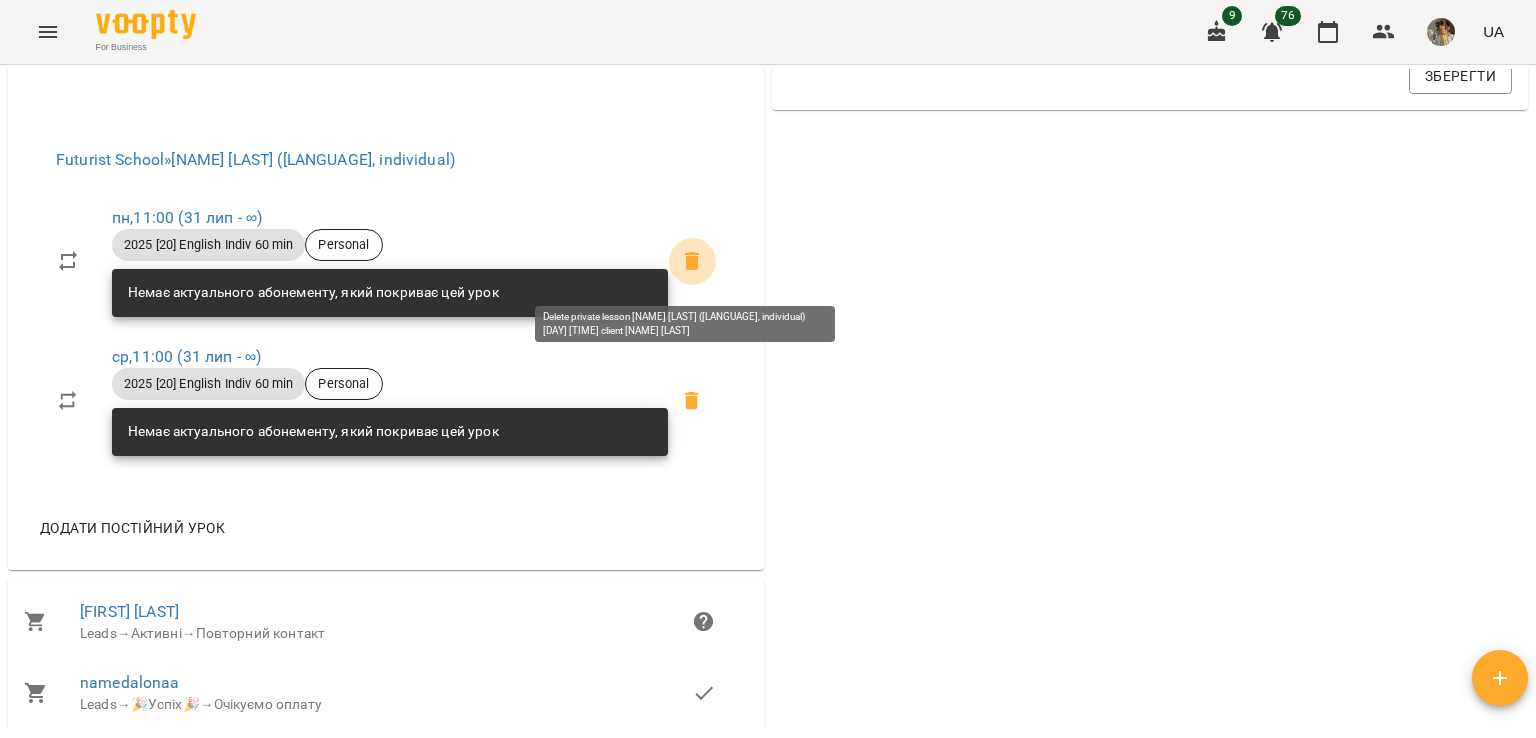 click 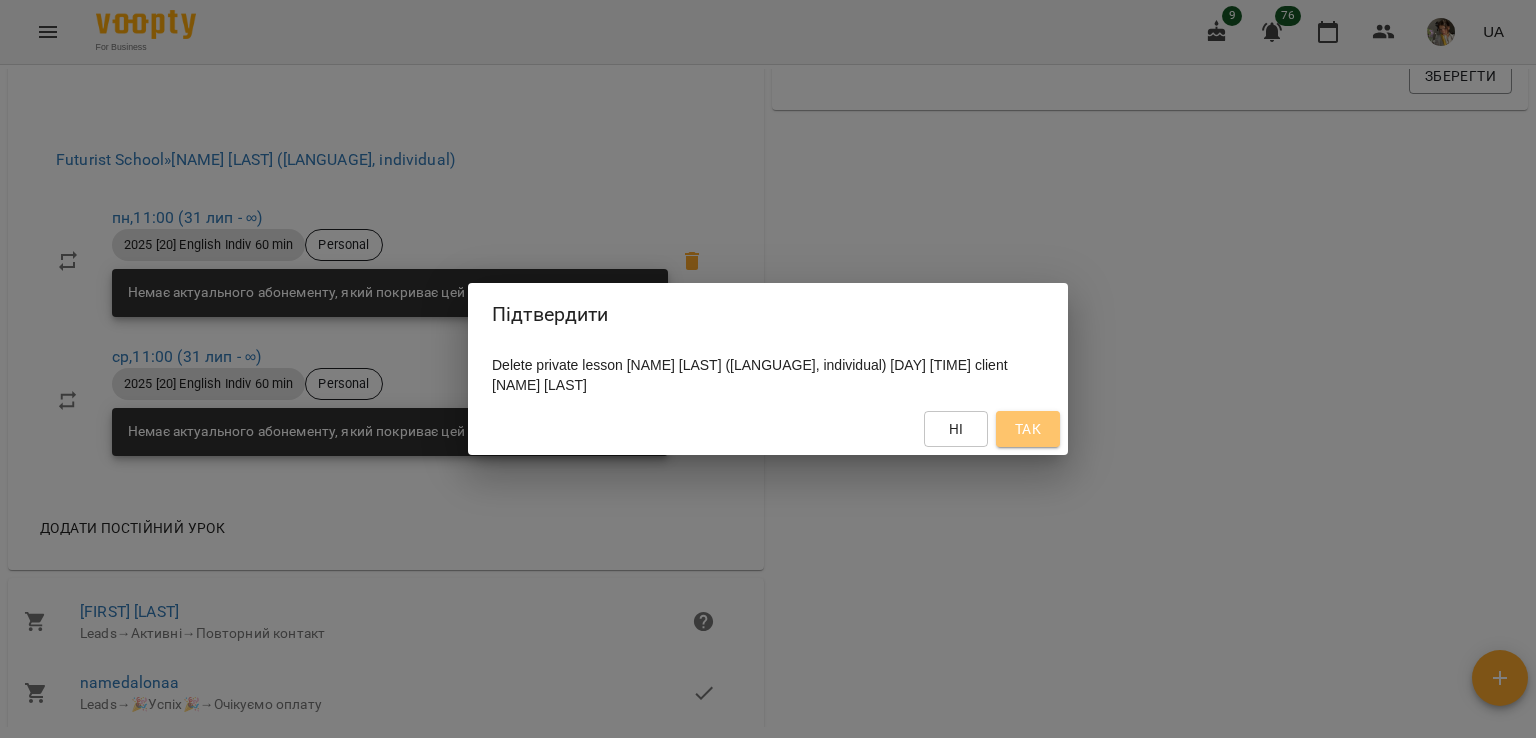 click on "Так" at bounding box center [1028, 429] 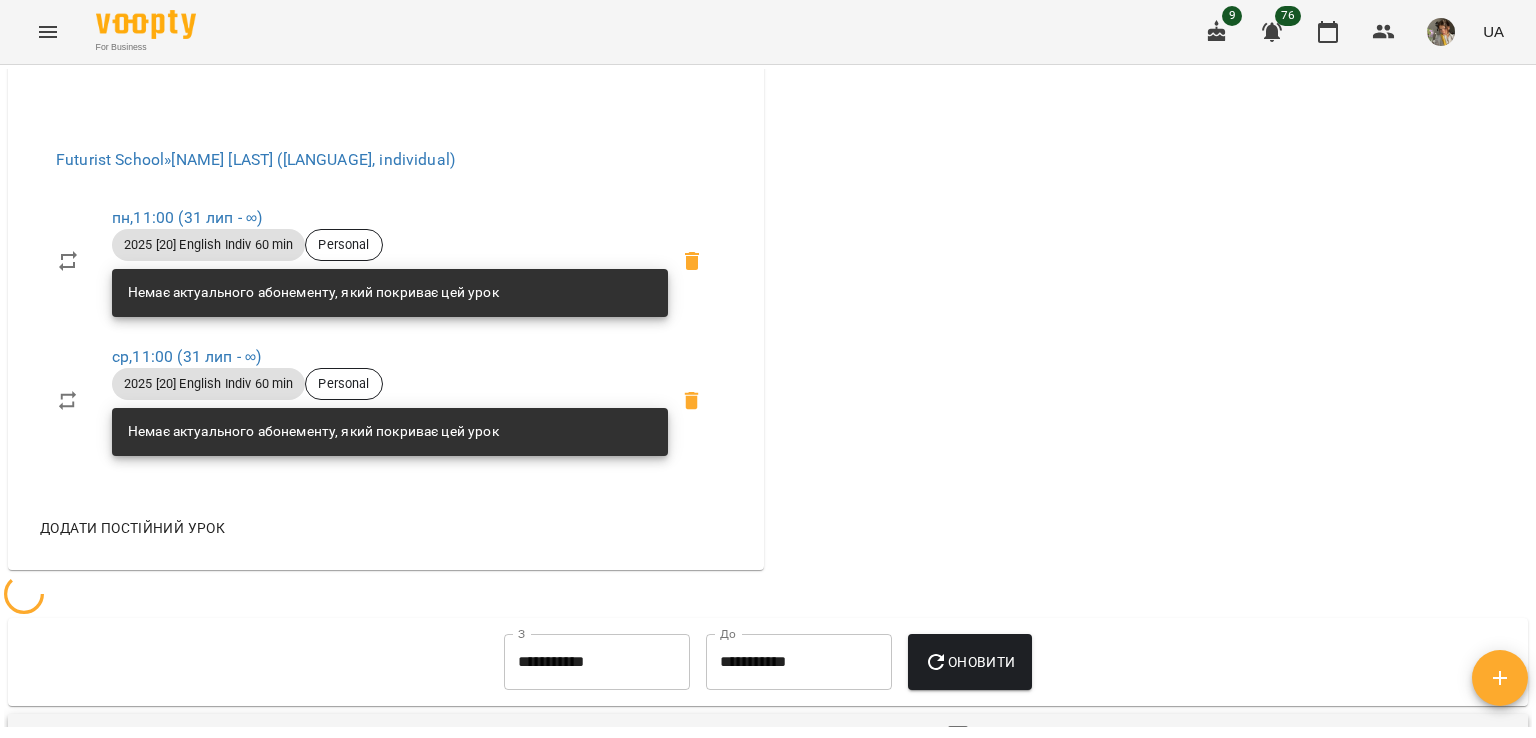 scroll, scrollTop: 934, scrollLeft: 0, axis: vertical 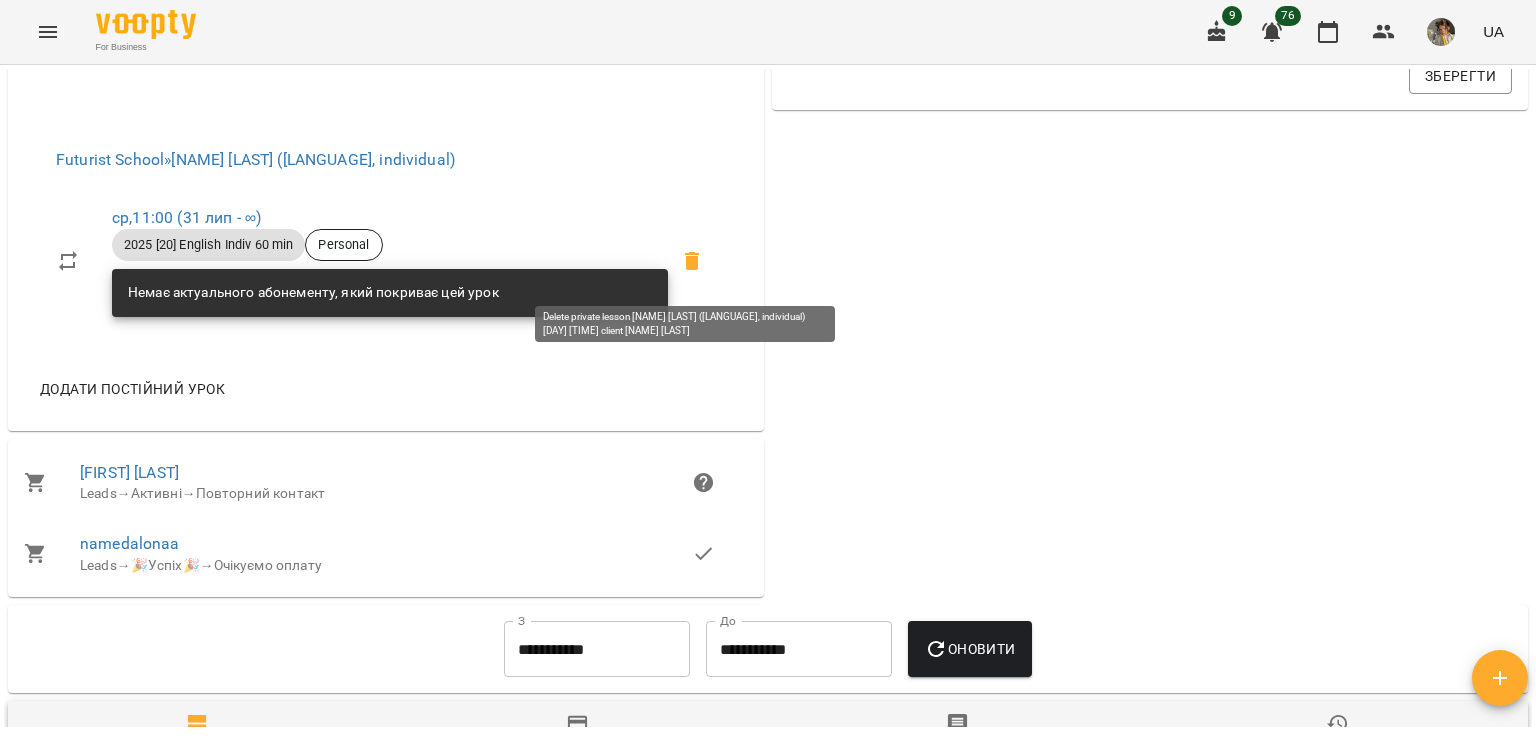 click 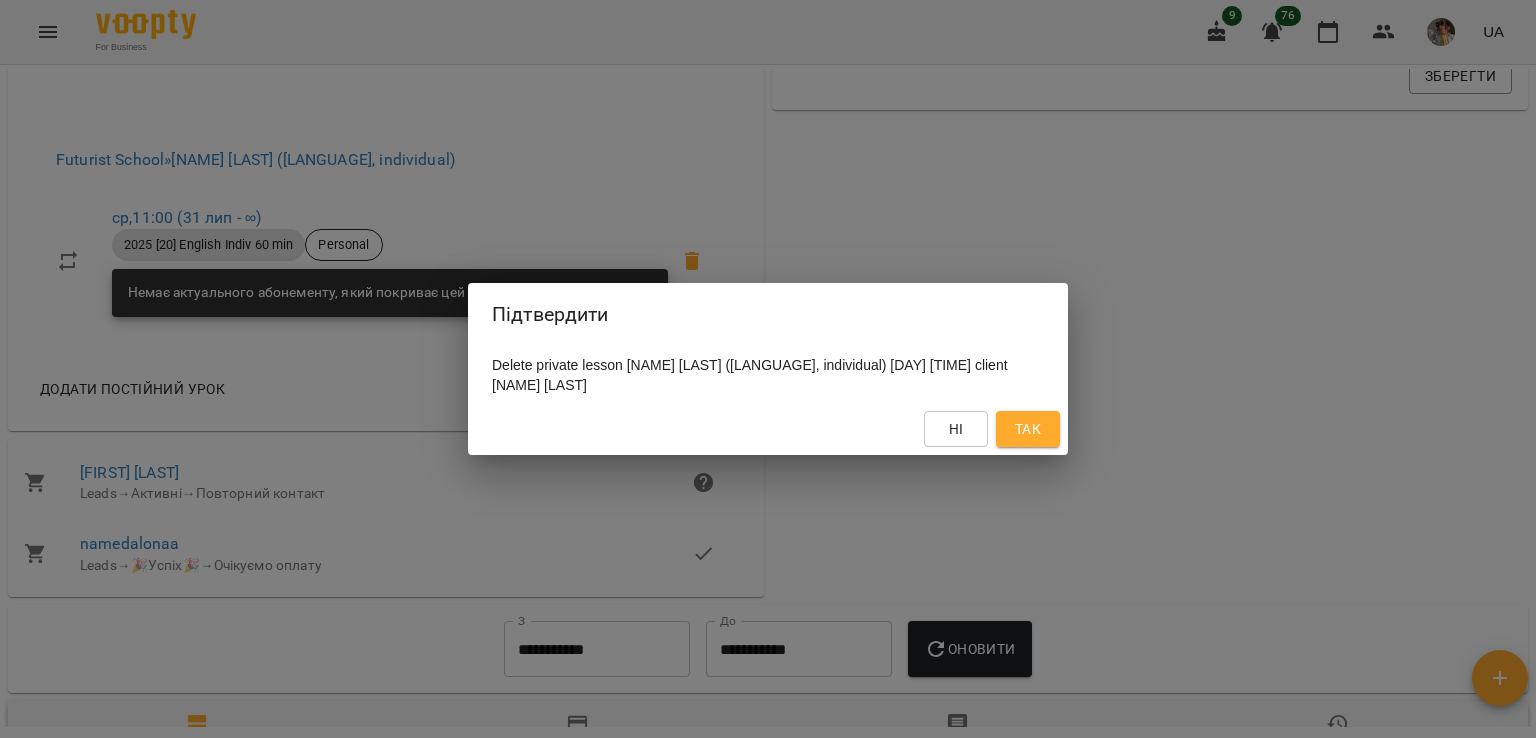 click on "Так" at bounding box center (1028, 429) 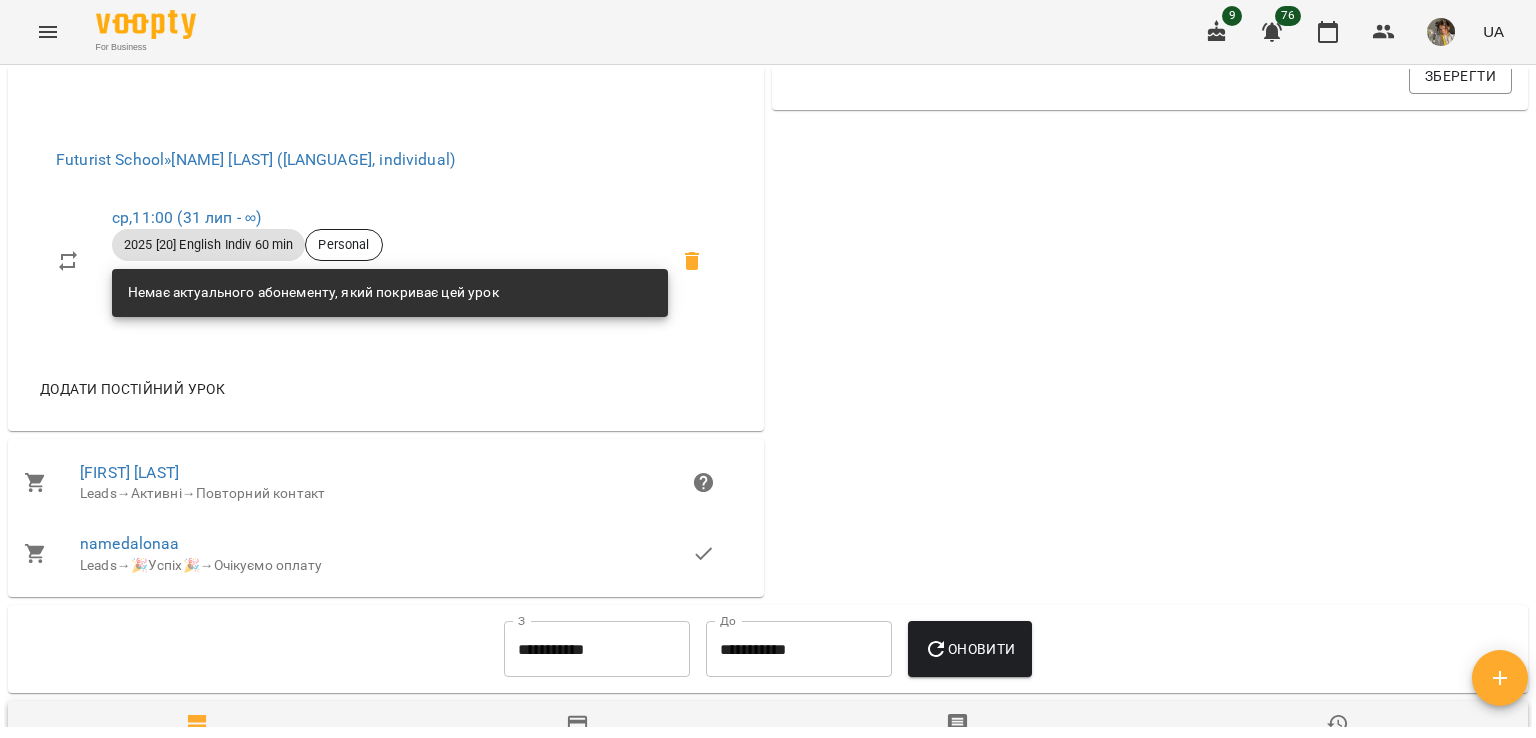 scroll, scrollTop: 934, scrollLeft: 0, axis: vertical 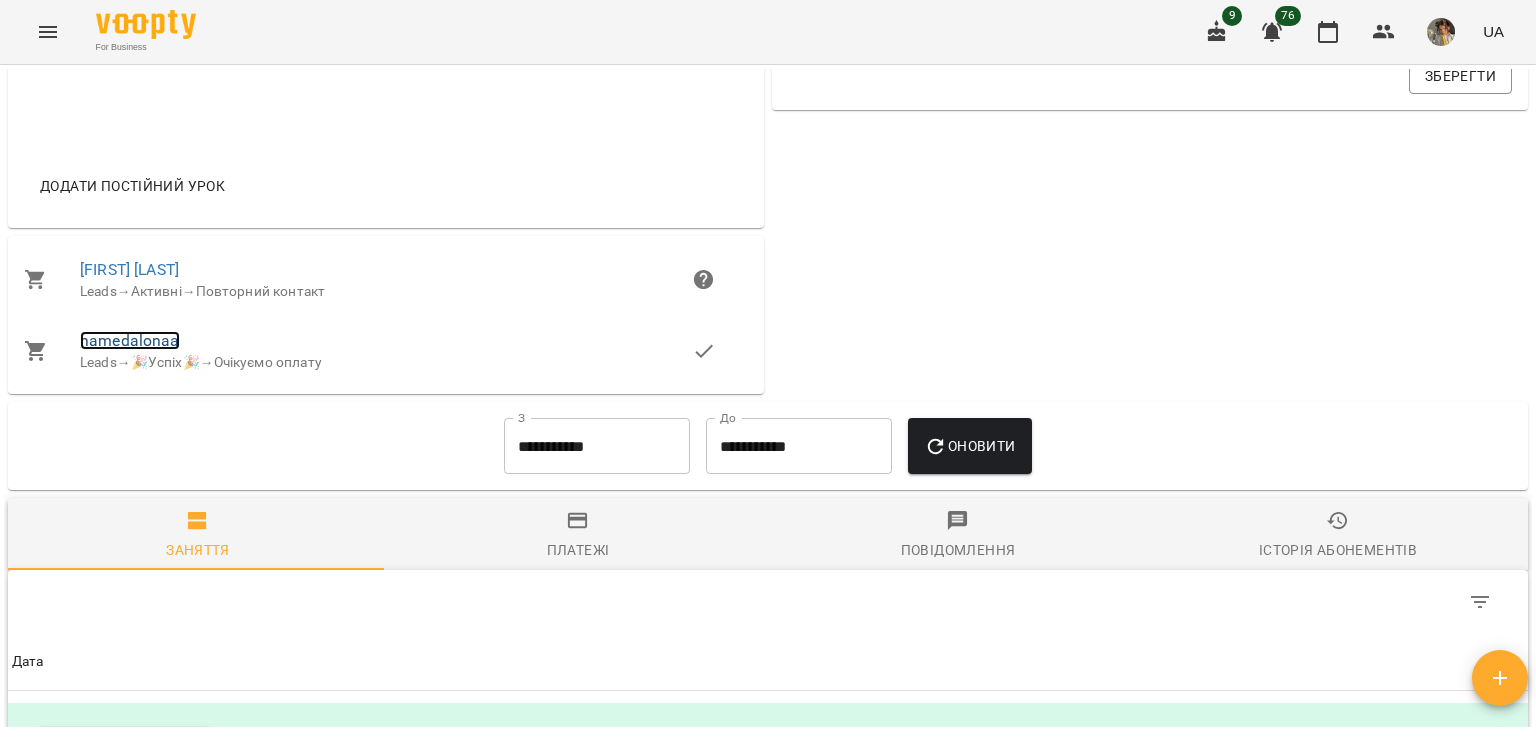 click on "namedalonaa" at bounding box center (130, 340) 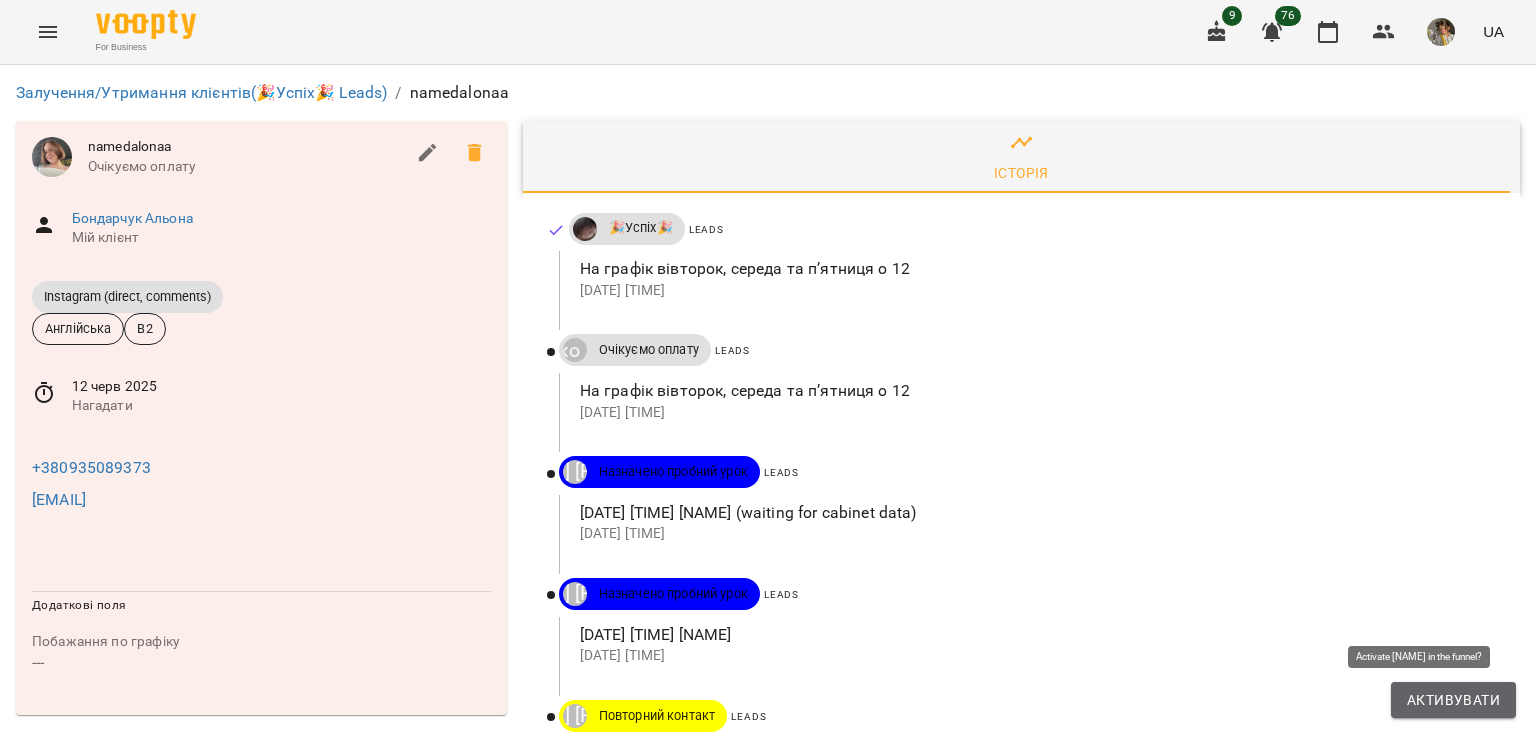 click on "Активувати" at bounding box center [1453, 700] 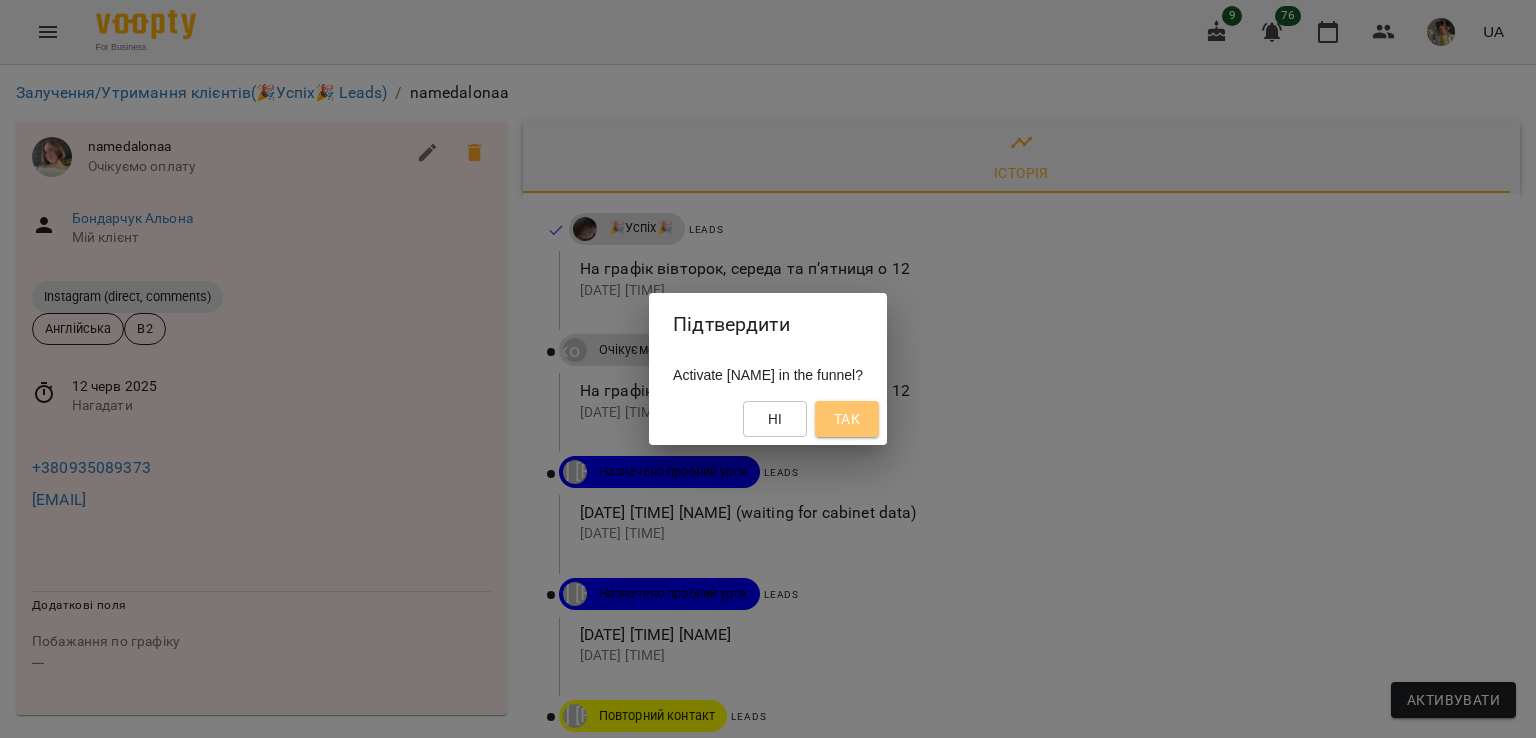 click on "Так" at bounding box center (847, 419) 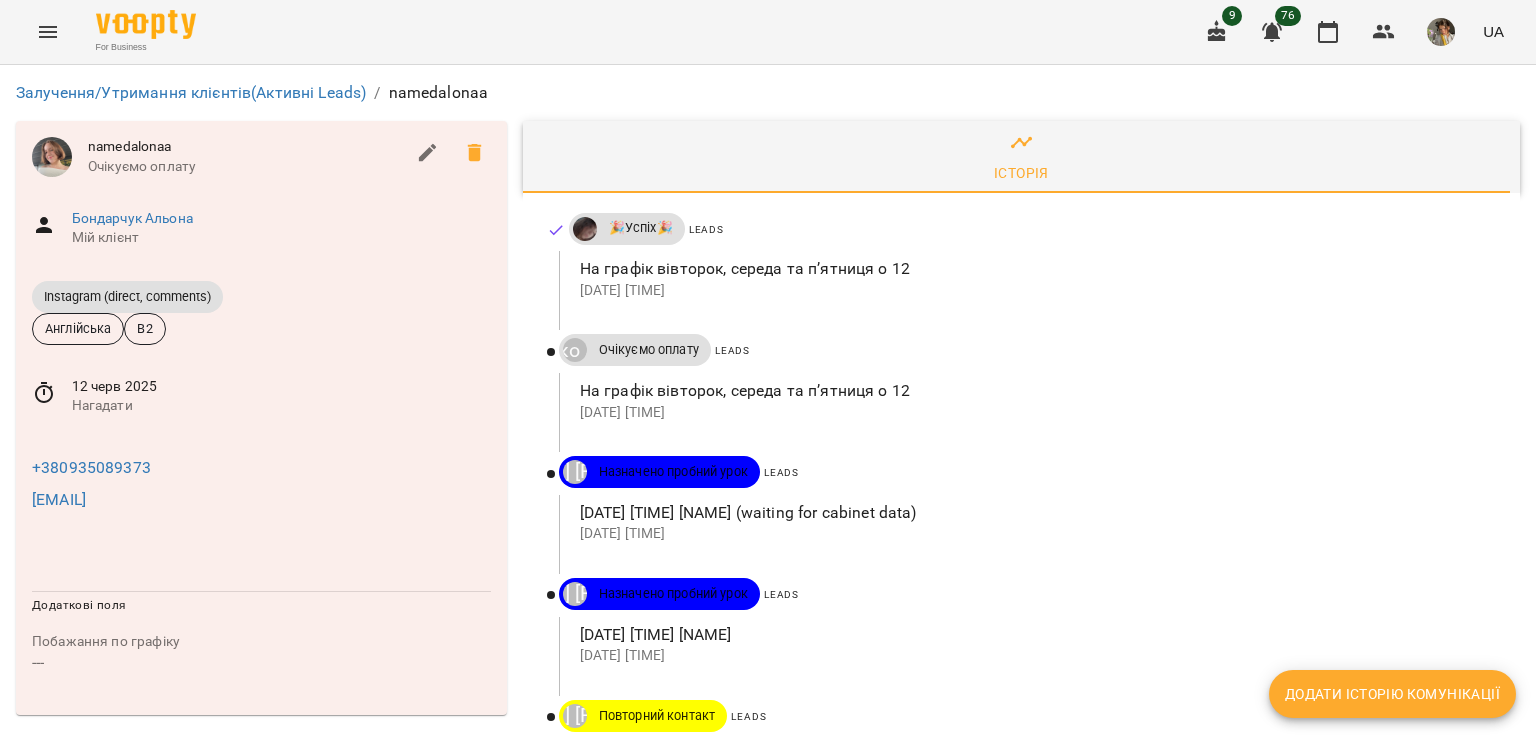 click on "Додати історію комунікації" at bounding box center (1392, 694) 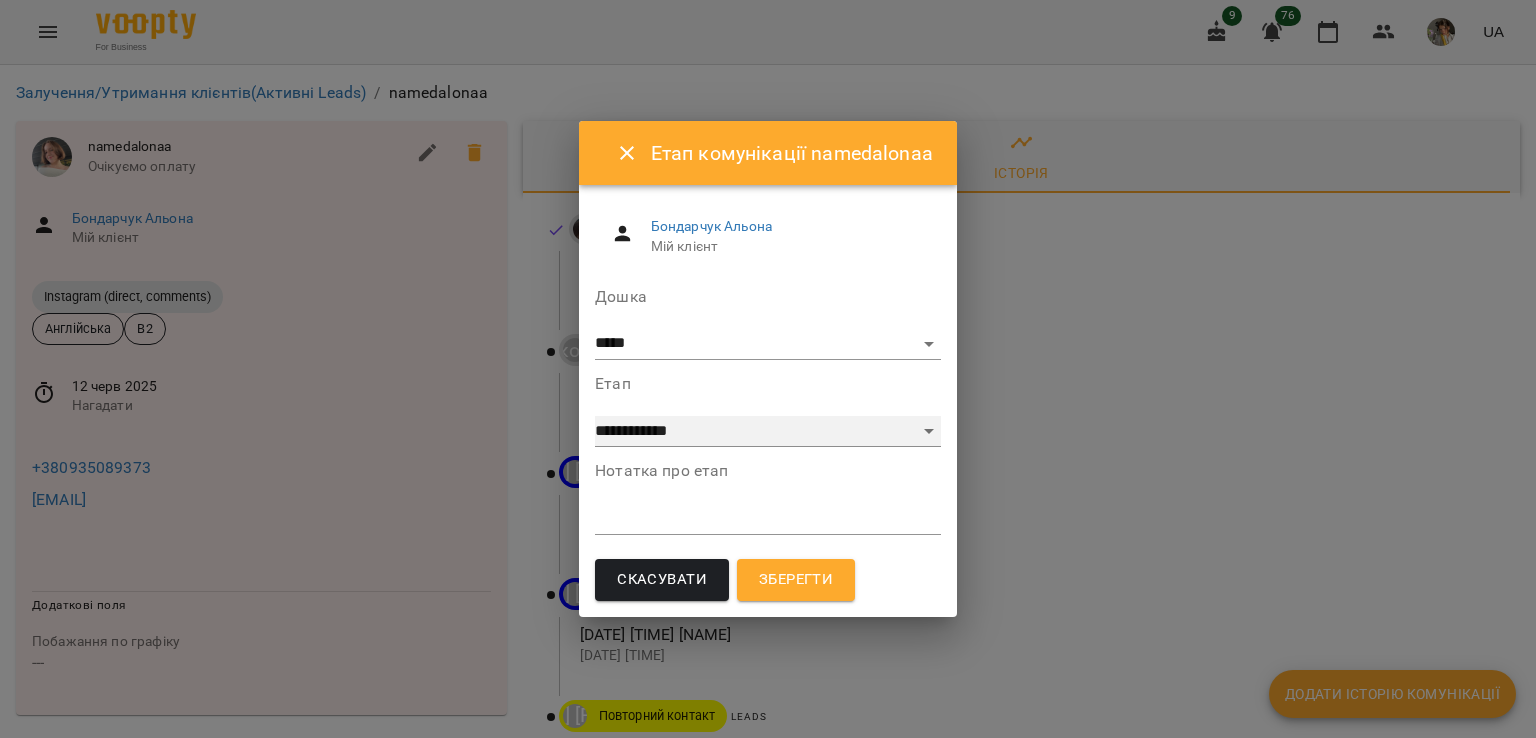 click on "**********" at bounding box center (768, 432) 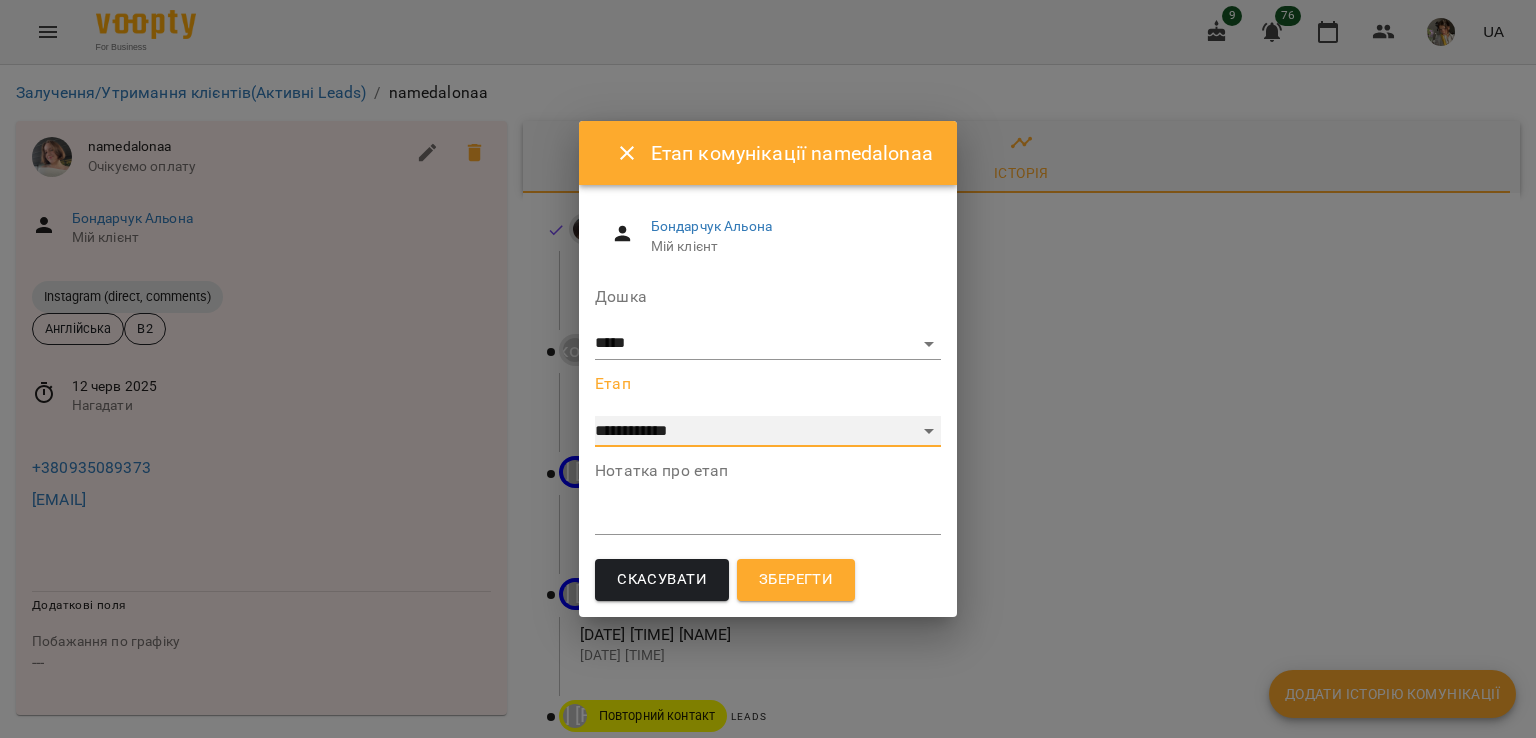 select on "*" 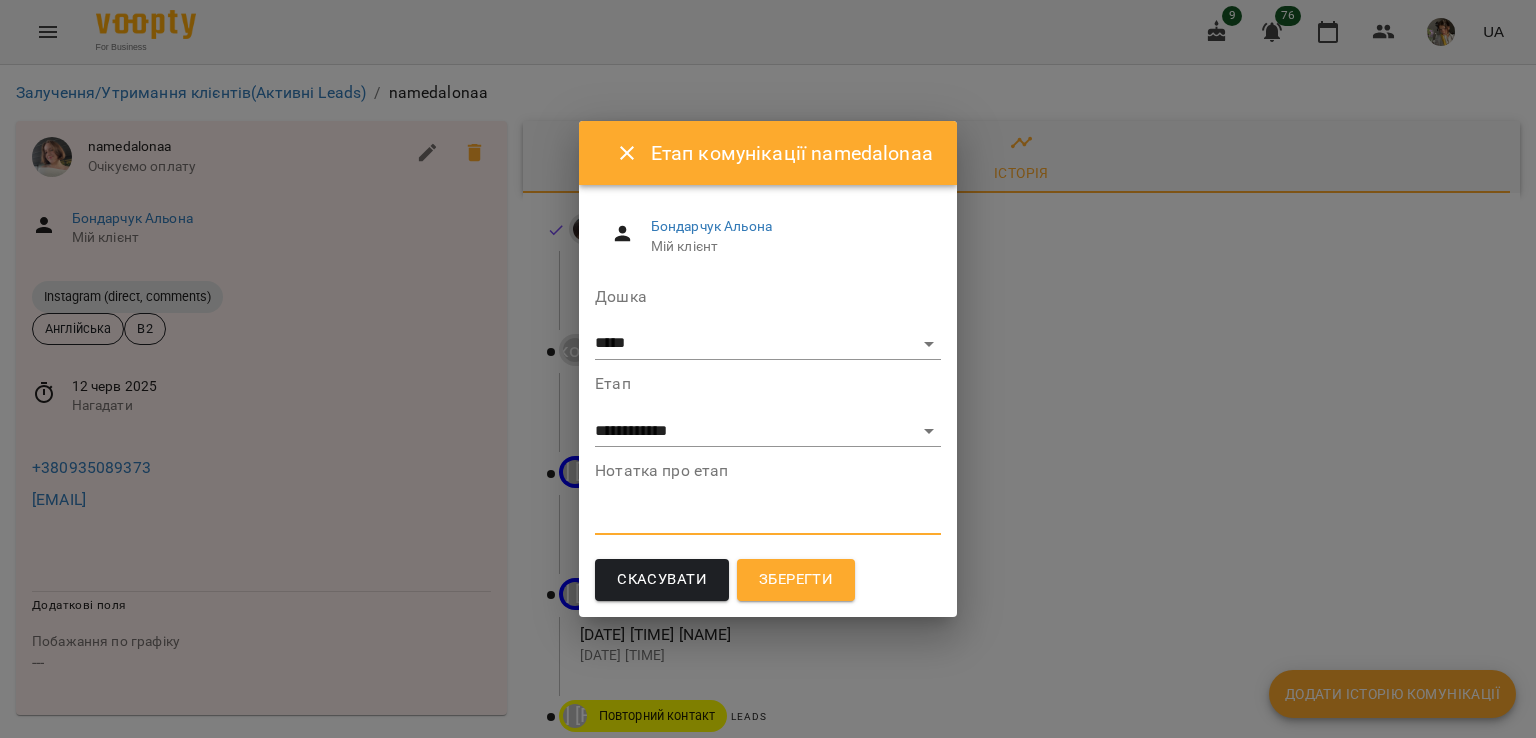 click at bounding box center [768, 518] 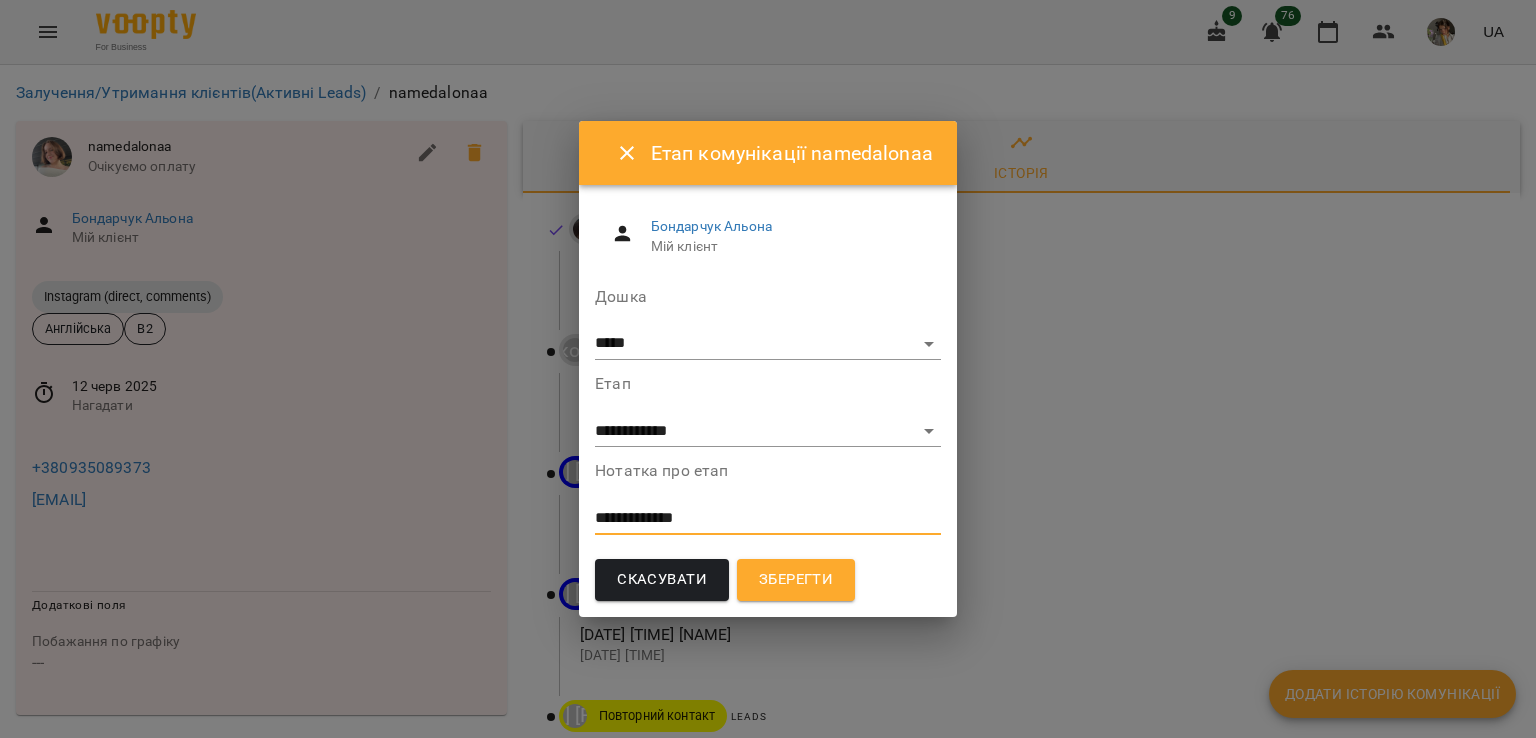 paste on "**********" 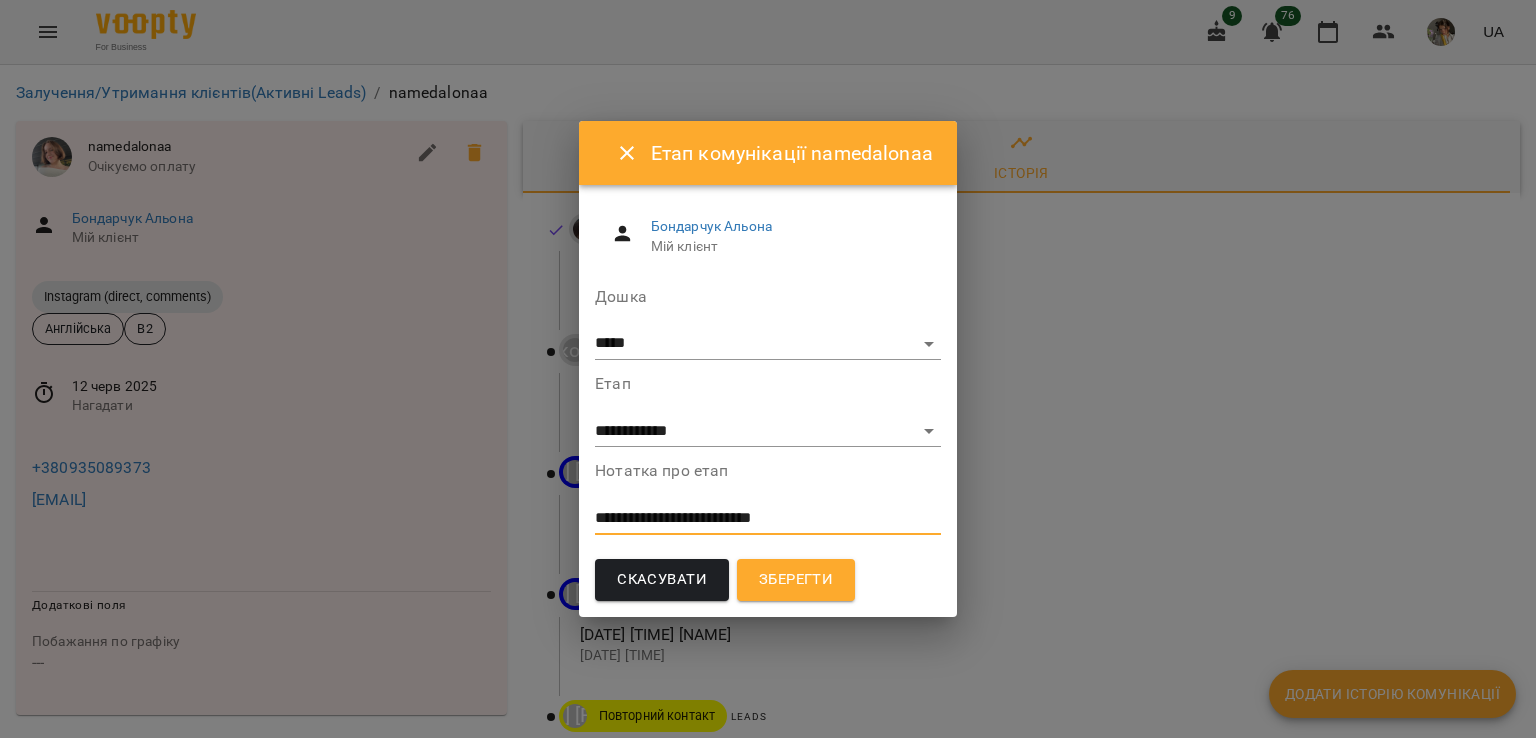type on "**********" 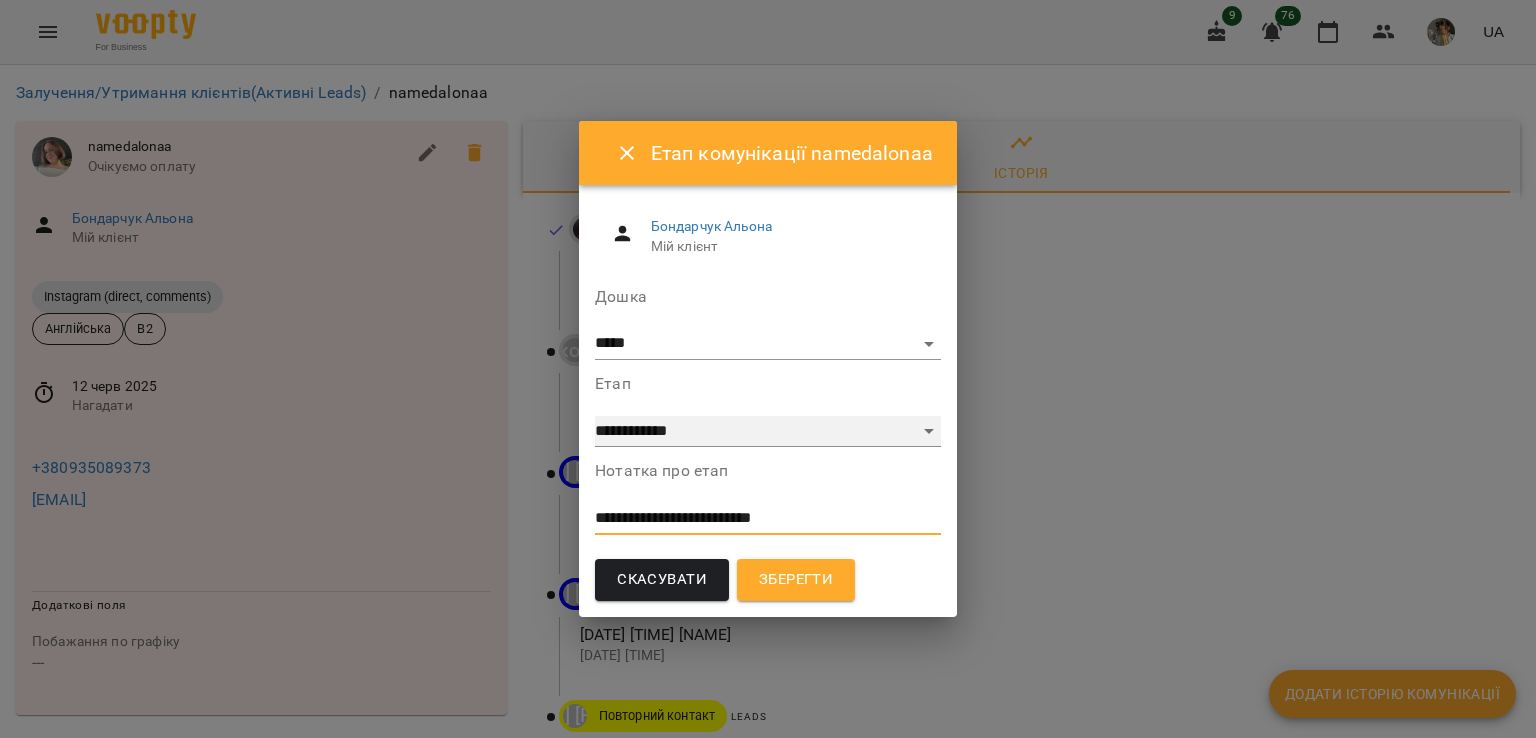 click on "**********" at bounding box center [768, 432] 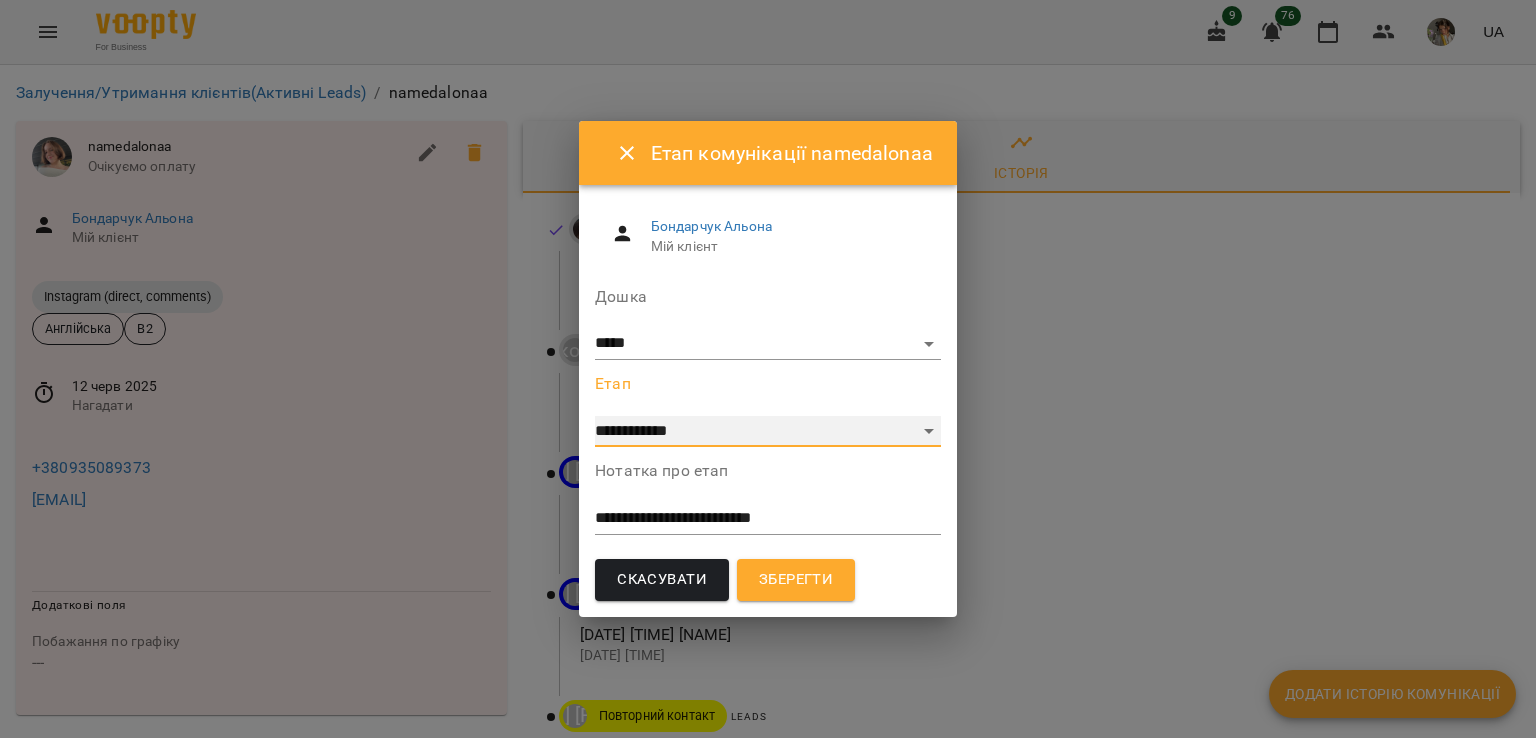 click on "**********" at bounding box center (768, 432) 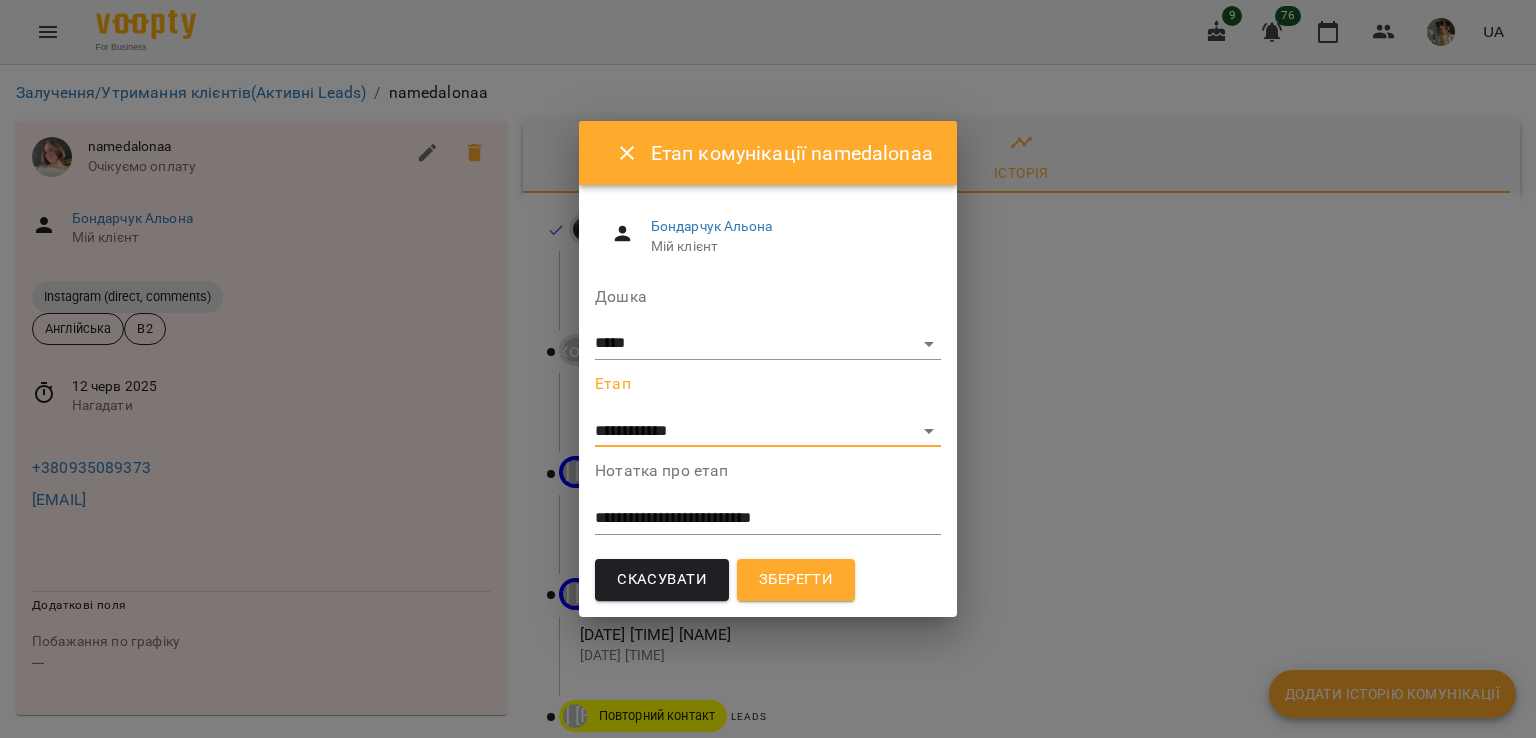 click on "Зберегти" at bounding box center (796, 580) 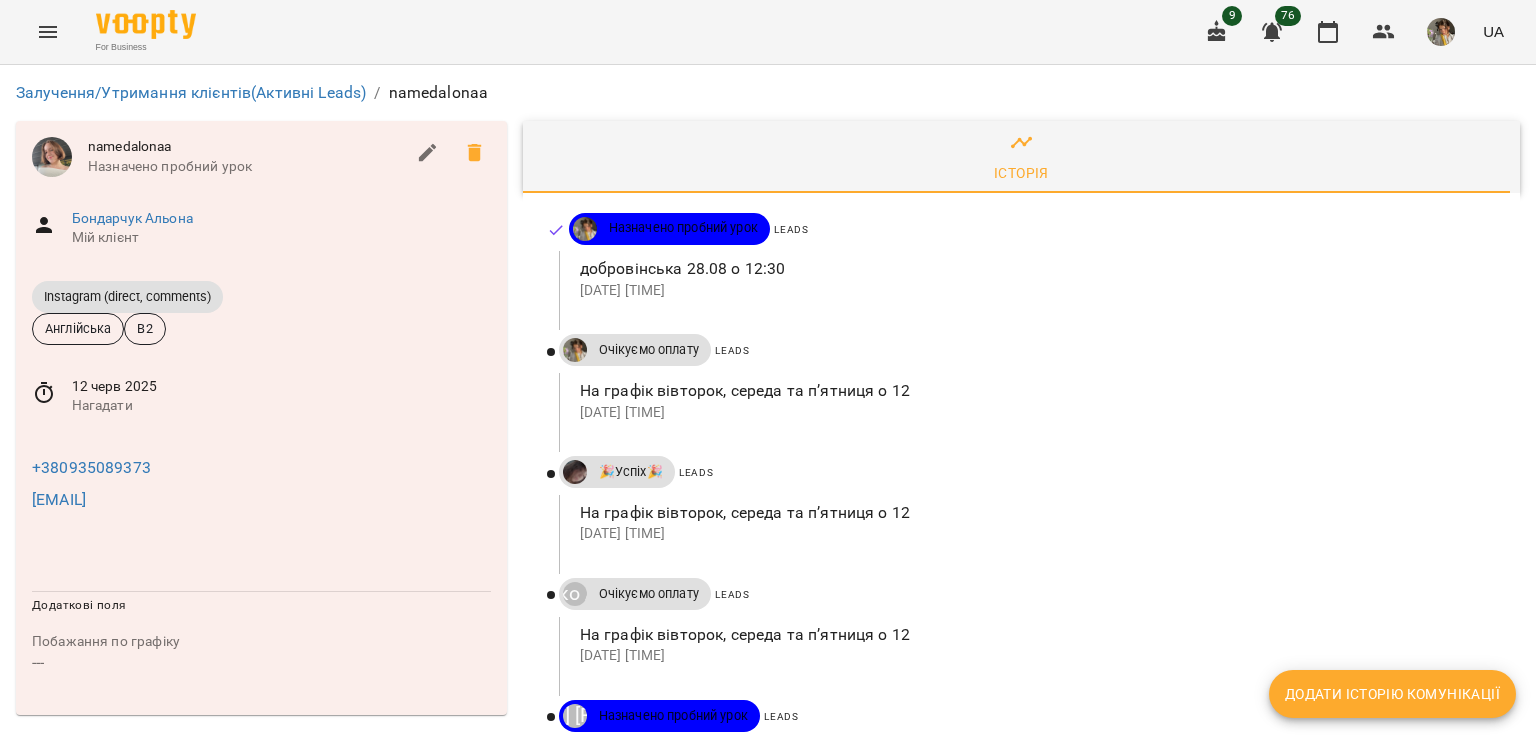 click on "12 черв 2025" at bounding box center [281, 387] 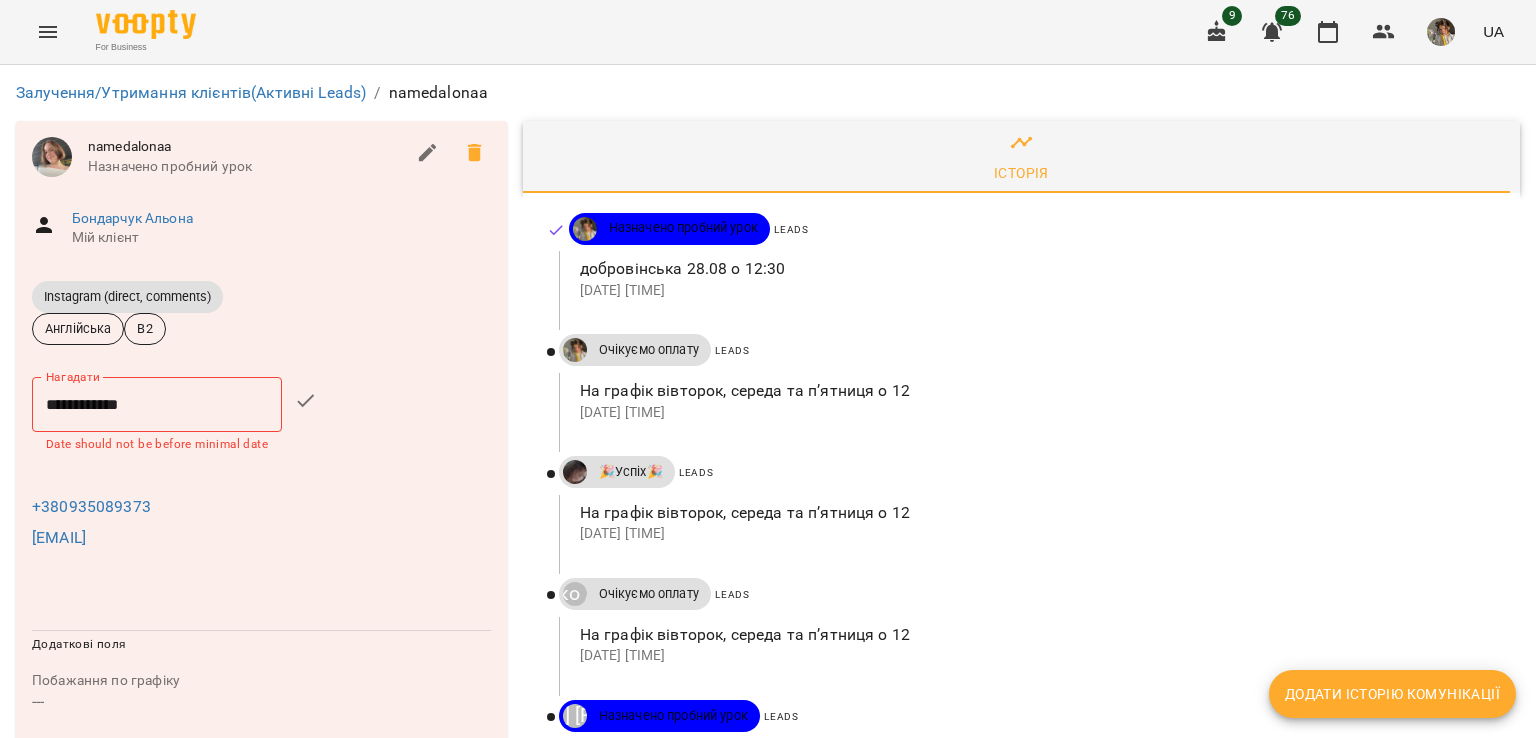 click on "**********" at bounding box center (157, 405) 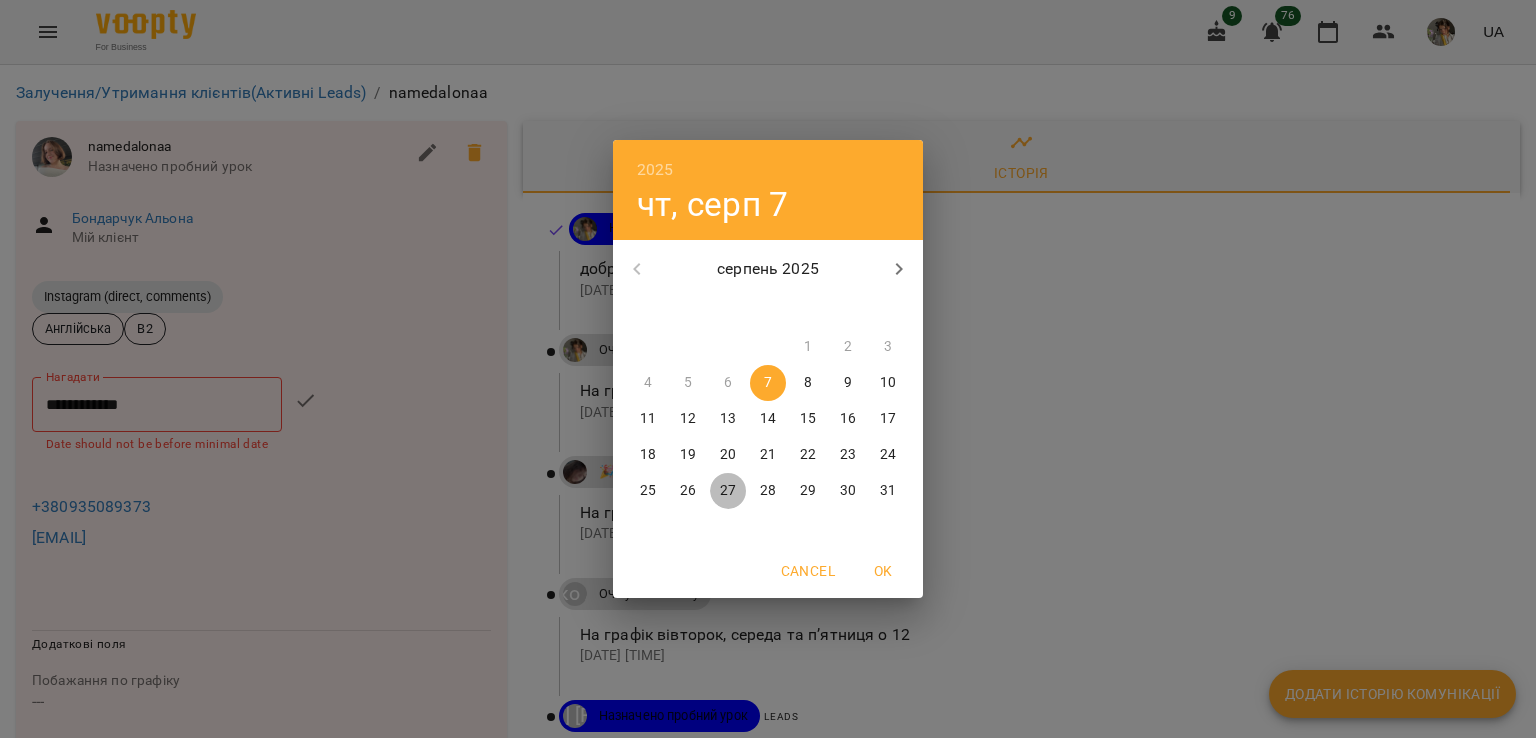 click on "27" at bounding box center [728, 491] 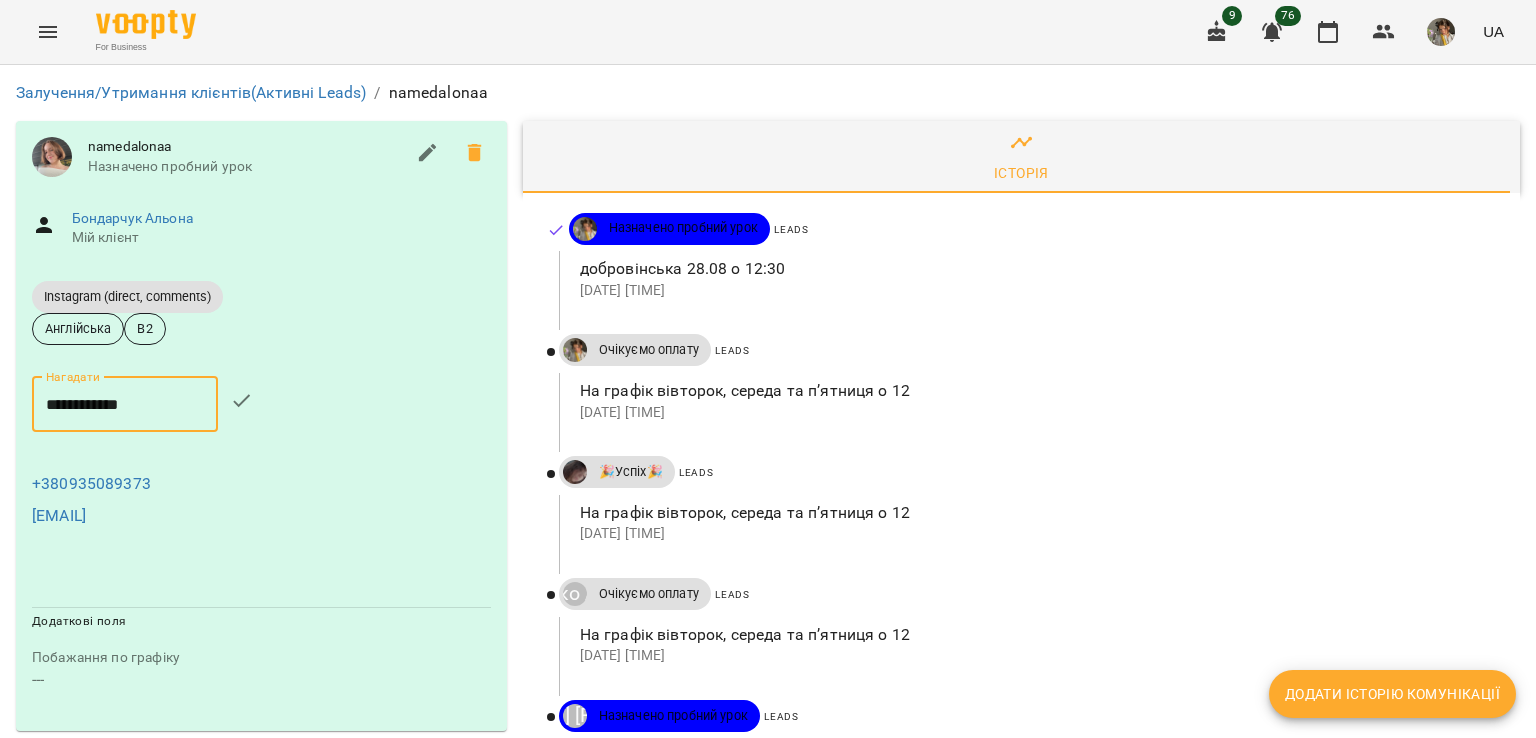 click 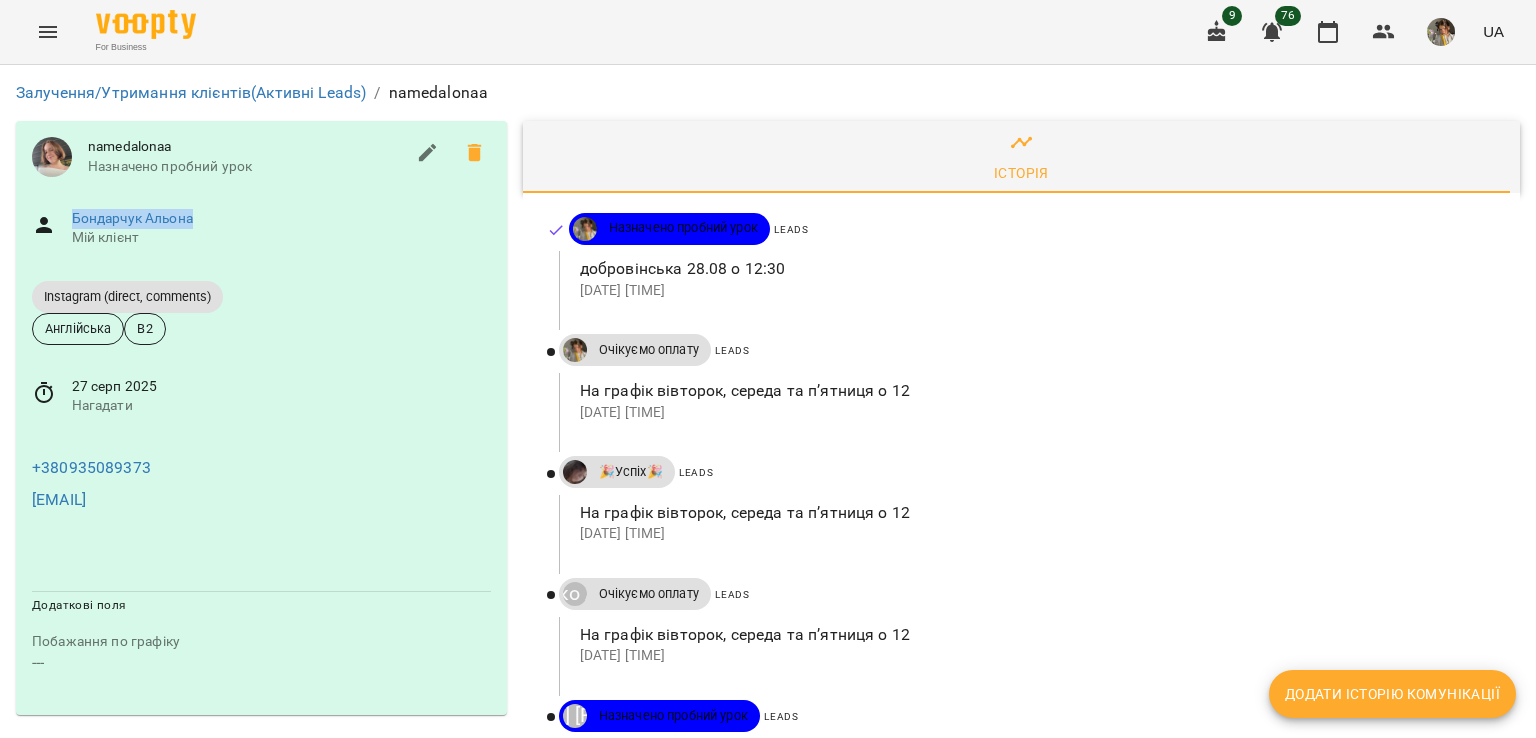 drag, startPoint x: 197, startPoint y: 218, endPoint x: 61, endPoint y: 221, distance: 136.03308 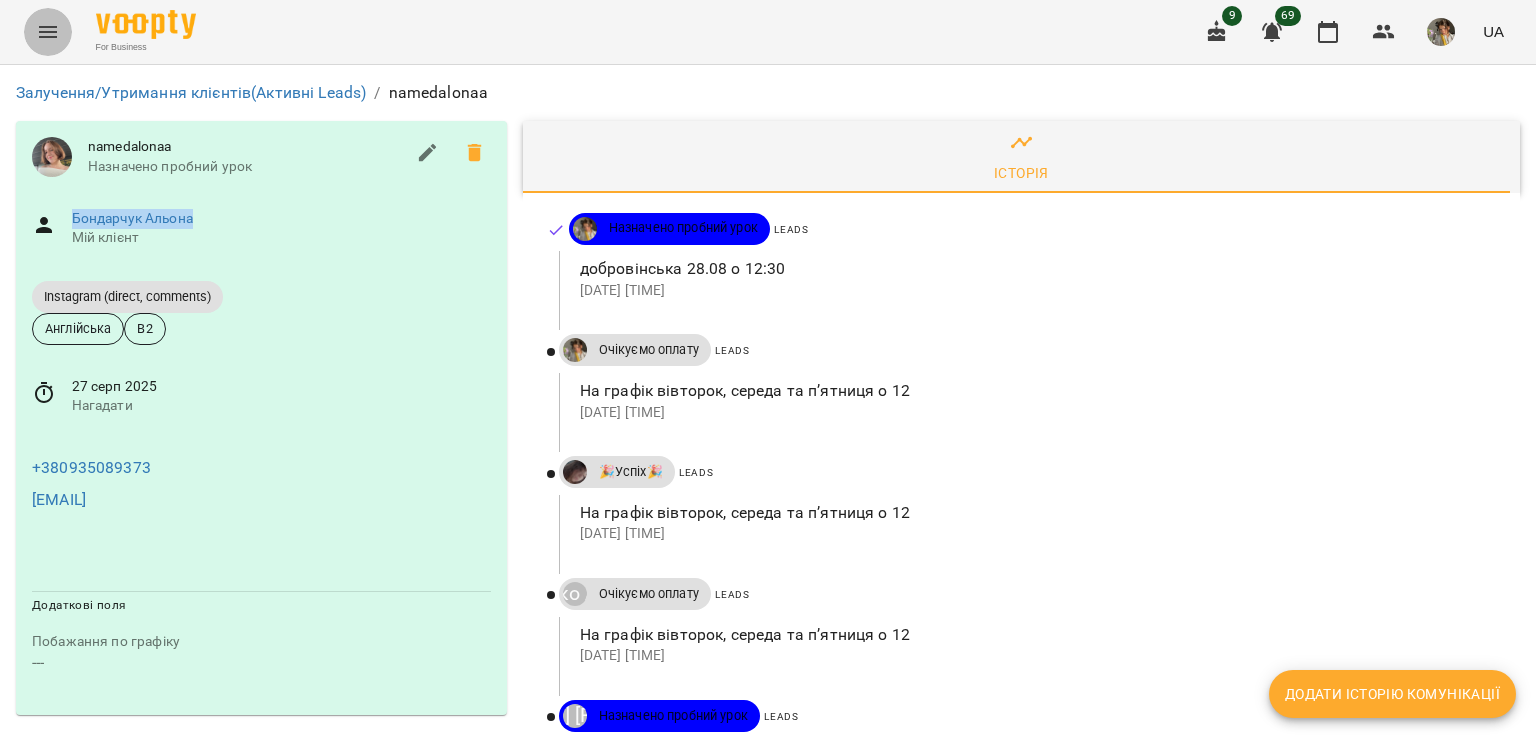 click 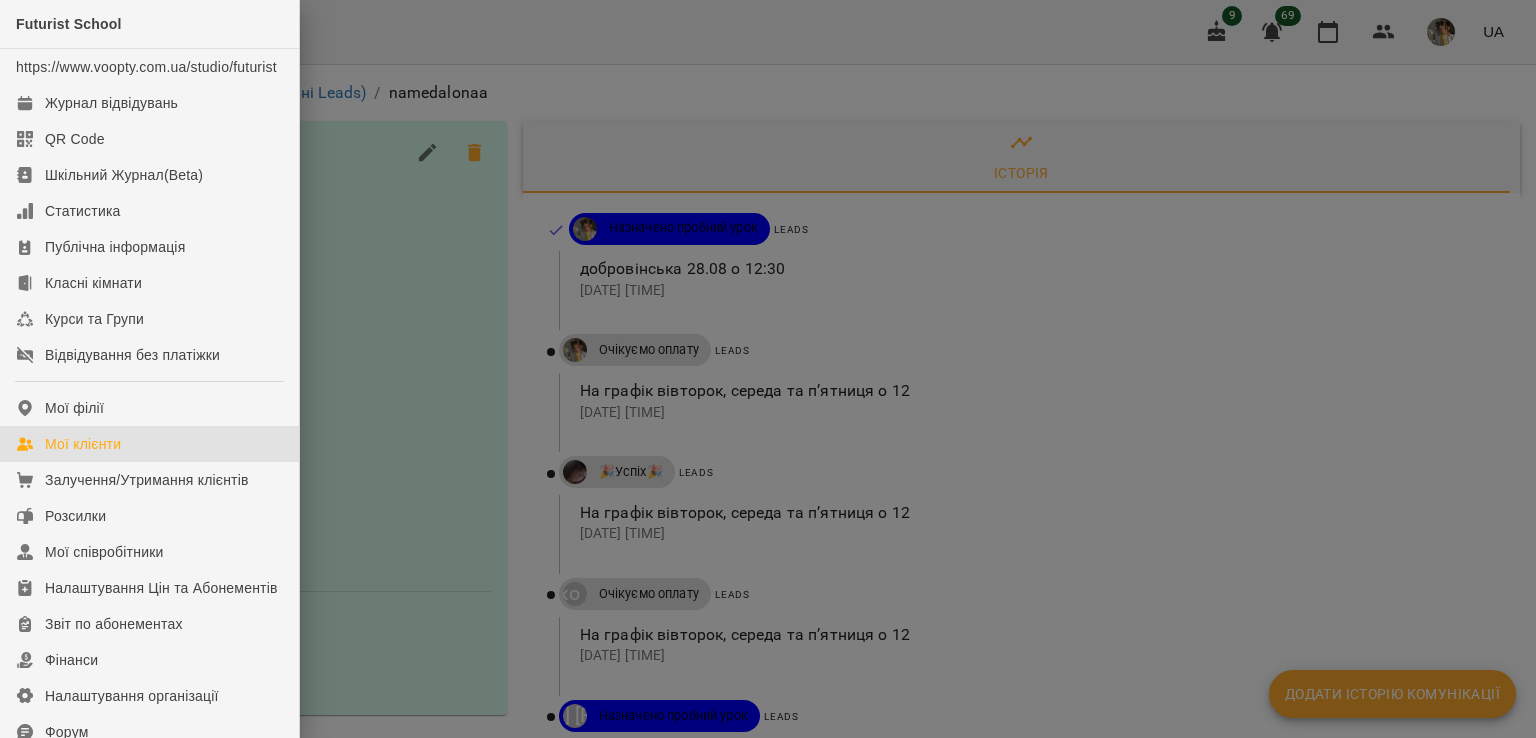 click on "Мої клієнти" at bounding box center (149, 444) 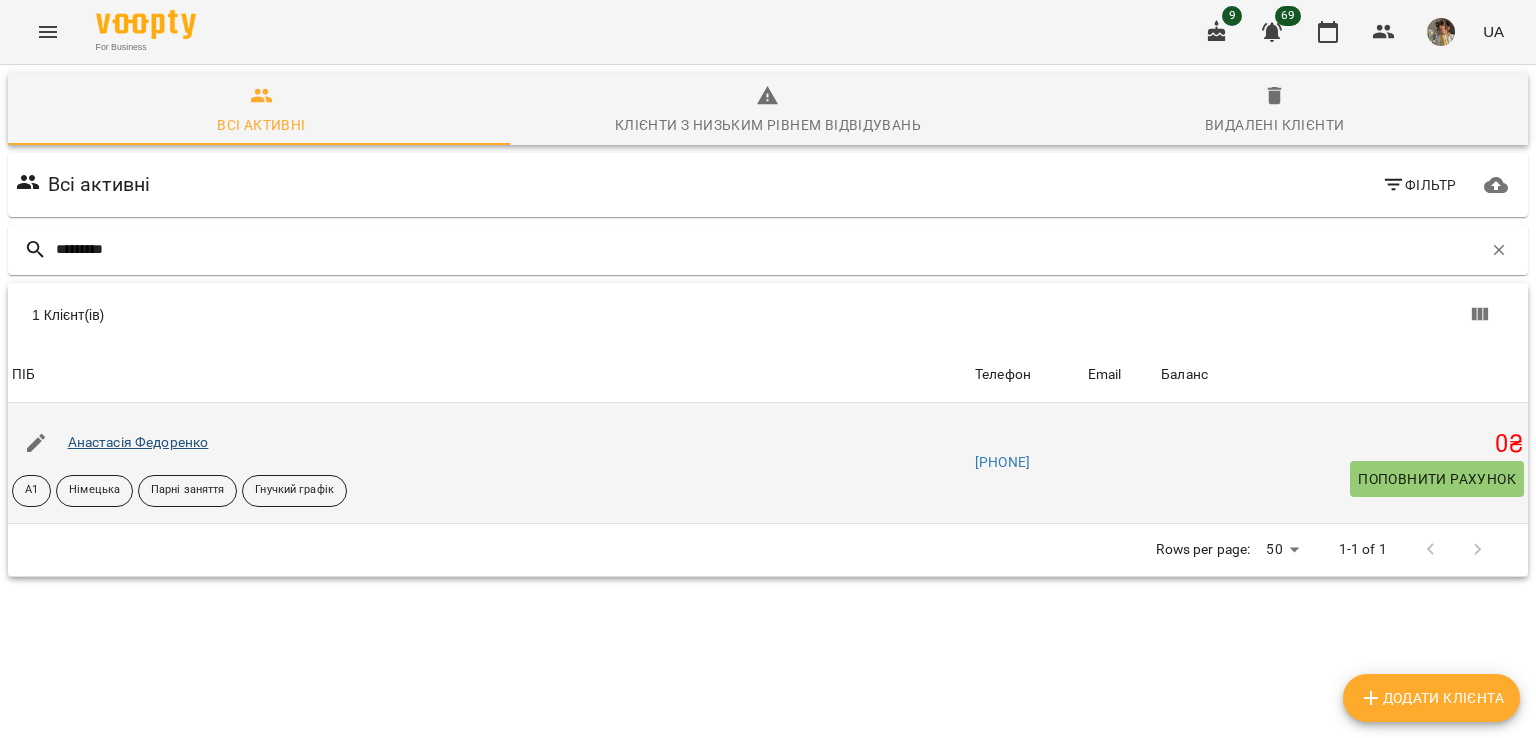 type on "*********" 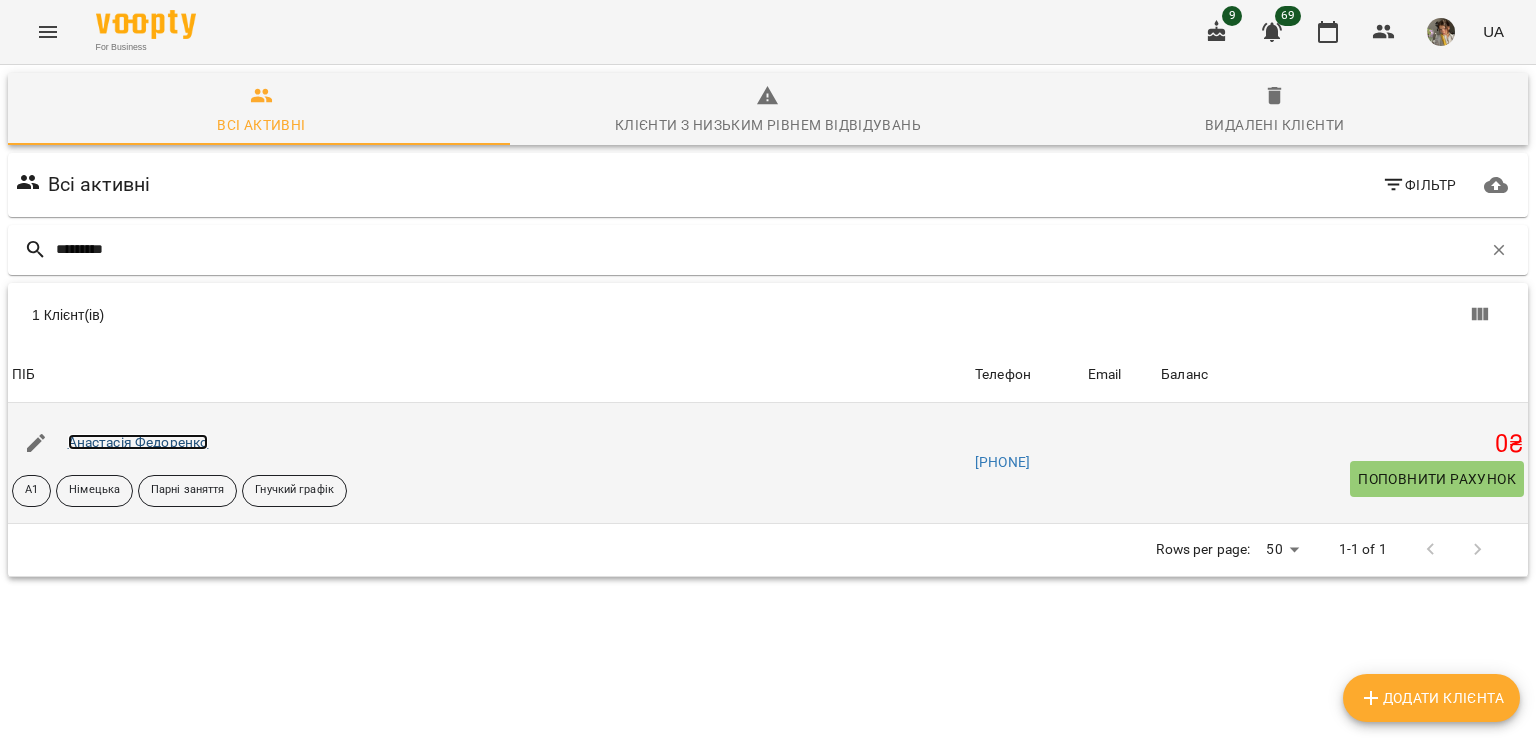 click on "Анастасія Федоренко" at bounding box center (138, 442) 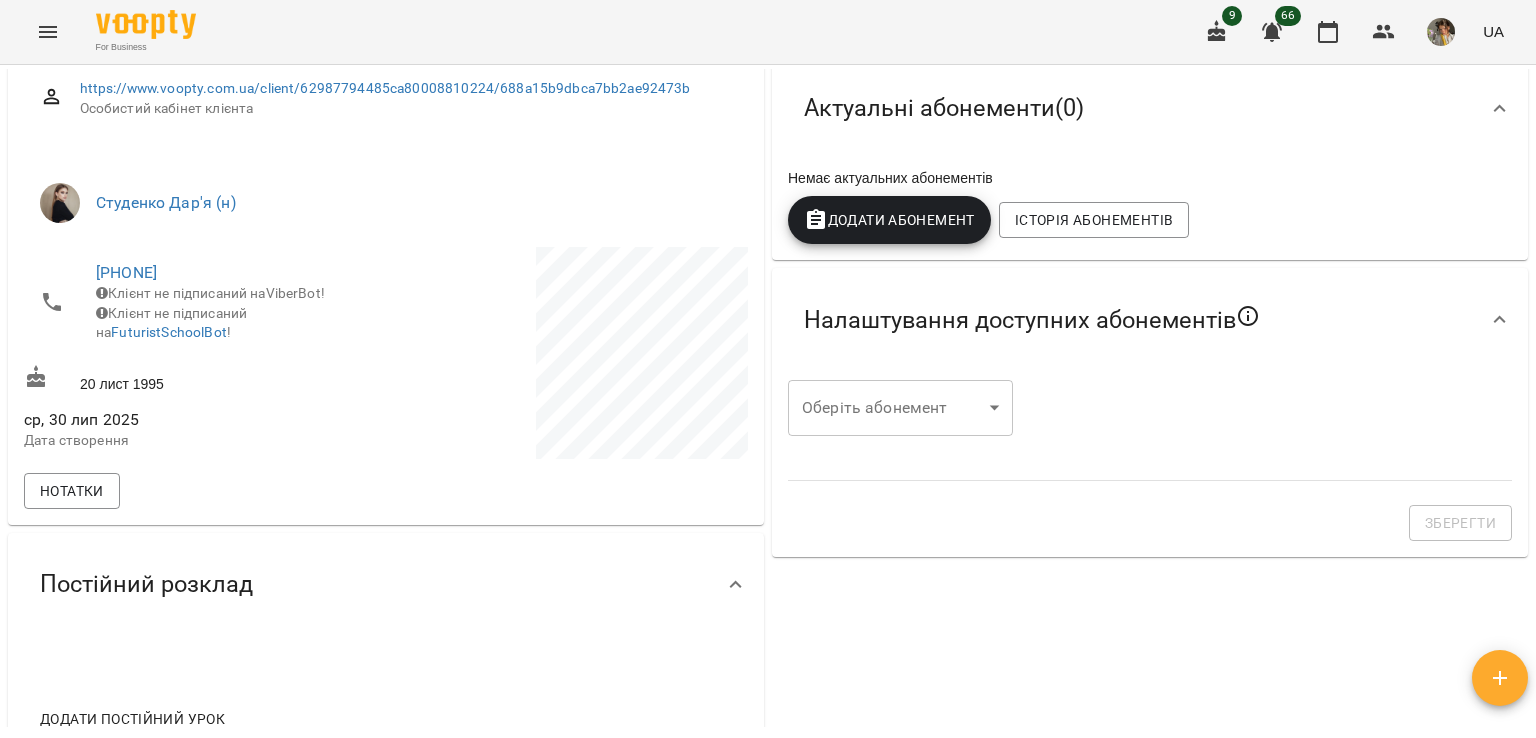 scroll, scrollTop: 293, scrollLeft: 0, axis: vertical 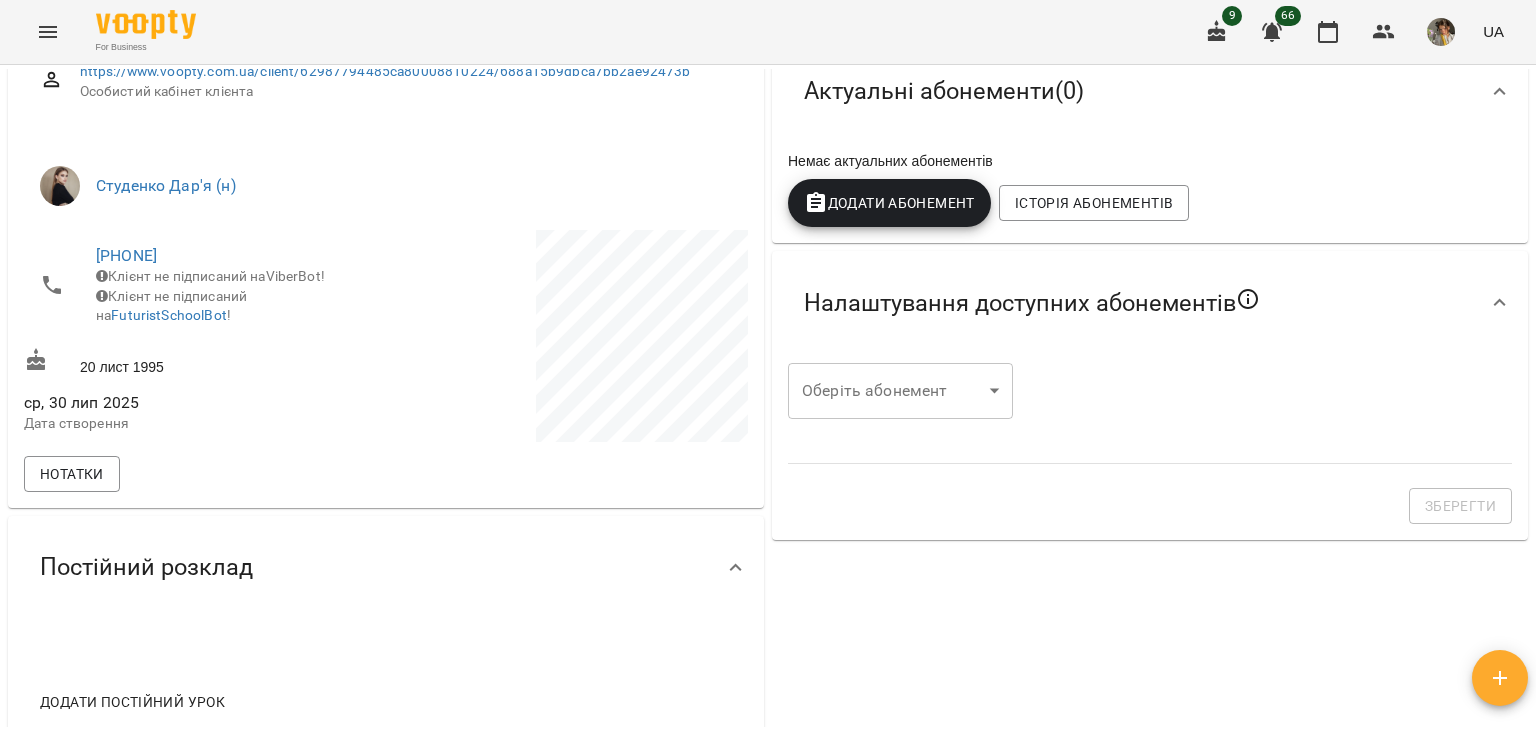click on "For Business 9 66 UA Мої клієнти / Анастасія Федоренко Анастасія Федоренко A1 Німецька Парні заняття Гнучкий графік 0 ₴ Баланс Поповнити рахунок Актуальні абонементи ( 0 ) Немає актуальних абонементів Додати Абонемент Історія абонементів Налаштування доступних абонементів Оберіть абонемент ​ Оберіть абонемент Зберегти Інформація про учня https://www.voopty.com.ua/client/62987794485ca80008810224/688a15b9dbca7bb2ae92473b Особистий кабінет клієнта Студенко Дар'я (н) +380938680959 Клієнт не підписаний на  ViberBot! Клієнт не підписаний на  FuturistSchoolBot ! 20 лист 1995 ср, 30 лип 2025 Leads З" at bounding box center [768, 401] 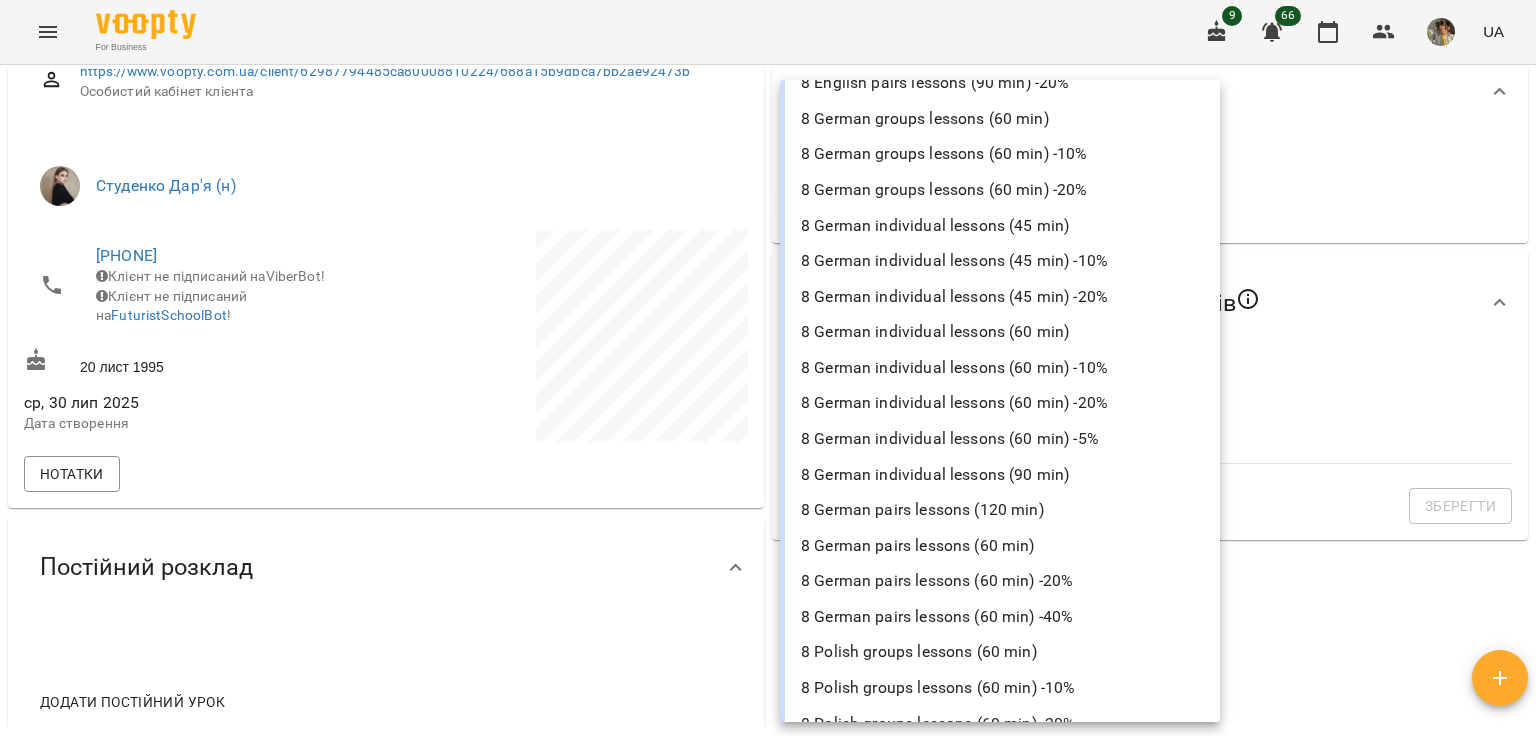 scroll, scrollTop: 1987, scrollLeft: 0, axis: vertical 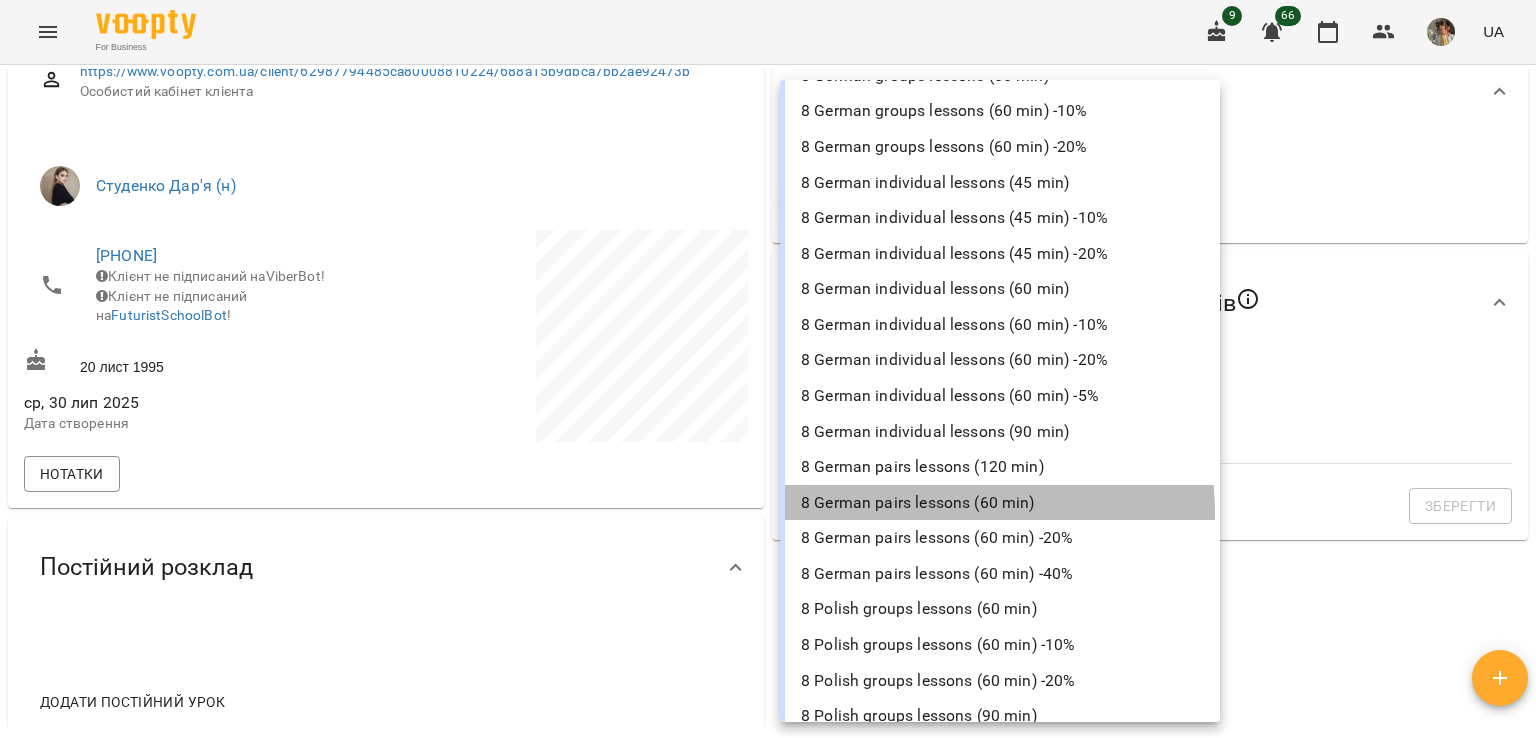 click on "8 German pairs lessons (60 min)" at bounding box center (1000, 503) 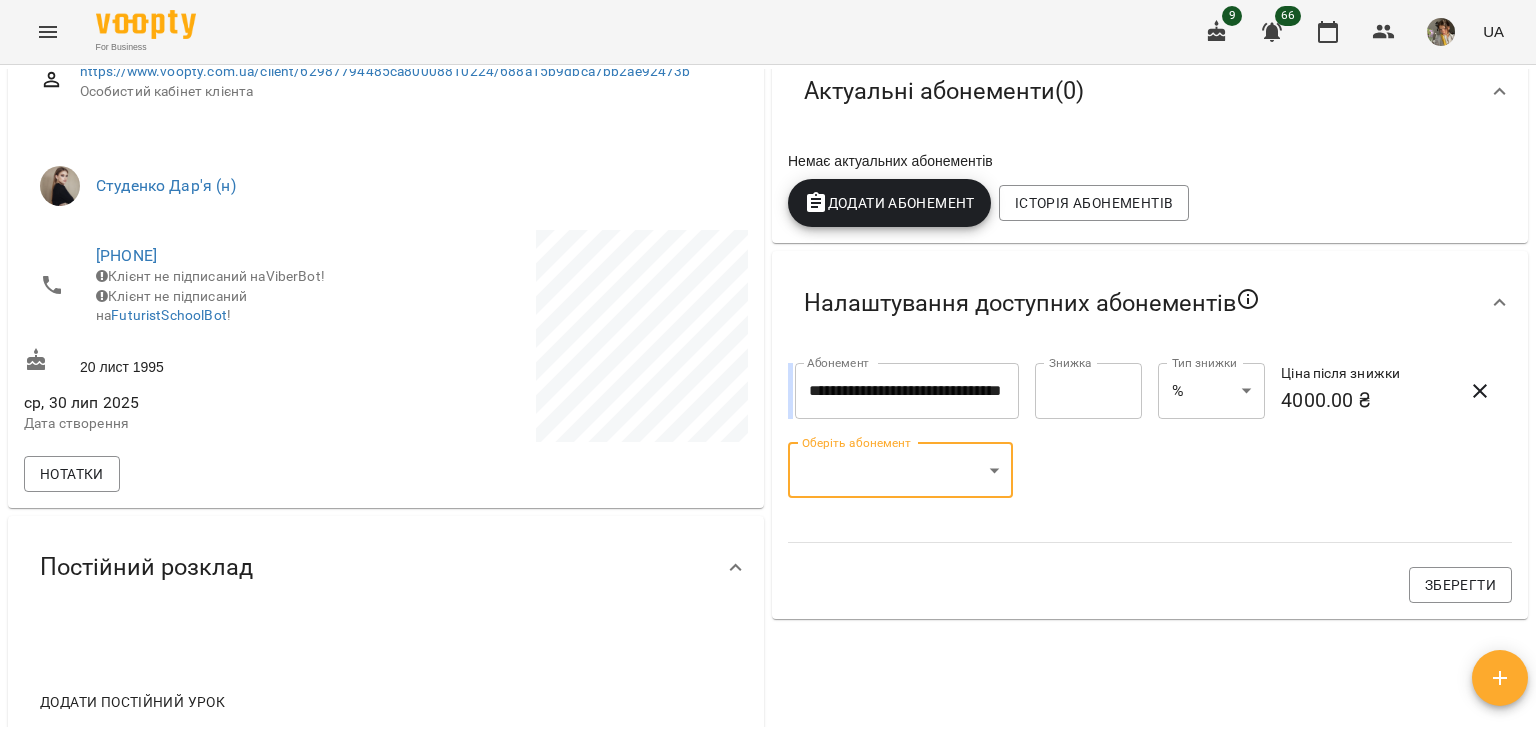 click on "**********" at bounding box center (768, 401) 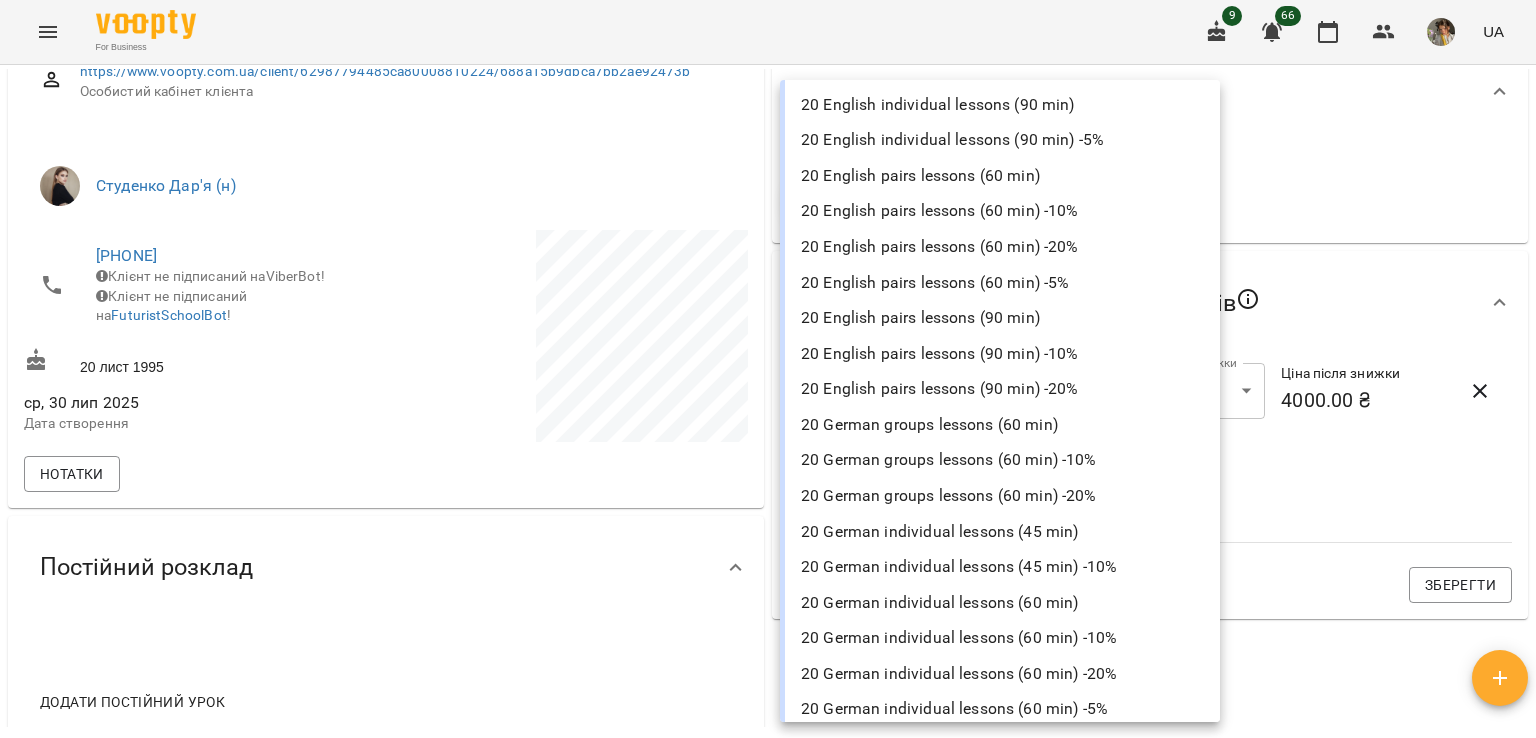 scroll, scrollTop: 4818, scrollLeft: 0, axis: vertical 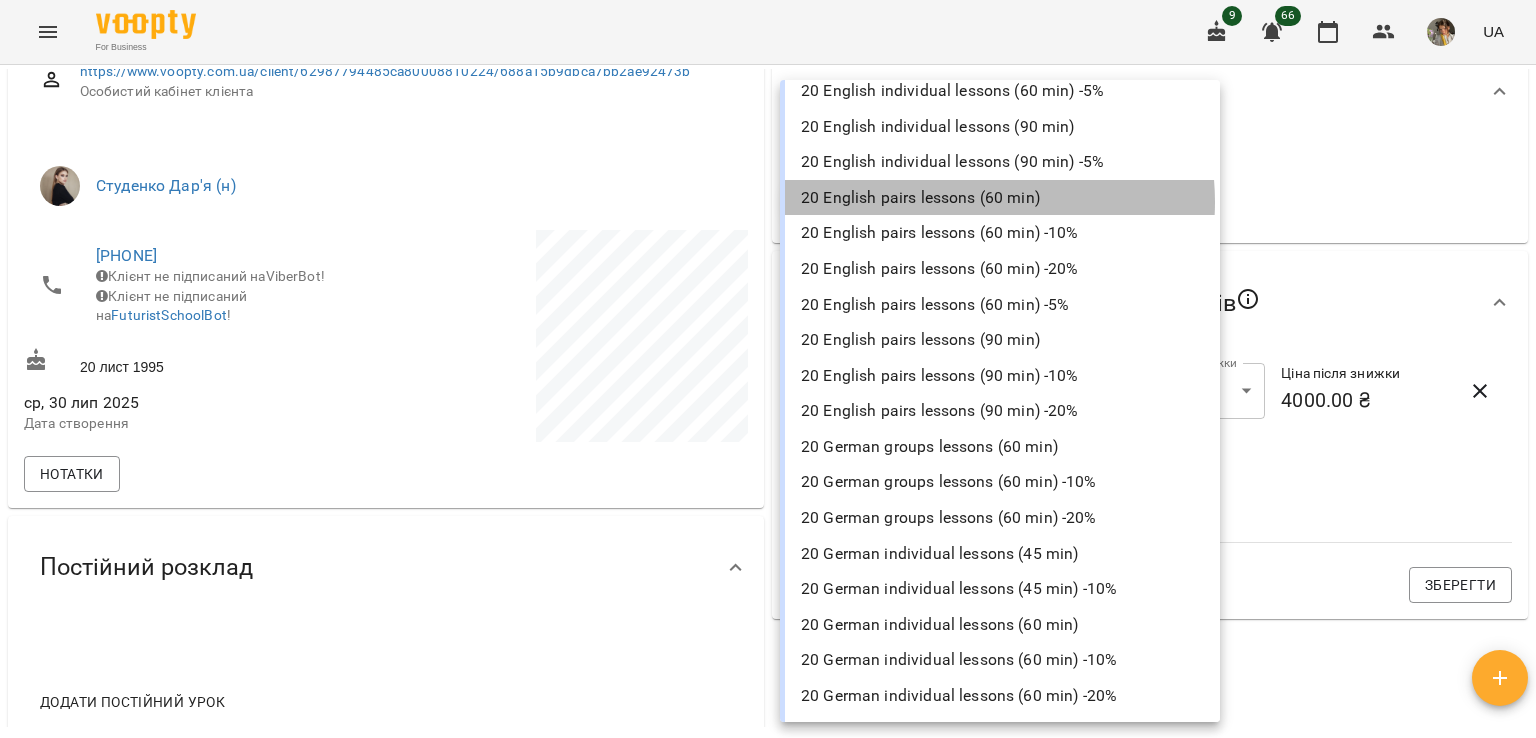 click on "20 English pairs lessons (60 min)" at bounding box center (1000, 198) 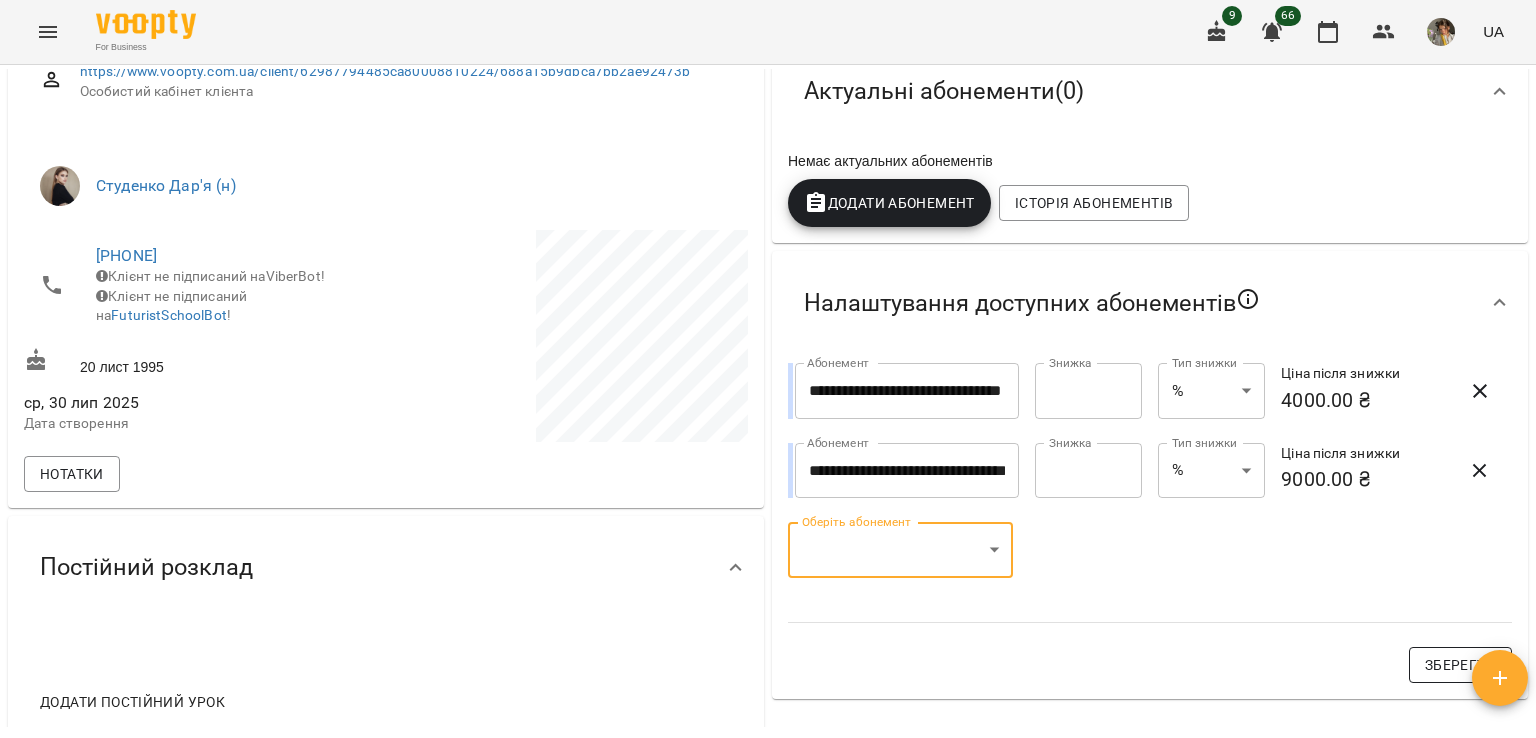 click on "Зберегти" at bounding box center (1460, 665) 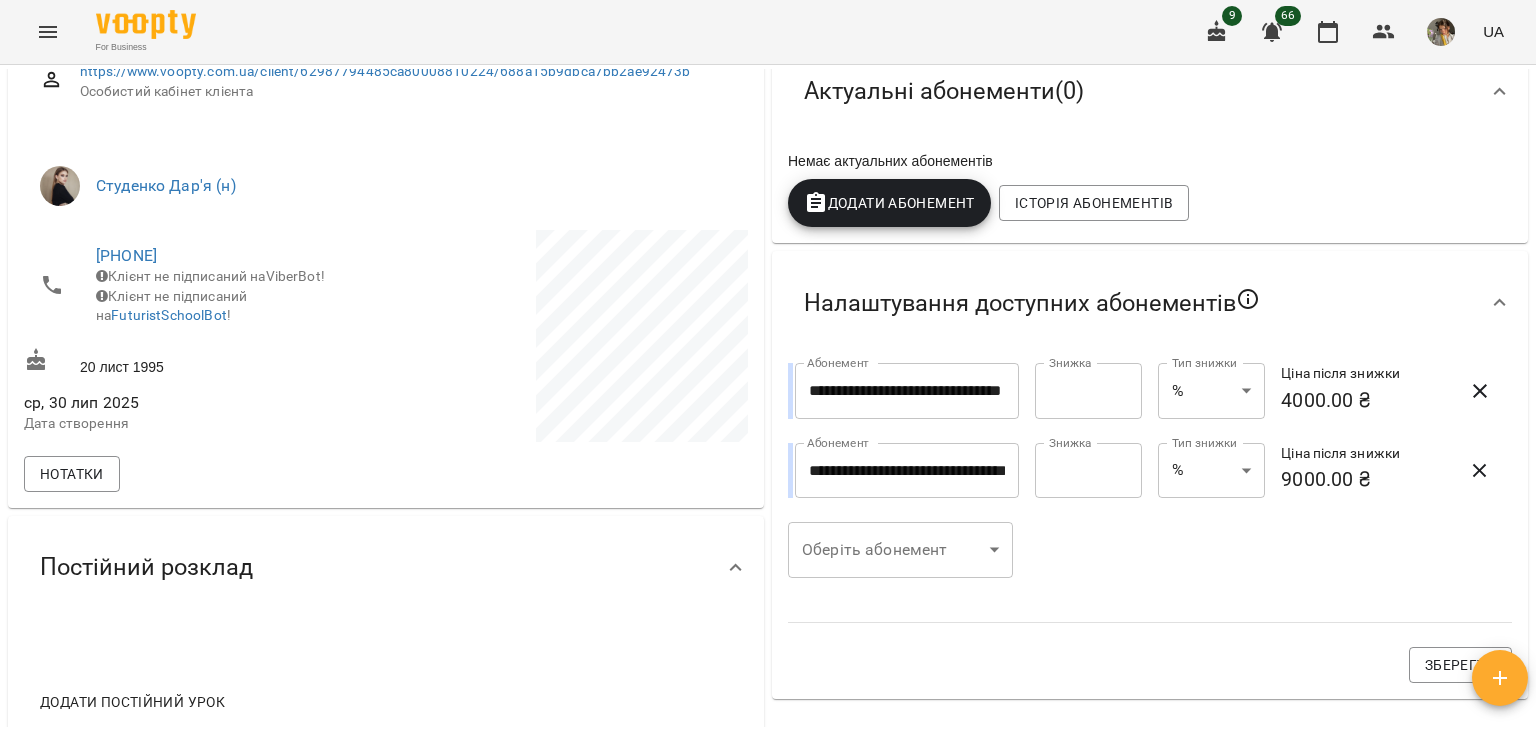 scroll, scrollTop: 0, scrollLeft: 0, axis: both 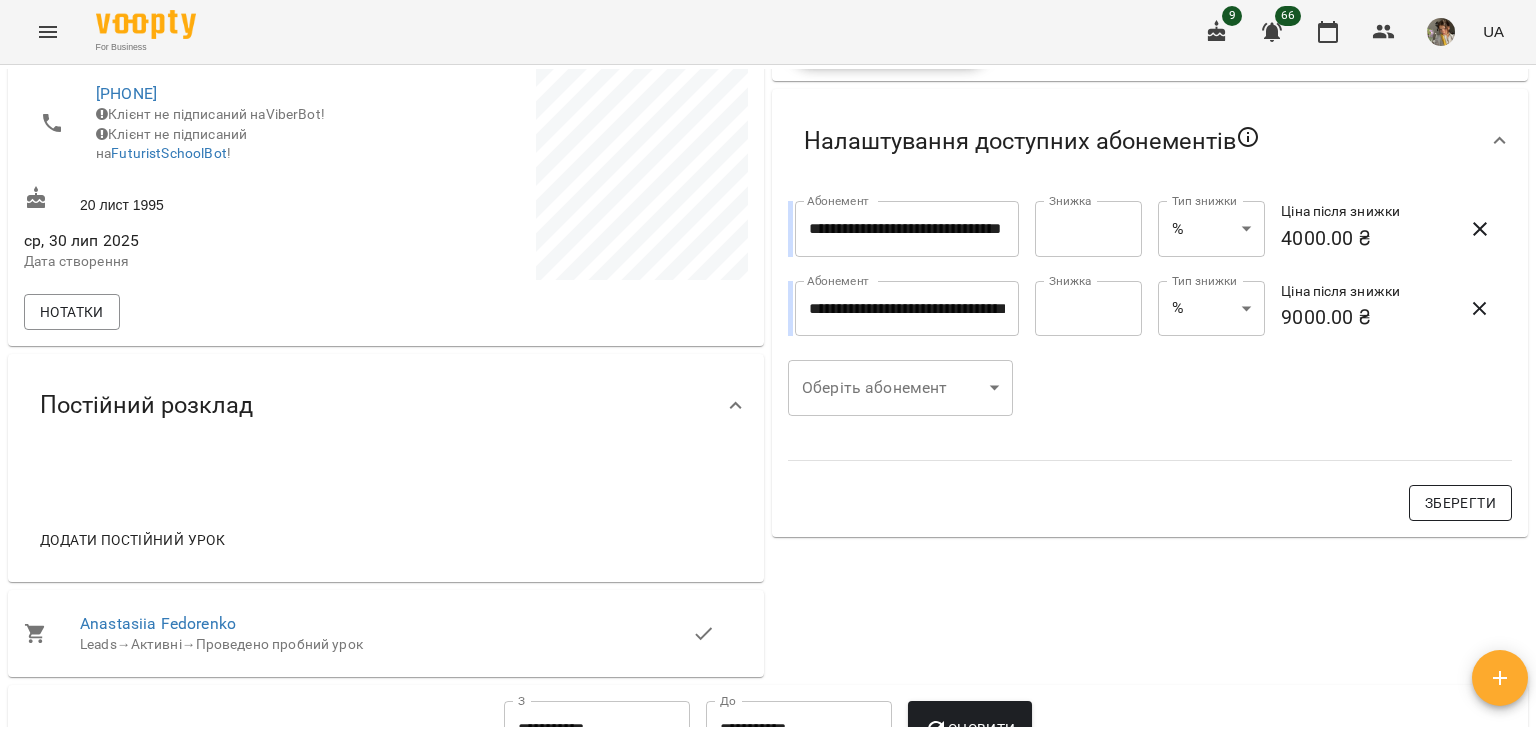 click on "Зберегти" at bounding box center [1460, 503] 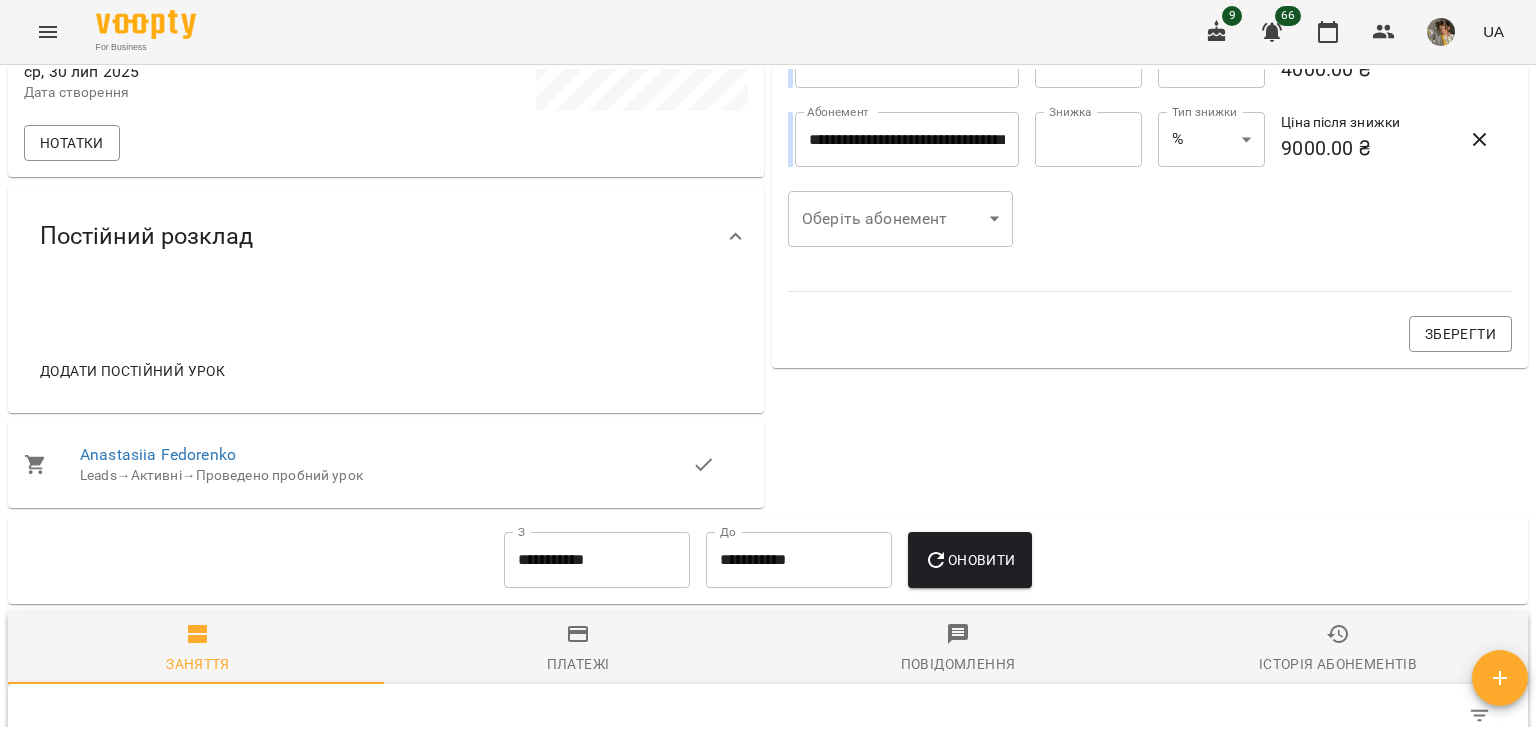 scroll, scrollTop: 635, scrollLeft: 0, axis: vertical 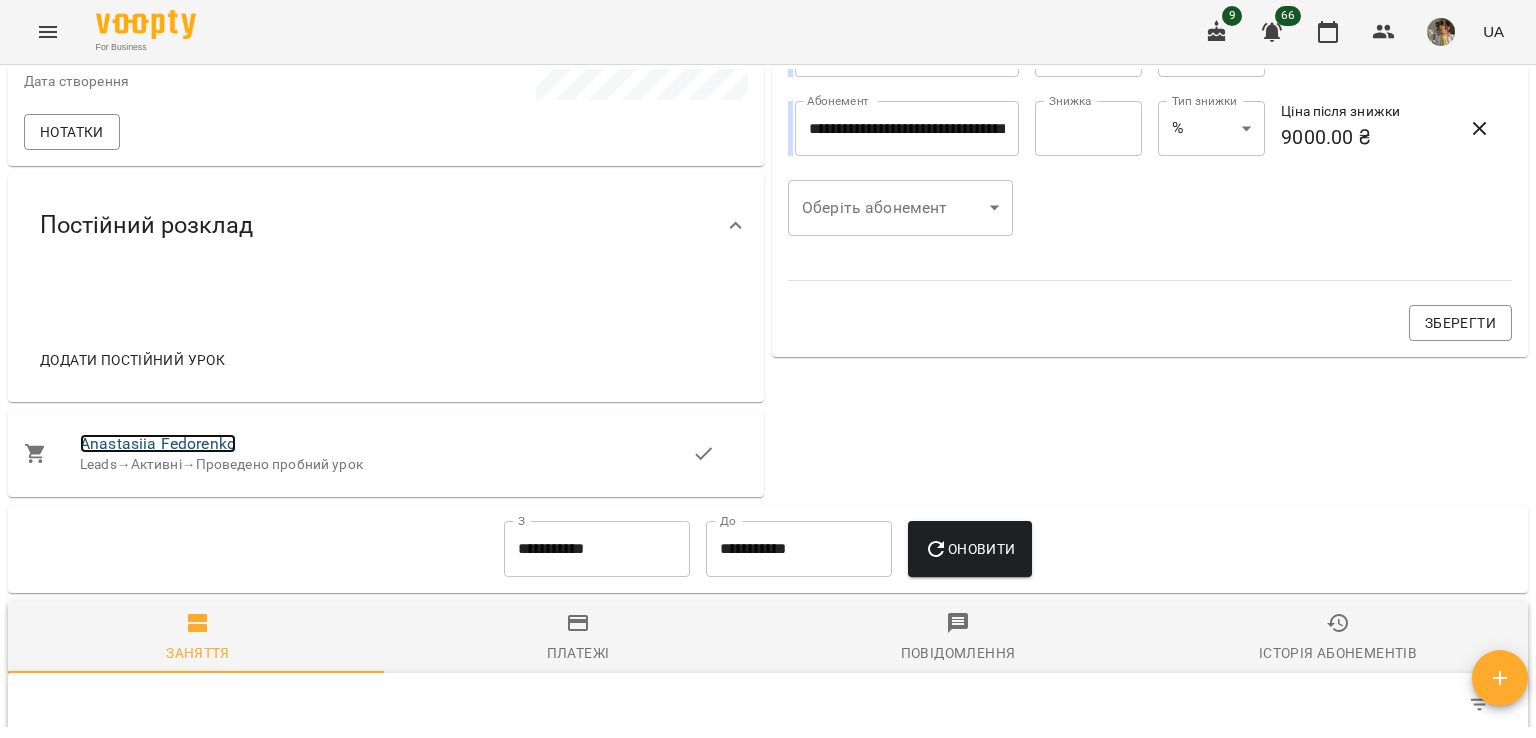 click on "Anastasiia Fedorenko" at bounding box center (158, 443) 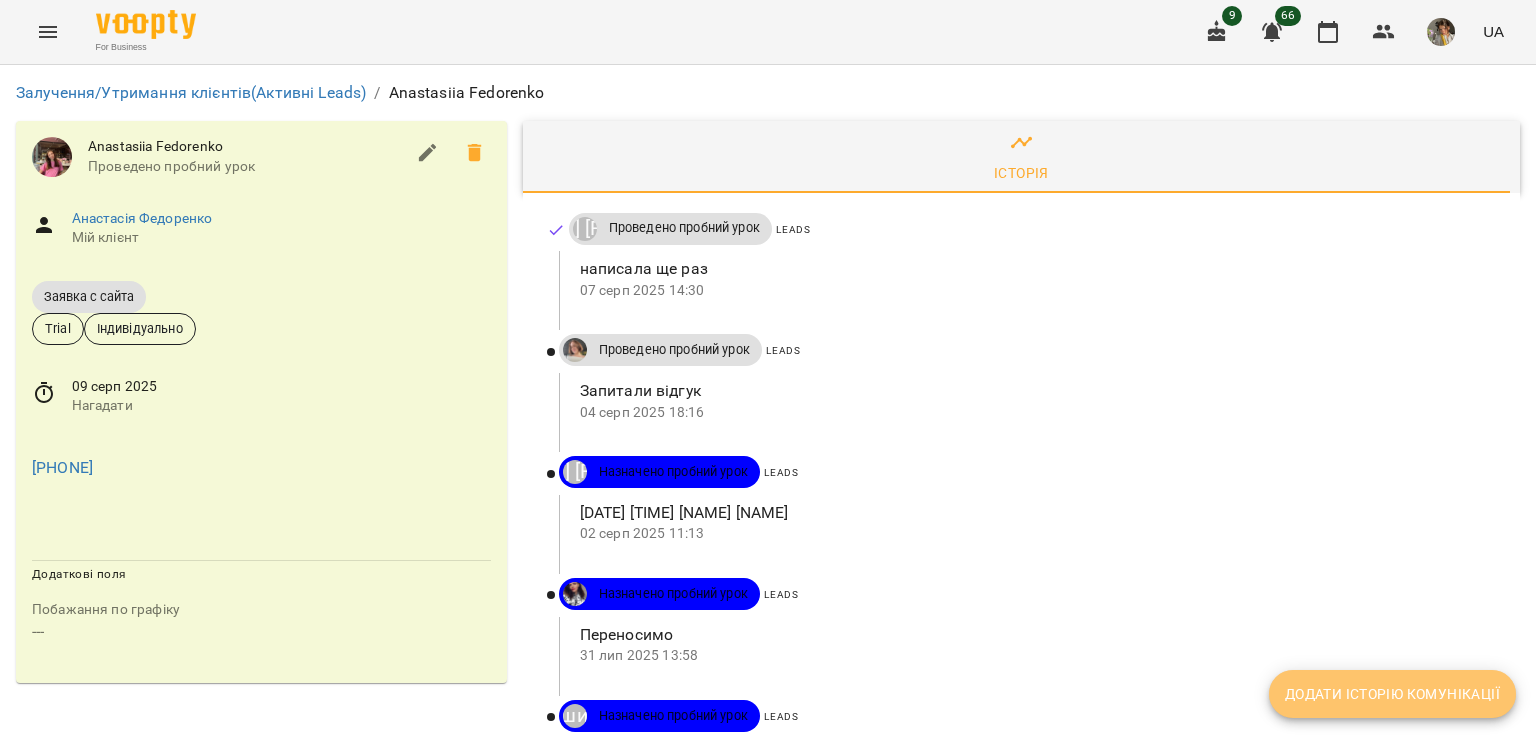 click on "Додати історію комунікації" at bounding box center [1392, 694] 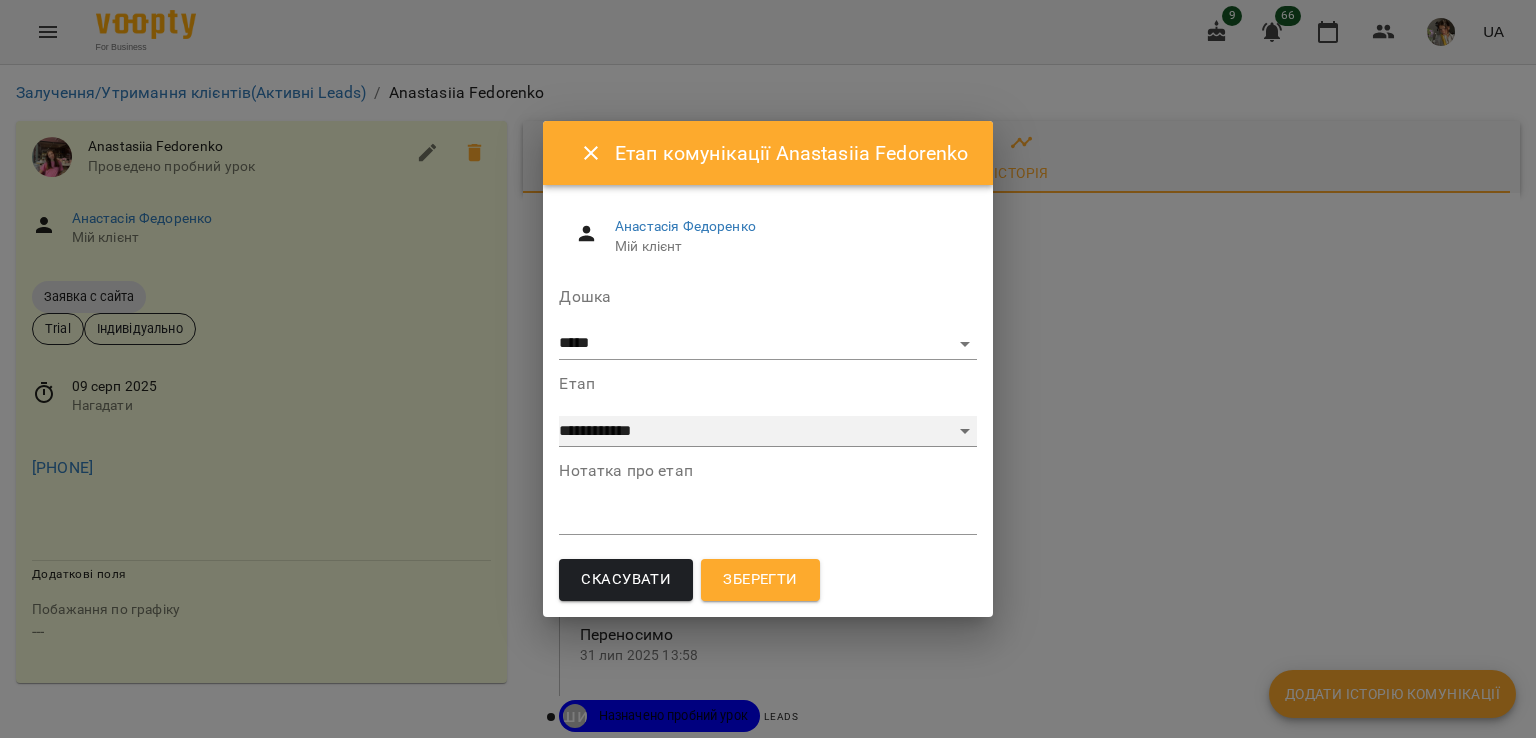 click on "**********" at bounding box center (767, 432) 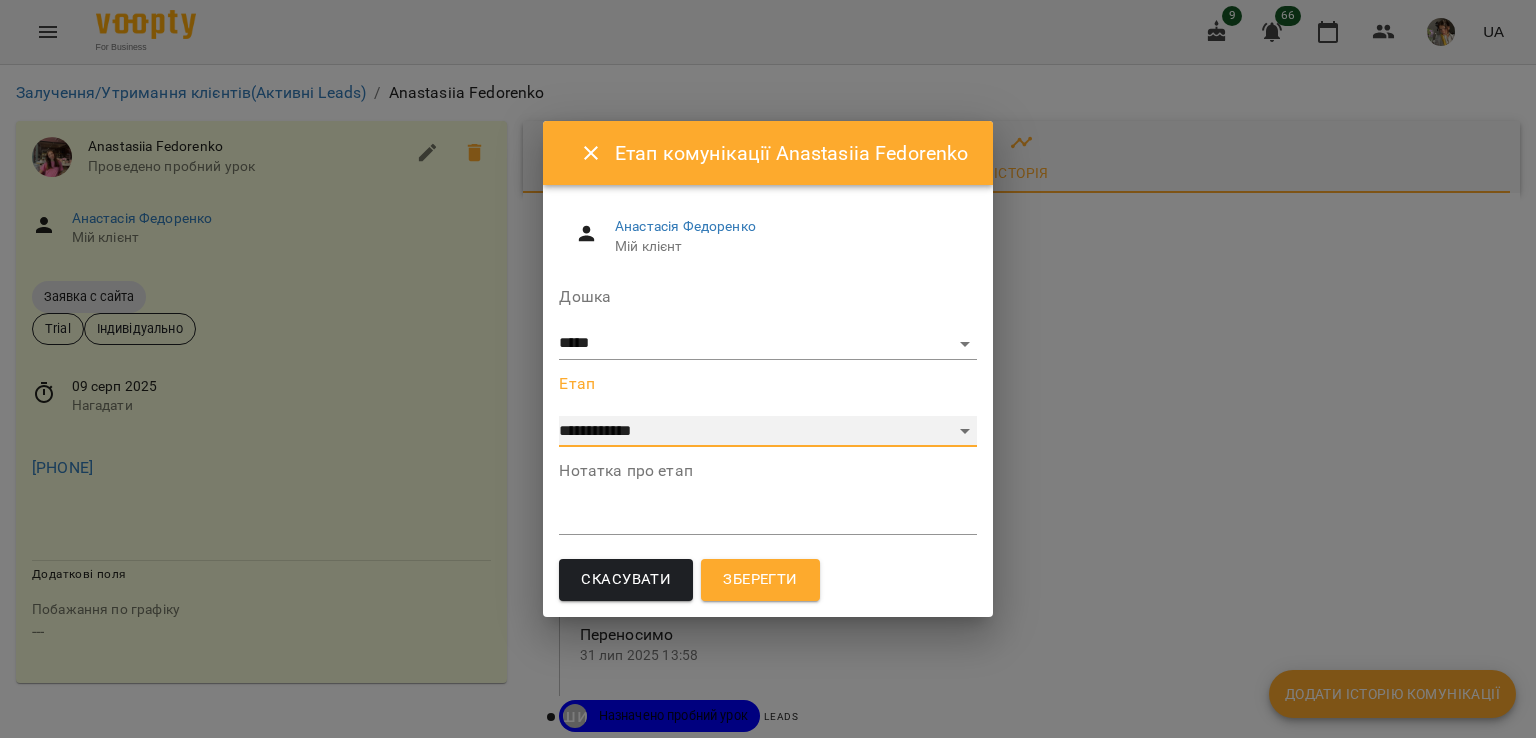 select on "*" 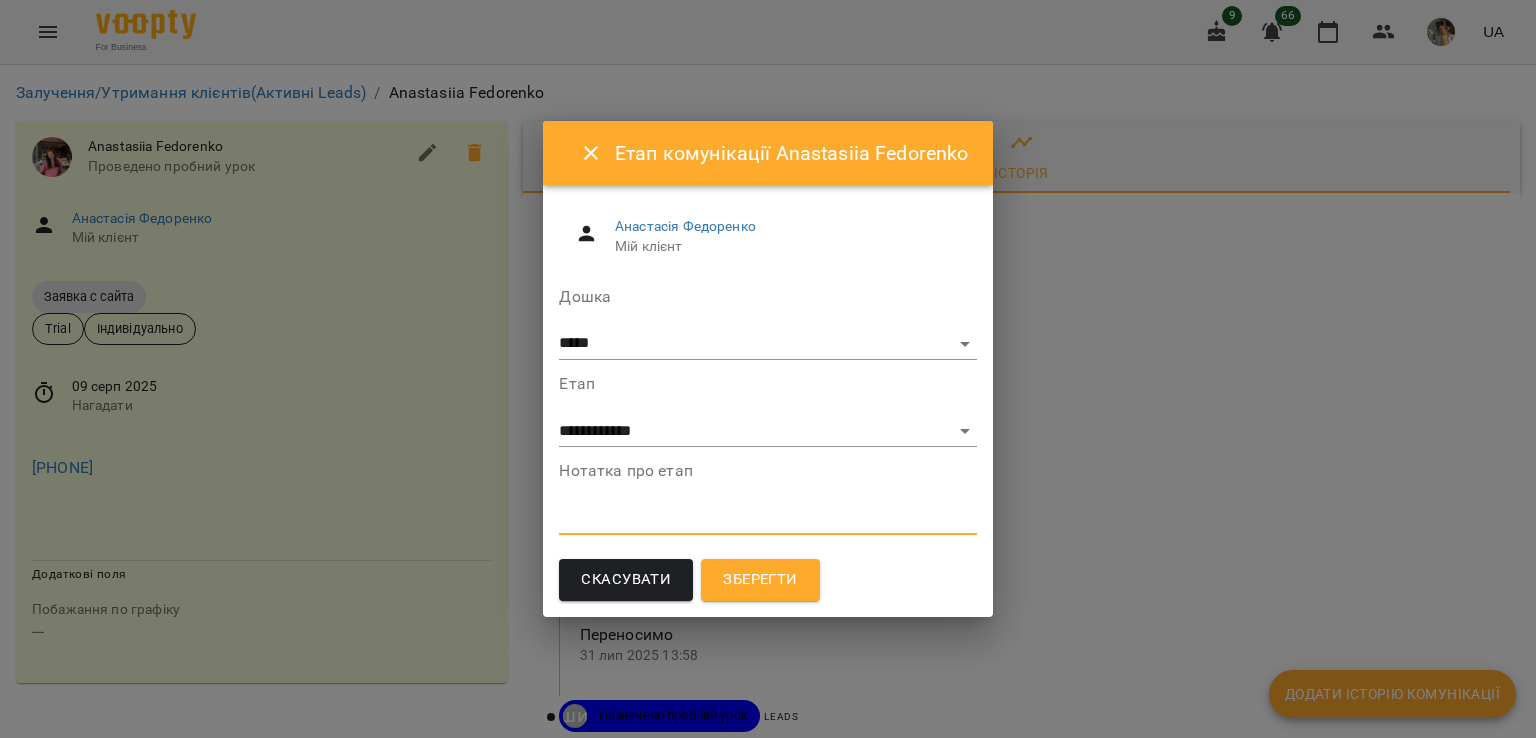 click at bounding box center [767, 518] 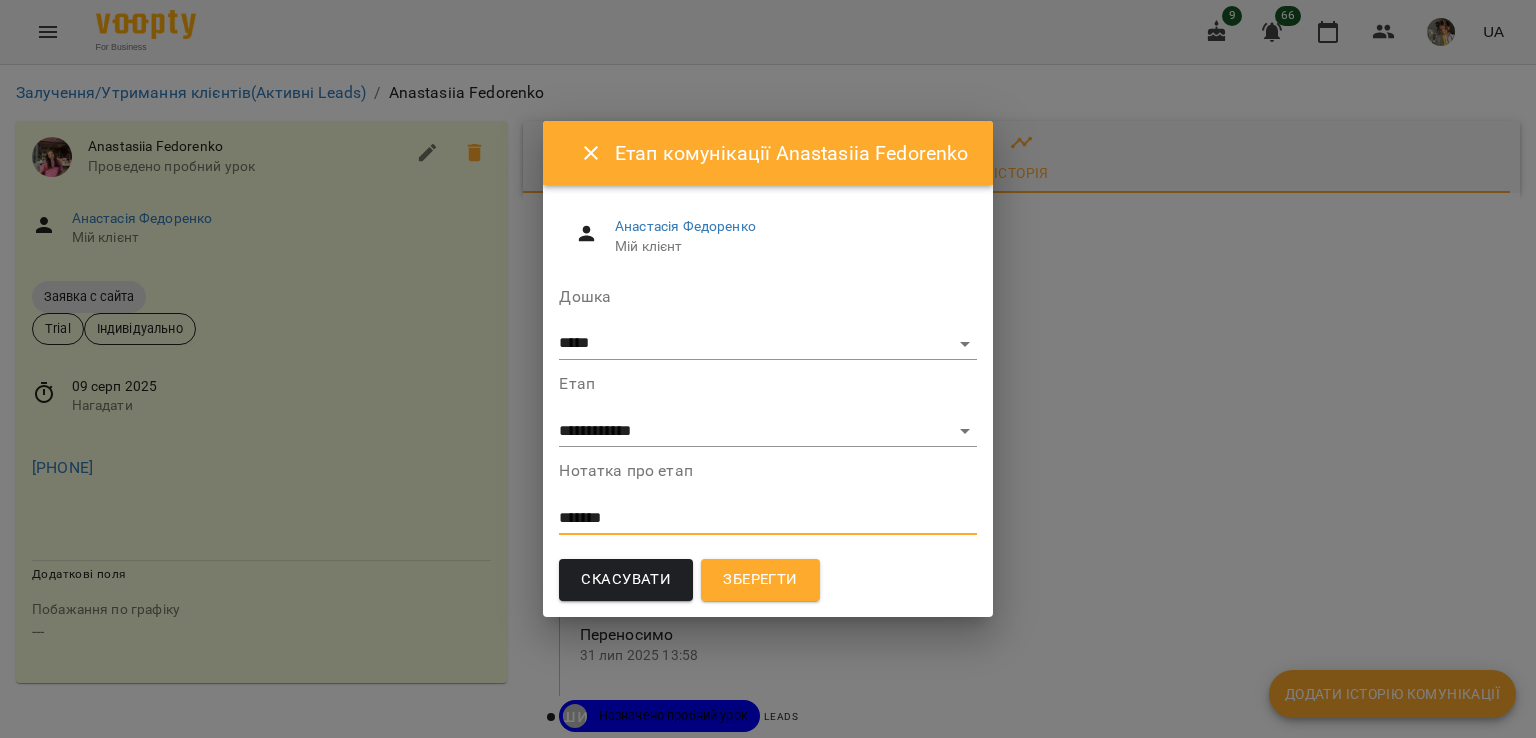 type on "*******" 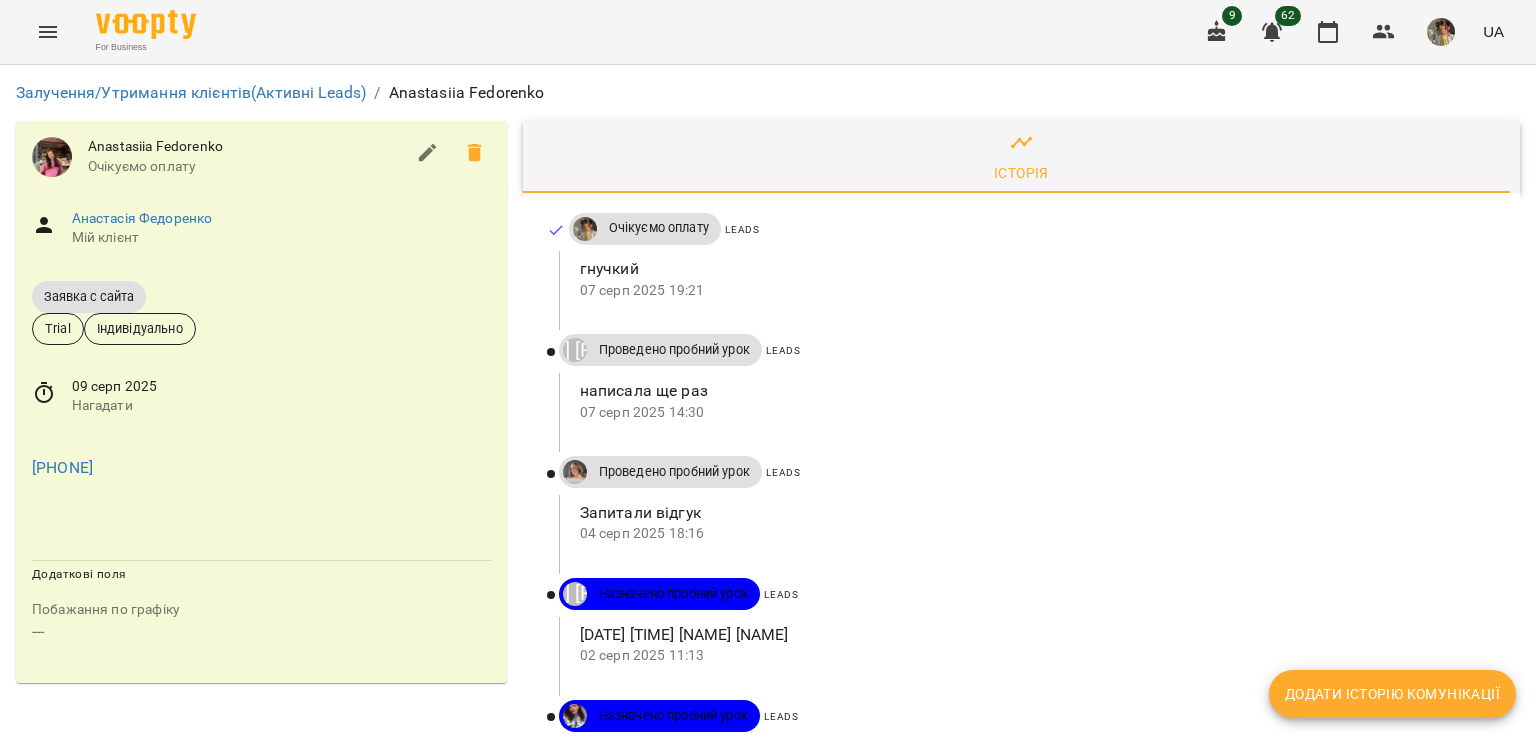 click at bounding box center (48, 32) 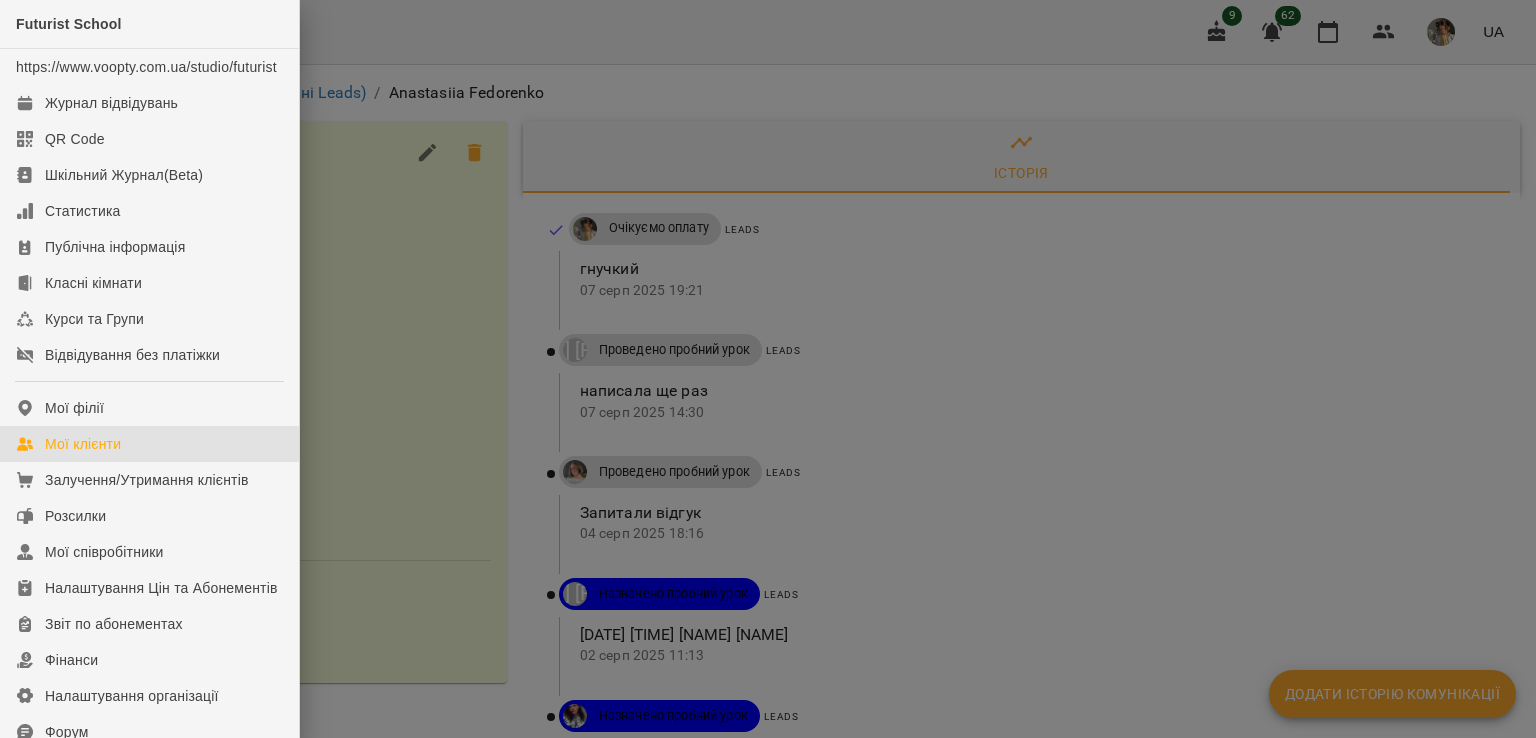 click on "Мої клієнти" at bounding box center [149, 444] 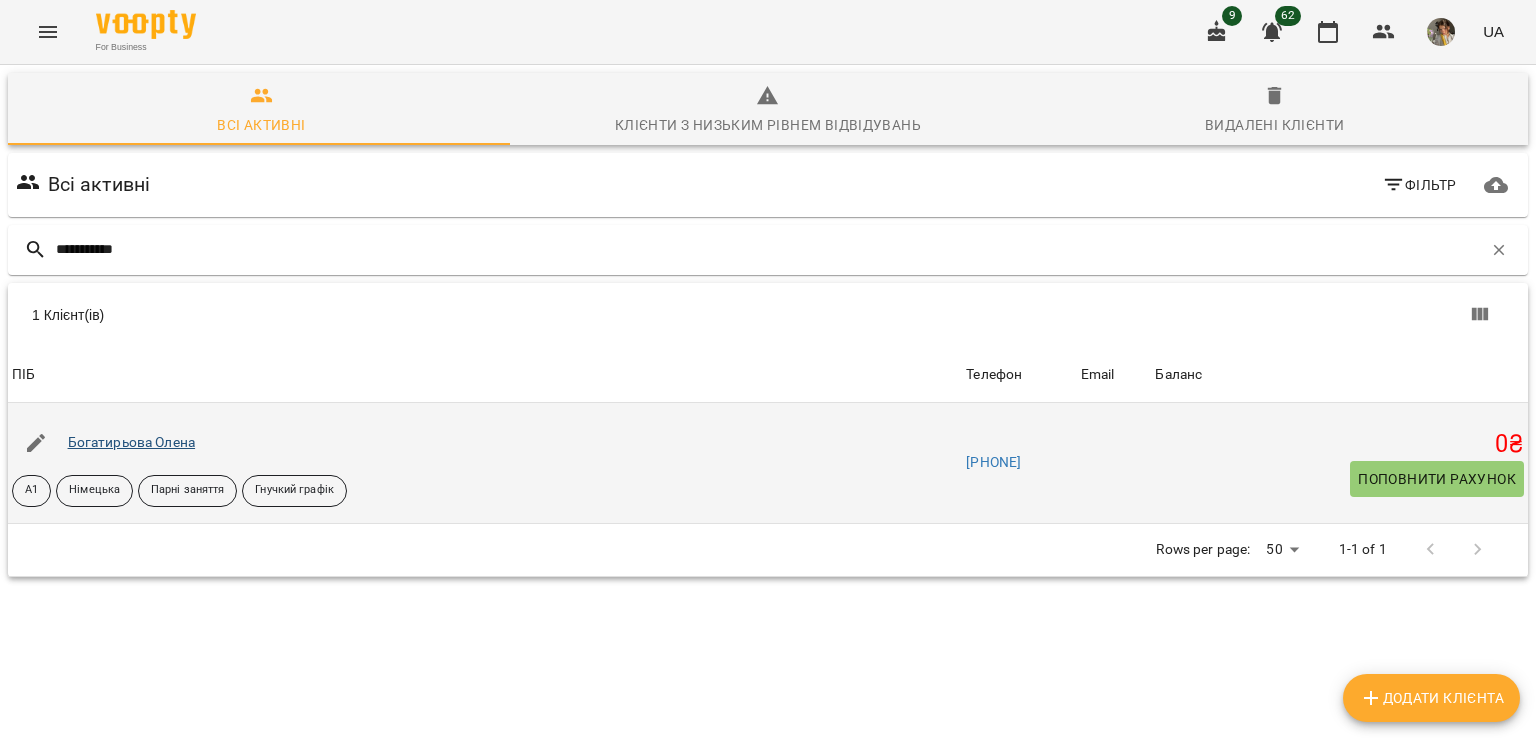 type on "**********" 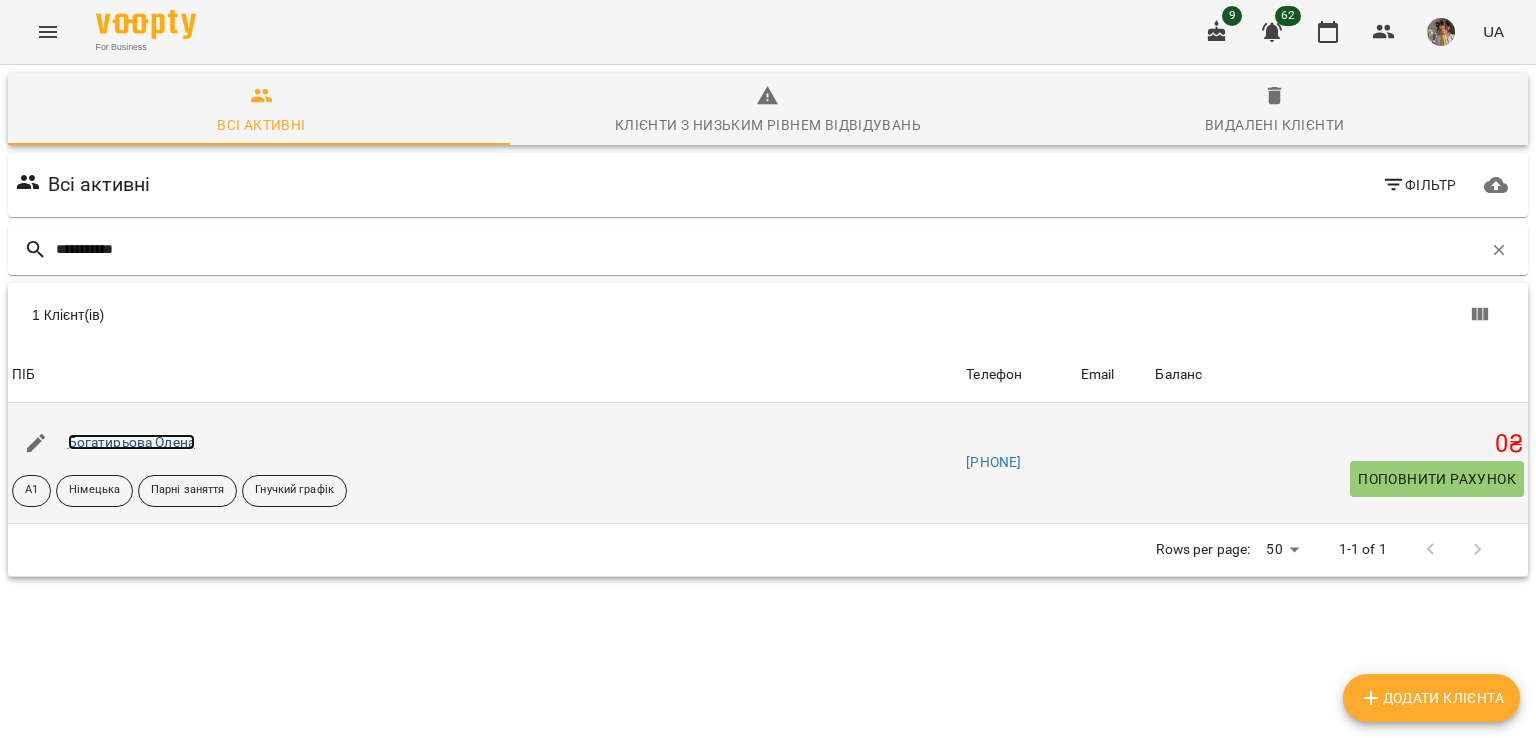 click on "Богатирьова Олена" at bounding box center [132, 442] 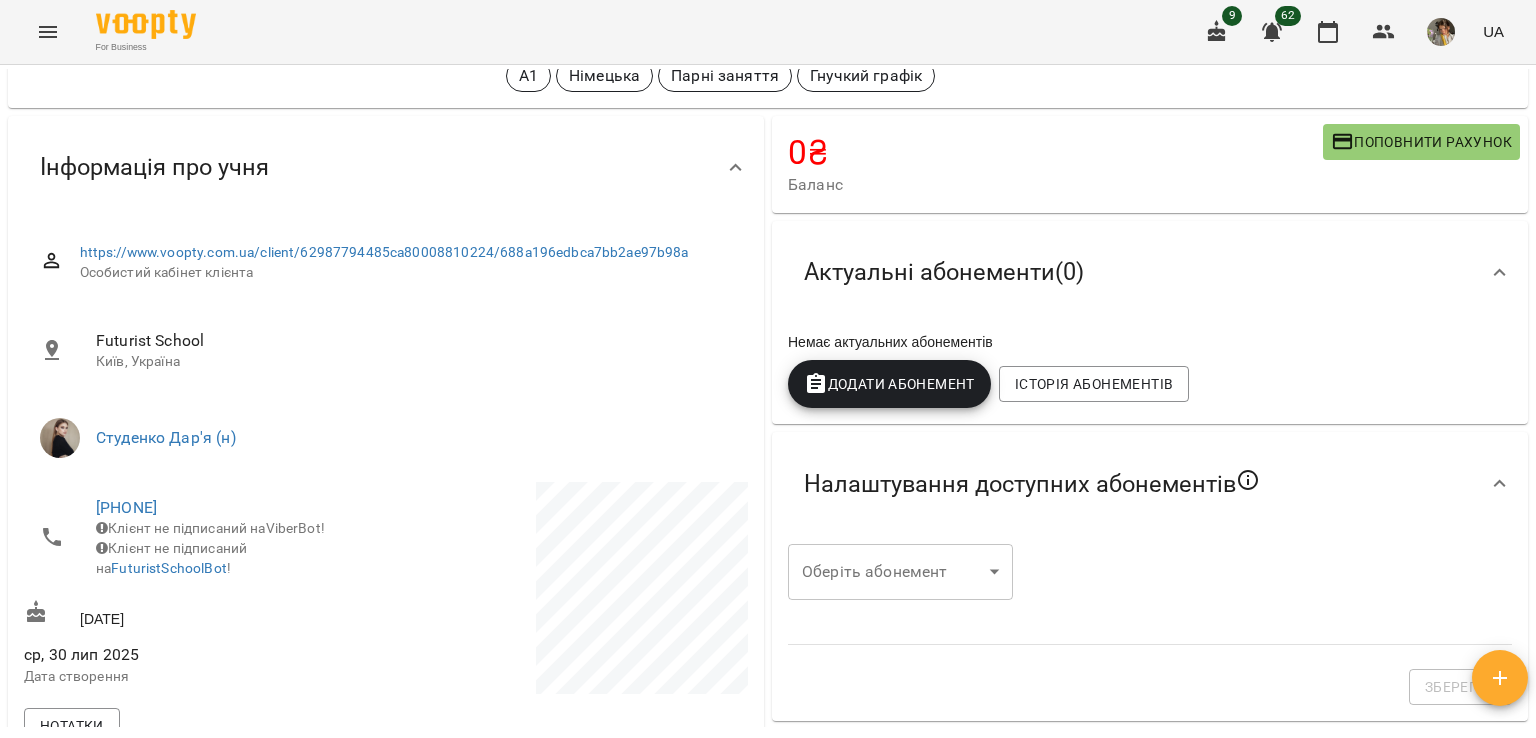 scroll, scrollTop: 111, scrollLeft: 0, axis: vertical 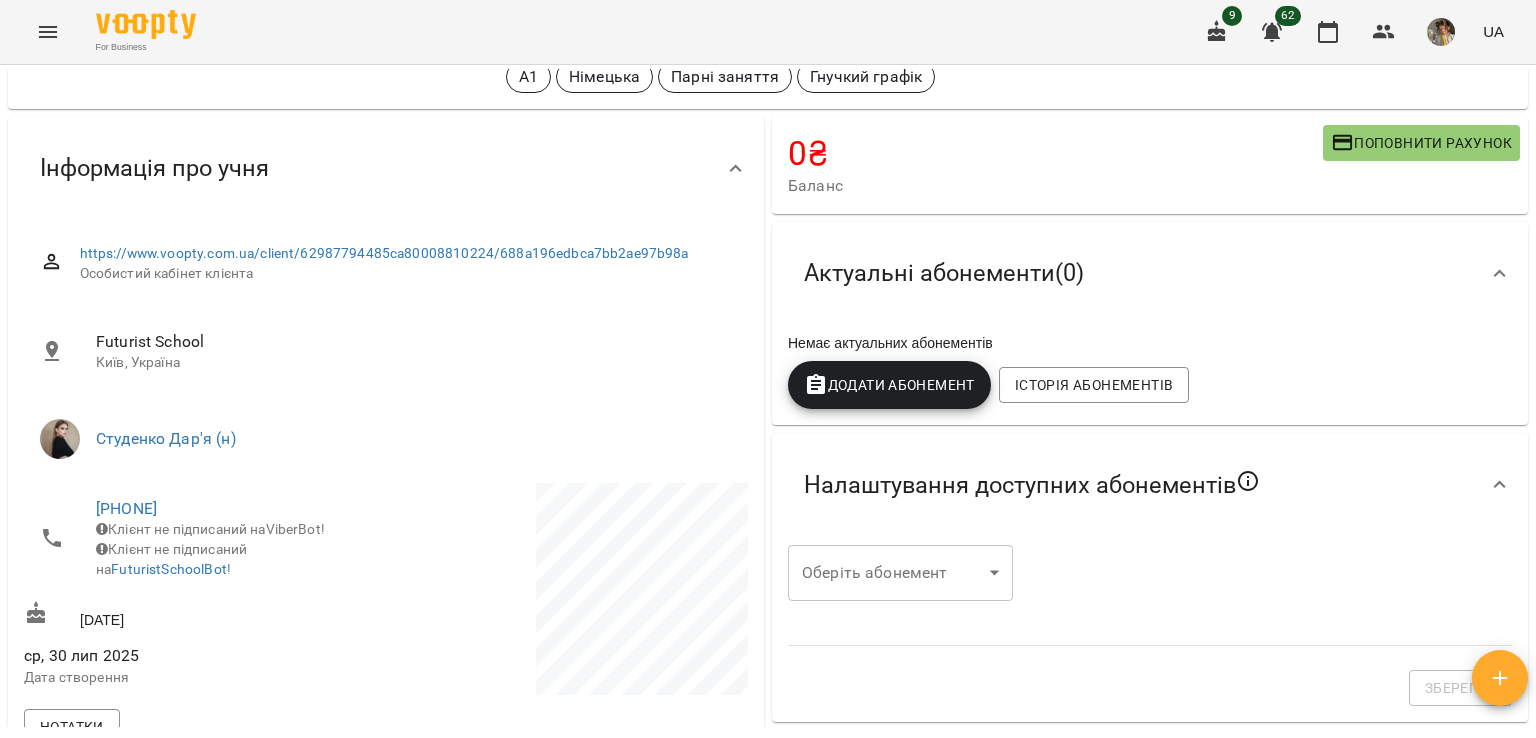 click on "For Business 9 62 UA Мої клієнти / Богатирьова Олена Богатирьова Олена А1 Німецька Парні заняття Гнучкий графік 0 ₴ Баланс Поповнити рахунок Актуальні абонементи ( 0 ) Немає актуальних абонементів Додати Абонемент Історія абонементів Налаштування доступних абонементів Оберіть абонемент ​ Оберіть абонемент Зберегти Інформація про учня https://www.voopty.com.ua/client/62987794485ca80008810224/688a196edbca7bb2ae97b98a Особистий кабінет клієнта Futurist School Київ, Україна Студенко Дар'я (н) +380504761616 Клієнт не підписаний на  ViberBot! Клієнт не підписаний на  FuturistSchoolBot ! Leads  →" at bounding box center [768, 401] 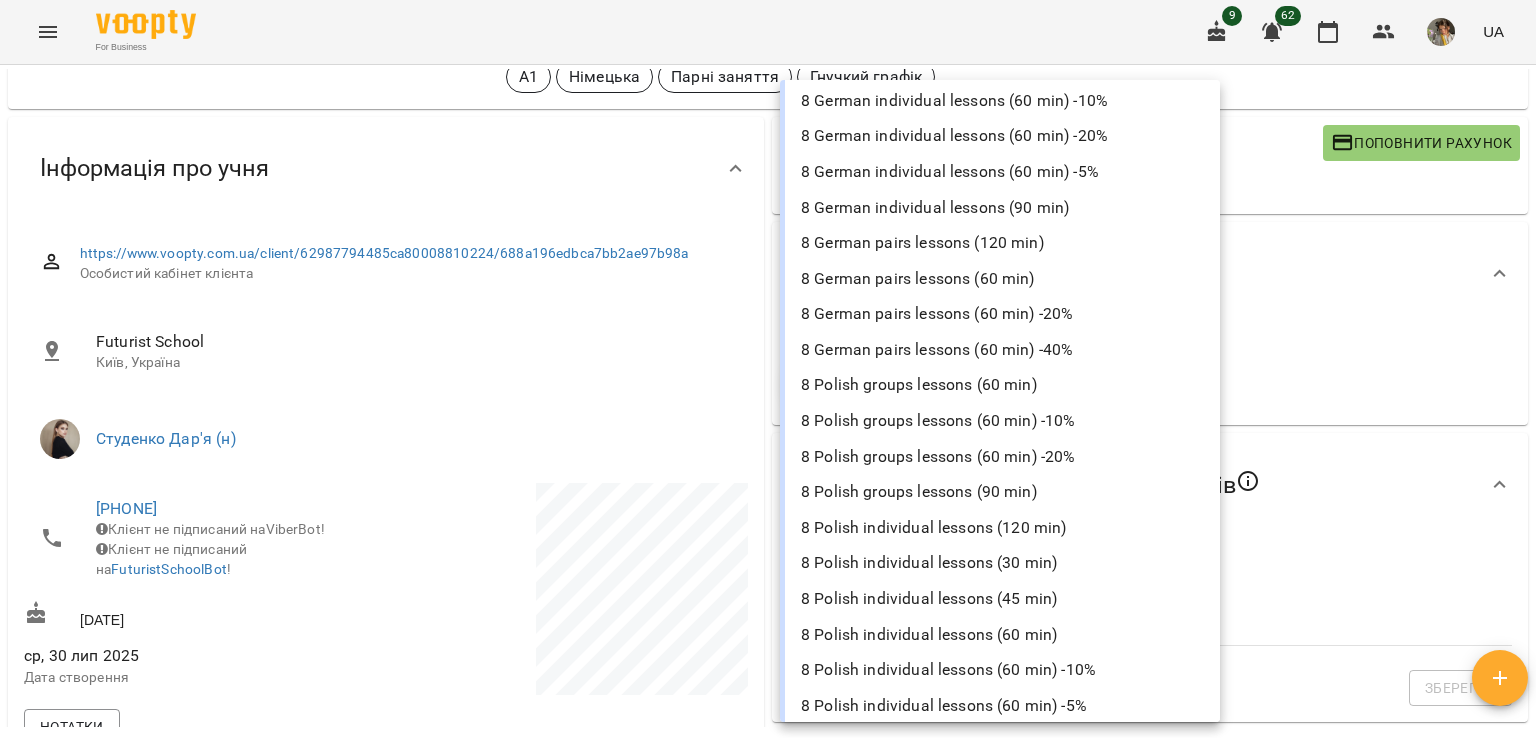 scroll, scrollTop: 2219, scrollLeft: 0, axis: vertical 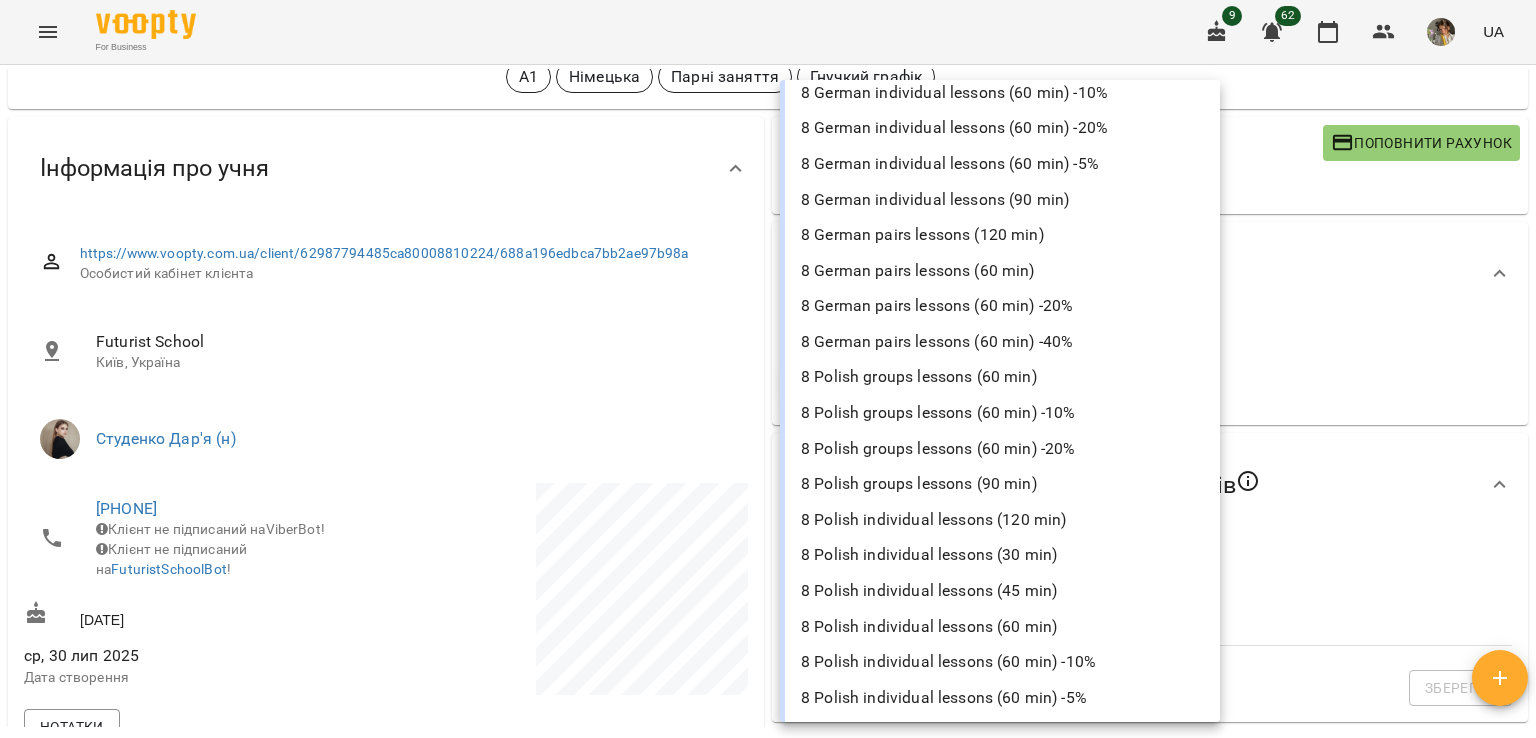 click on "8 German pairs lessons (60 min)" at bounding box center [1000, 271] 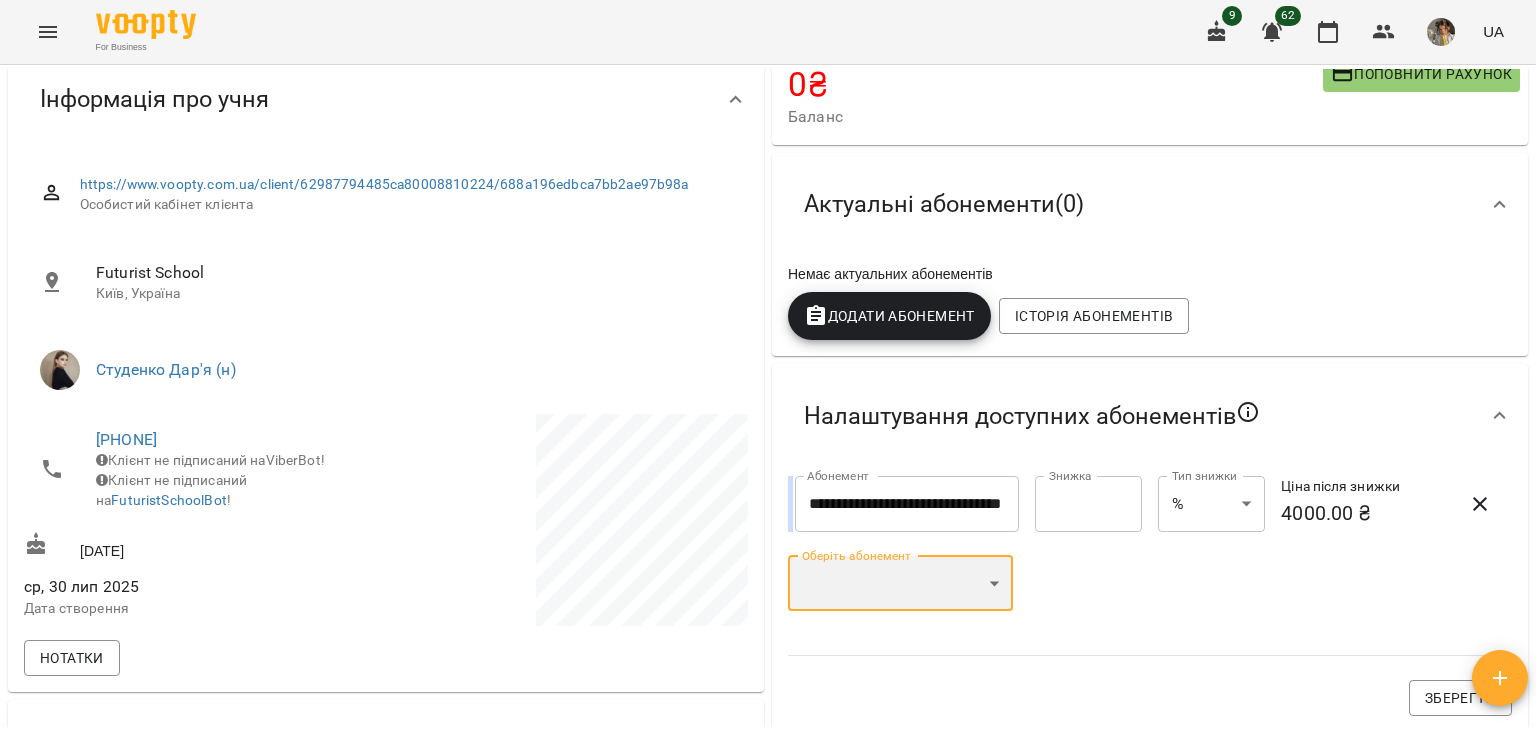 scroll, scrollTop: 181, scrollLeft: 0, axis: vertical 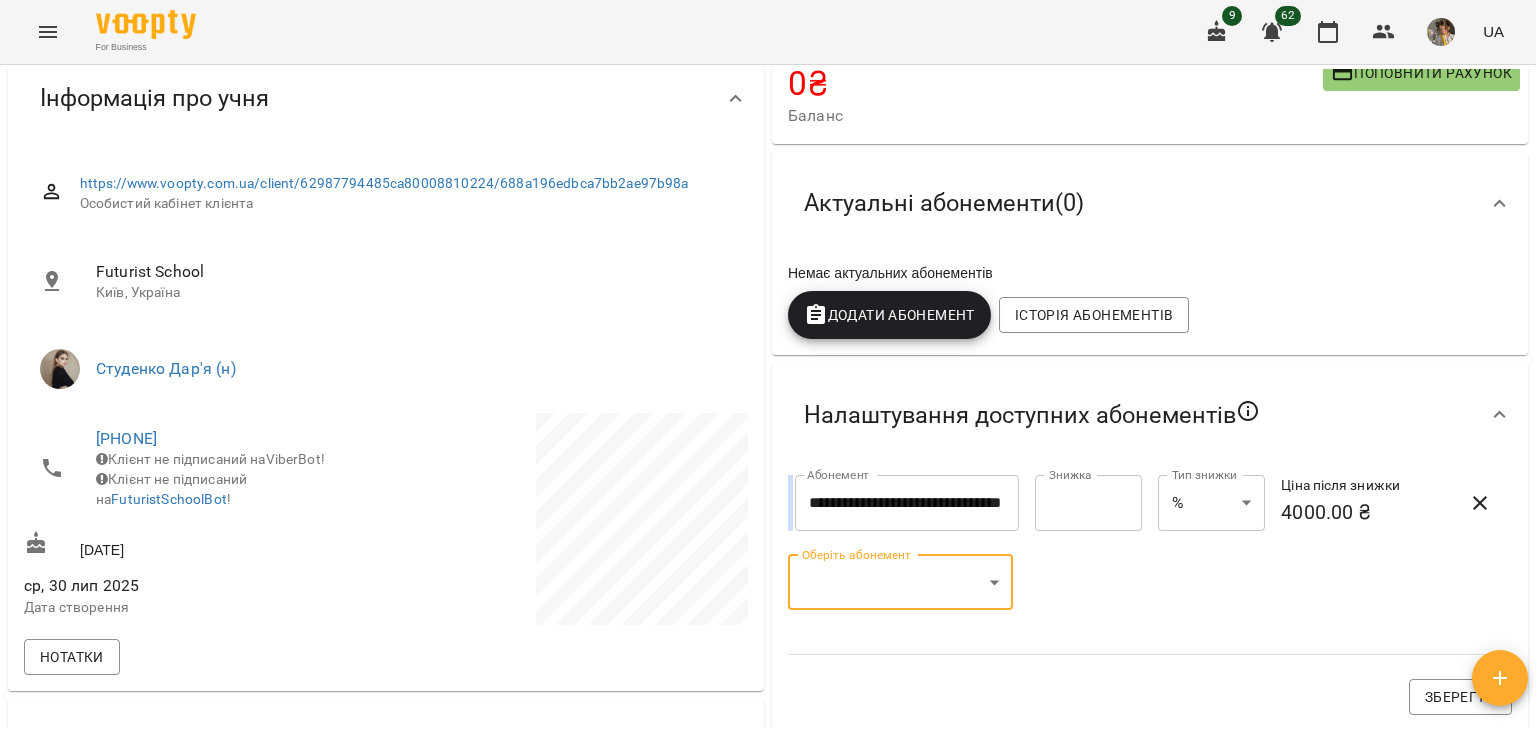 click on "**********" at bounding box center [768, 401] 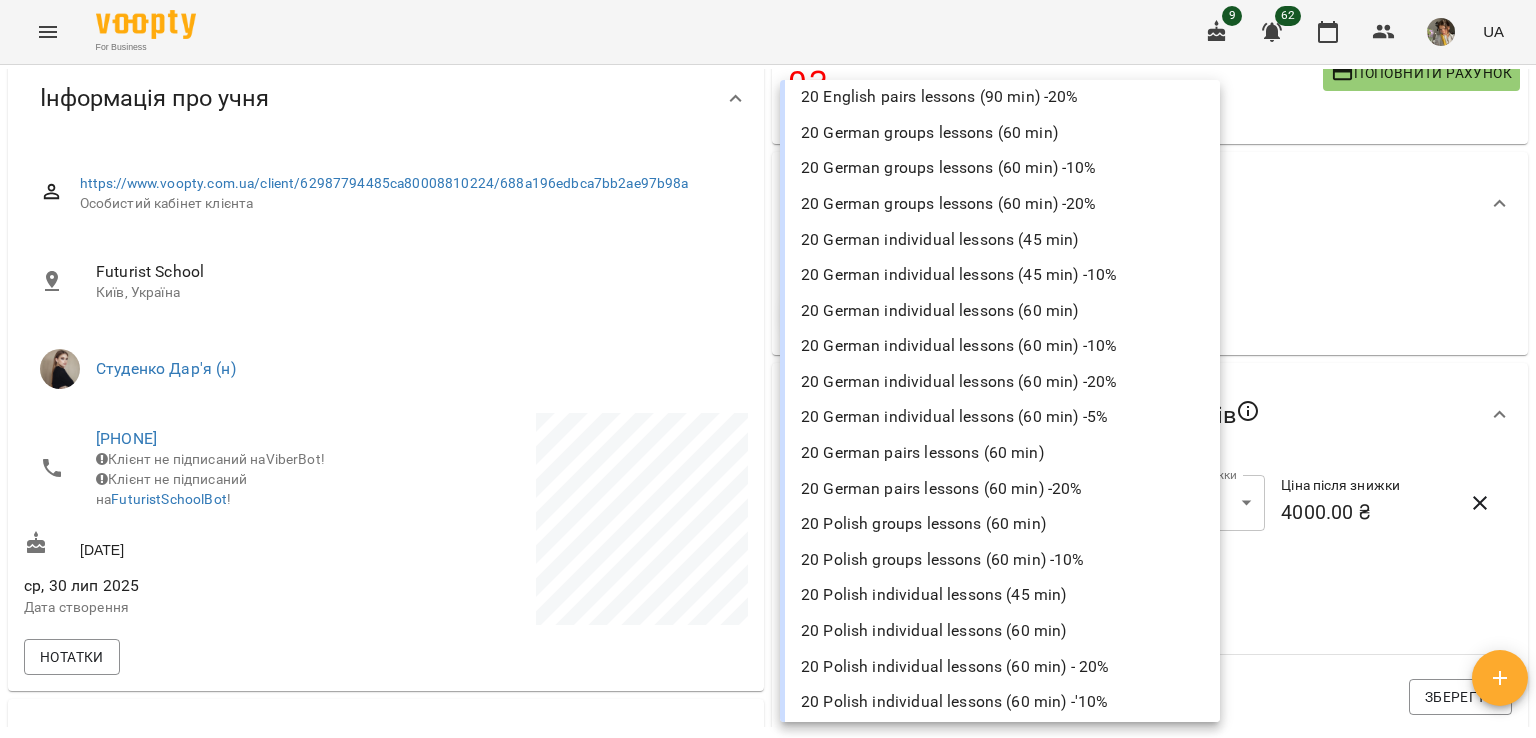 scroll, scrollTop: 5134, scrollLeft: 0, axis: vertical 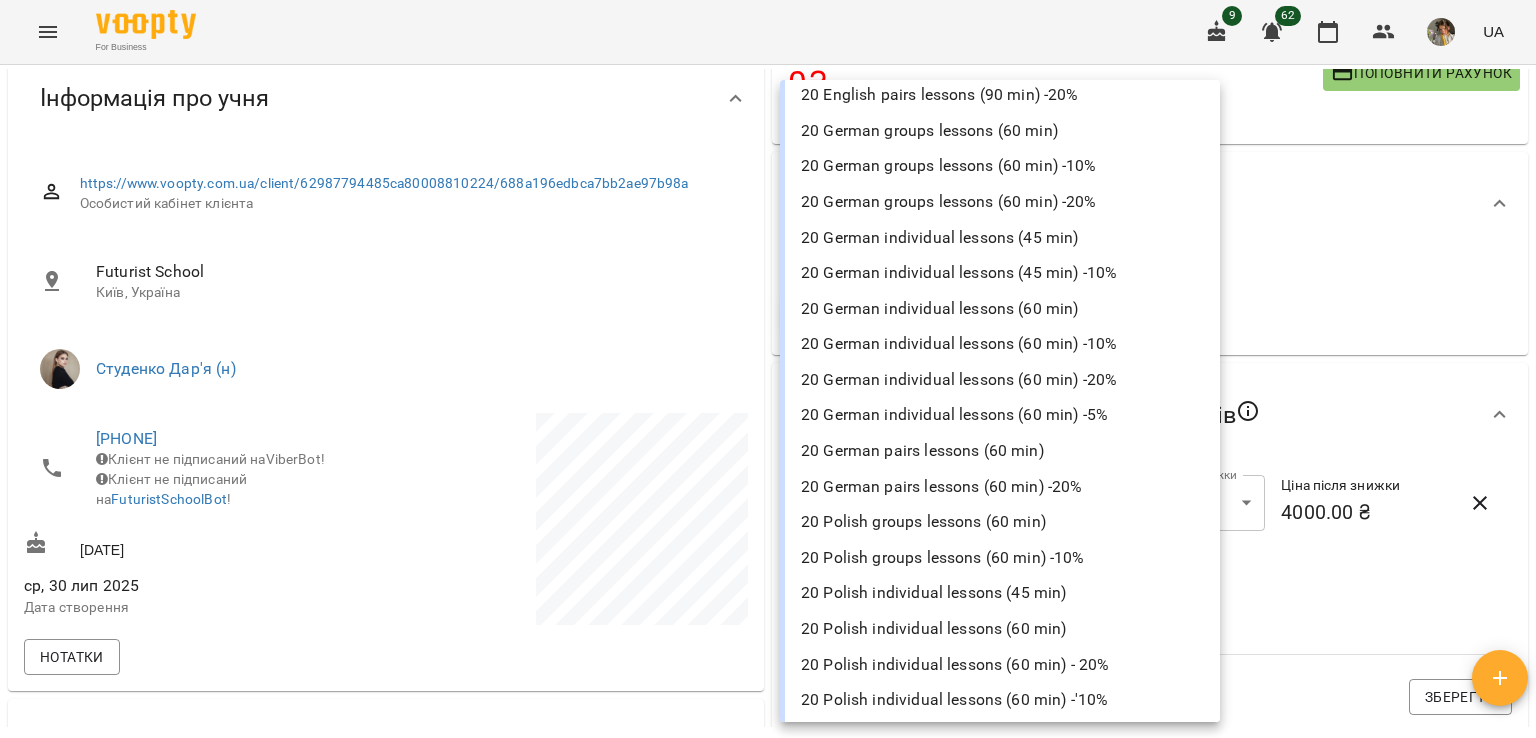 click on "20 German pairs lessons (60 min)" at bounding box center [1000, 451] 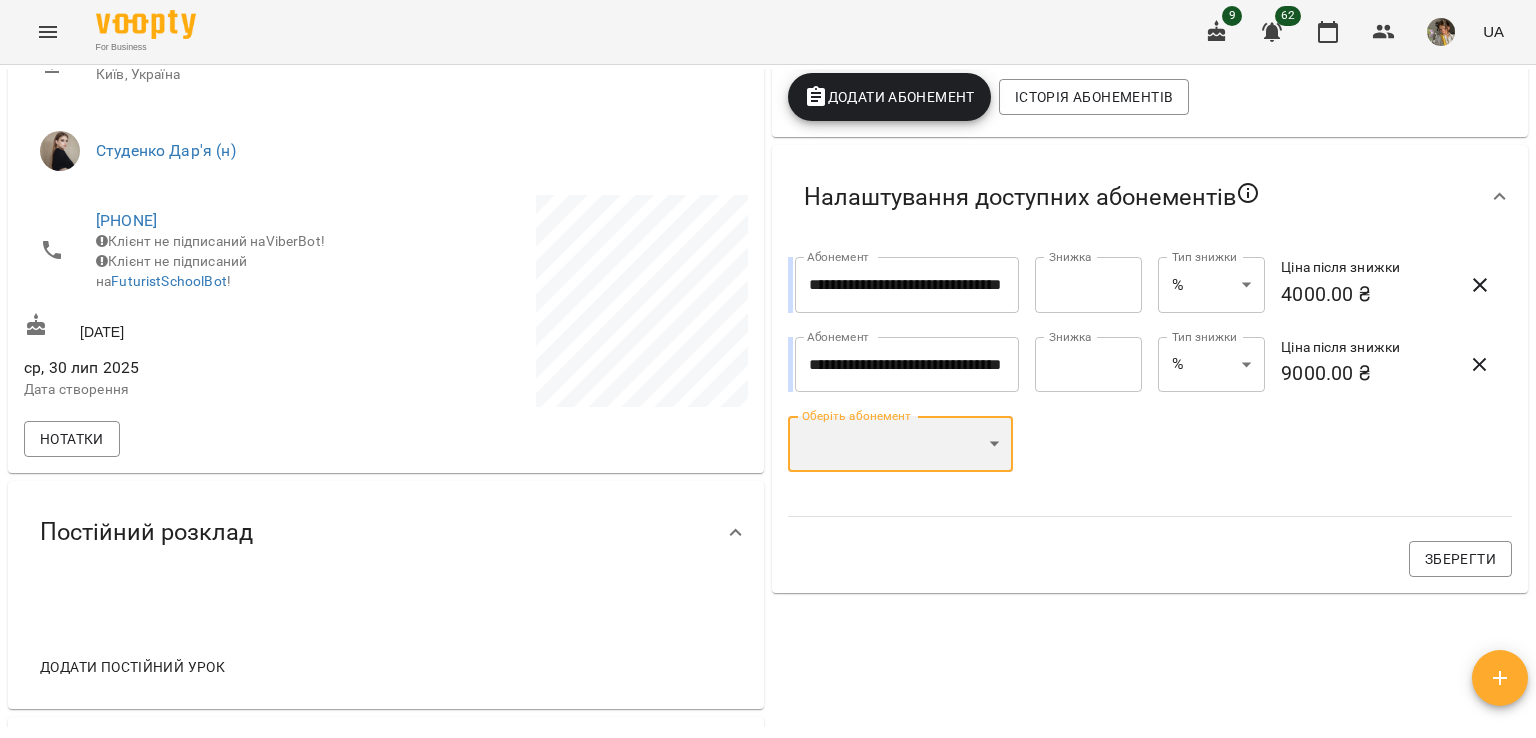 scroll, scrollTop: 400, scrollLeft: 0, axis: vertical 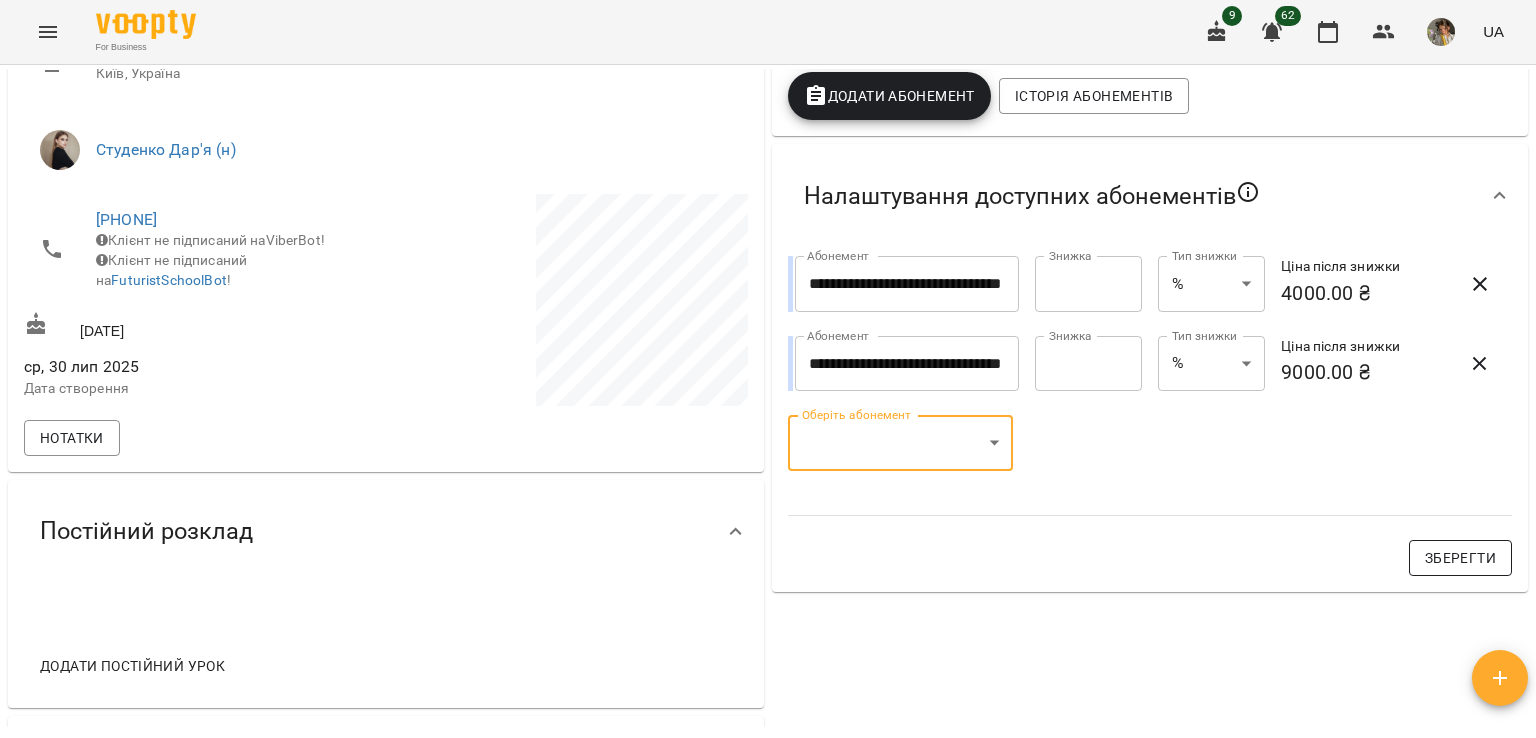 click on "Зберегти" at bounding box center (1460, 558) 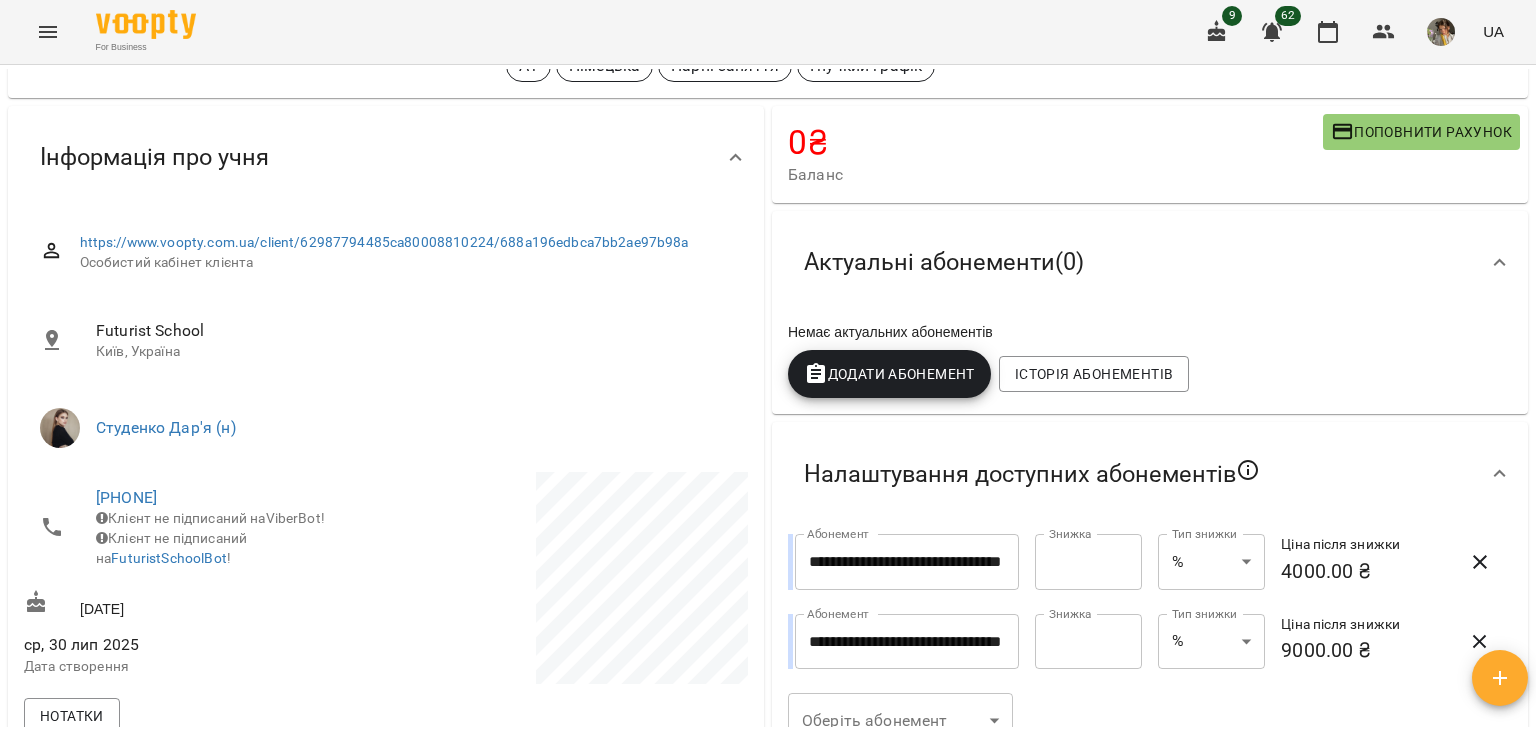scroll, scrollTop: 0, scrollLeft: 0, axis: both 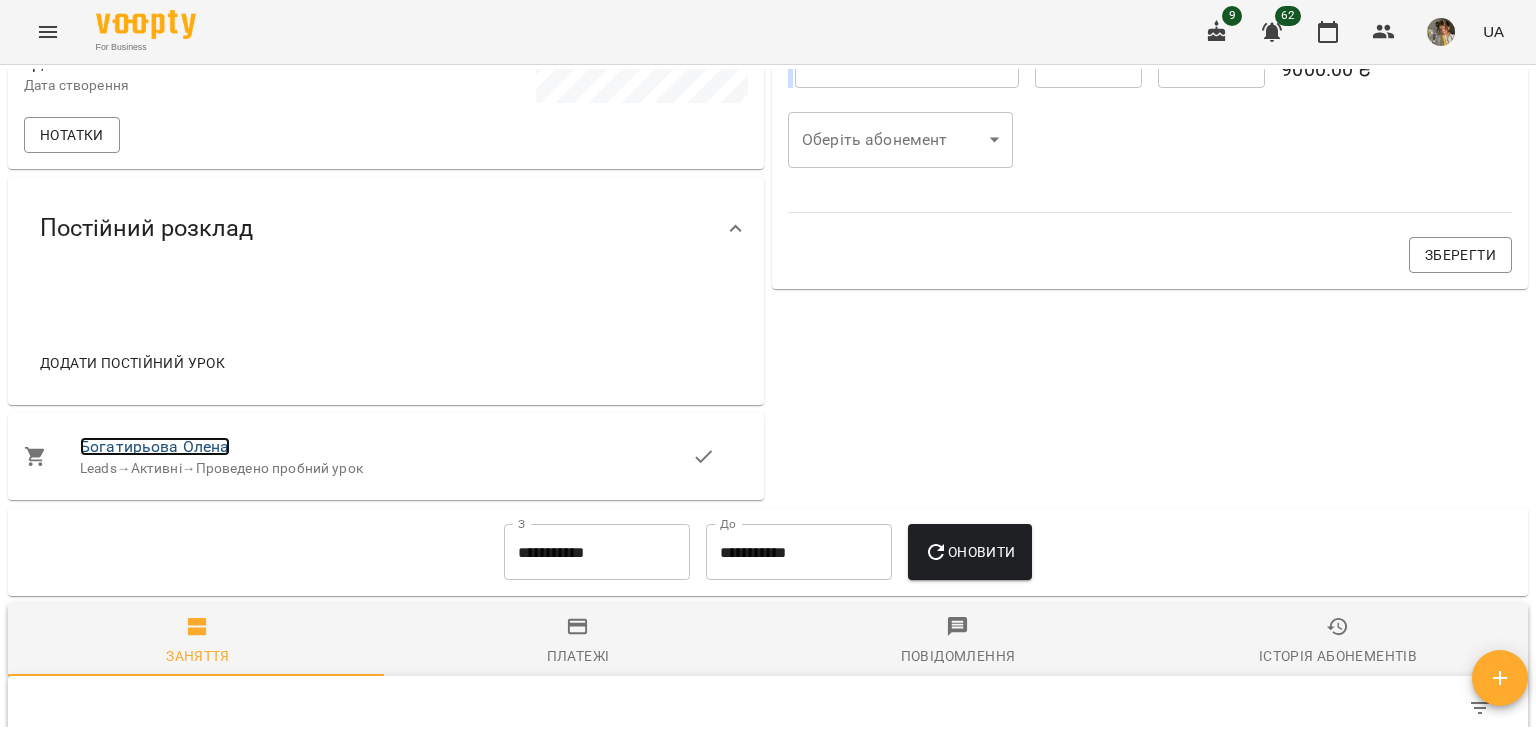 click on "Богатирьова Олена" at bounding box center (155, 446) 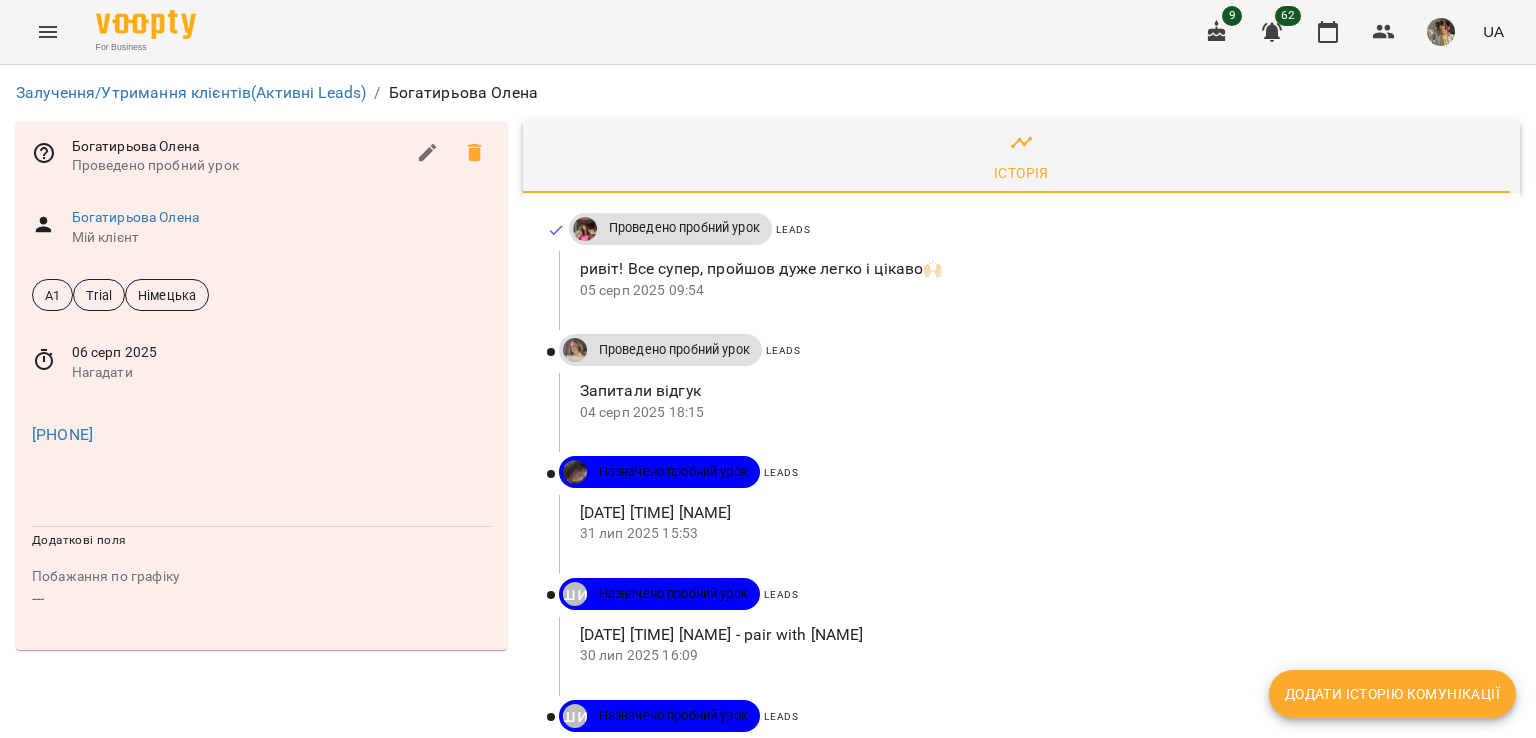 click on "Додати історію комунікації" at bounding box center (1392, 694) 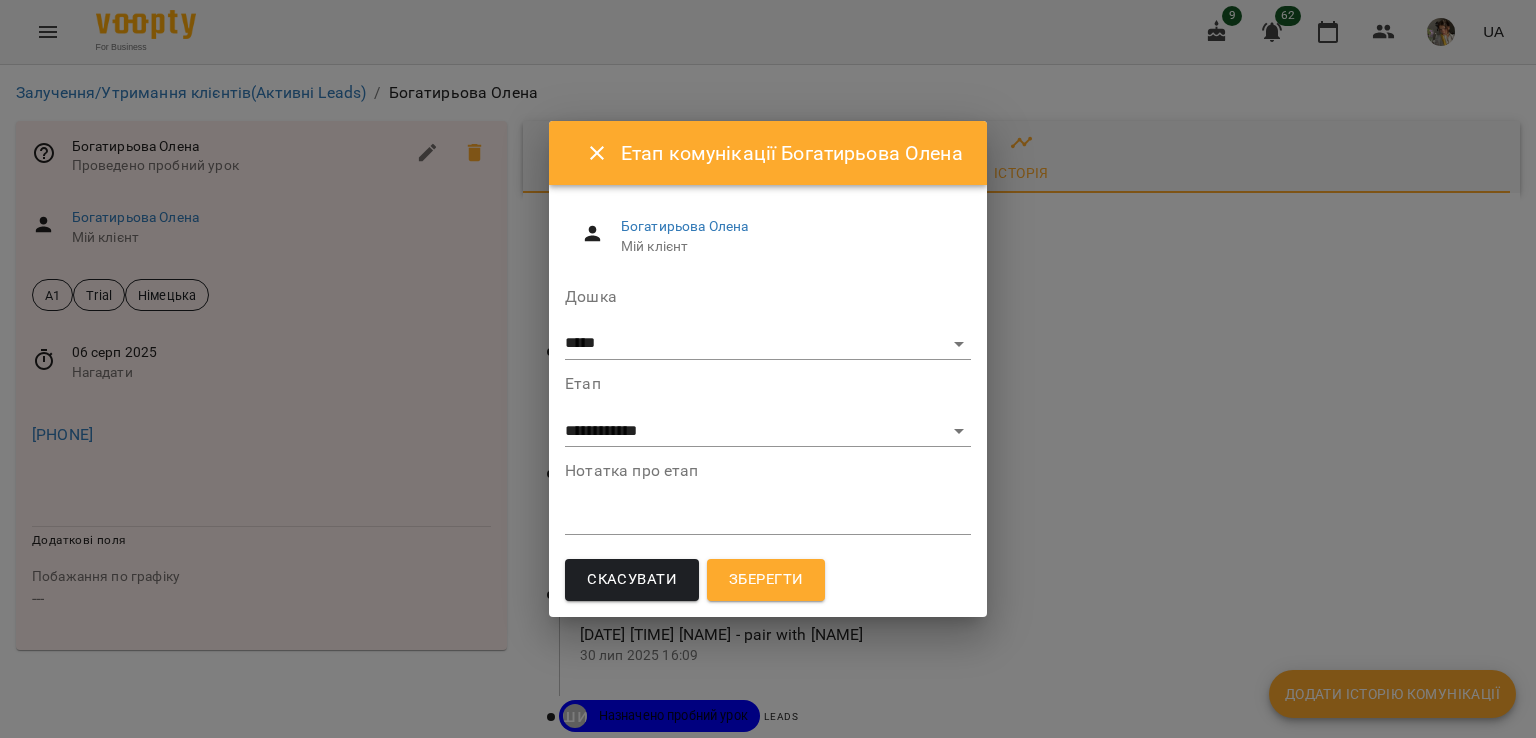 click on "*" at bounding box center (768, 519) 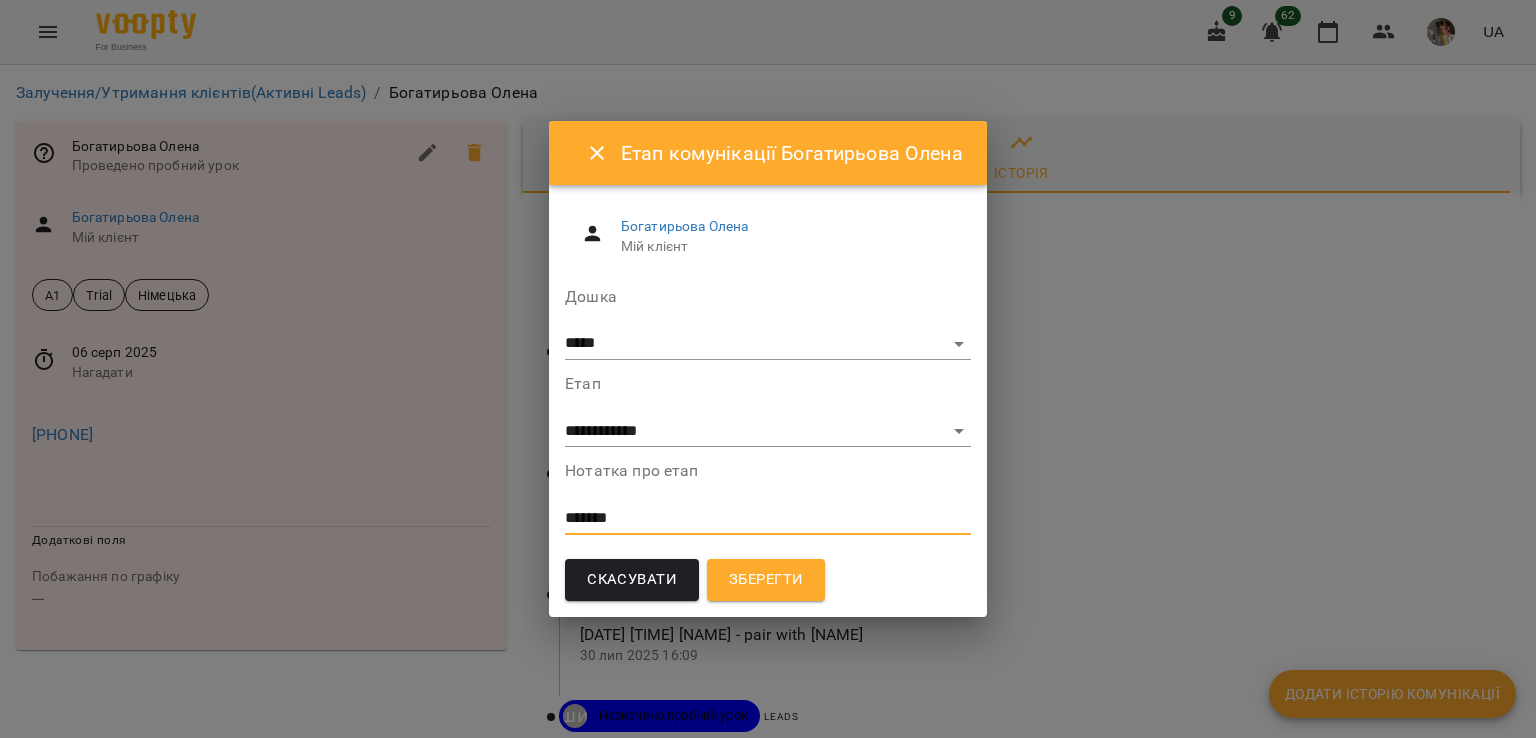 type on "*******" 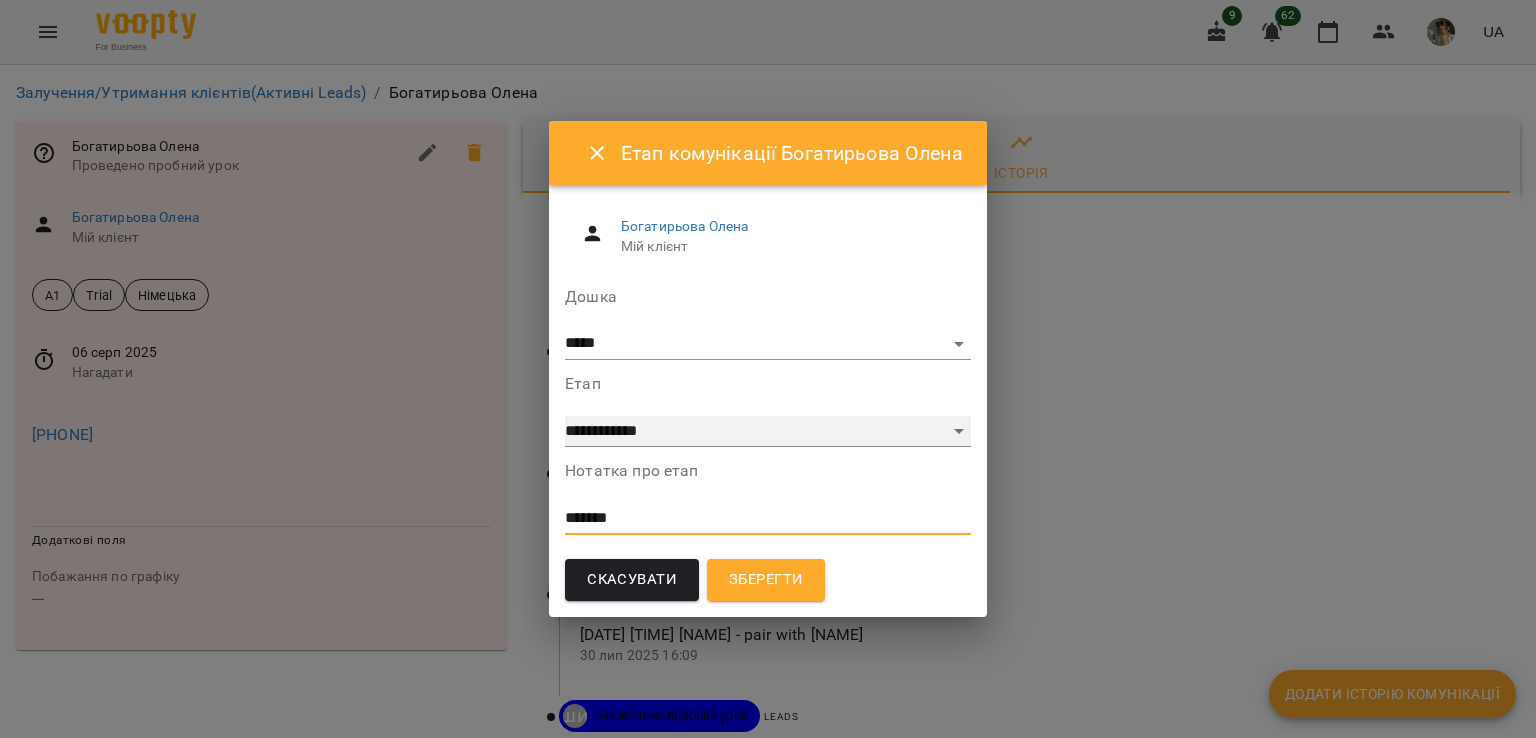 click on "**********" at bounding box center [768, 432] 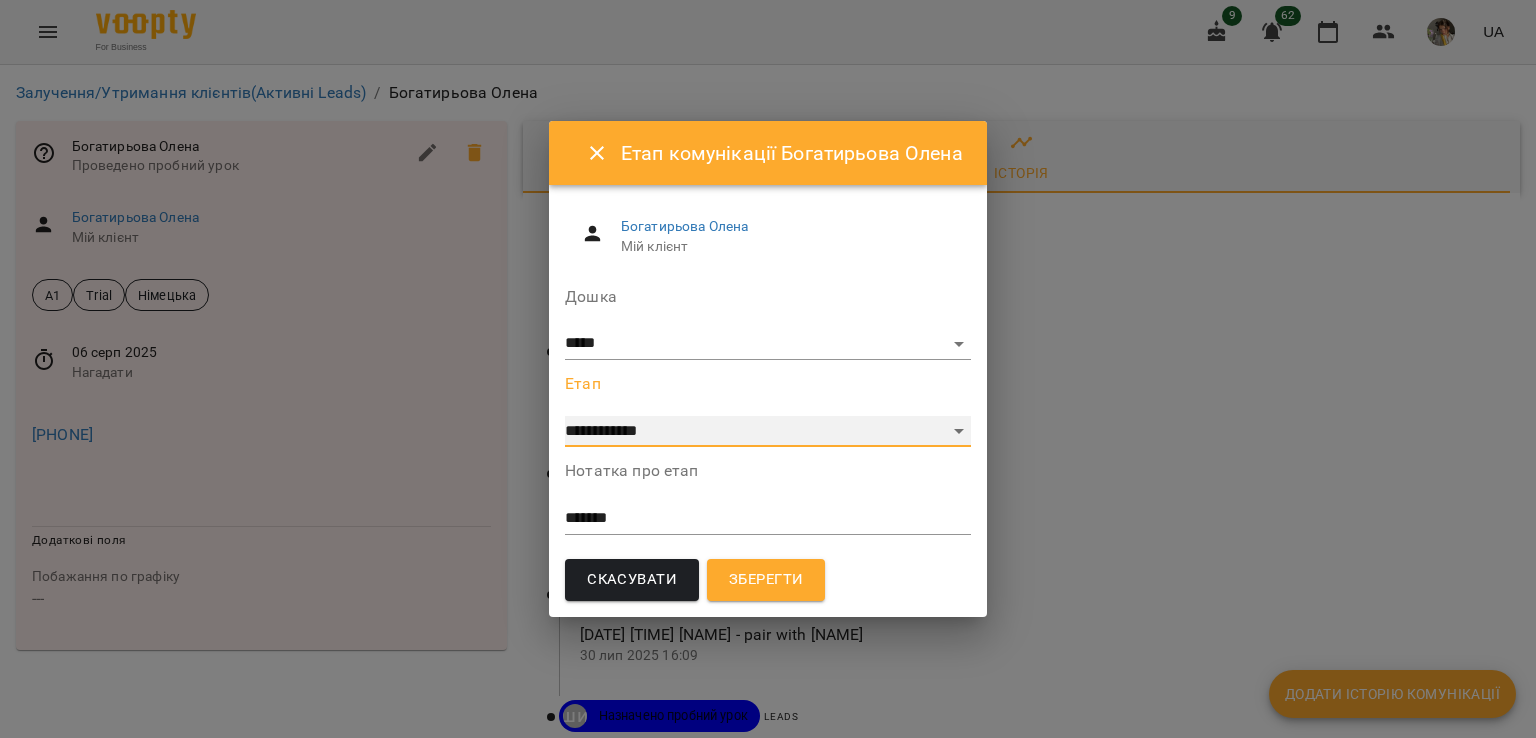 select on "*" 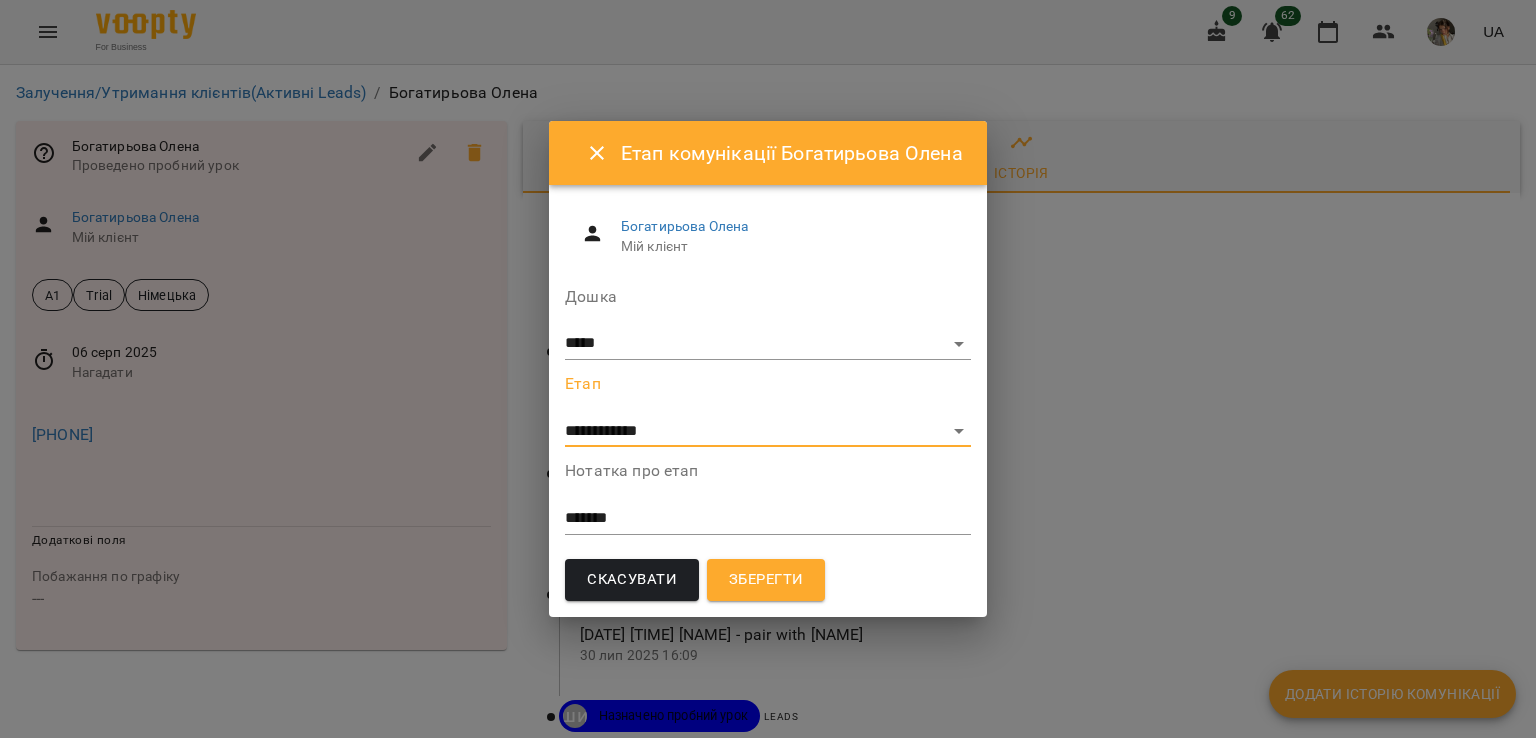 click on "Зберегти" at bounding box center [766, 580] 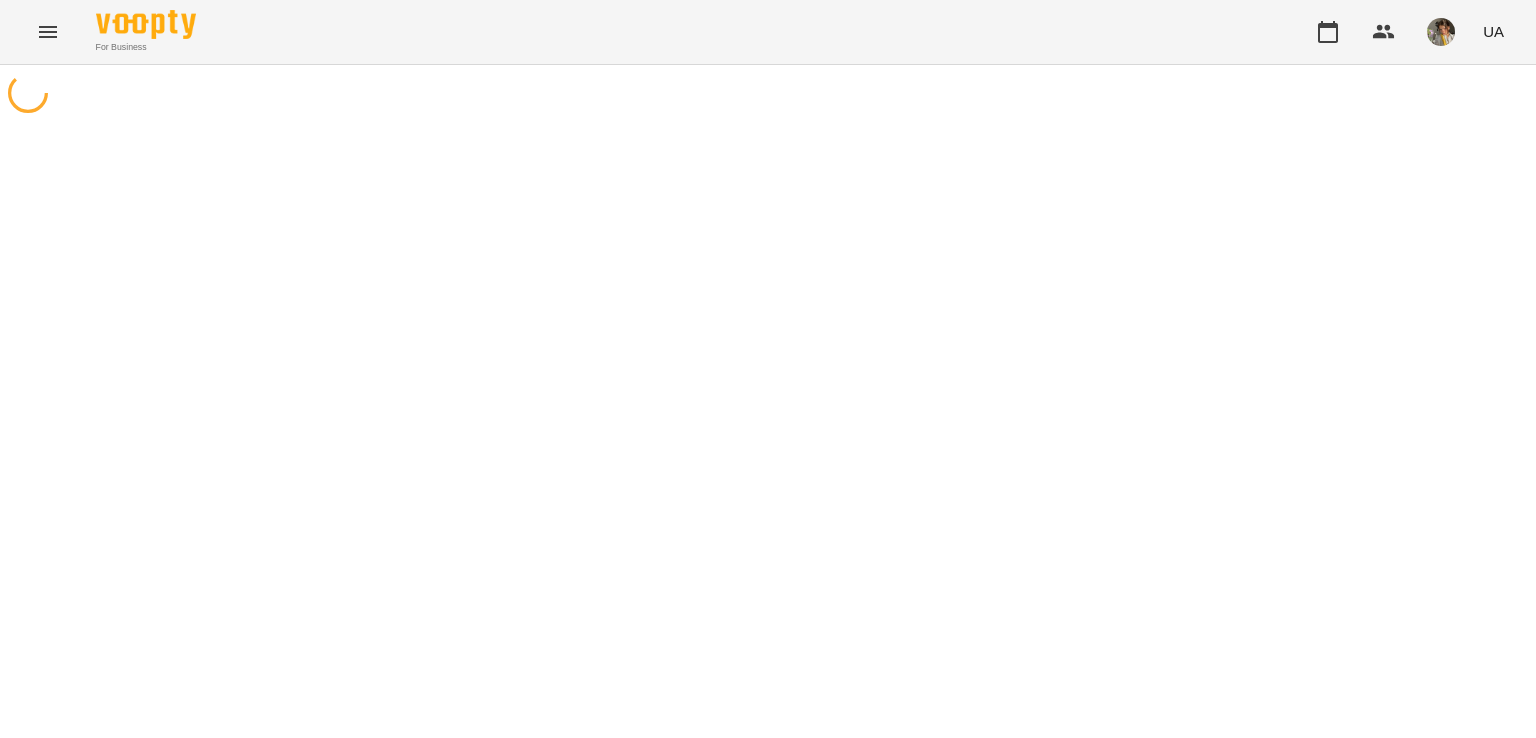 scroll, scrollTop: 0, scrollLeft: 0, axis: both 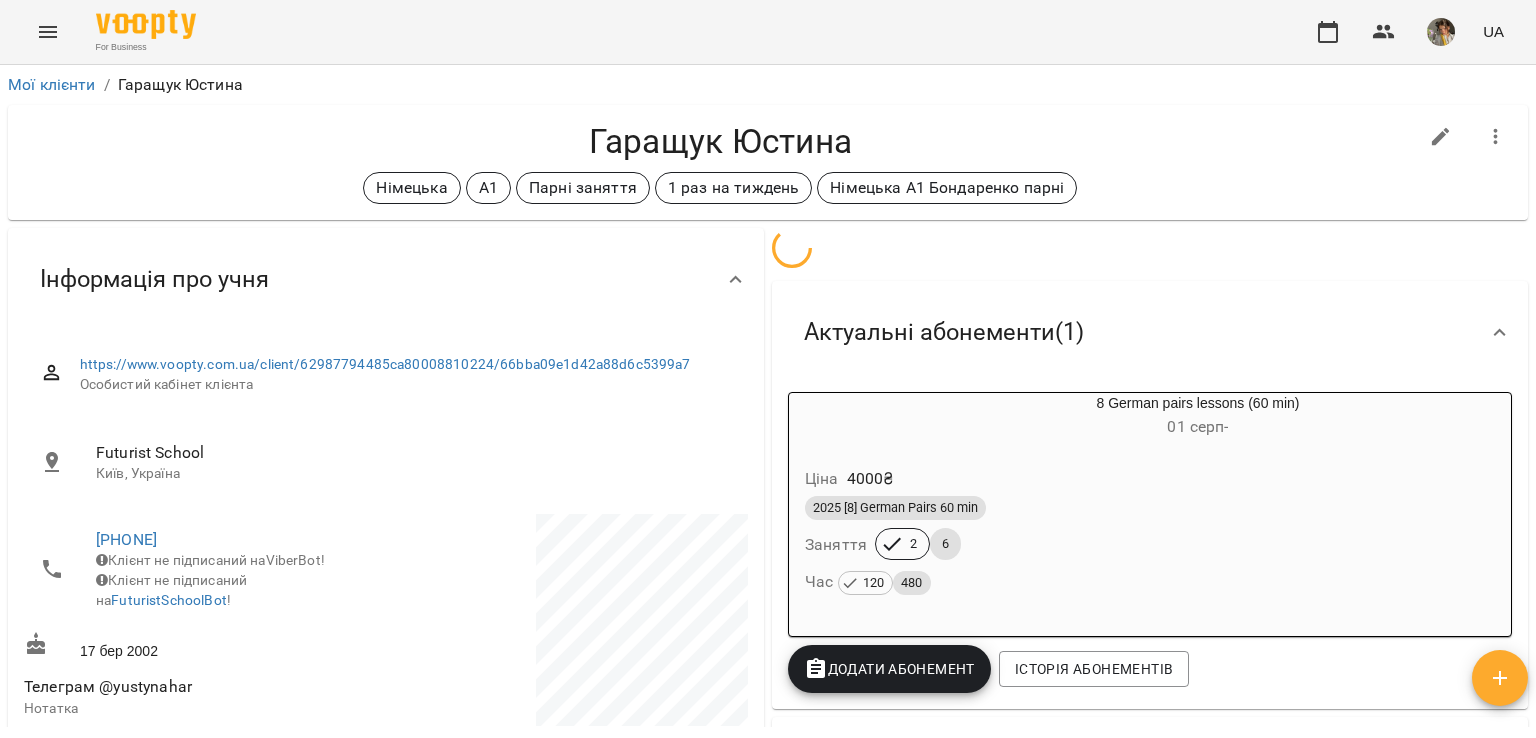 click on "Ціна 4000 ₴" at bounding box center (1150, 479) 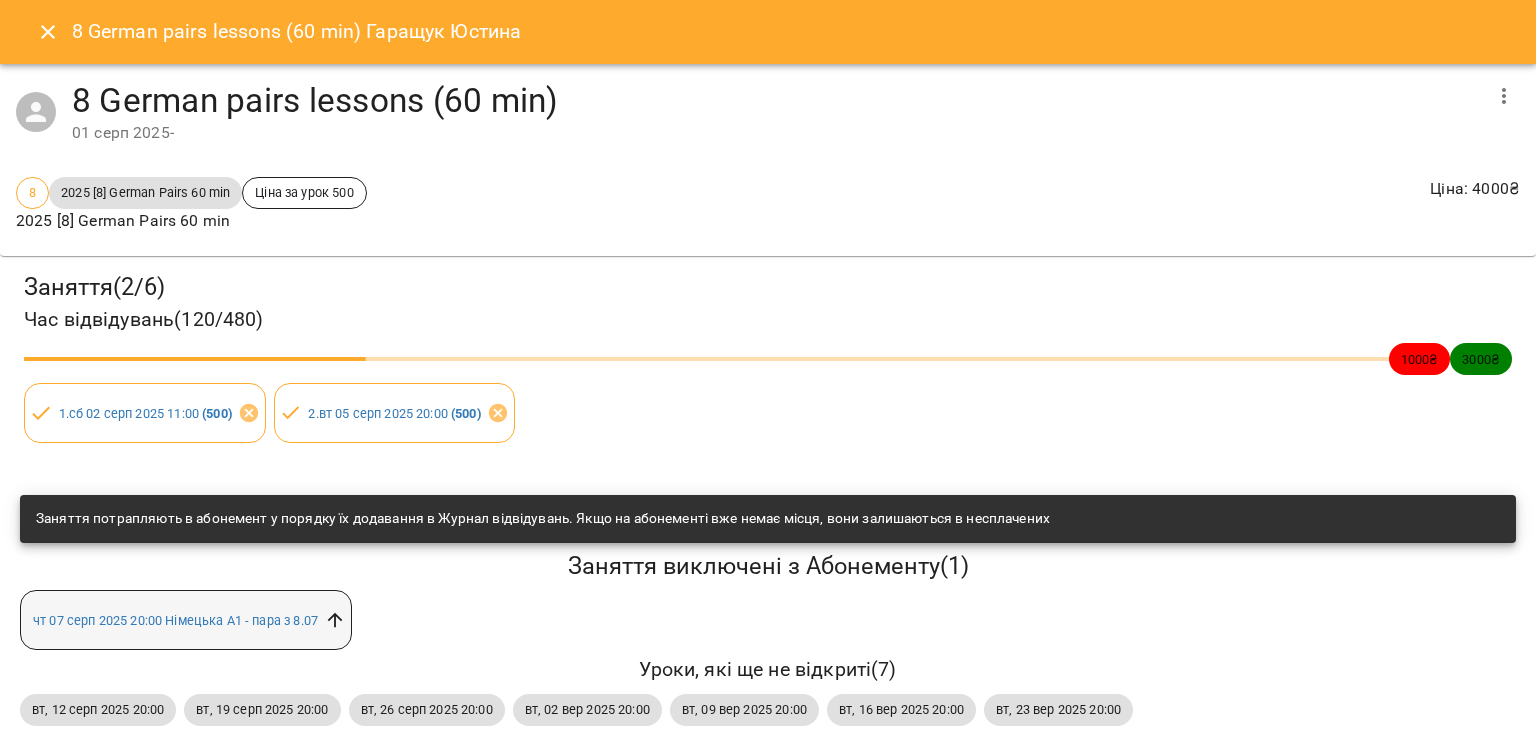 click 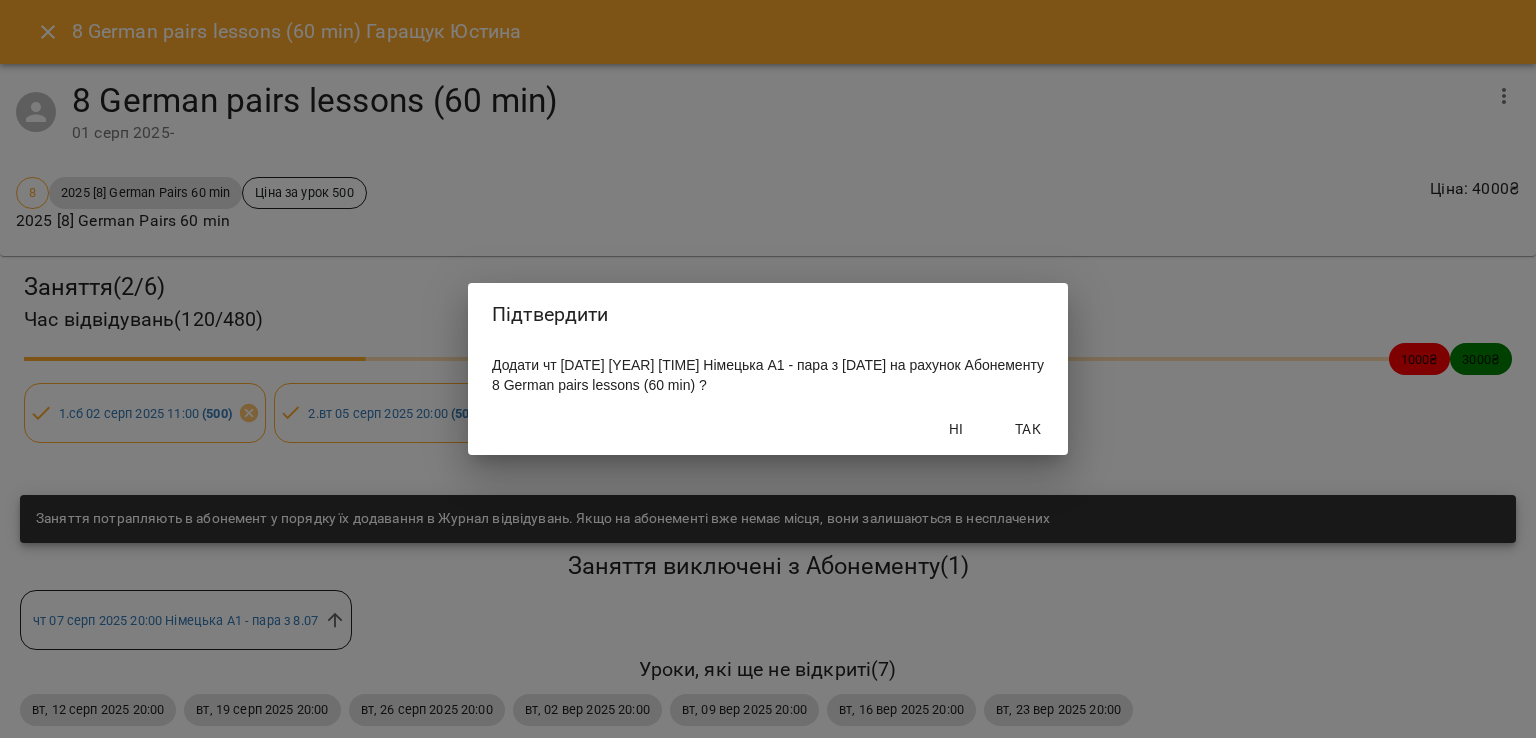 click on "Так" at bounding box center (1028, 429) 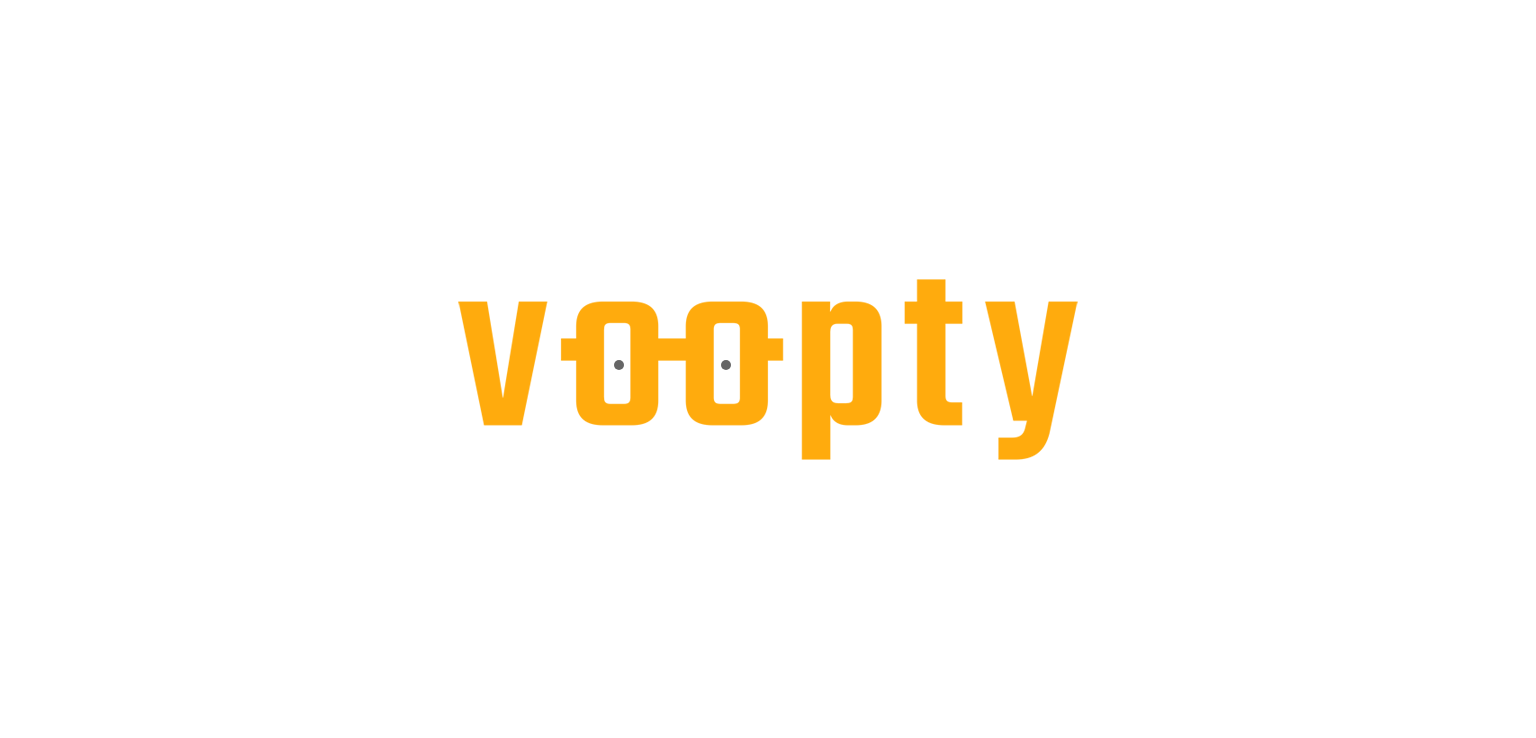 scroll, scrollTop: 0, scrollLeft: 0, axis: both 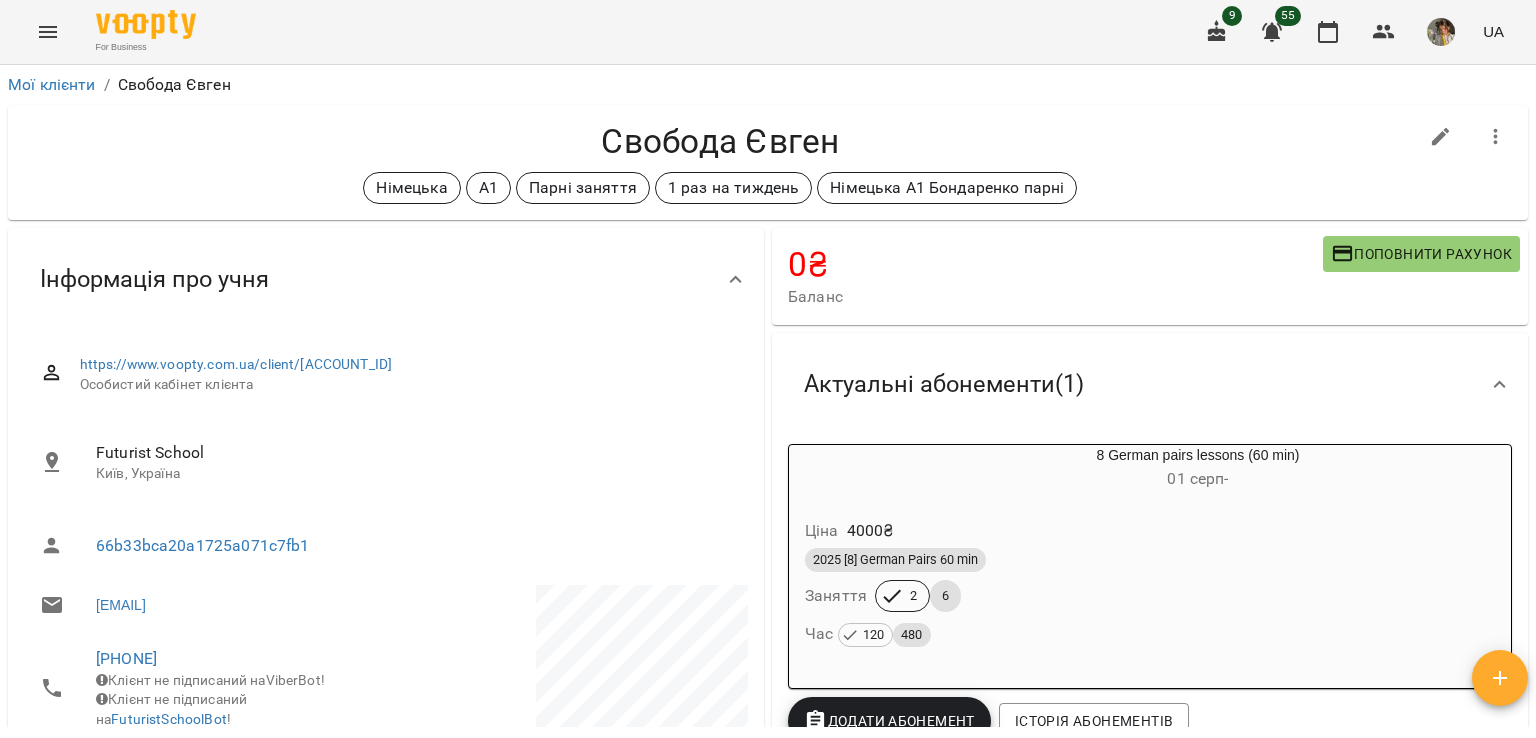 click on "2025 [8] German Pairs 60 min" at bounding box center (1150, 560) 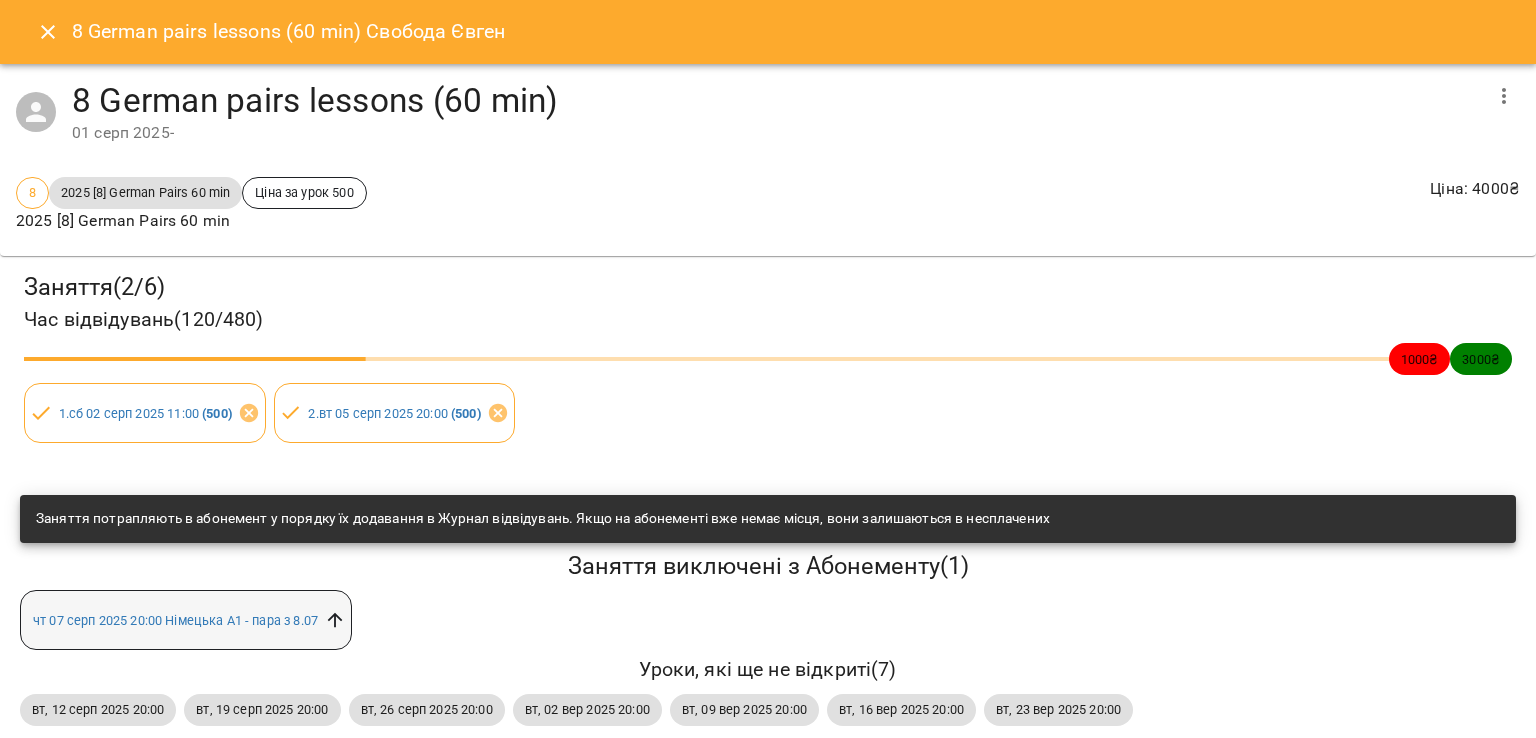 click 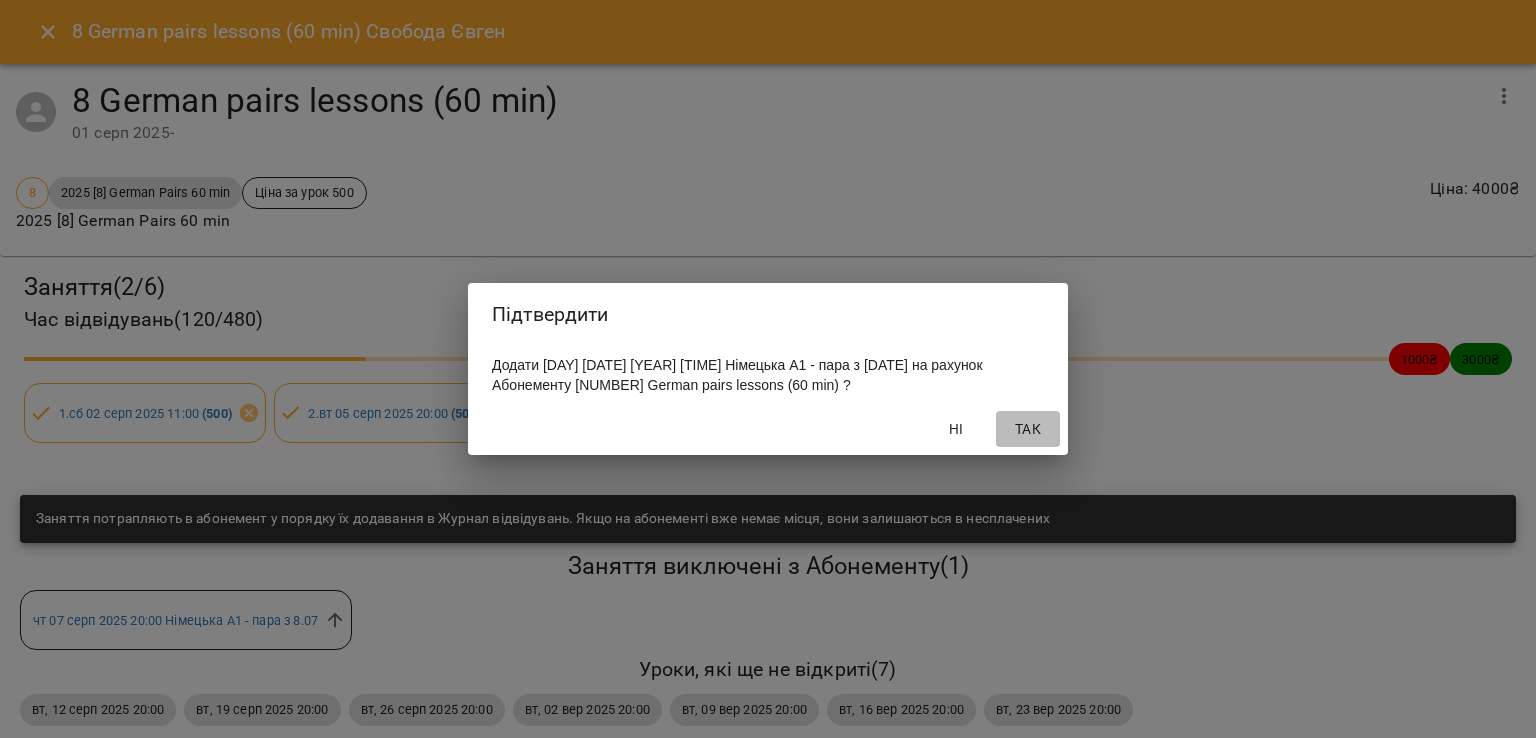 click on "Так" at bounding box center [1028, 429] 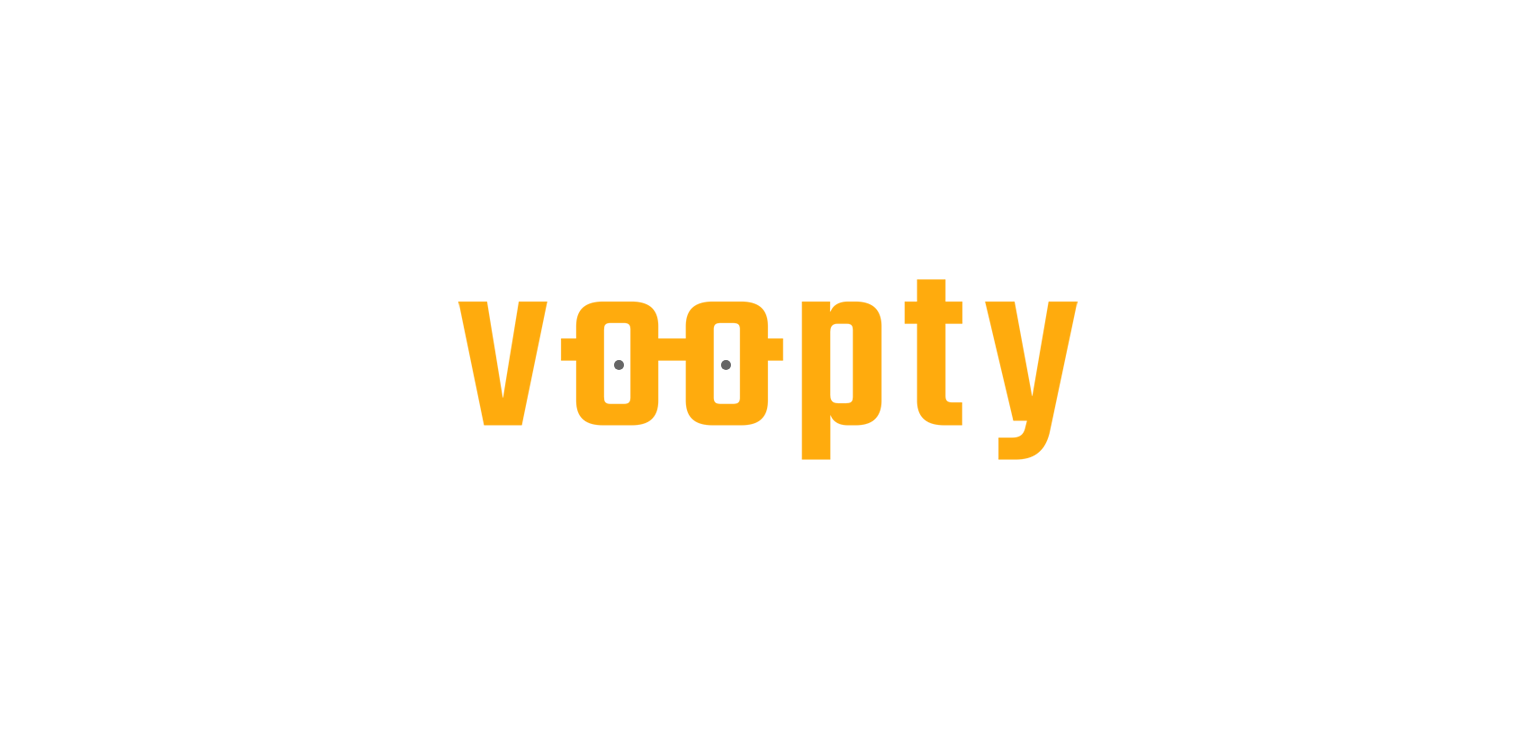scroll, scrollTop: 0, scrollLeft: 0, axis: both 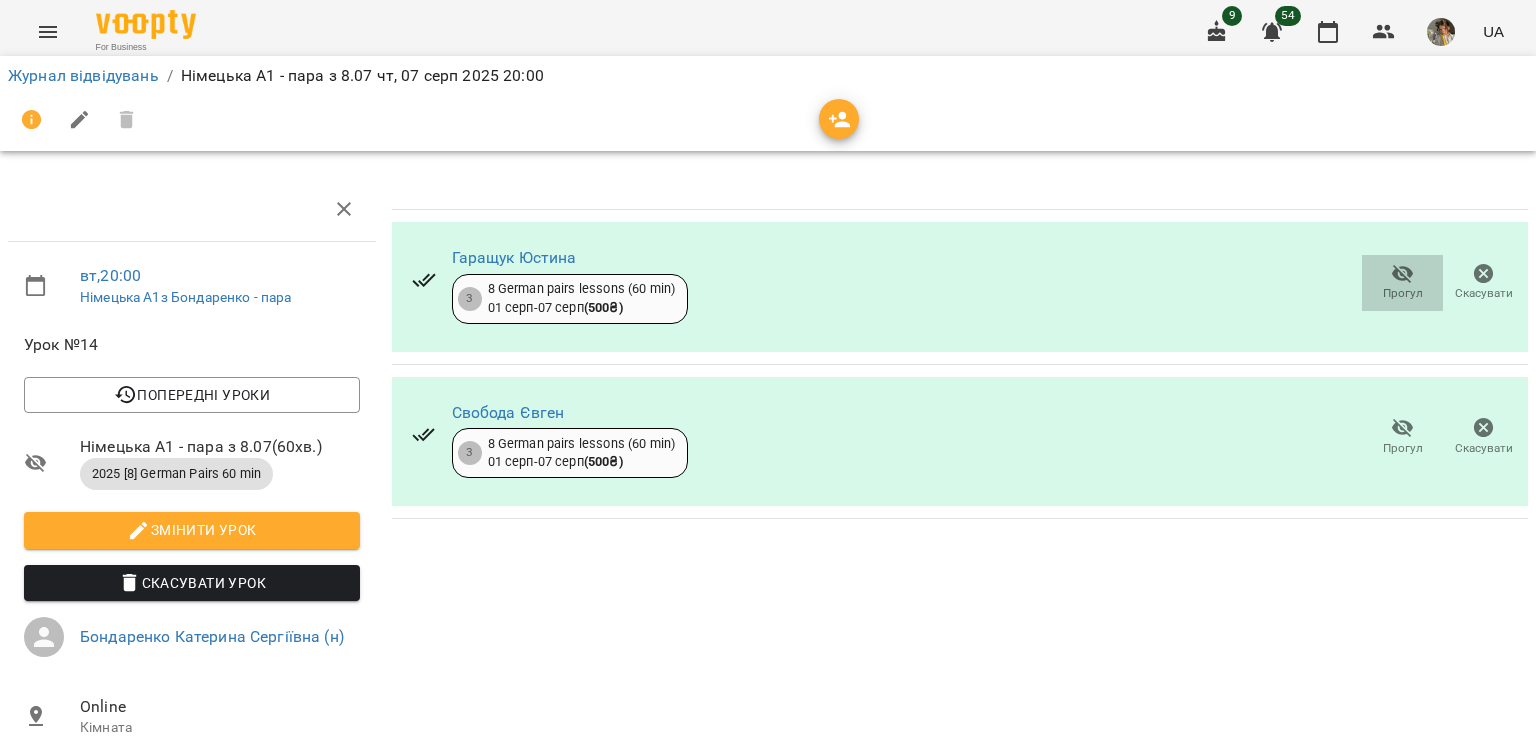 click 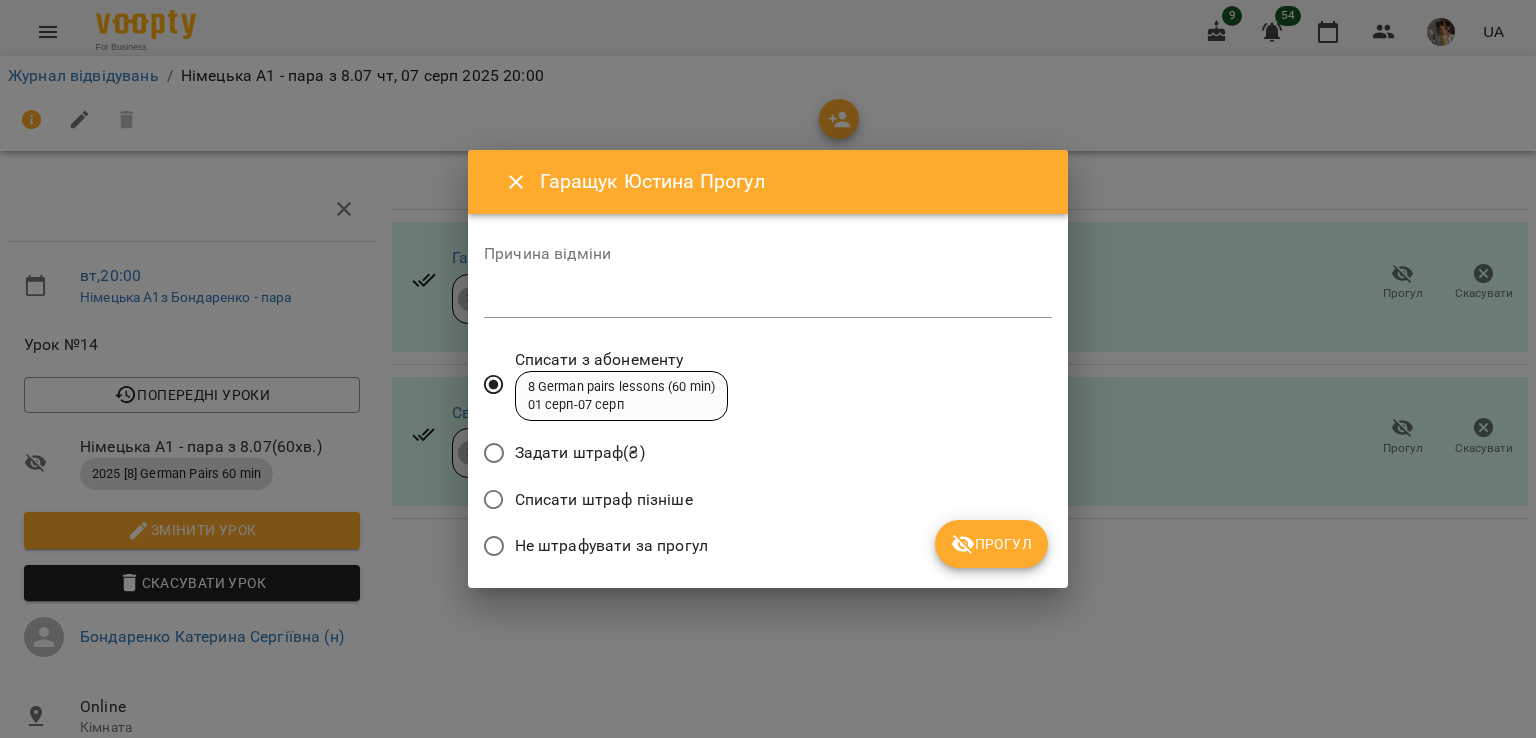 click on "Прогул" at bounding box center [991, 544] 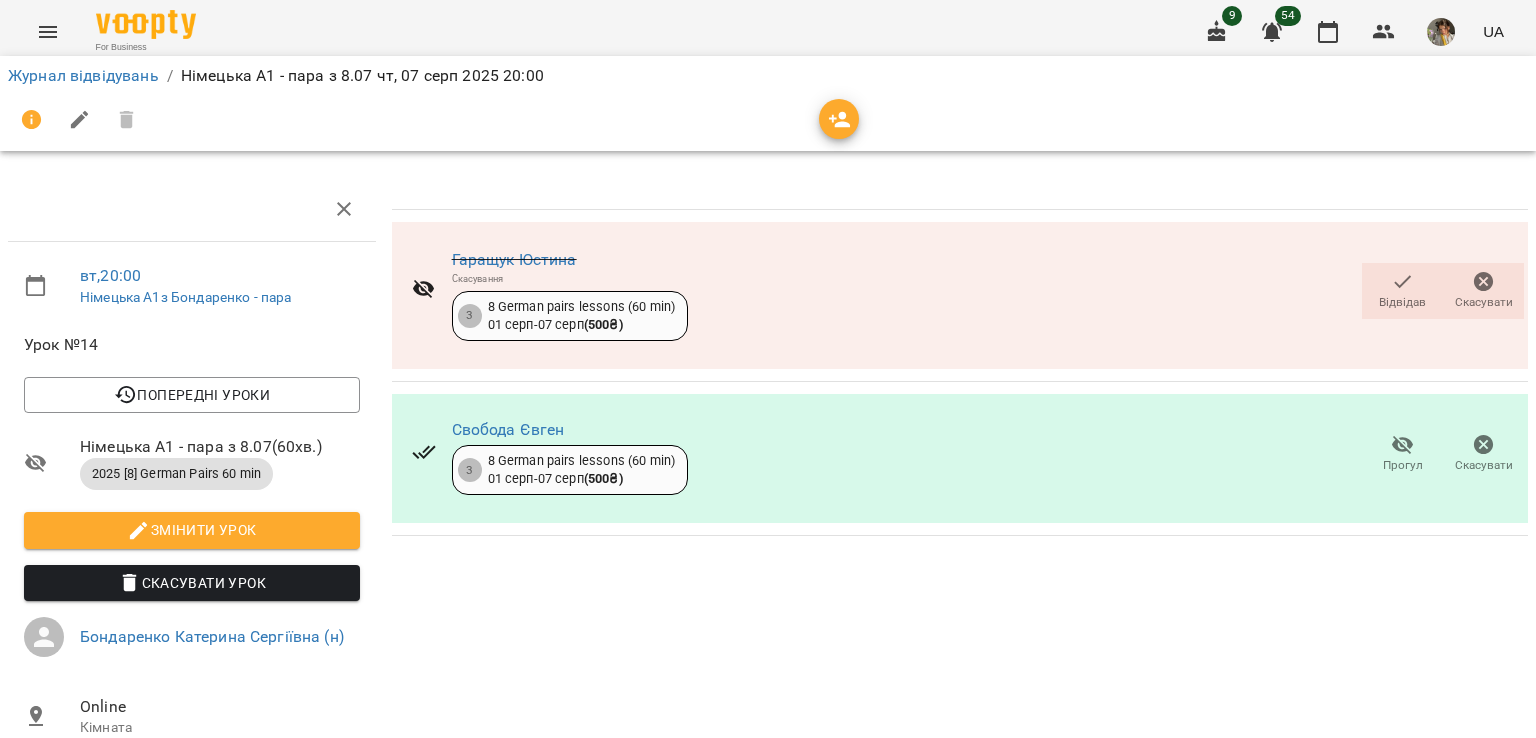 click 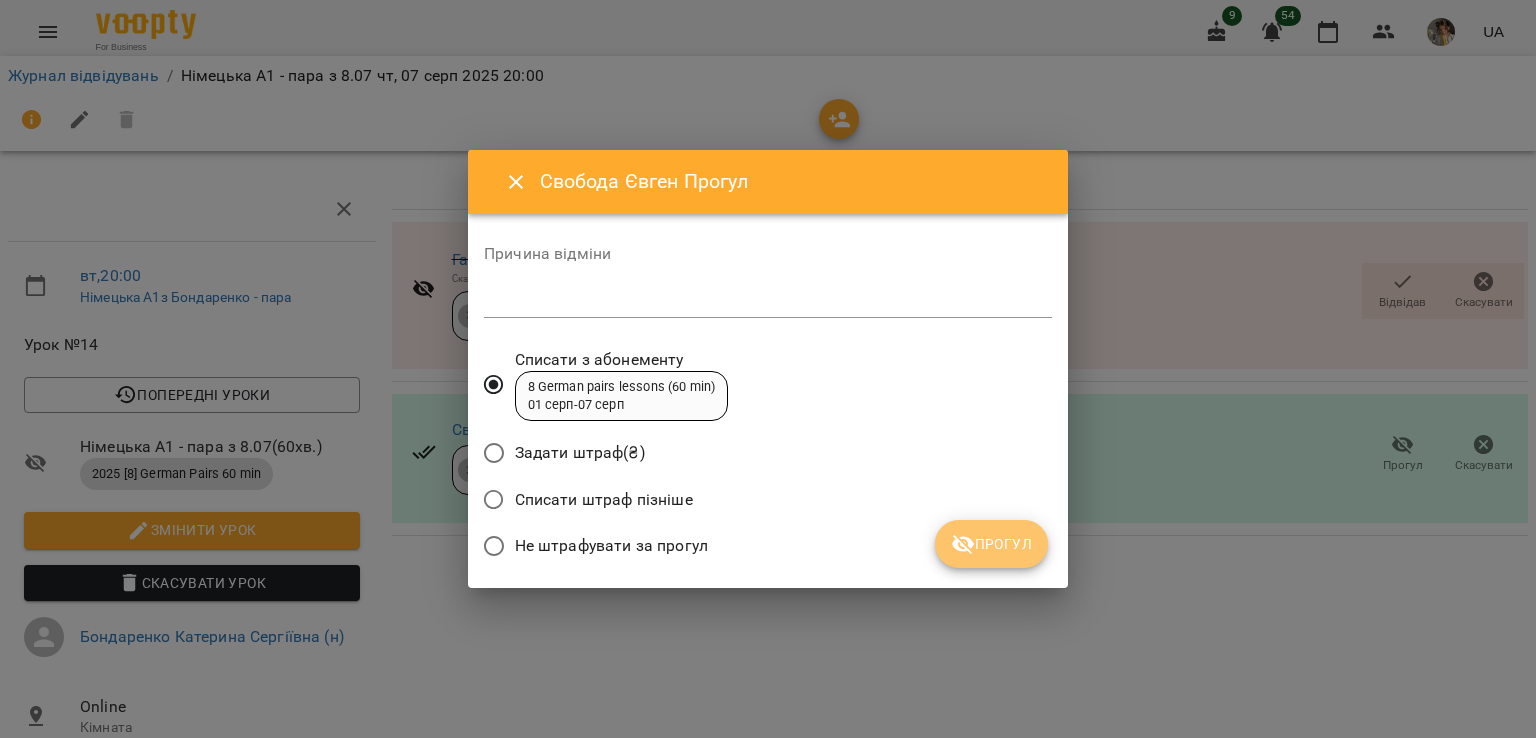 click on "Прогул" at bounding box center [991, 544] 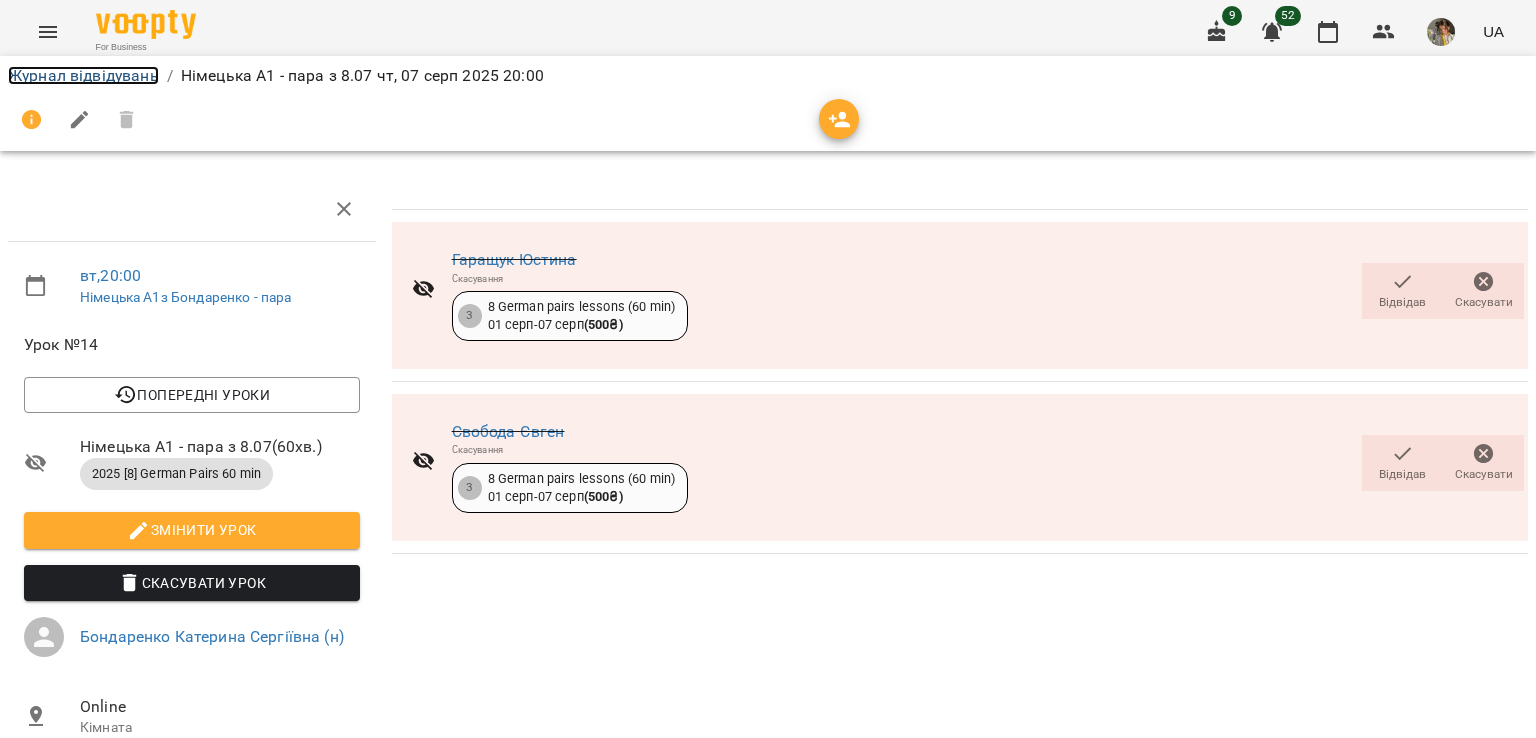 click on "Журнал відвідувань" at bounding box center (83, 75) 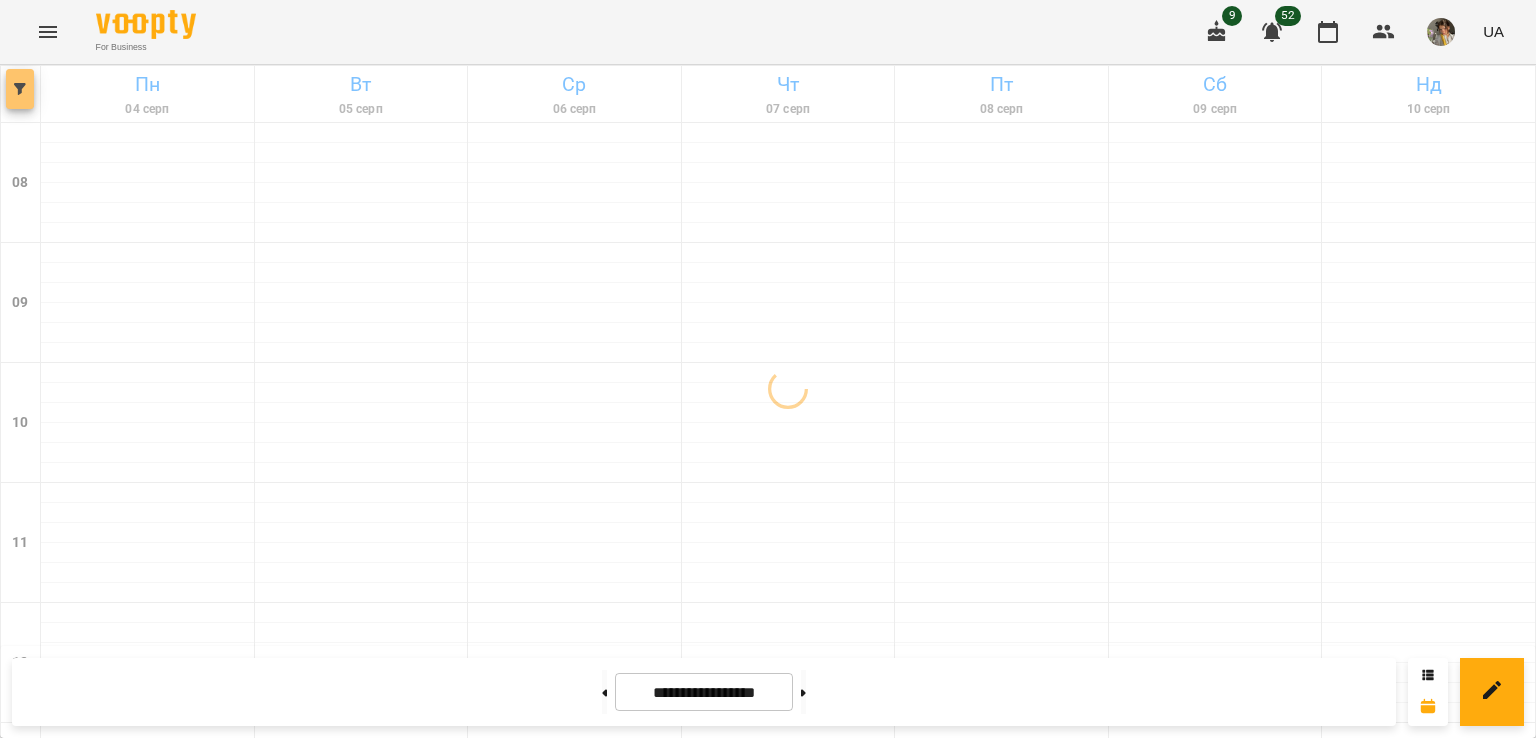 click 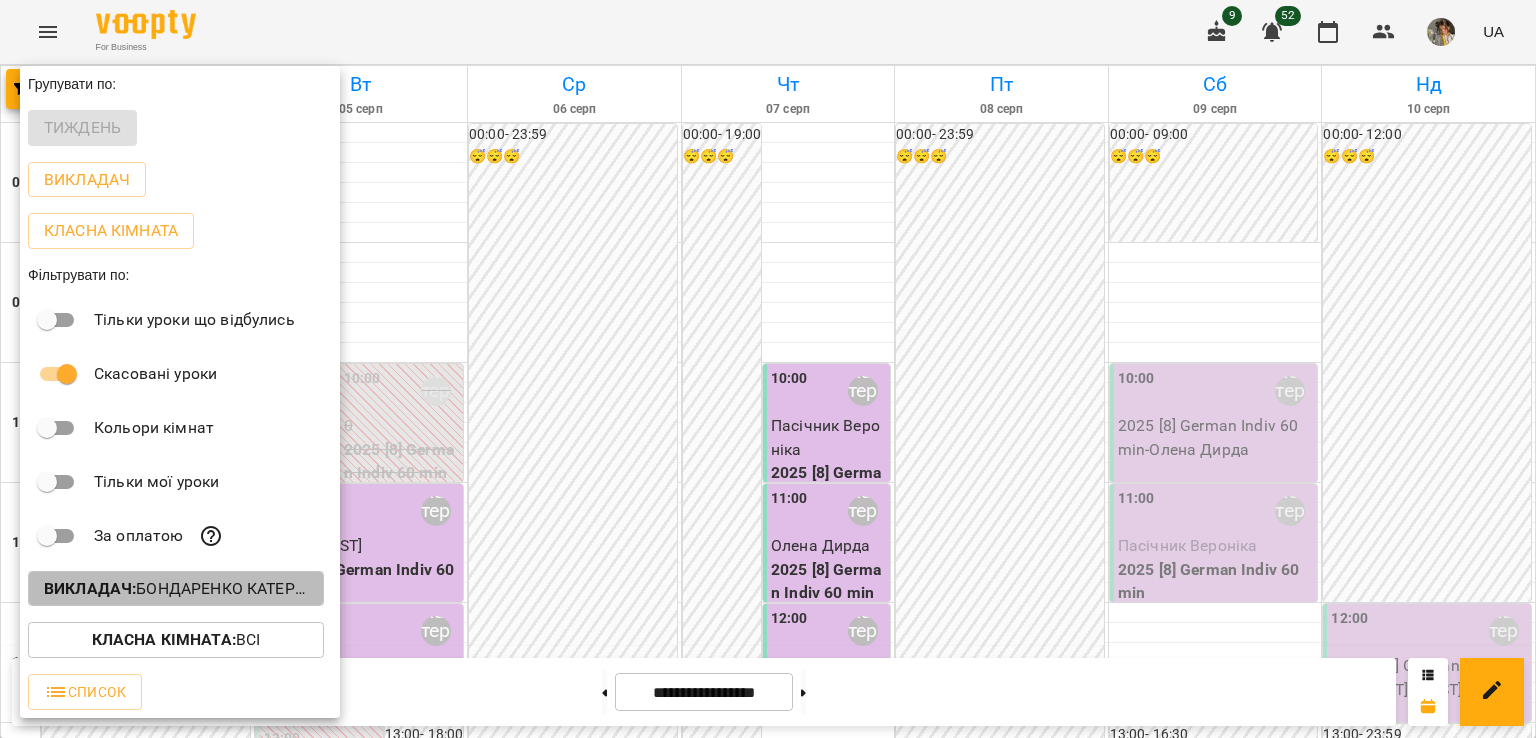 click on "Викладач : [LAST] [FIRST] [PATRONYMIC] (н)" at bounding box center [176, 589] 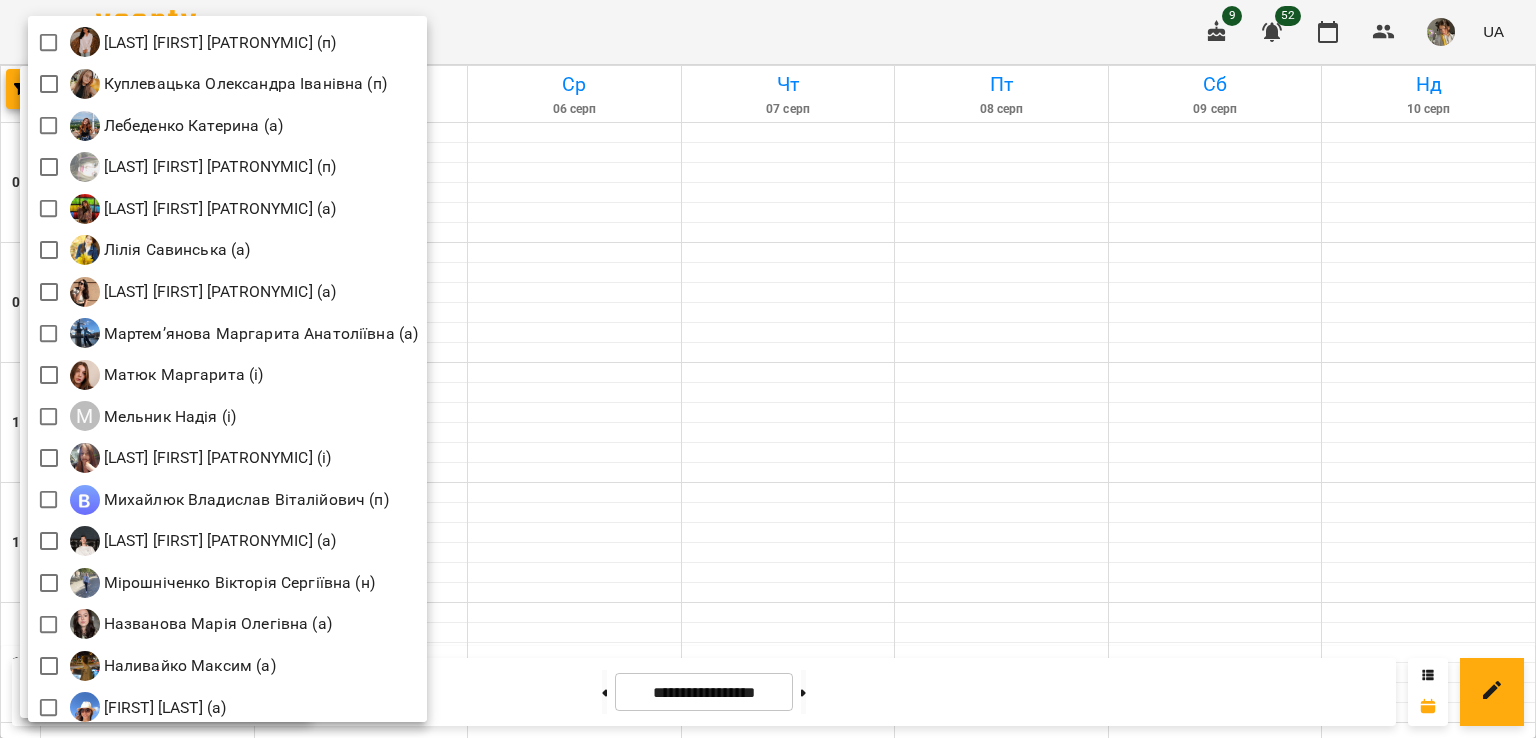 scroll, scrollTop: 1748, scrollLeft: 0, axis: vertical 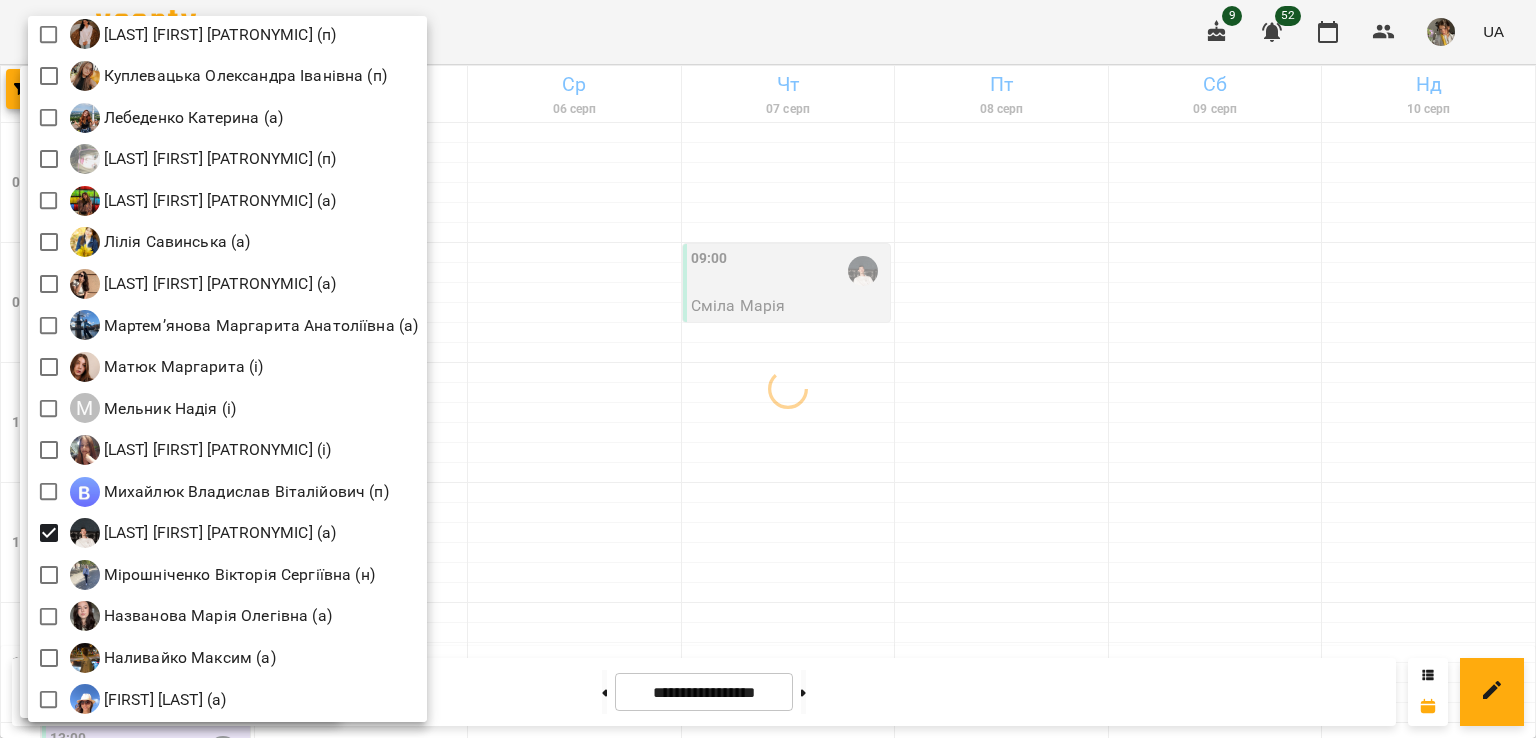 click at bounding box center (768, 369) 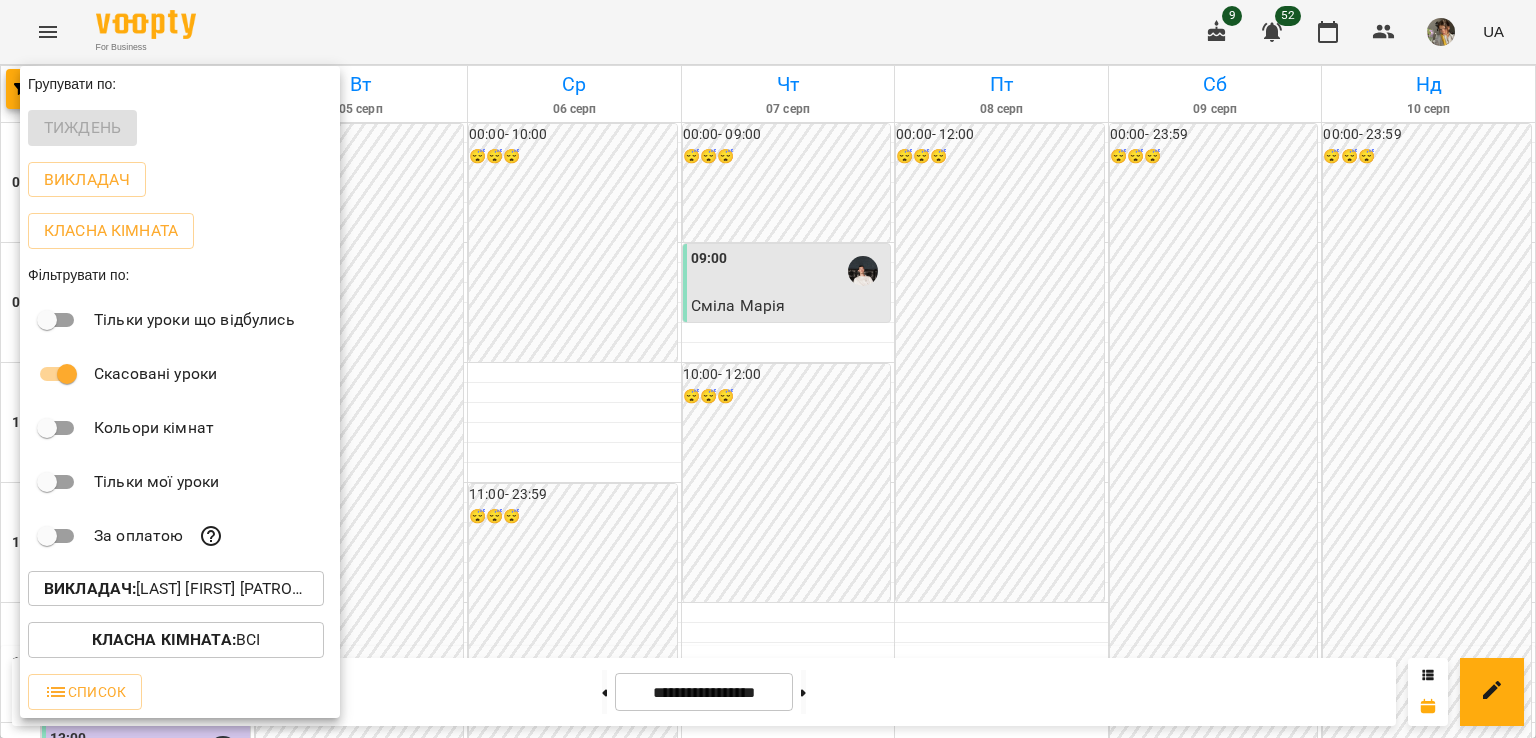 click at bounding box center [768, 369] 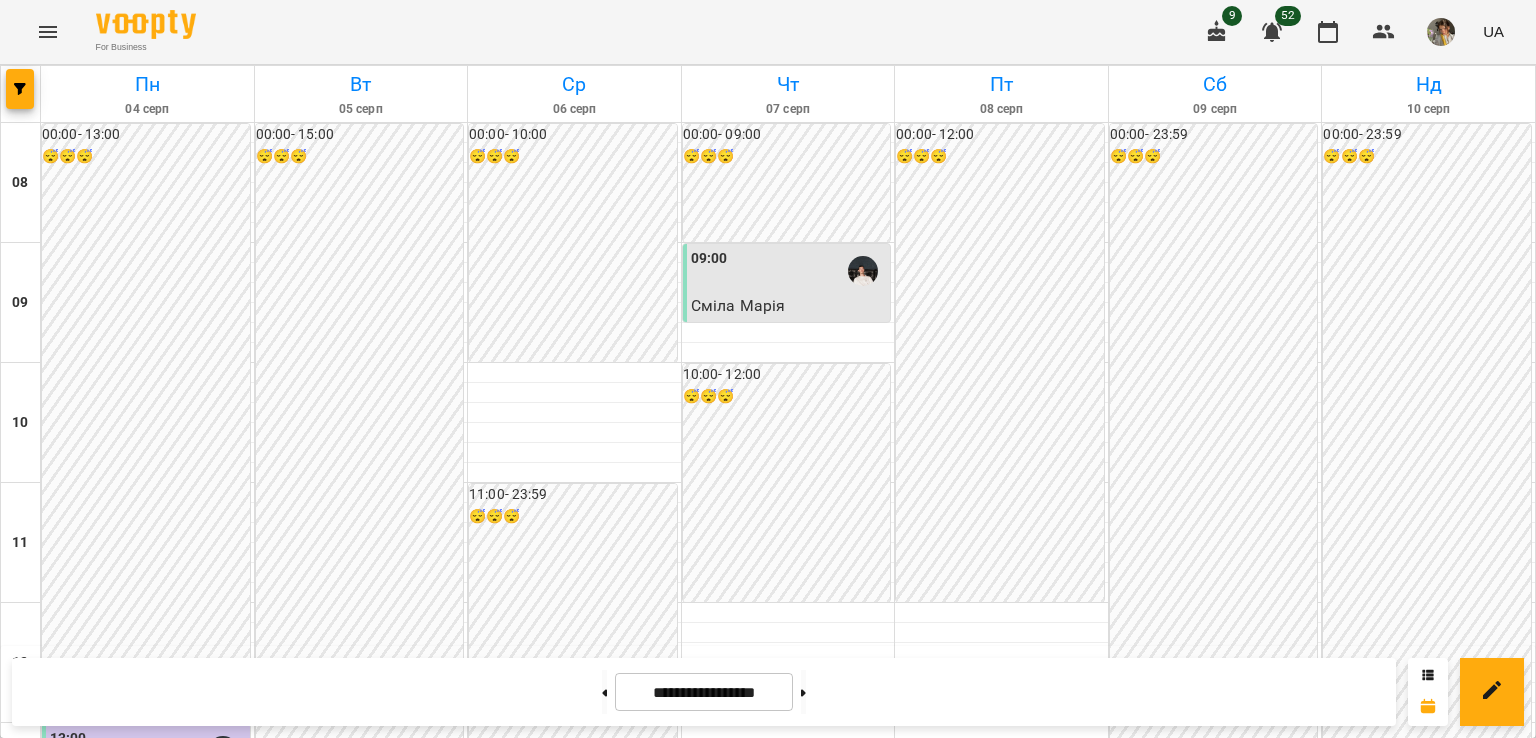 scroll, scrollTop: 859, scrollLeft: 0, axis: vertical 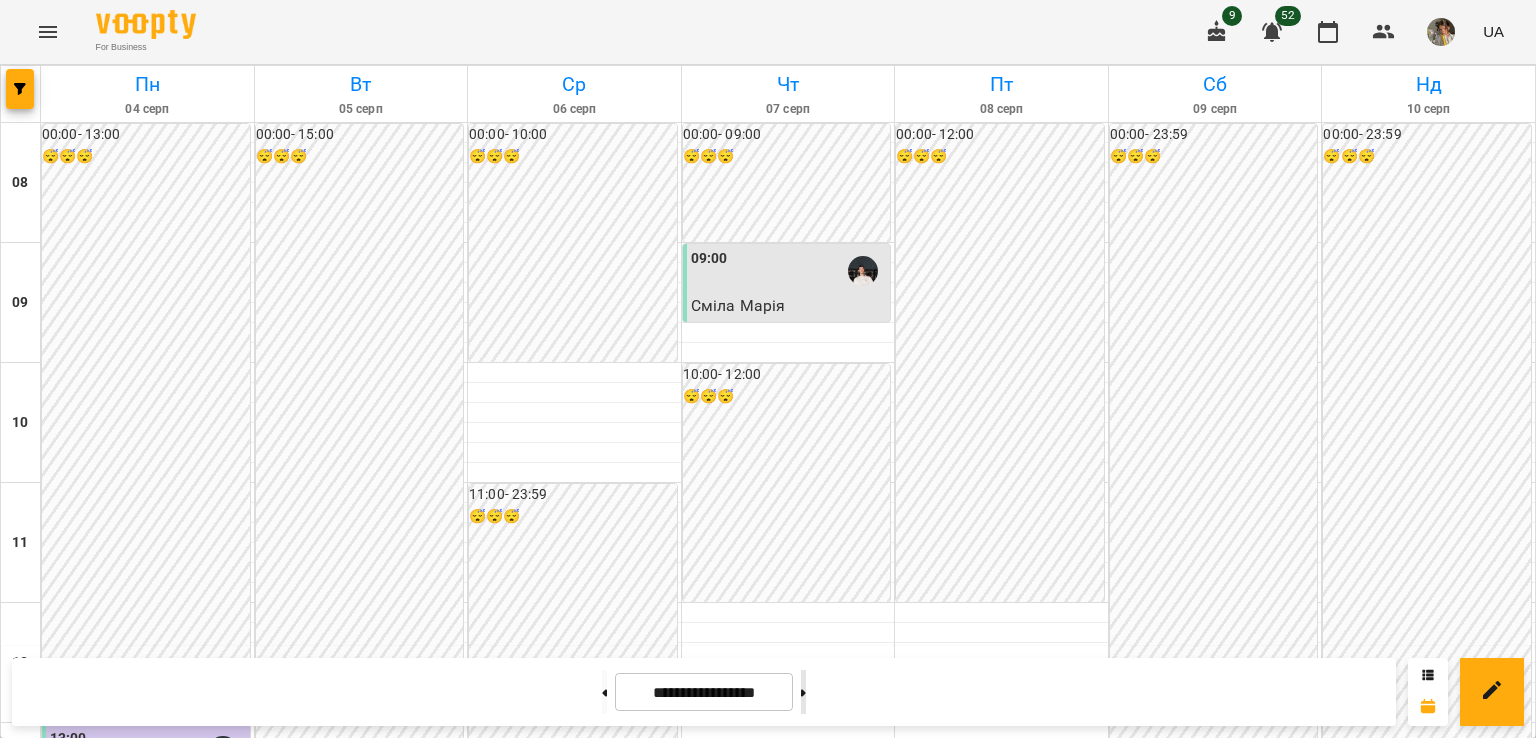 click at bounding box center [803, 692] 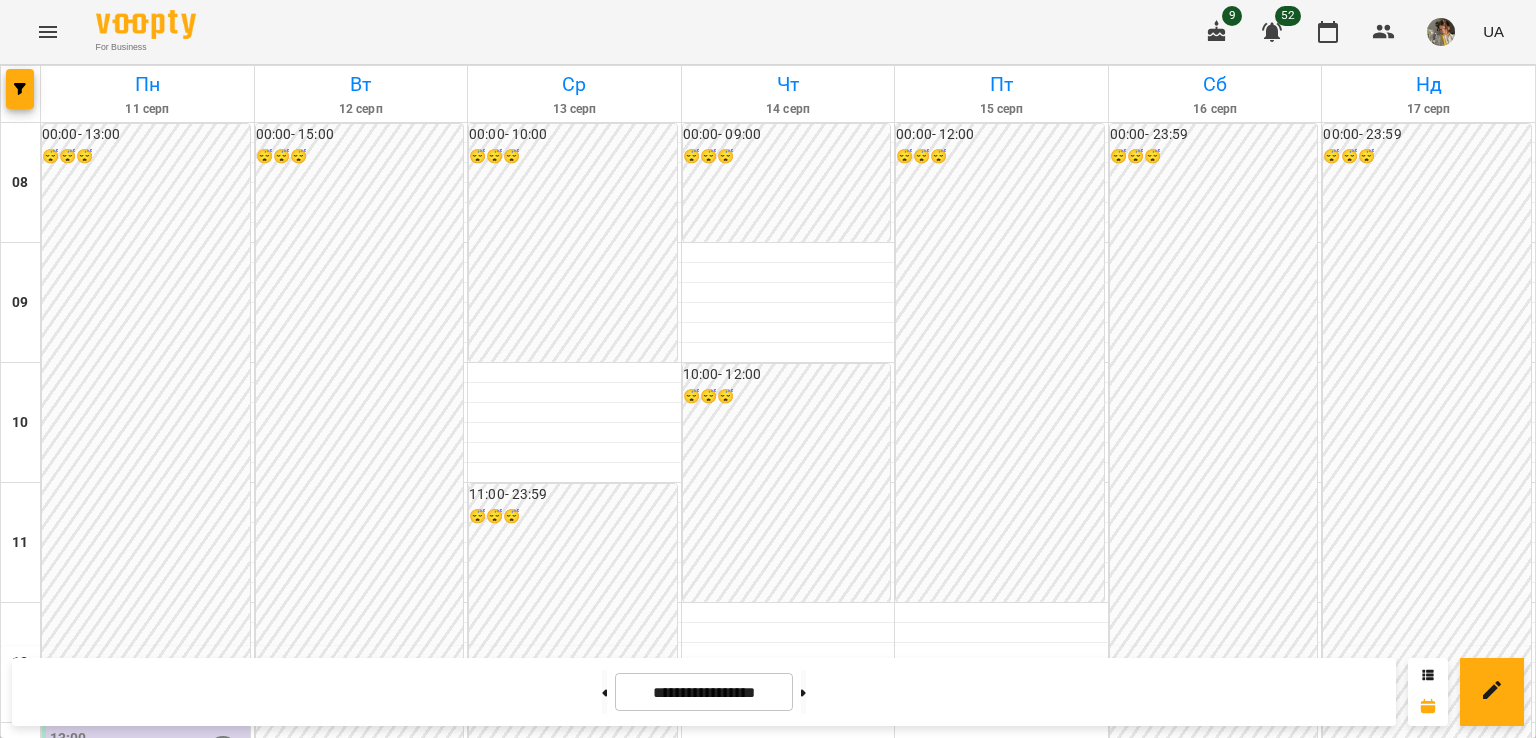 scroll, scrollTop: 1119, scrollLeft: 0, axis: vertical 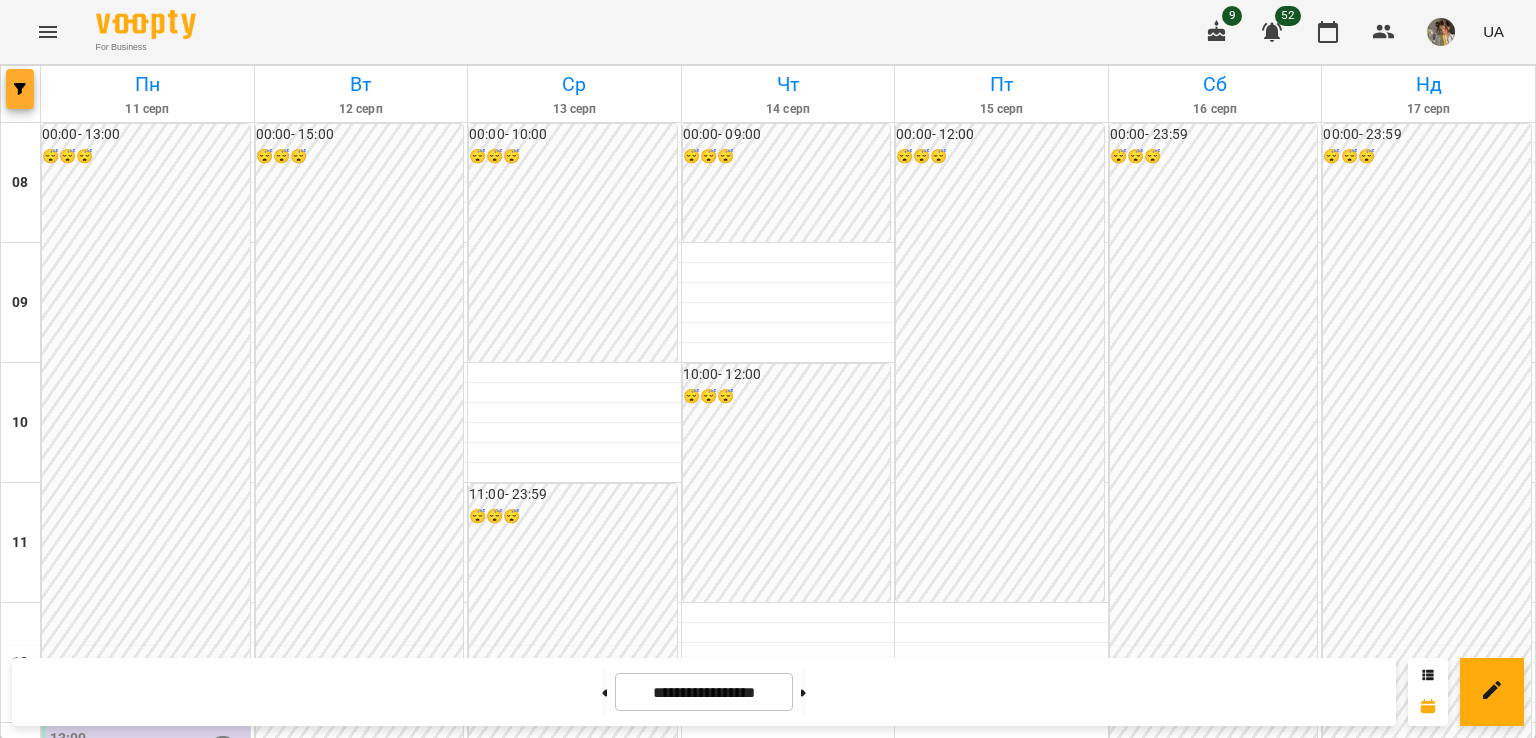click 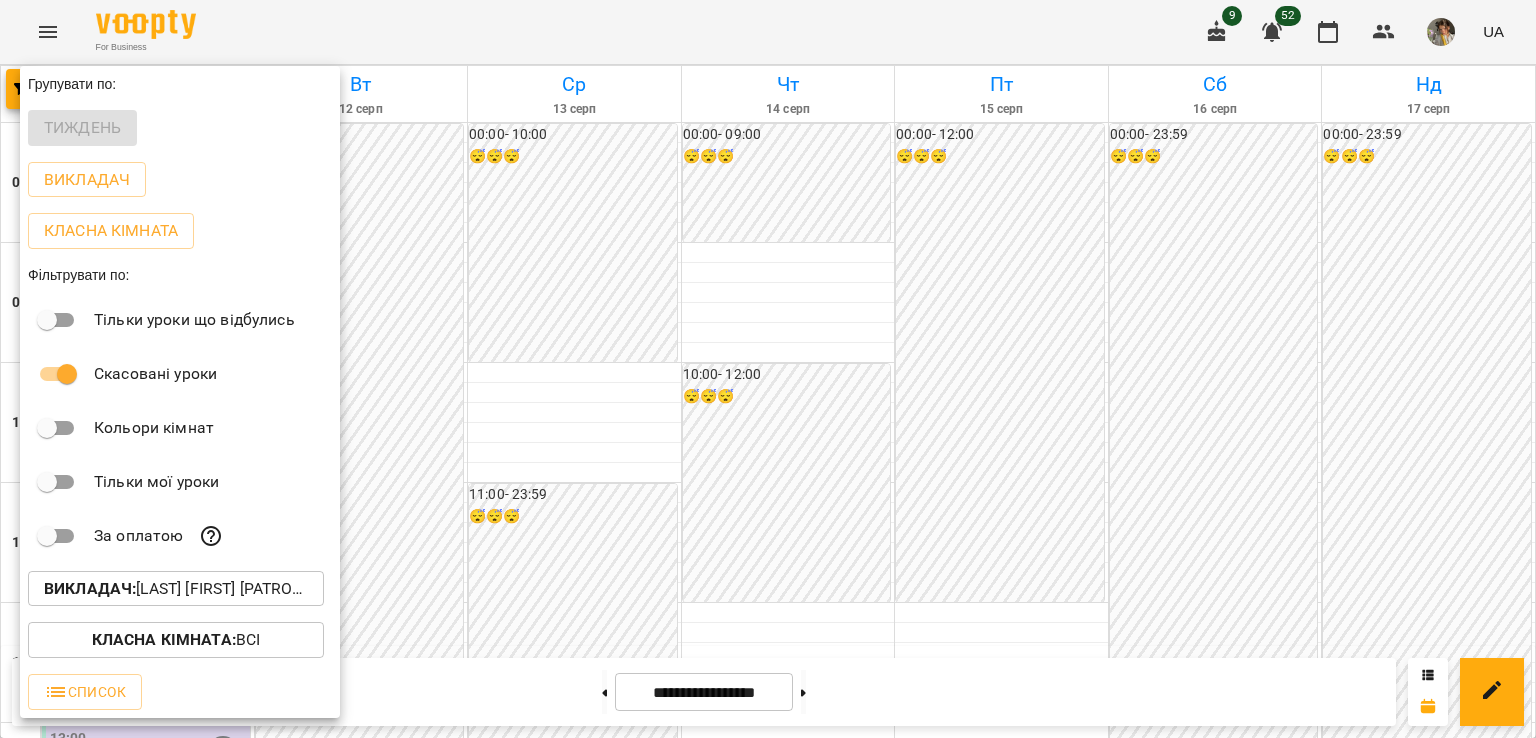 click on "Викладач : [LAST] [FIRST] [PATRONYMIC] (а)" at bounding box center [176, 589] 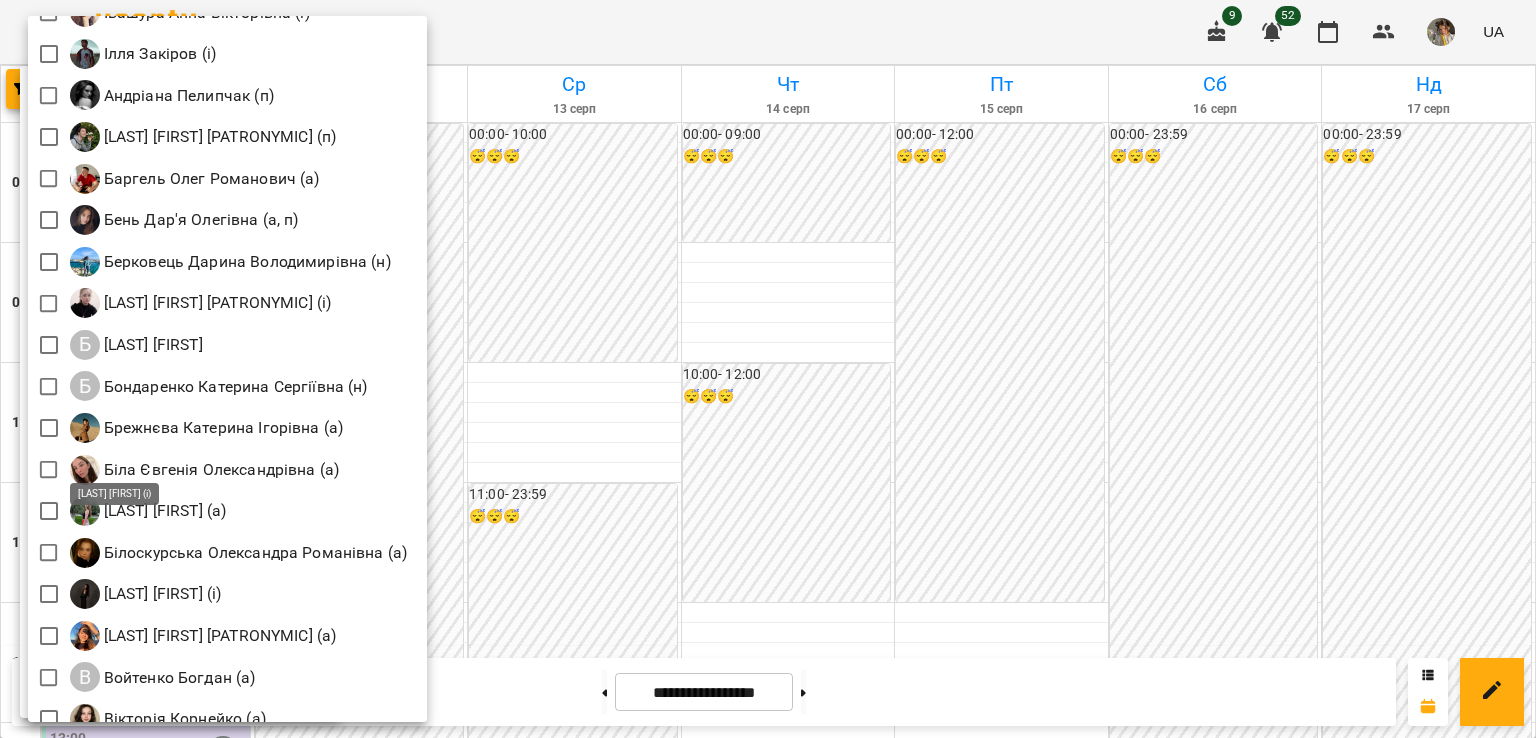 scroll, scrollTop: 126, scrollLeft: 0, axis: vertical 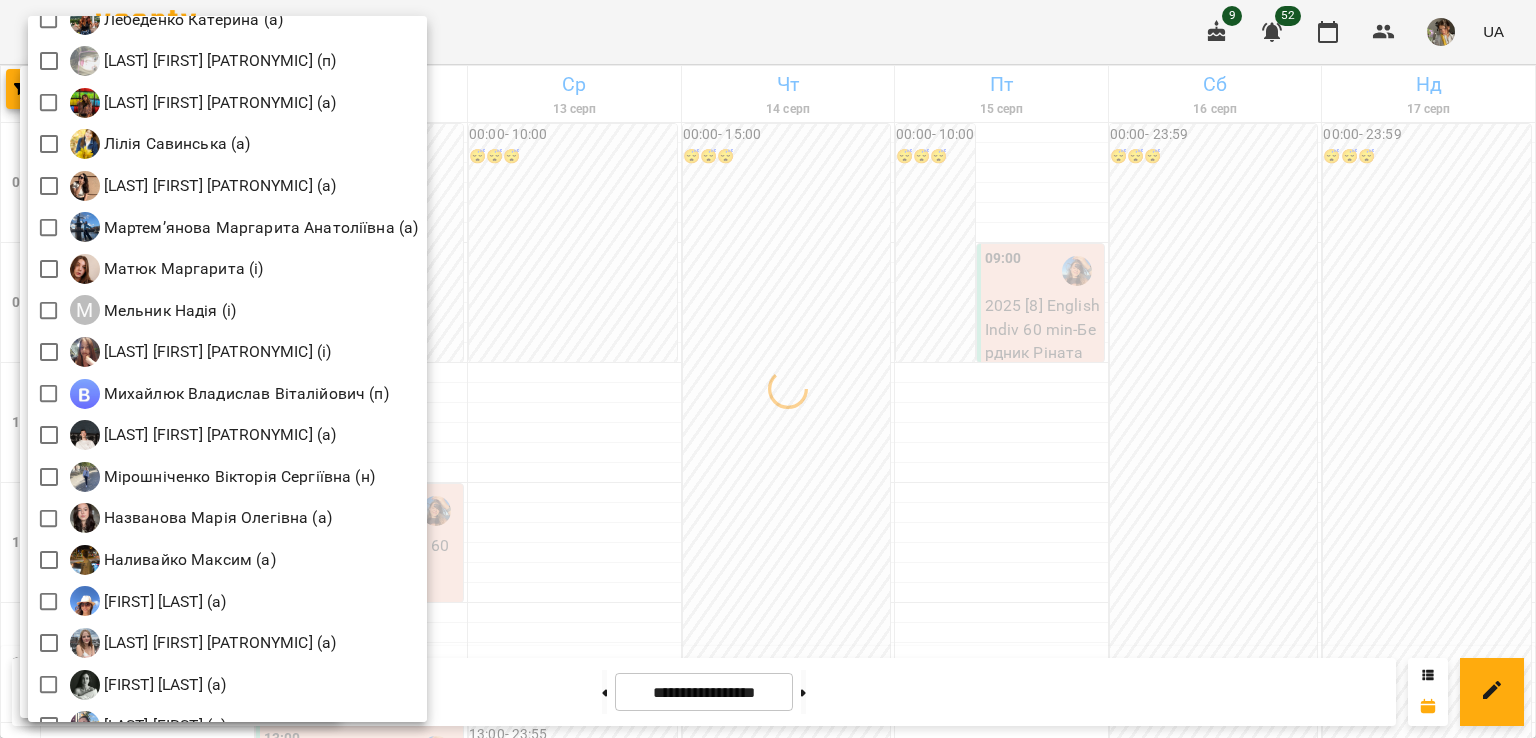 click at bounding box center (768, 369) 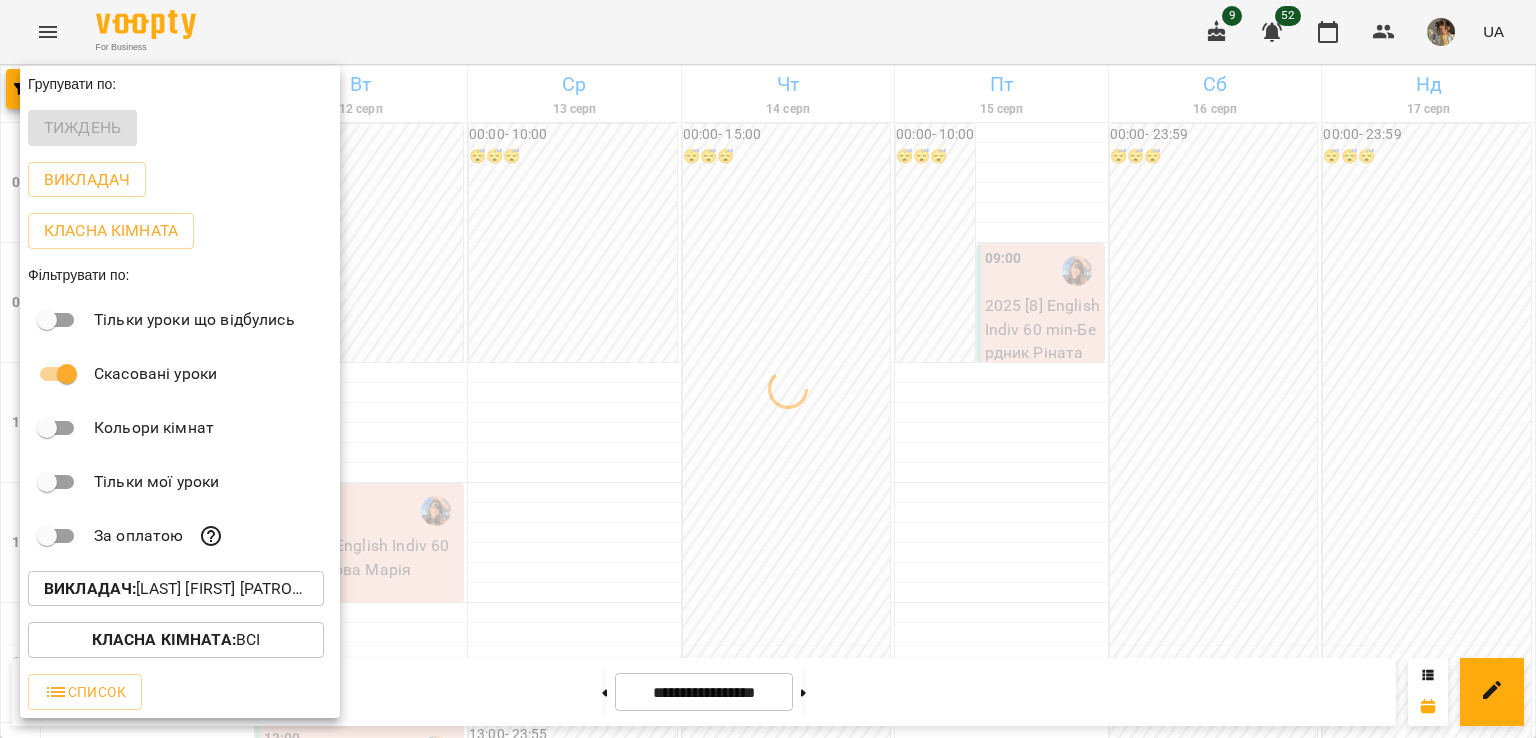 click at bounding box center [768, 369] 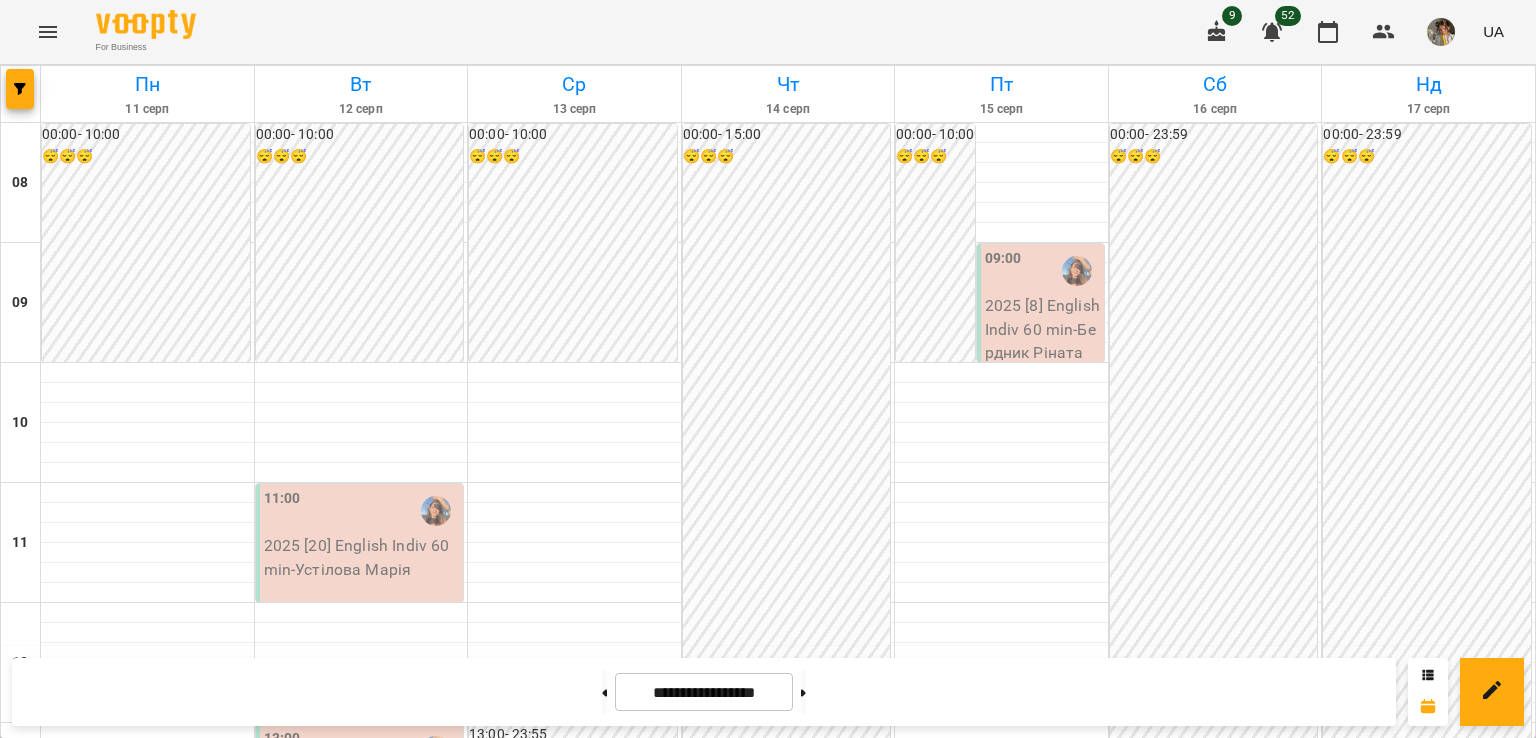 scroll, scrollTop: 0, scrollLeft: 0, axis: both 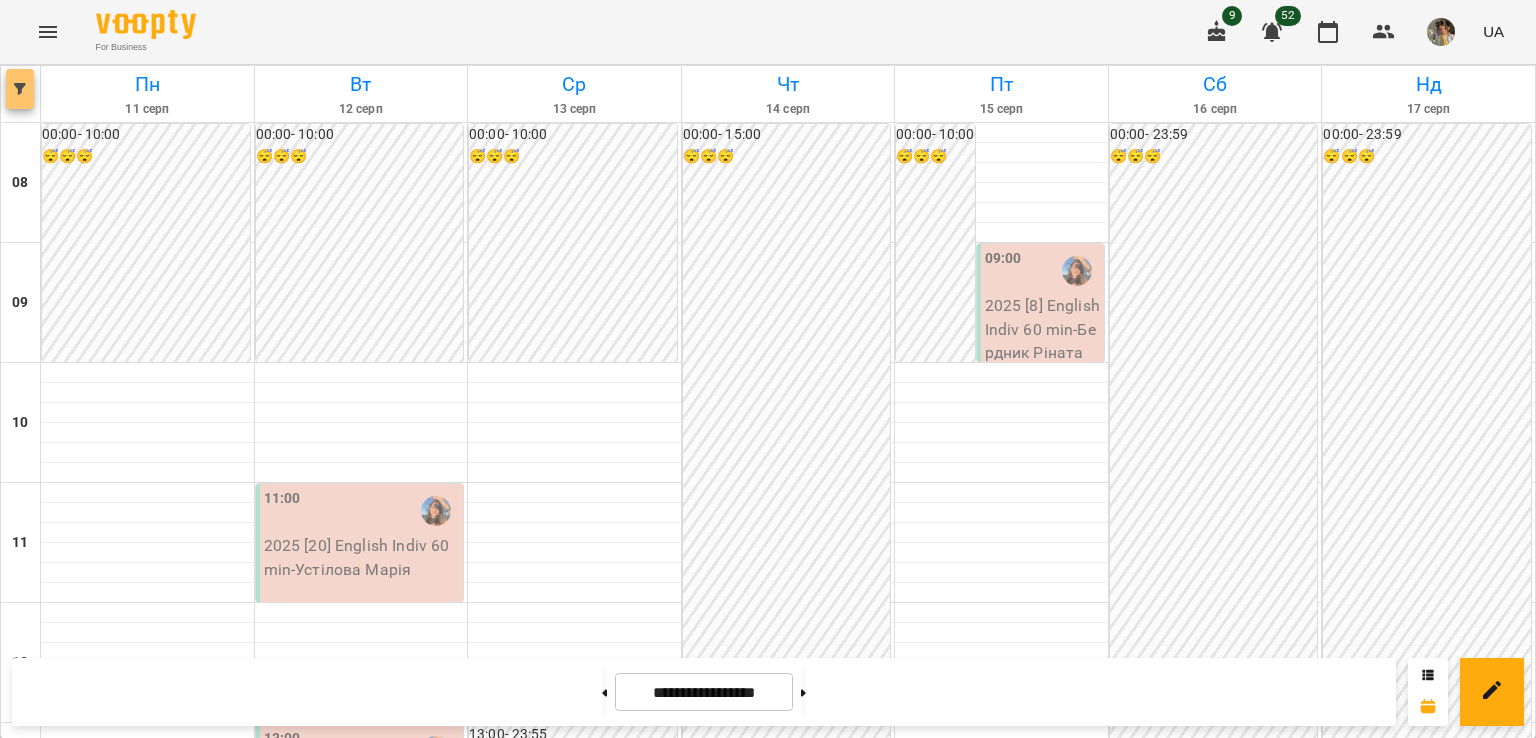 click at bounding box center (20, 89) 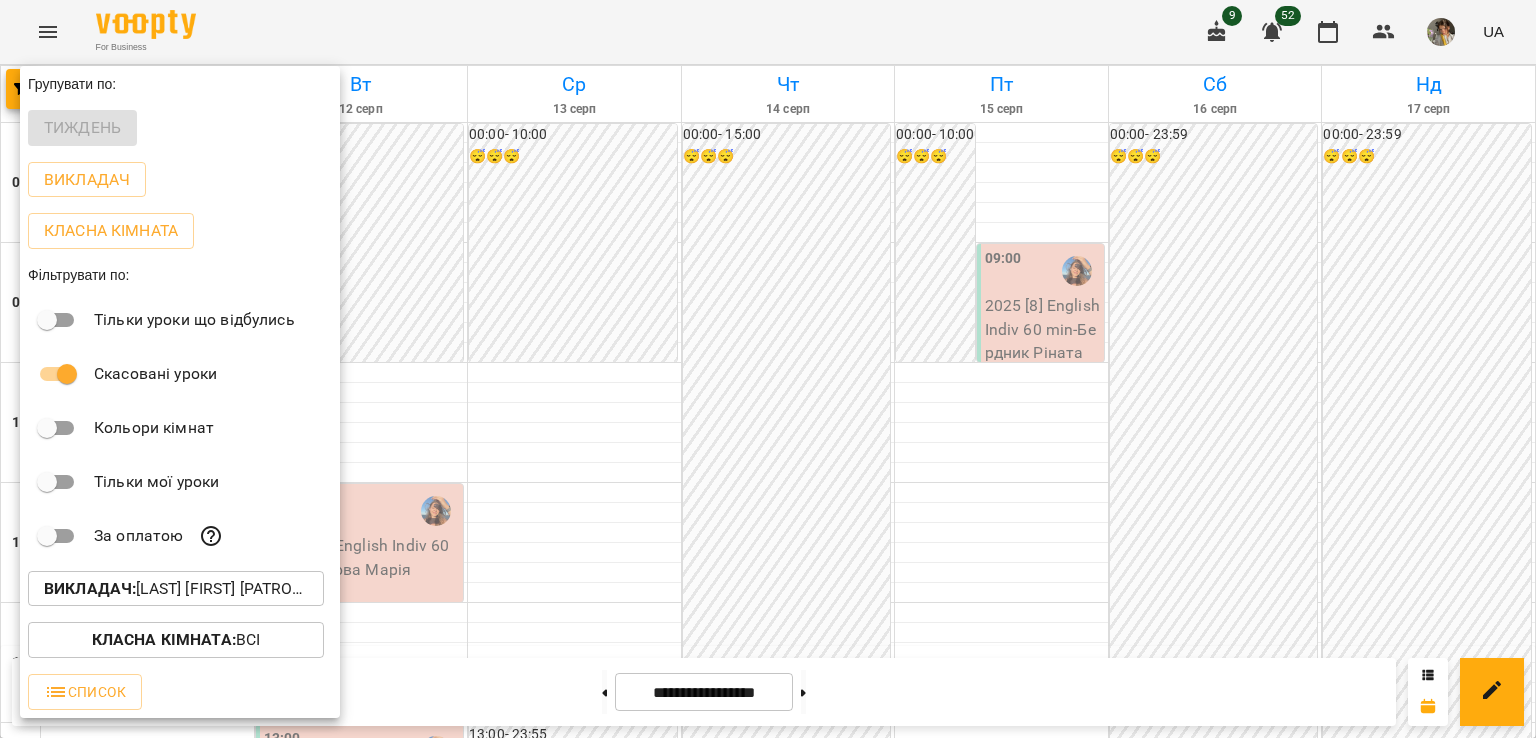 click on "Викладач : [LAST] [FIRST] [PATRONYMIC] (а)" at bounding box center [176, 589] 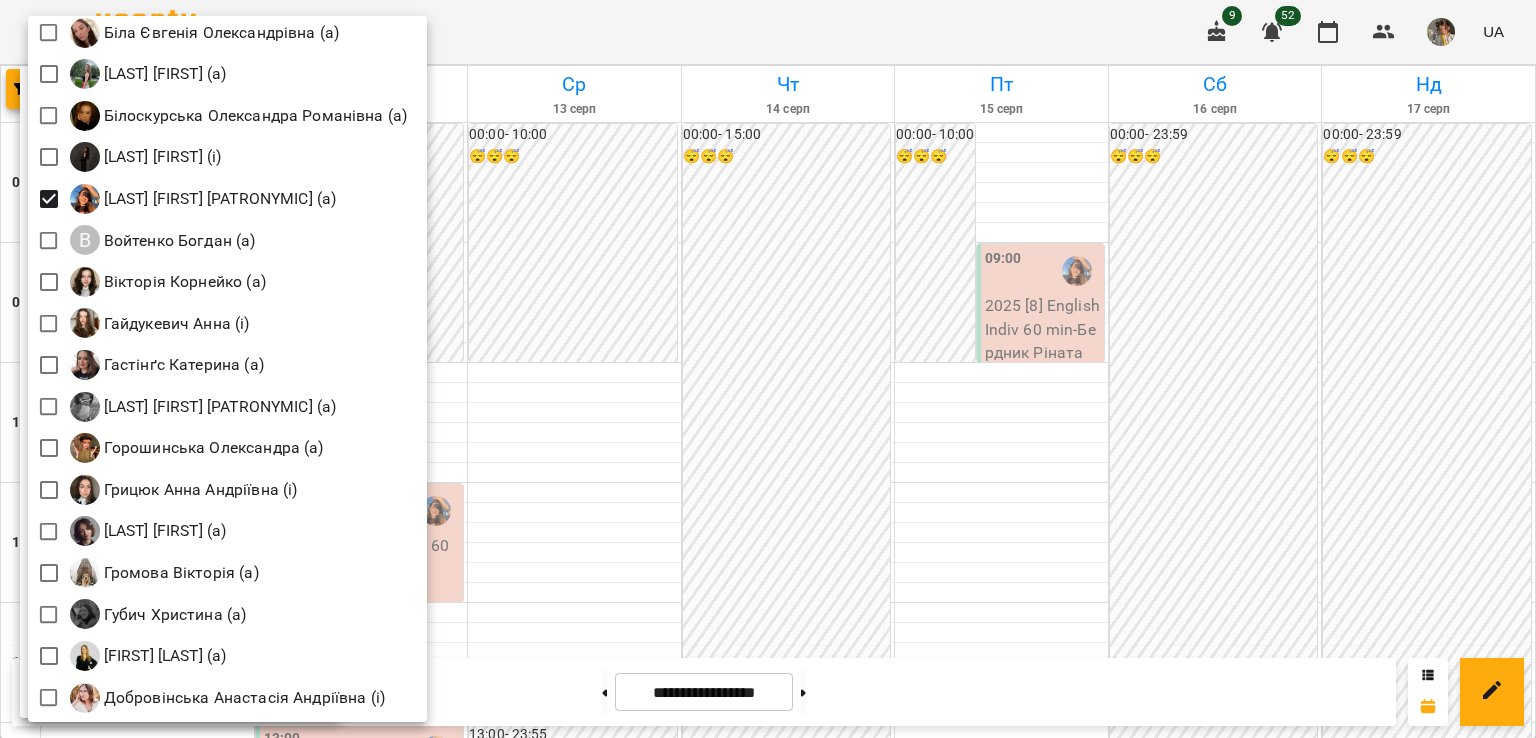 scroll, scrollTop: 561, scrollLeft: 0, axis: vertical 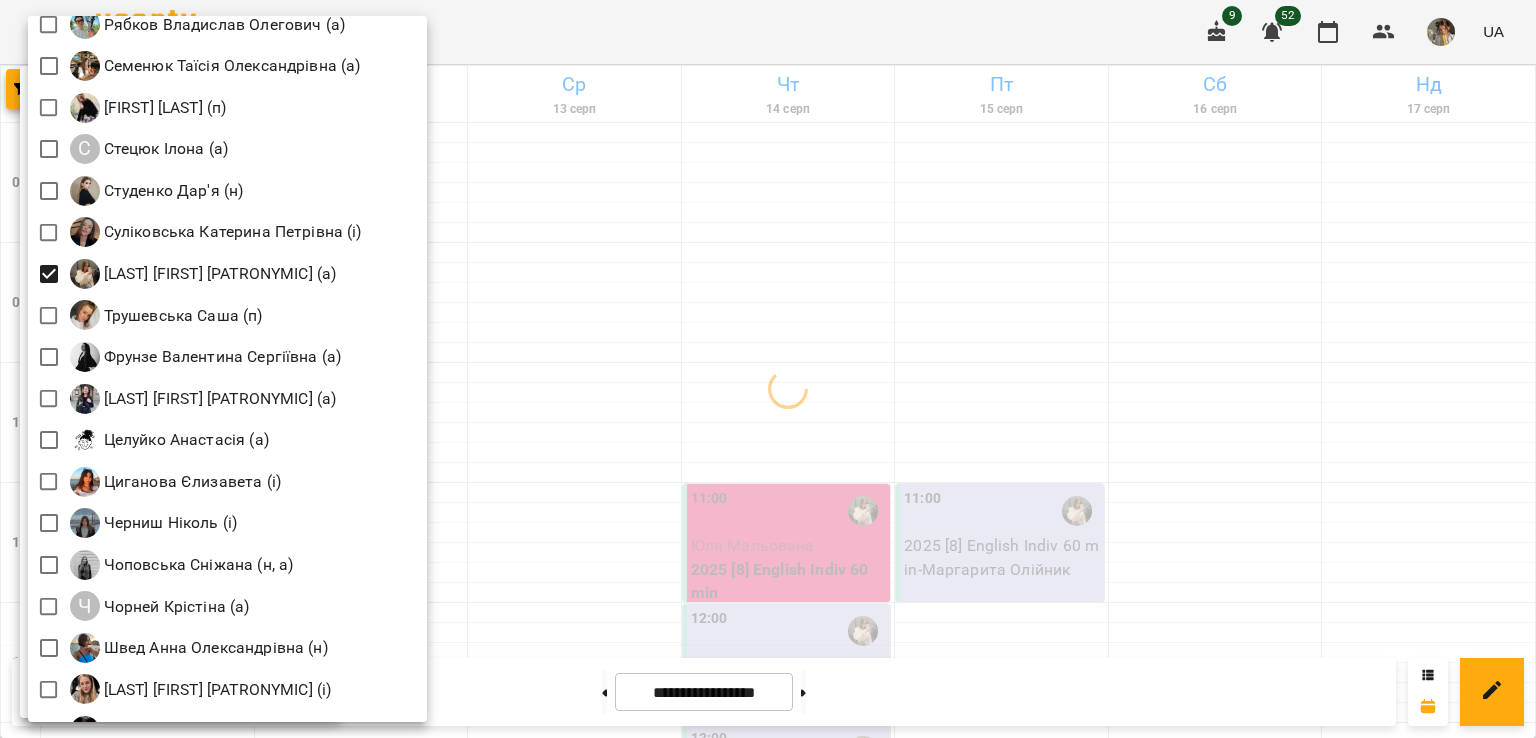 click at bounding box center [768, 369] 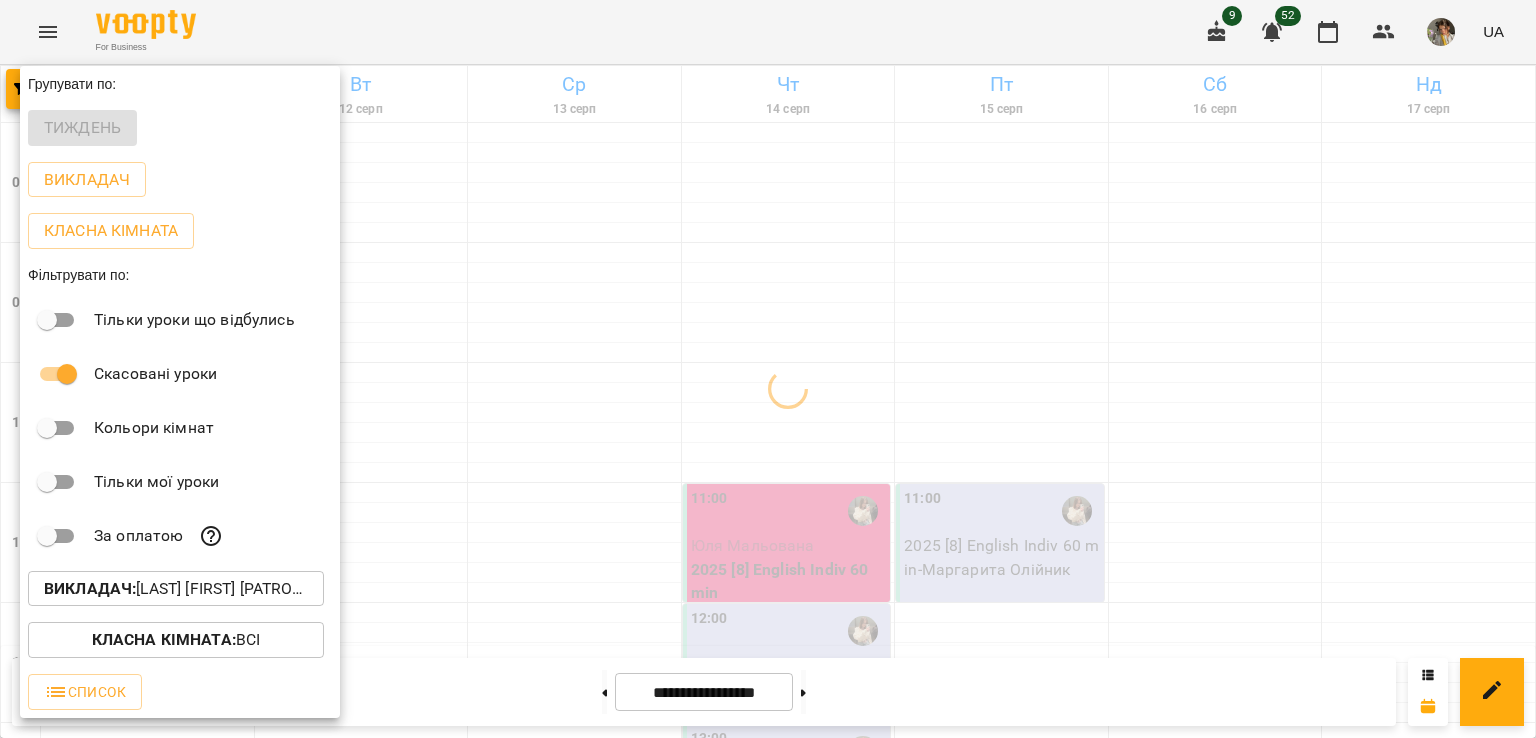 click at bounding box center [768, 369] 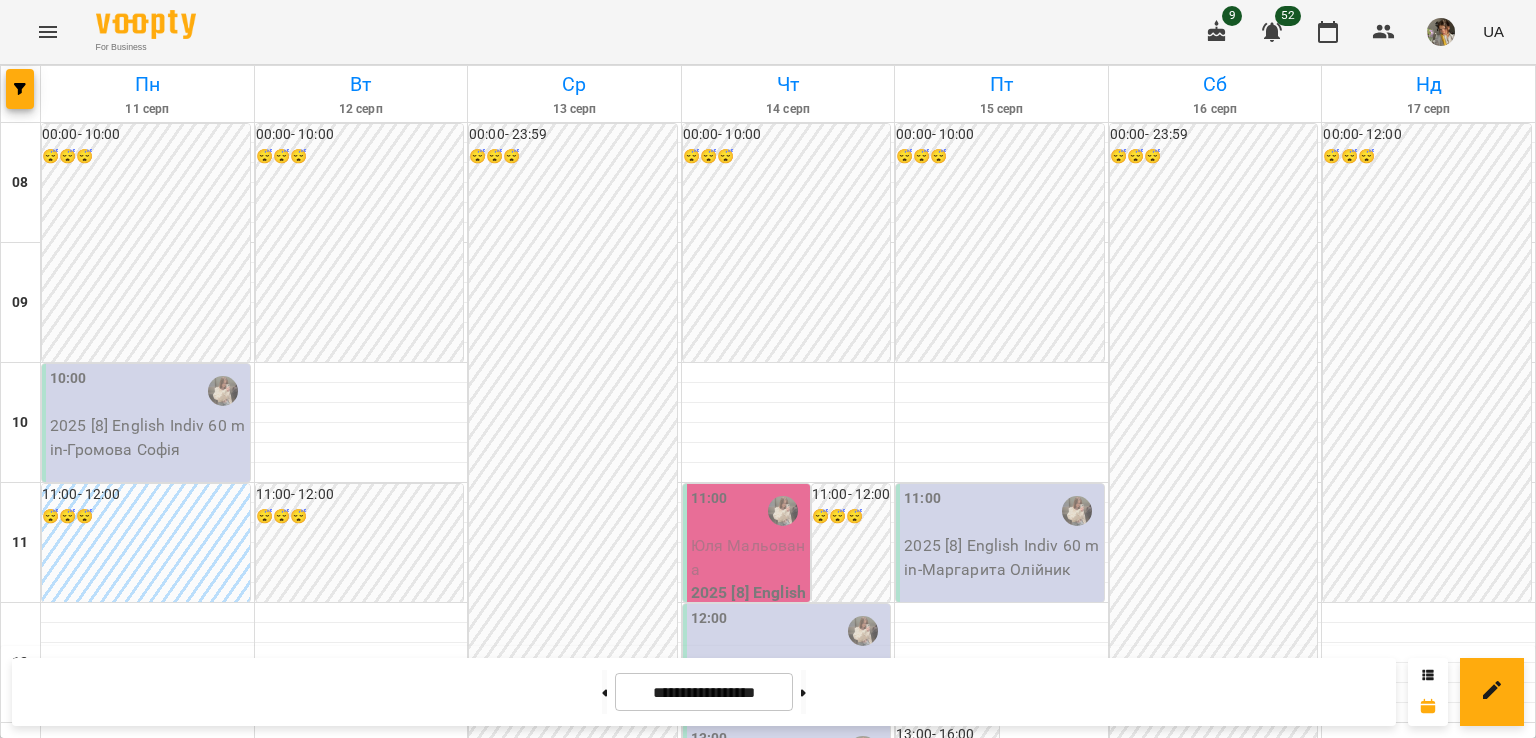 scroll, scrollTop: 0, scrollLeft: 0, axis: both 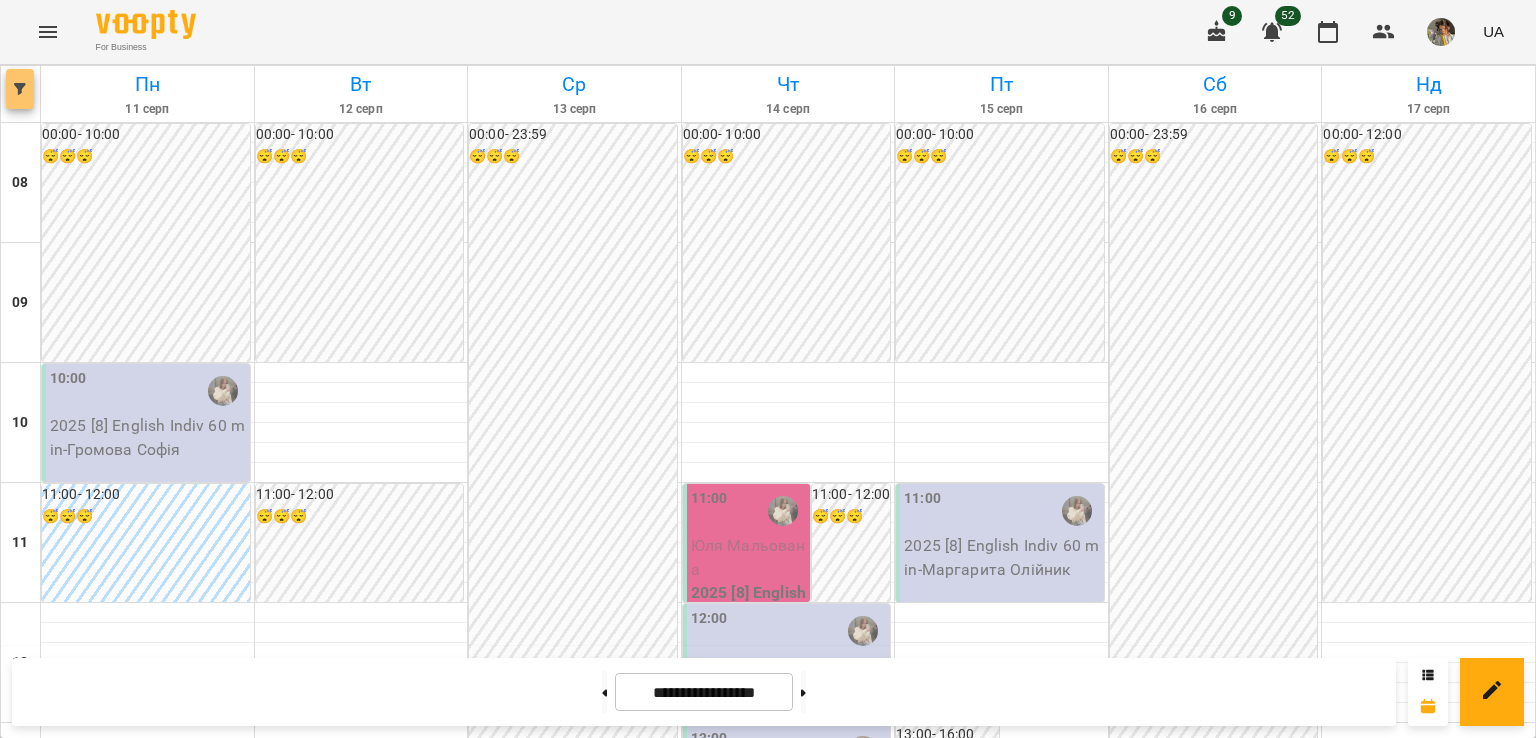 click 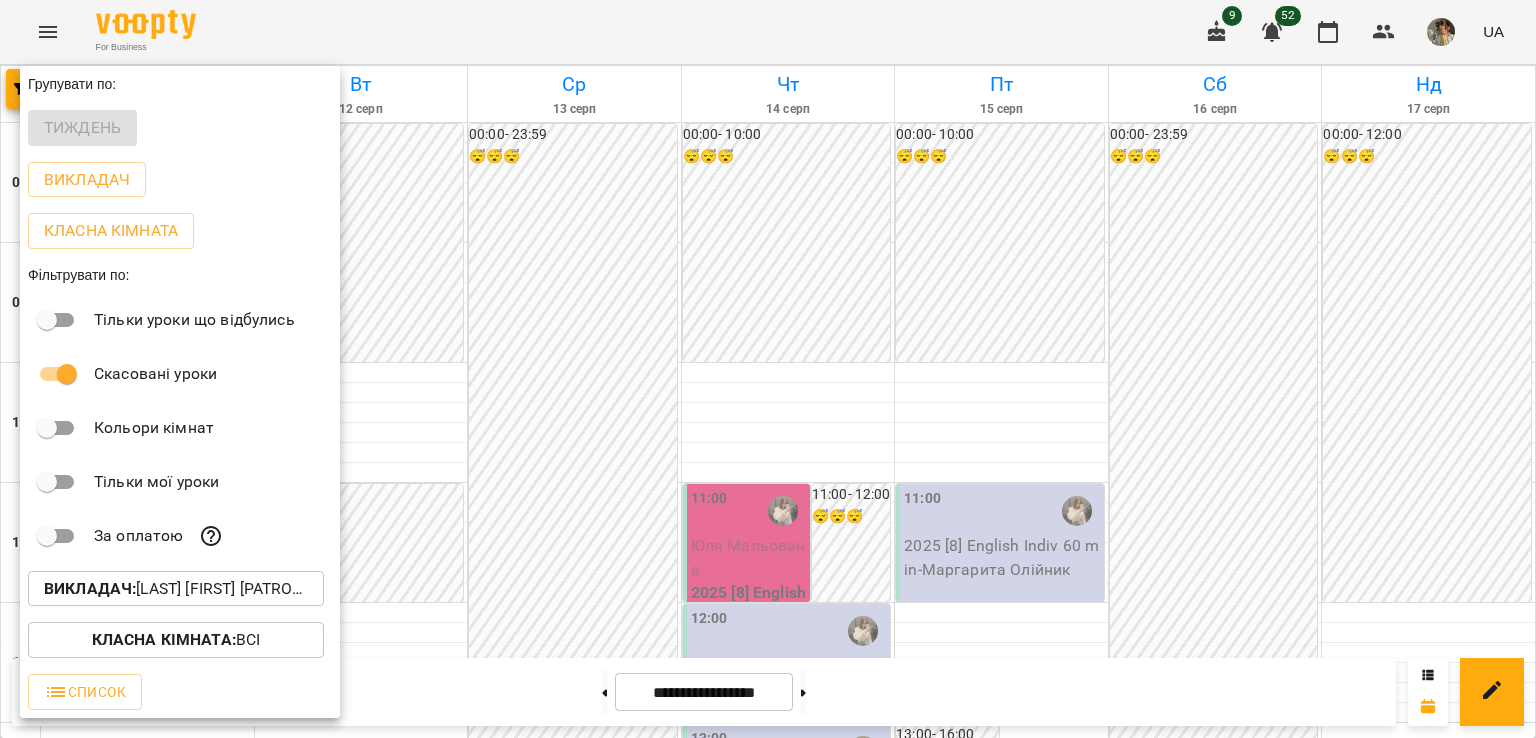 click on "Викладач :" at bounding box center (90, 588) 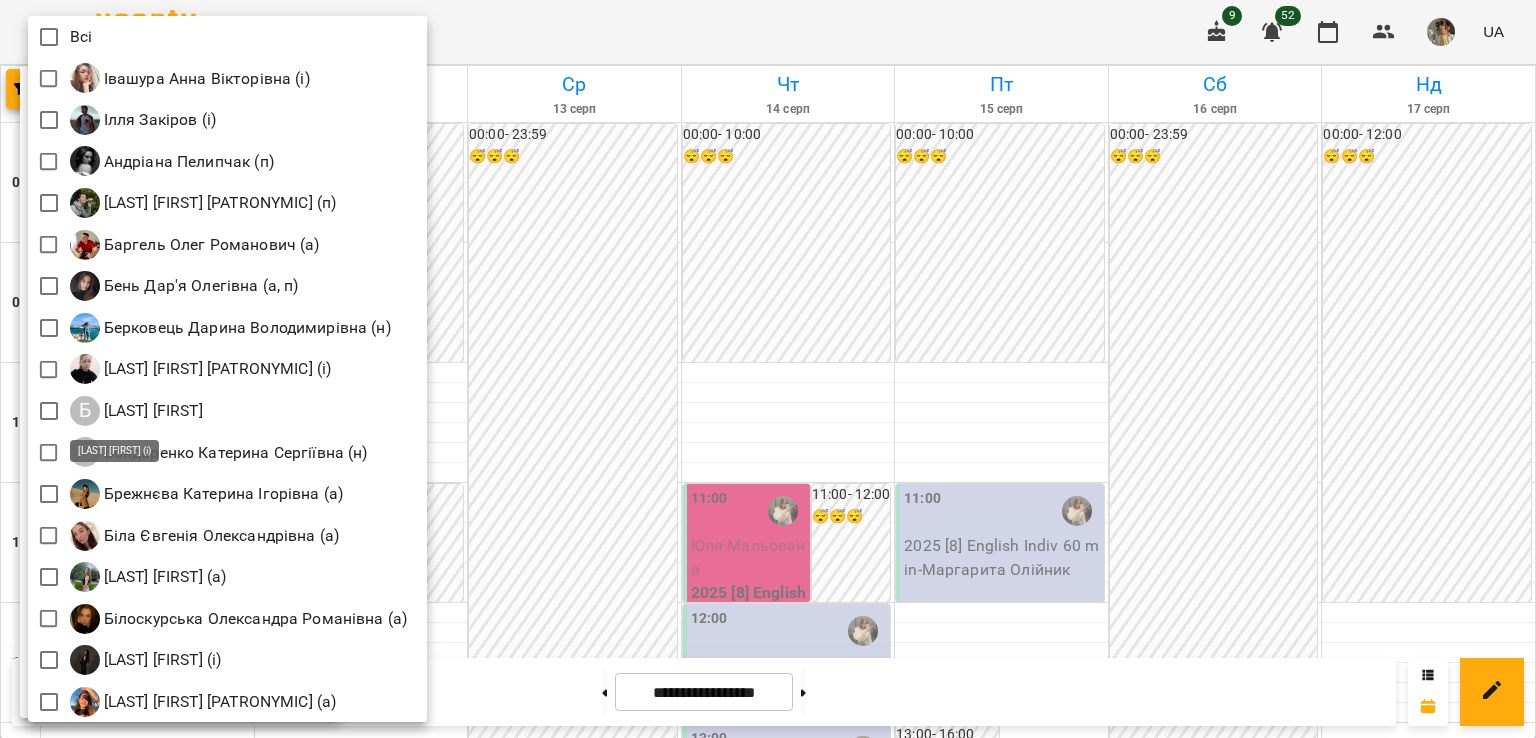 scroll, scrollTop: 401, scrollLeft: 0, axis: vertical 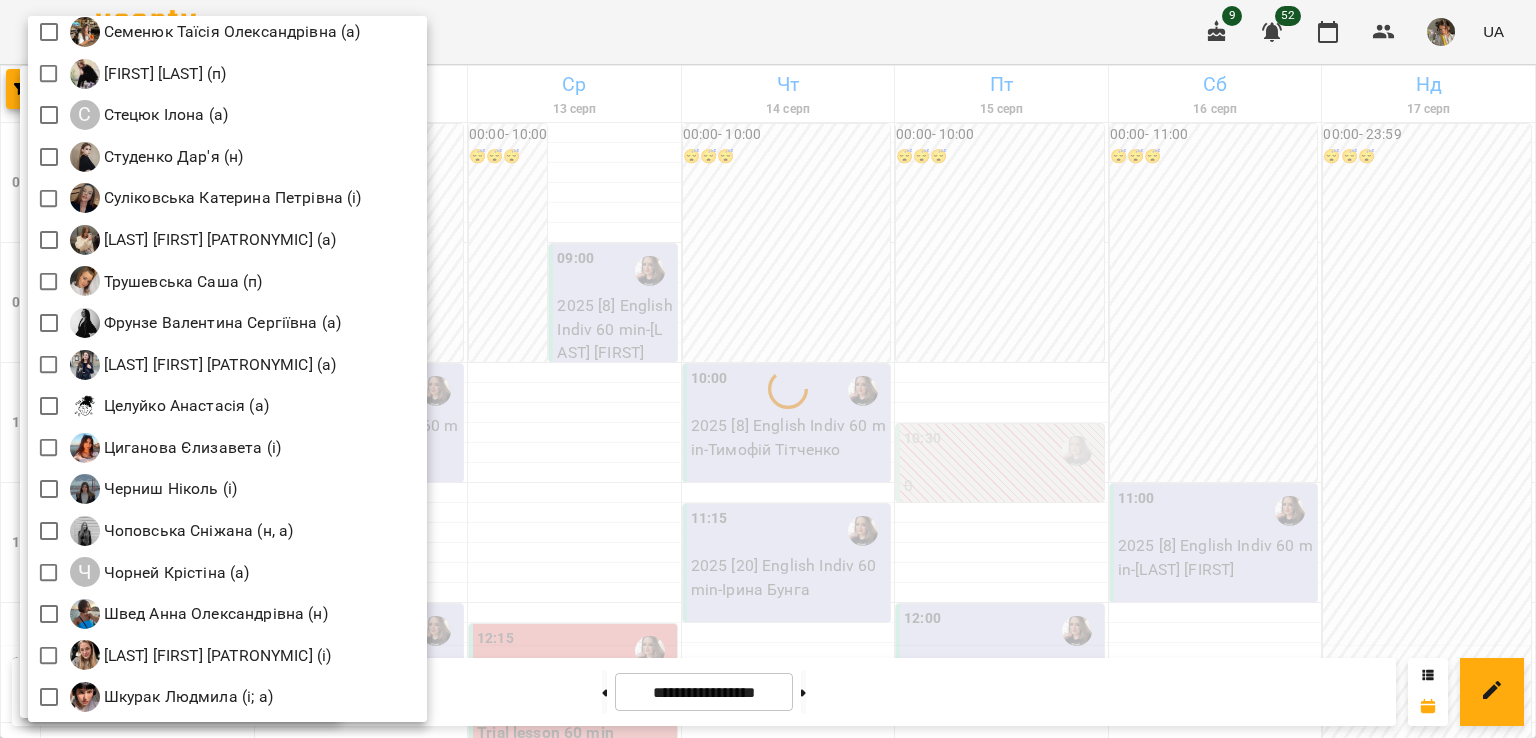 click at bounding box center [768, 369] 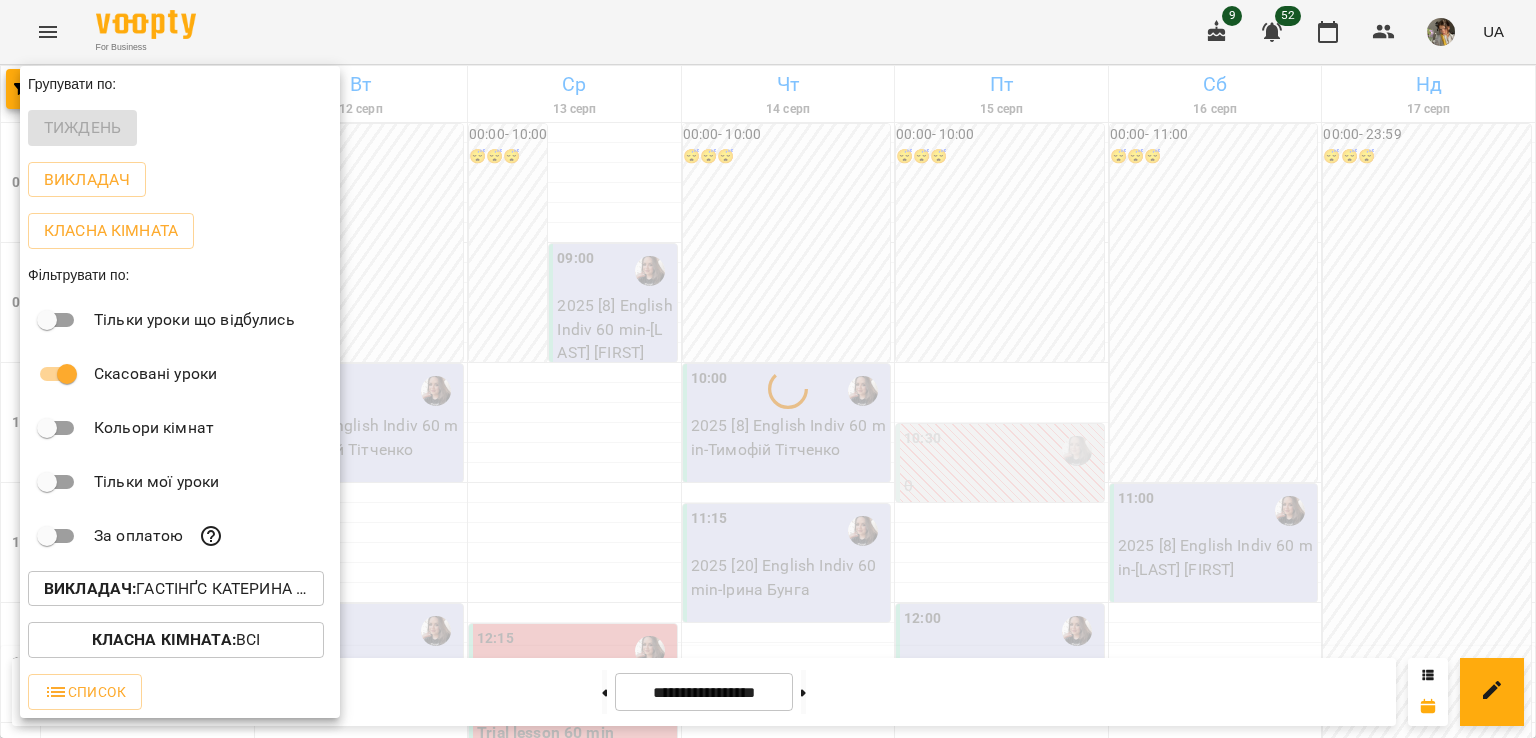 click at bounding box center [768, 369] 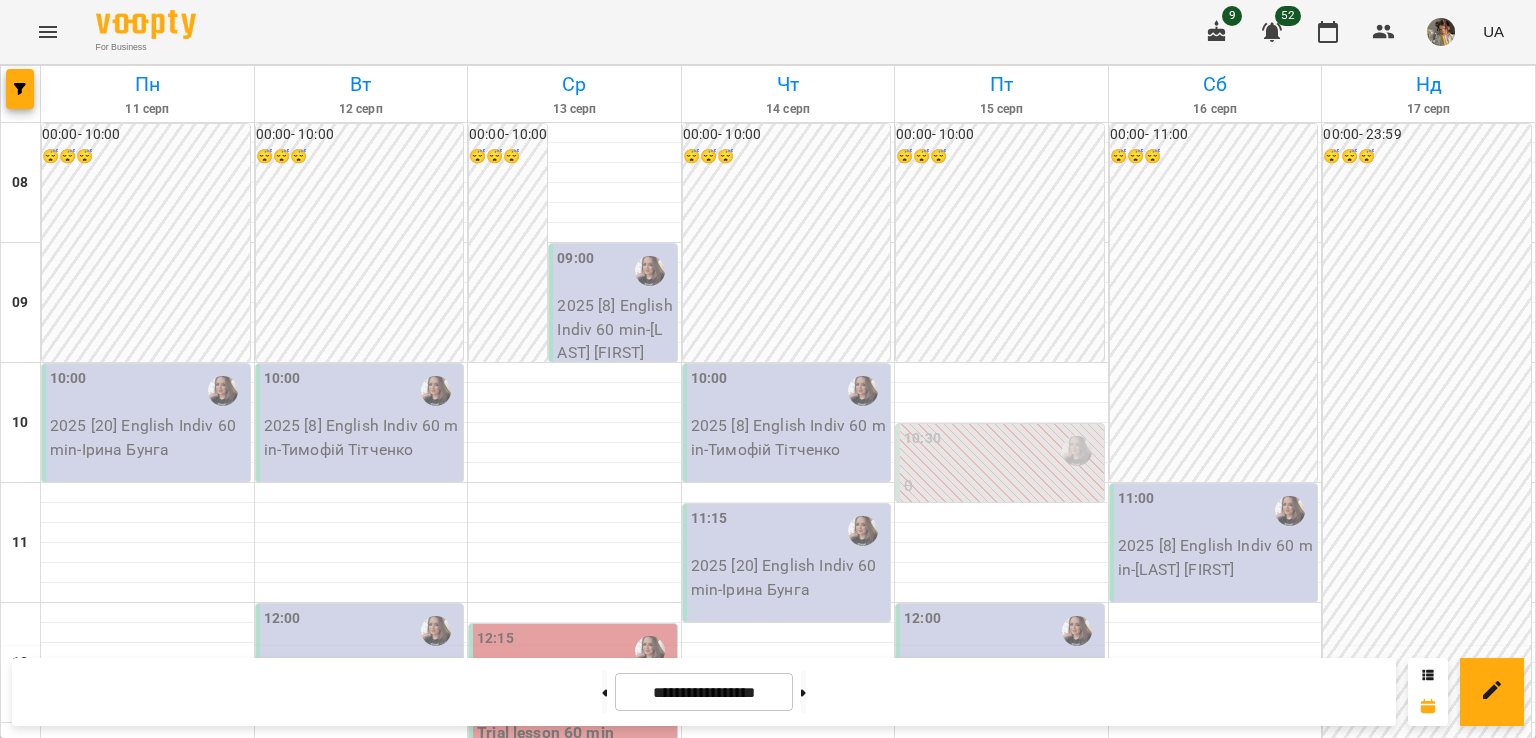 scroll, scrollTop: 0, scrollLeft: 0, axis: both 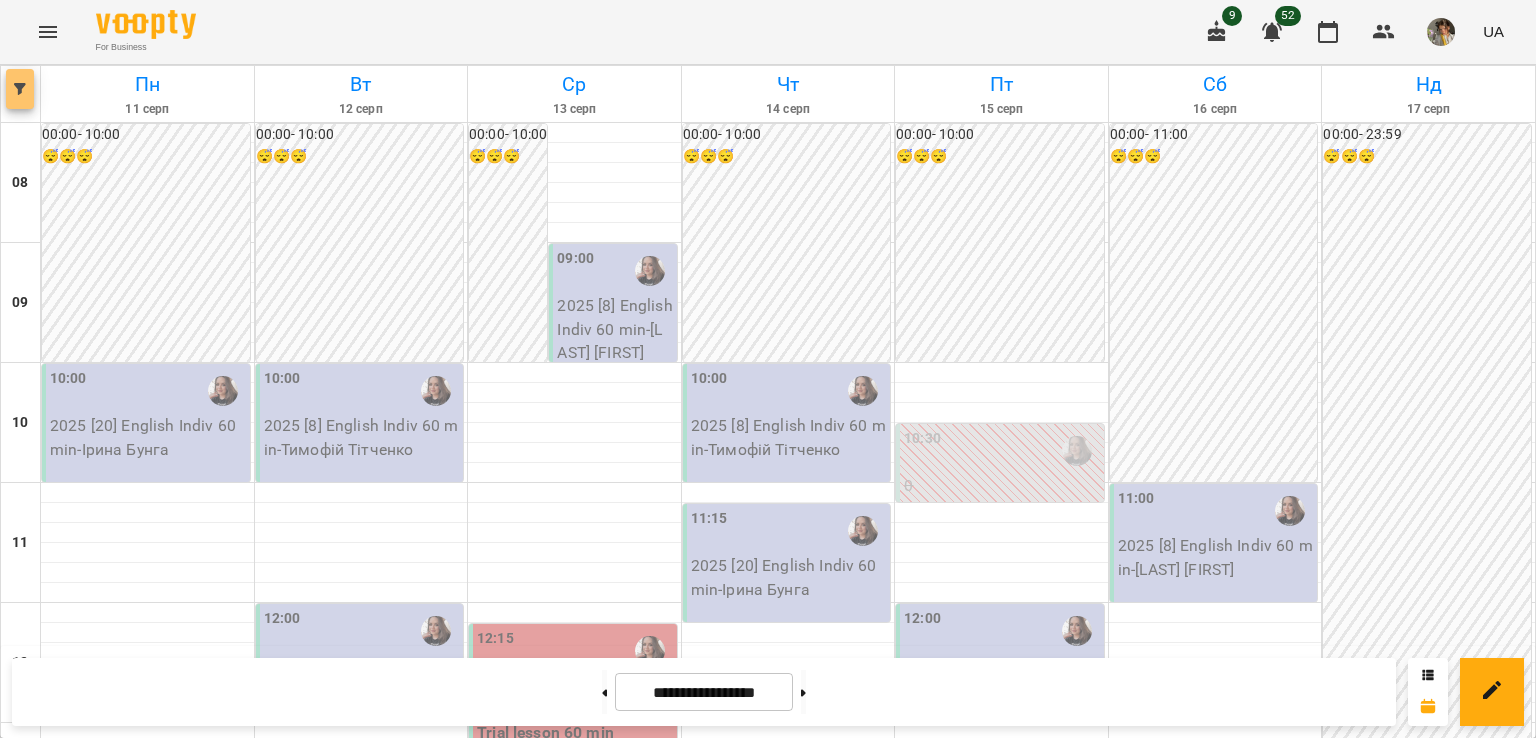 click 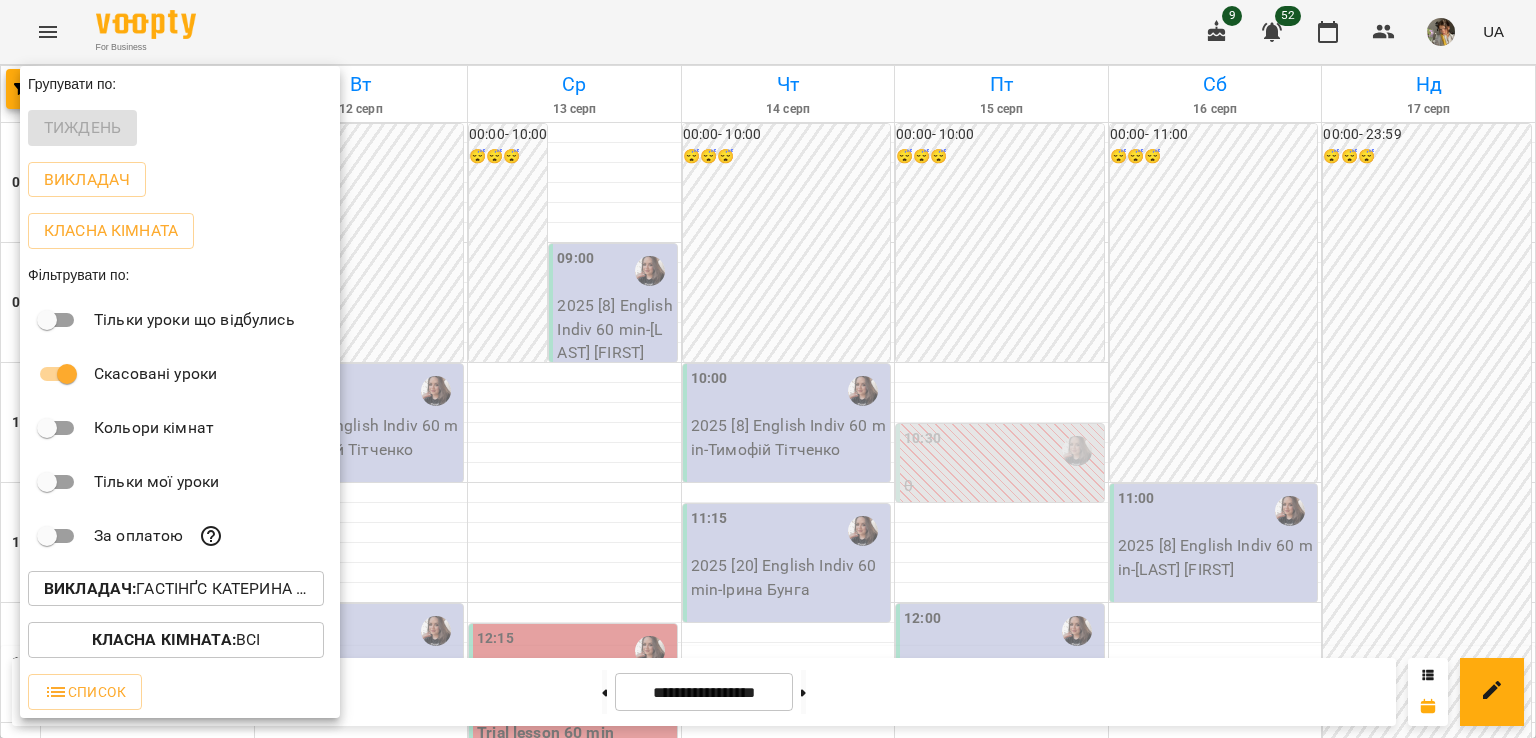 click on "Викладач :  Гастінґс Катерина (а)" at bounding box center [176, 589] 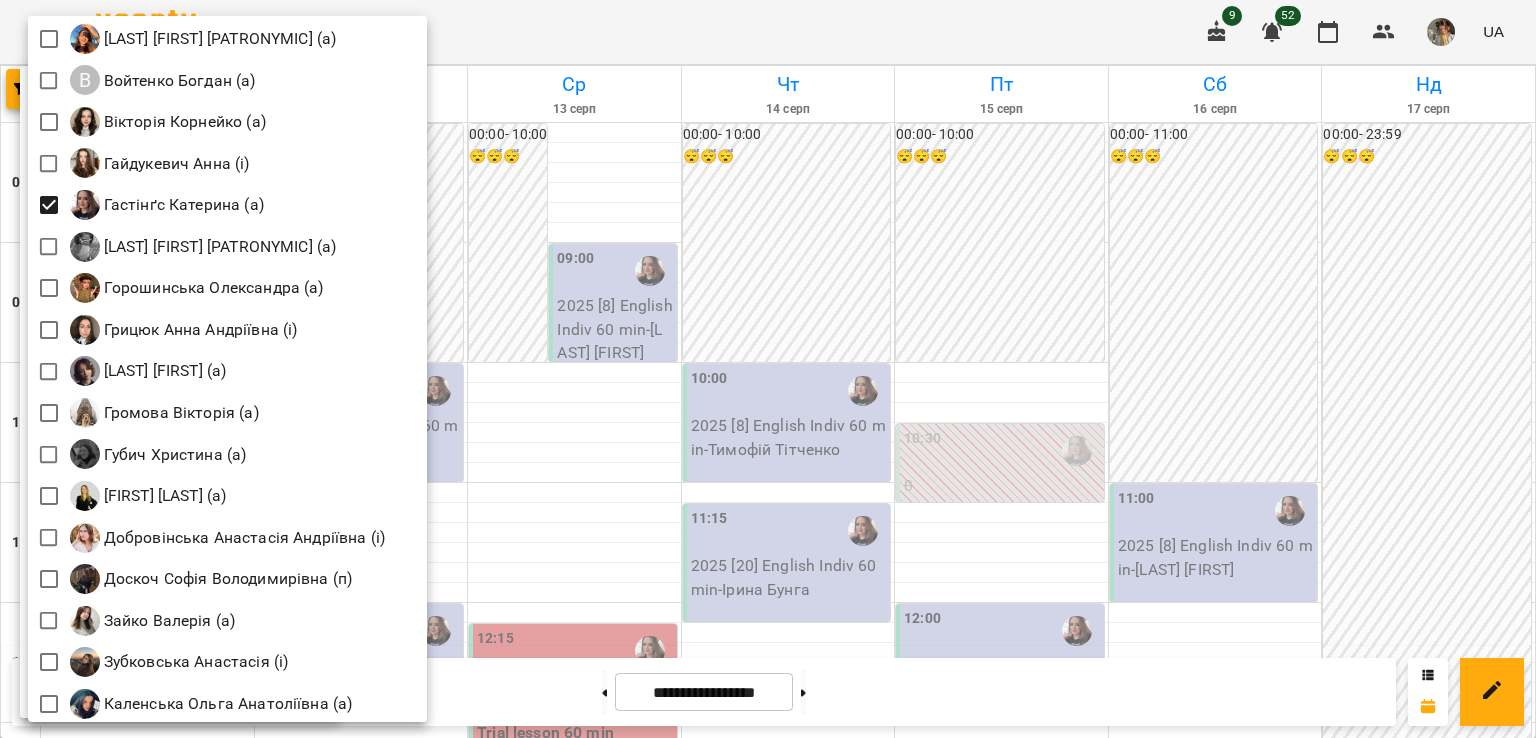 scroll, scrollTop: 705, scrollLeft: 0, axis: vertical 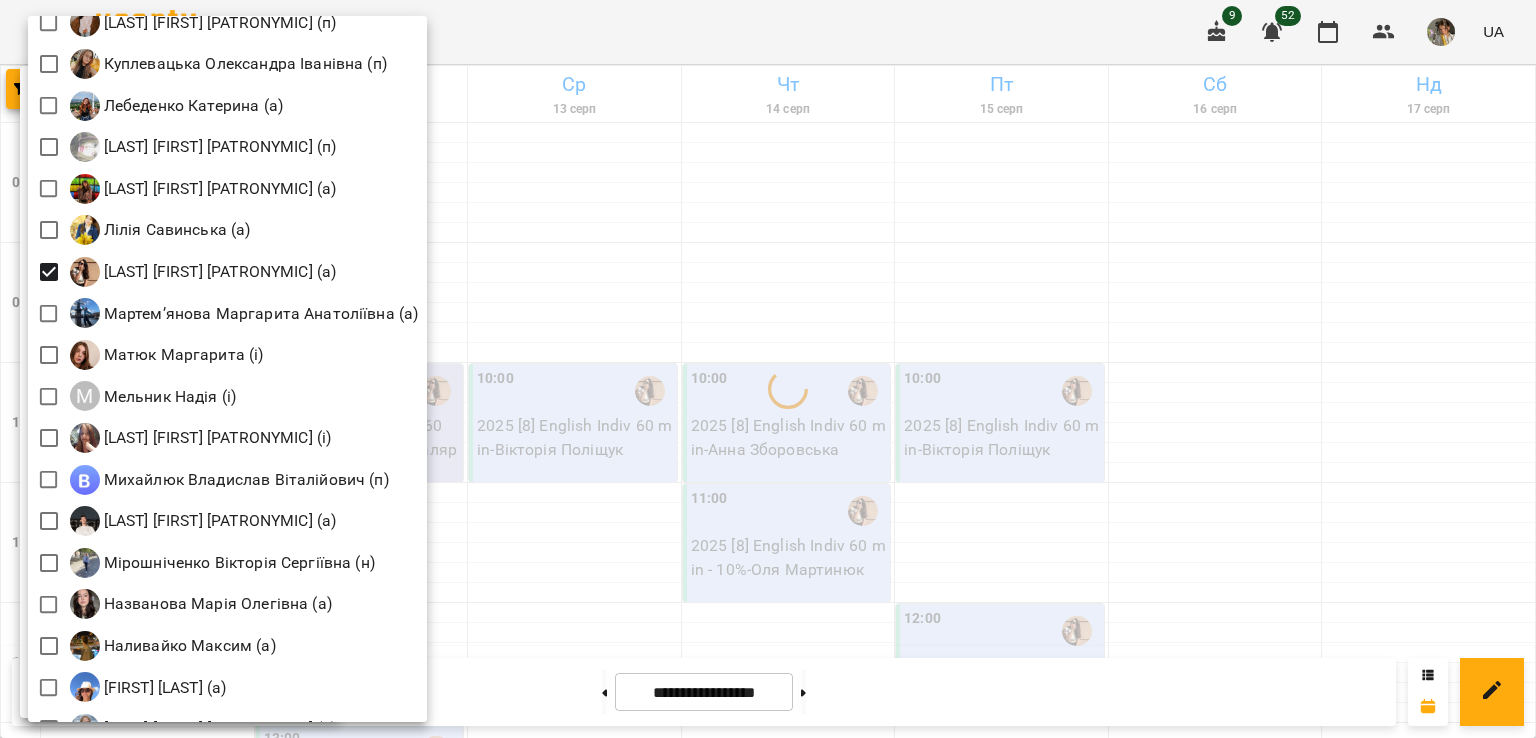click at bounding box center [768, 369] 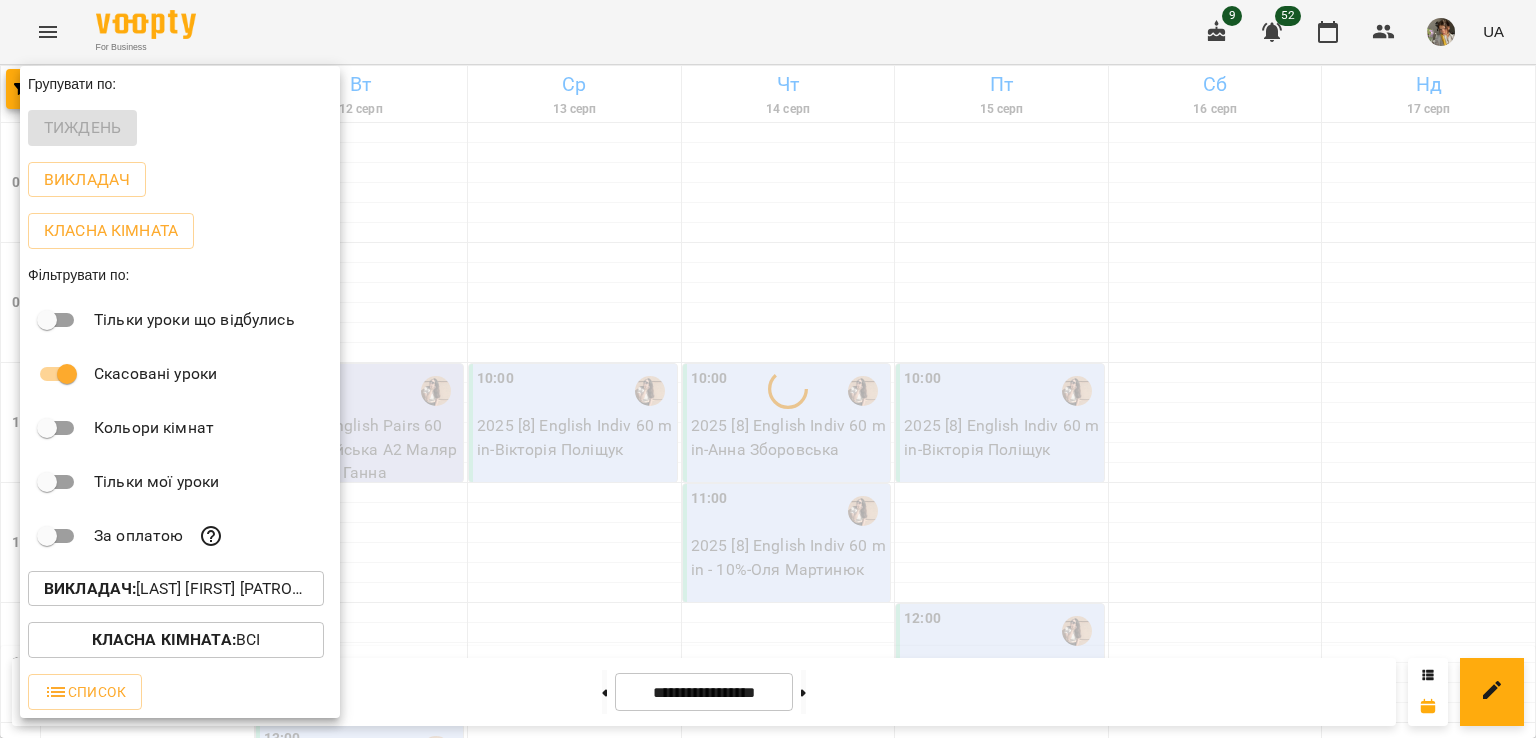 click at bounding box center [768, 369] 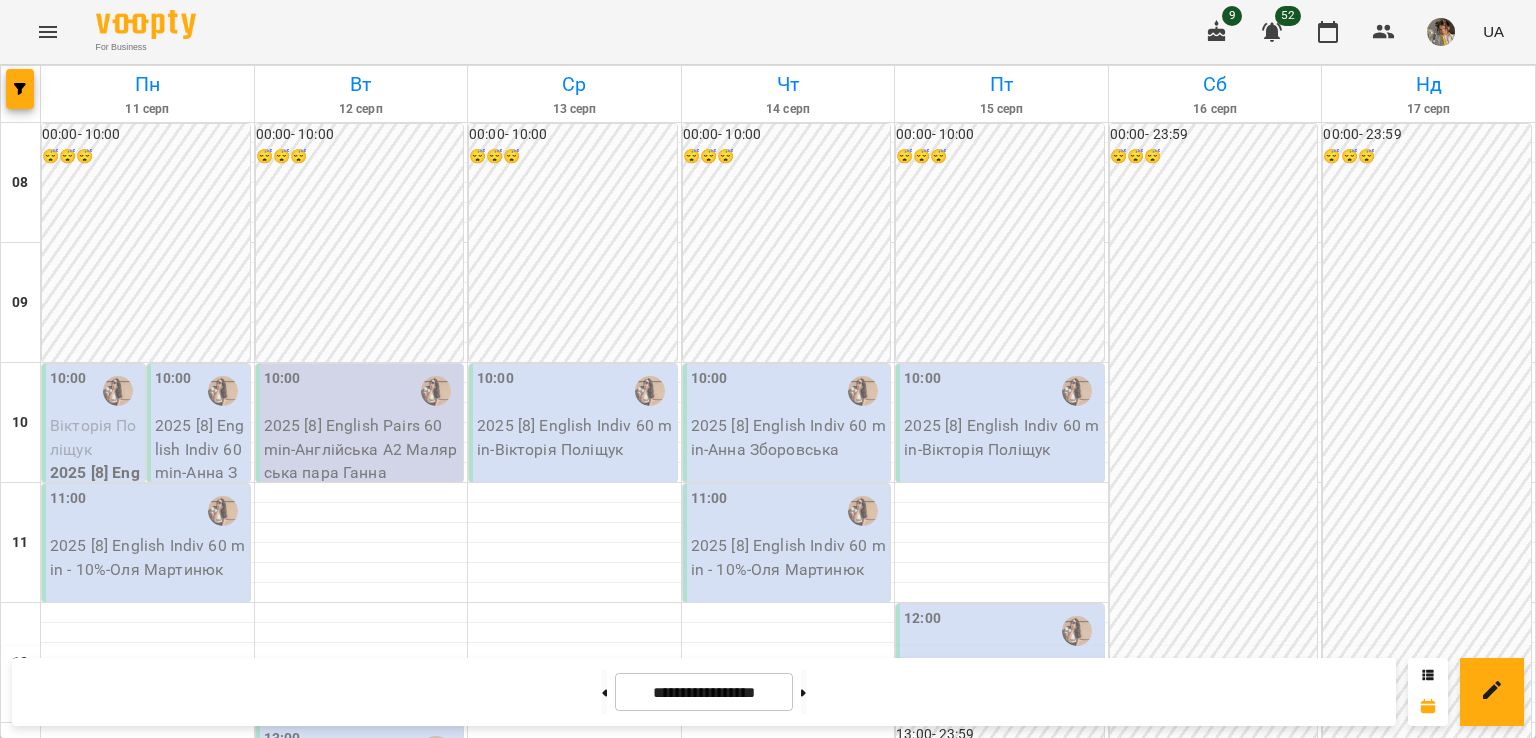 scroll, scrollTop: 1257, scrollLeft: 0, axis: vertical 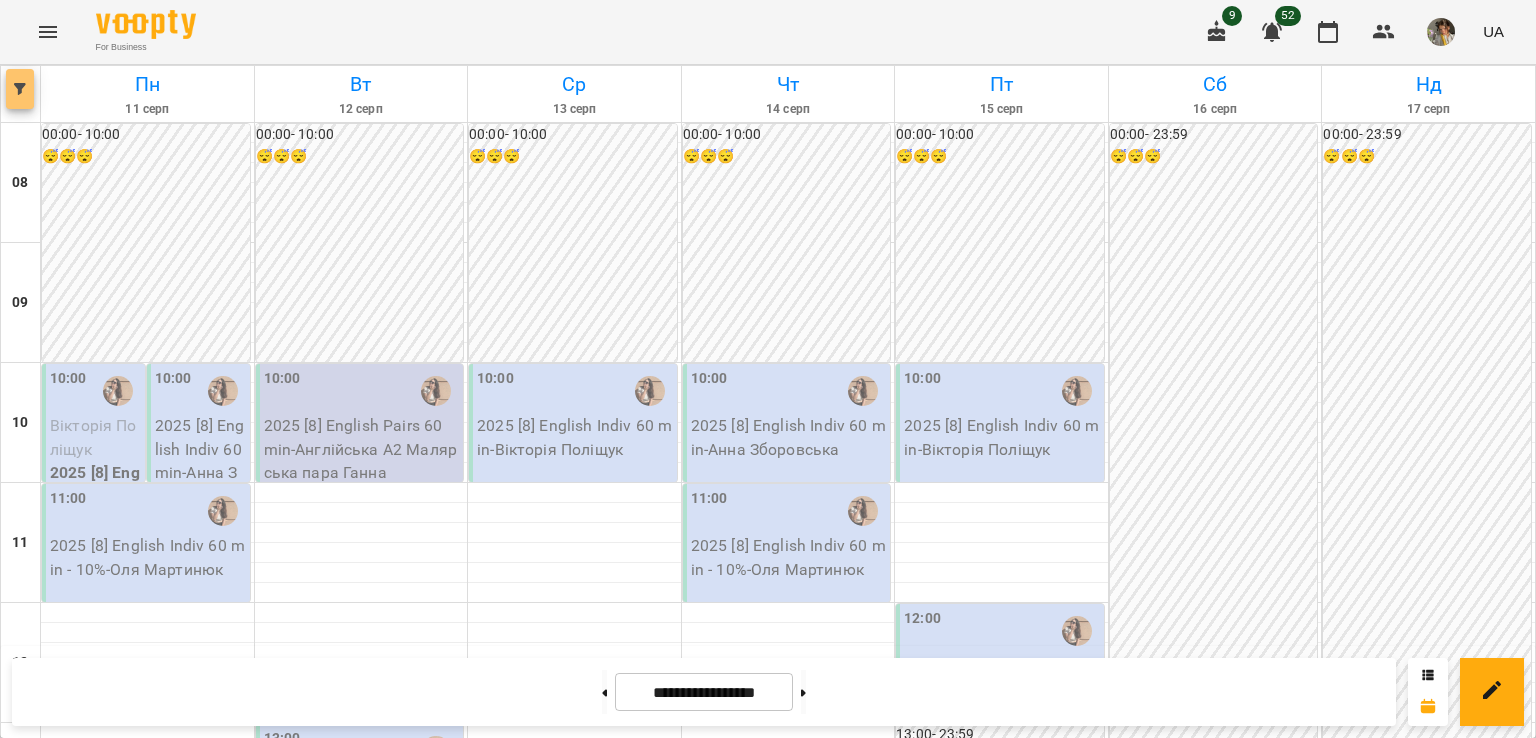 click 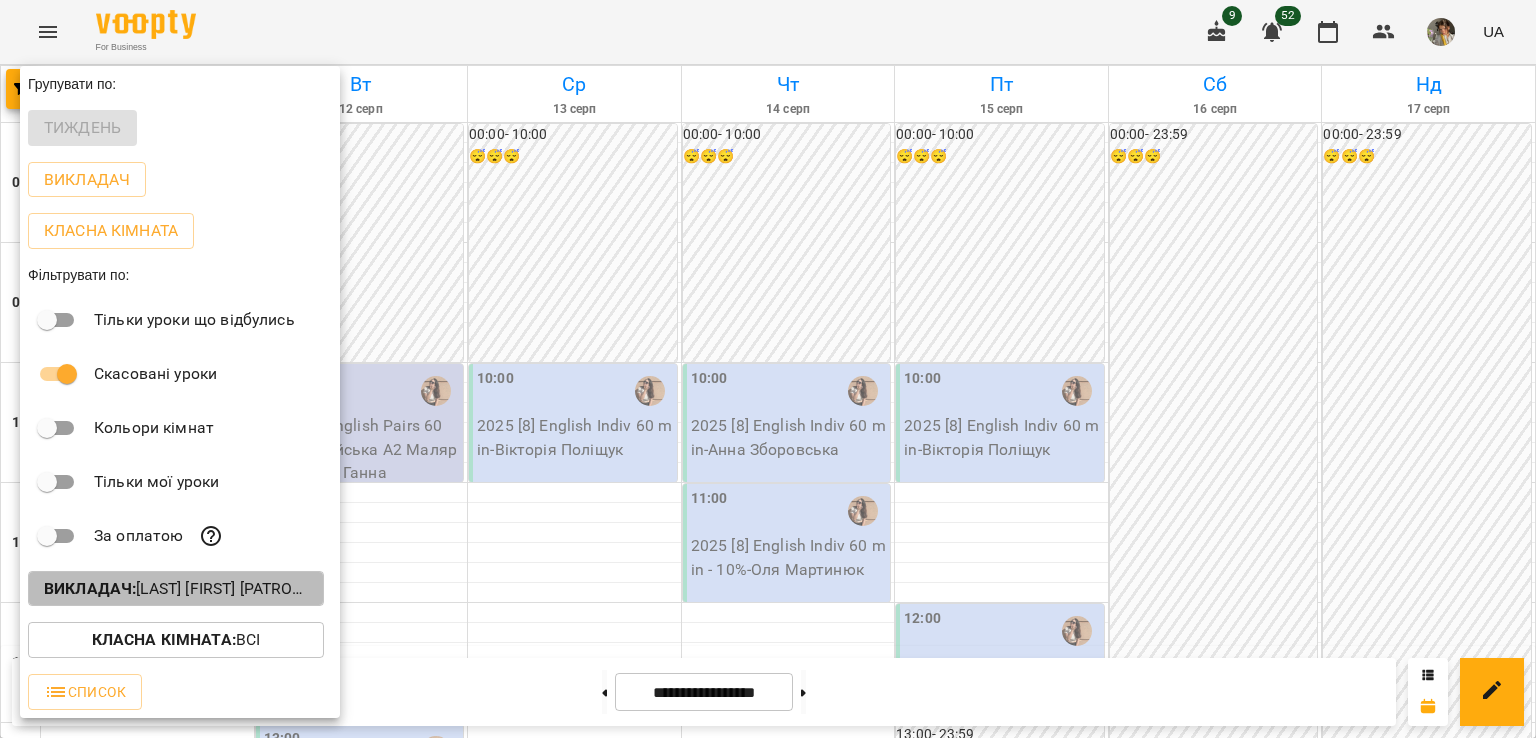 click on "Викладач :  Малярська Христина Борисівна (а)" at bounding box center [176, 589] 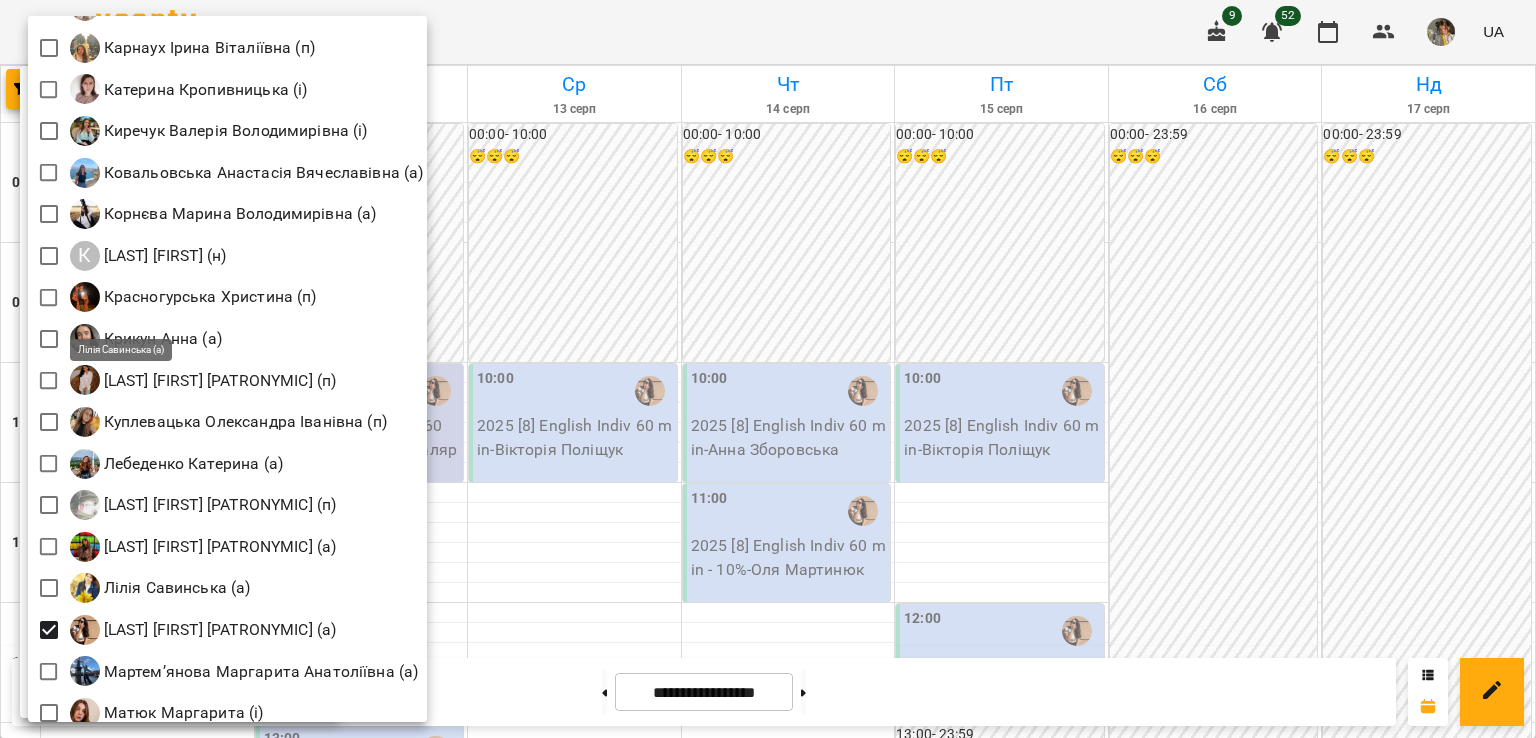 scroll, scrollTop: 1664, scrollLeft: 0, axis: vertical 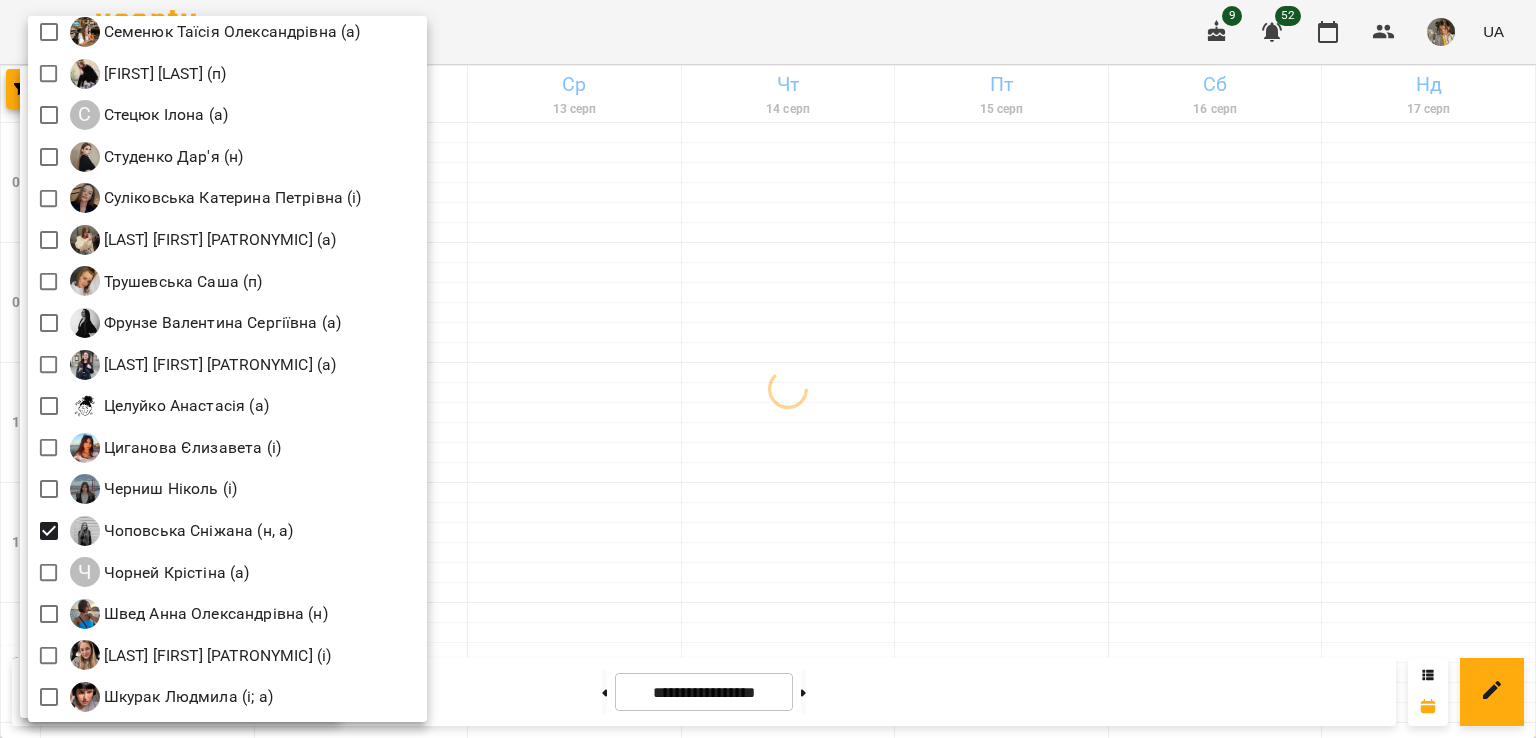 click at bounding box center [768, 369] 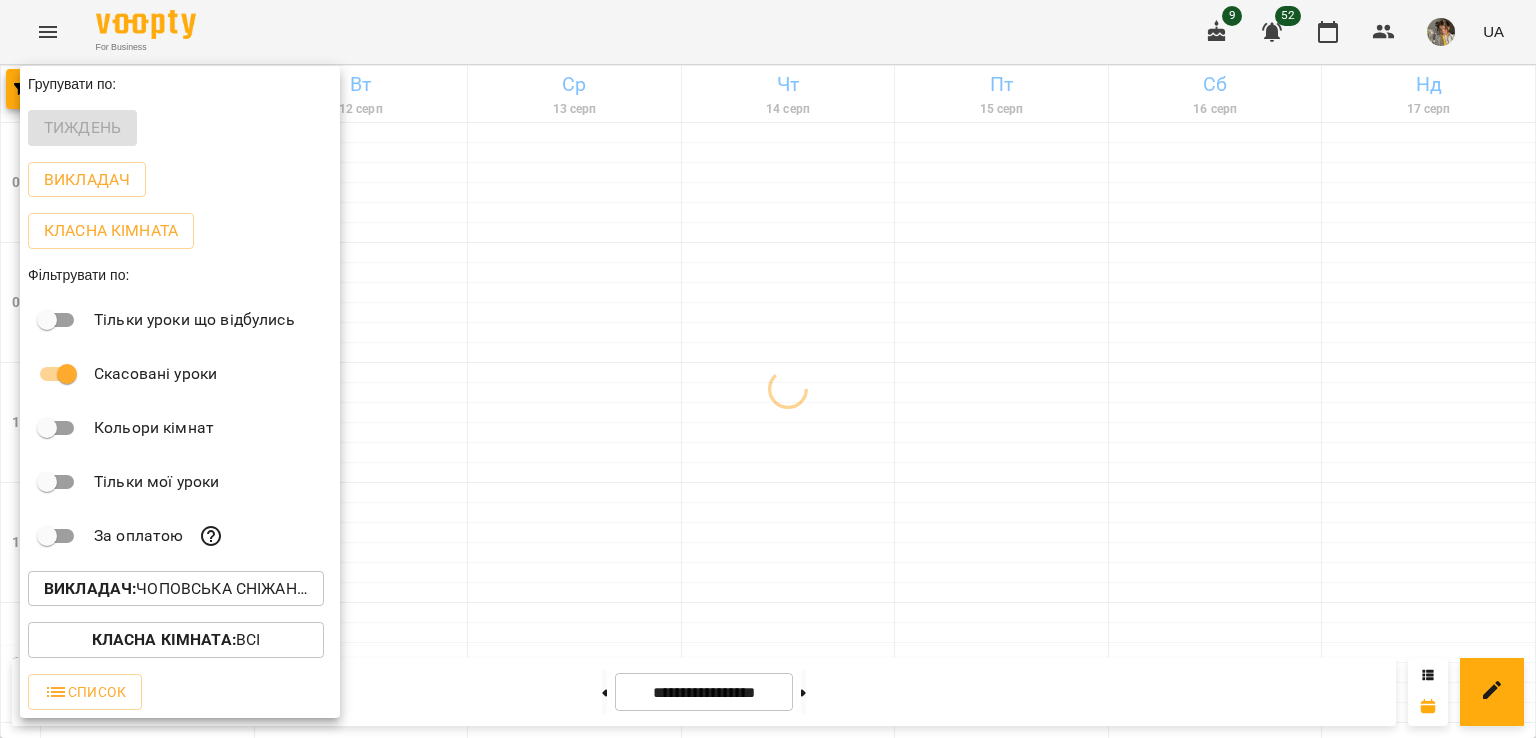 click on "Всі   Івашура Анна Вікторівна (і)     Ілля Закіров (і)     Андріана Пелипчак (п)     Бабійчук Володимир Дмитрович (п)     Баргель Олег Романович (а)     Бень Дар'я Олегівна (а, п)     Берковець Дарина Володимирівна (н)     Биба Марія Олексіївна (і)   Б   Богуш Альбіна   Б   Бондаренко Катерина Сергіївна (н)     Брежнєва Катерина Ігорівна (а)     Біла Євгенія Олександрівна (а)     Білокур Катерина (а)     Білоскурська Олександра Романівна (а)     Ваганова Юлія (і)     Вербова Єлизавета Сергіївна (а)   В   Войтенко Богдан (а)     Вікторія Корнейко (а)     Гайдукевич Анна (і)" at bounding box center (768, 369) 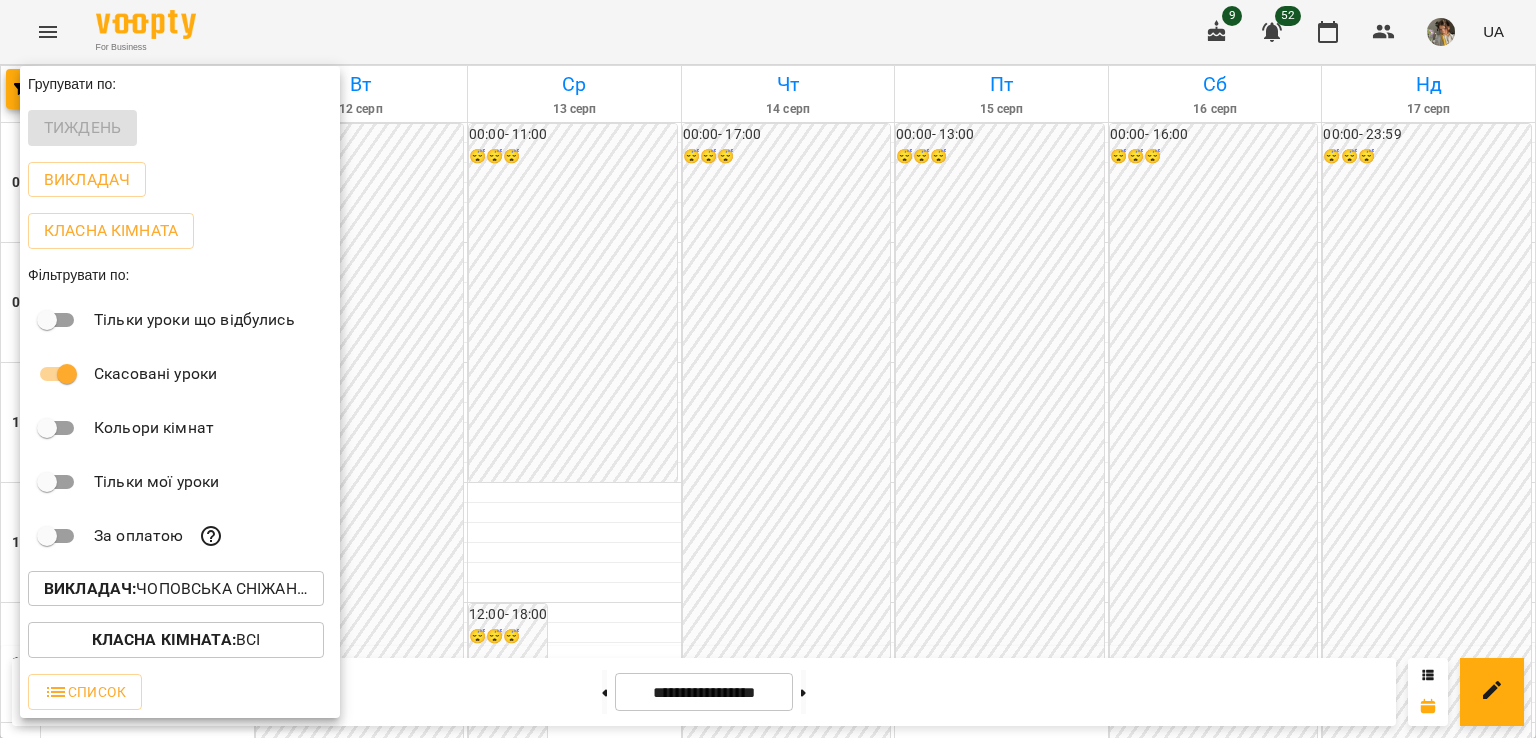 click at bounding box center (768, 369) 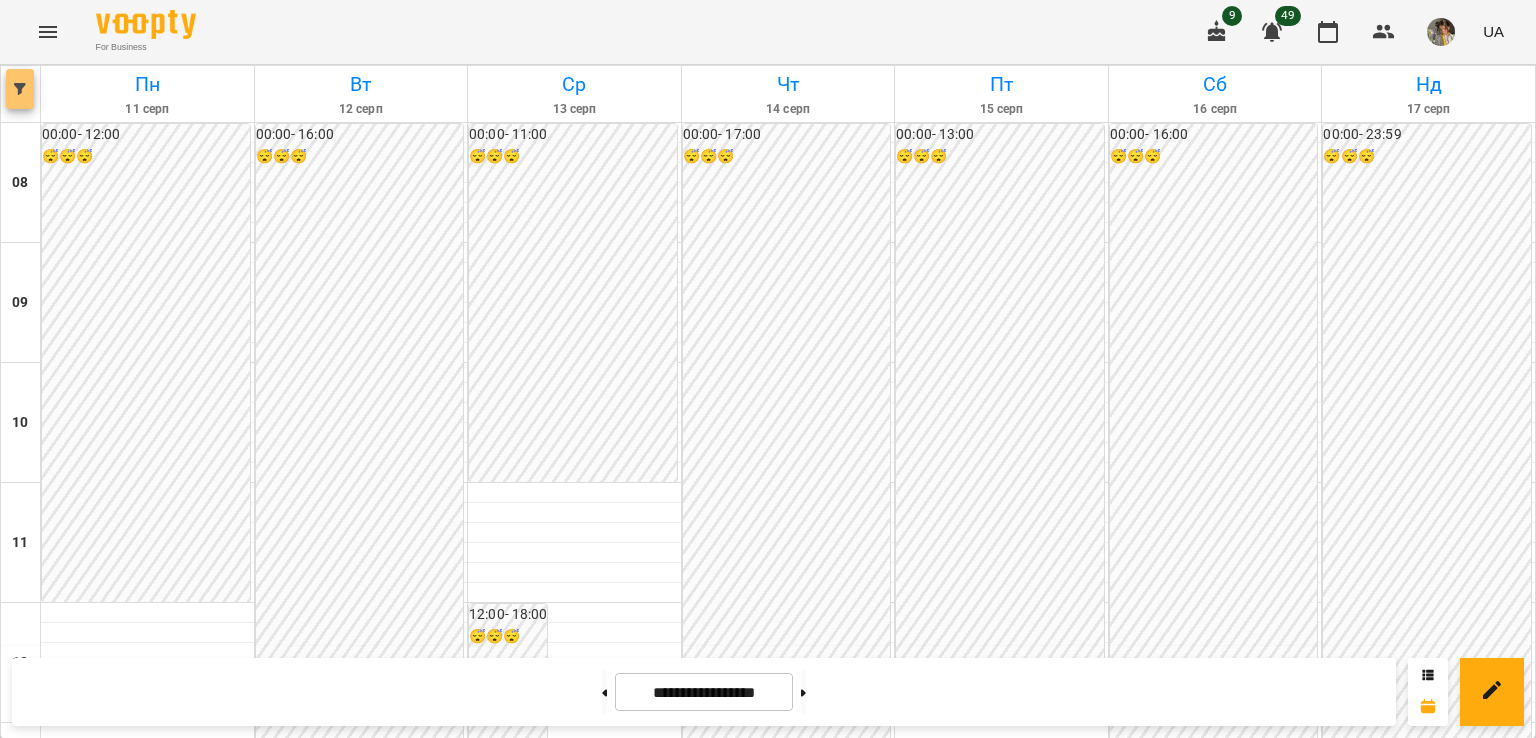 click at bounding box center (20, 89) 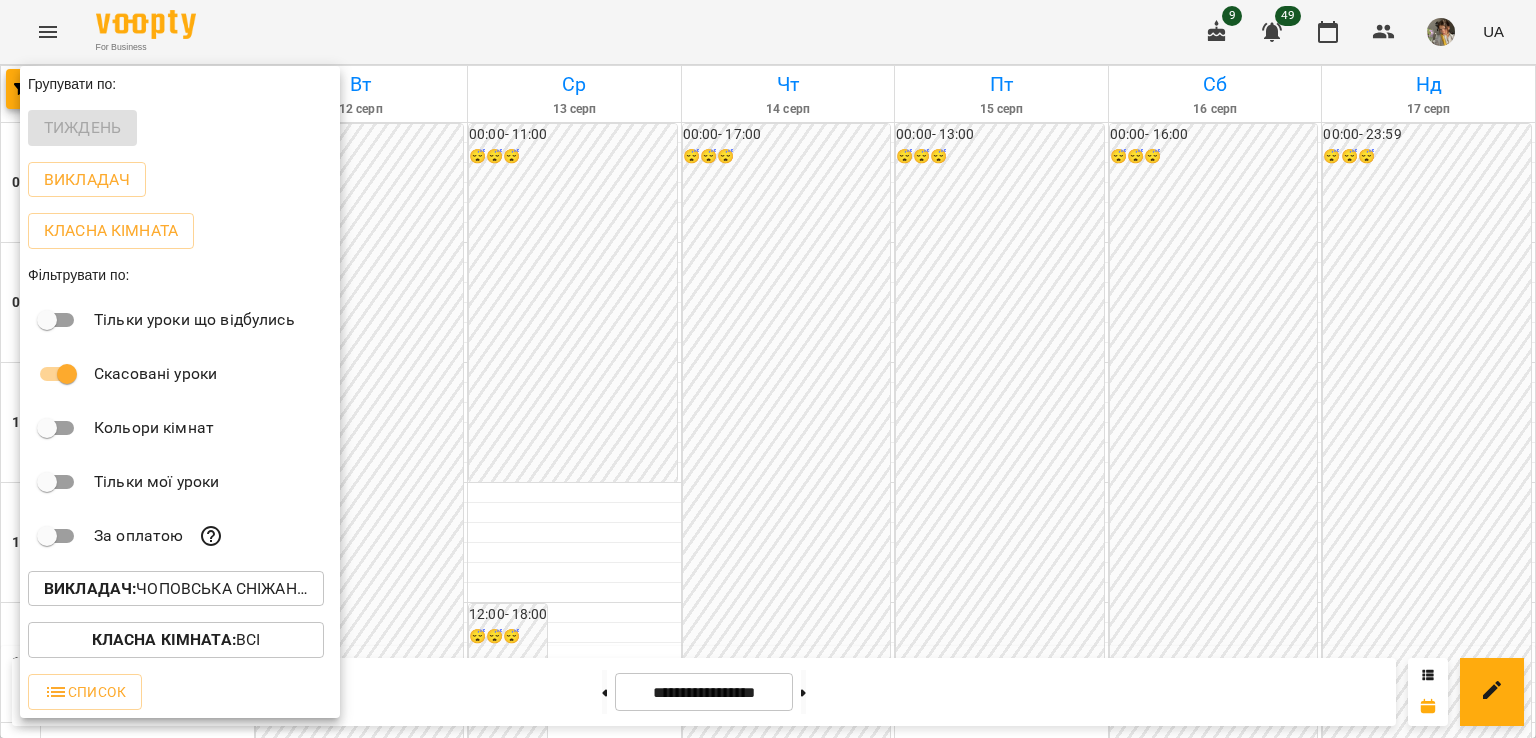 click on "Викладач :" at bounding box center (90, 588) 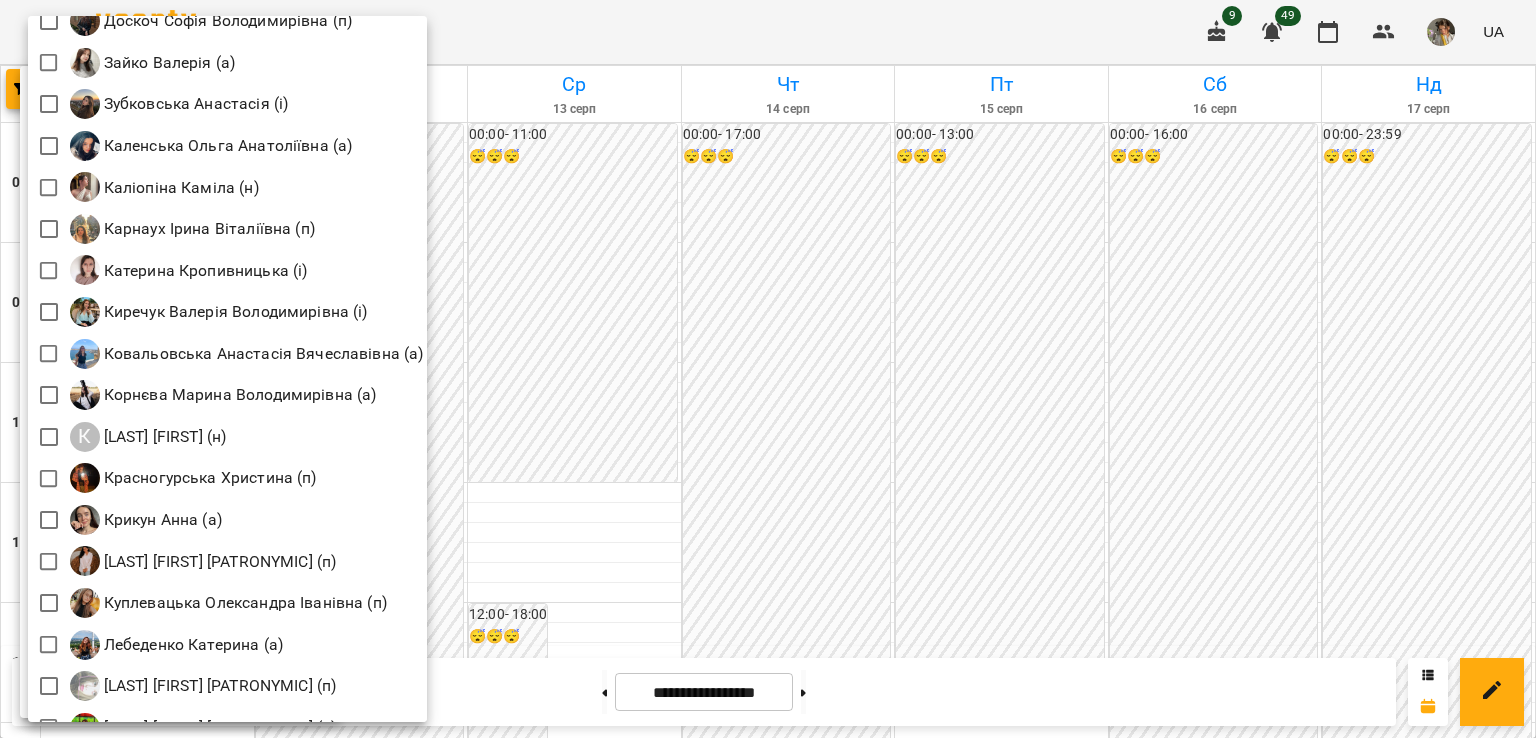 scroll, scrollTop: 1222, scrollLeft: 0, axis: vertical 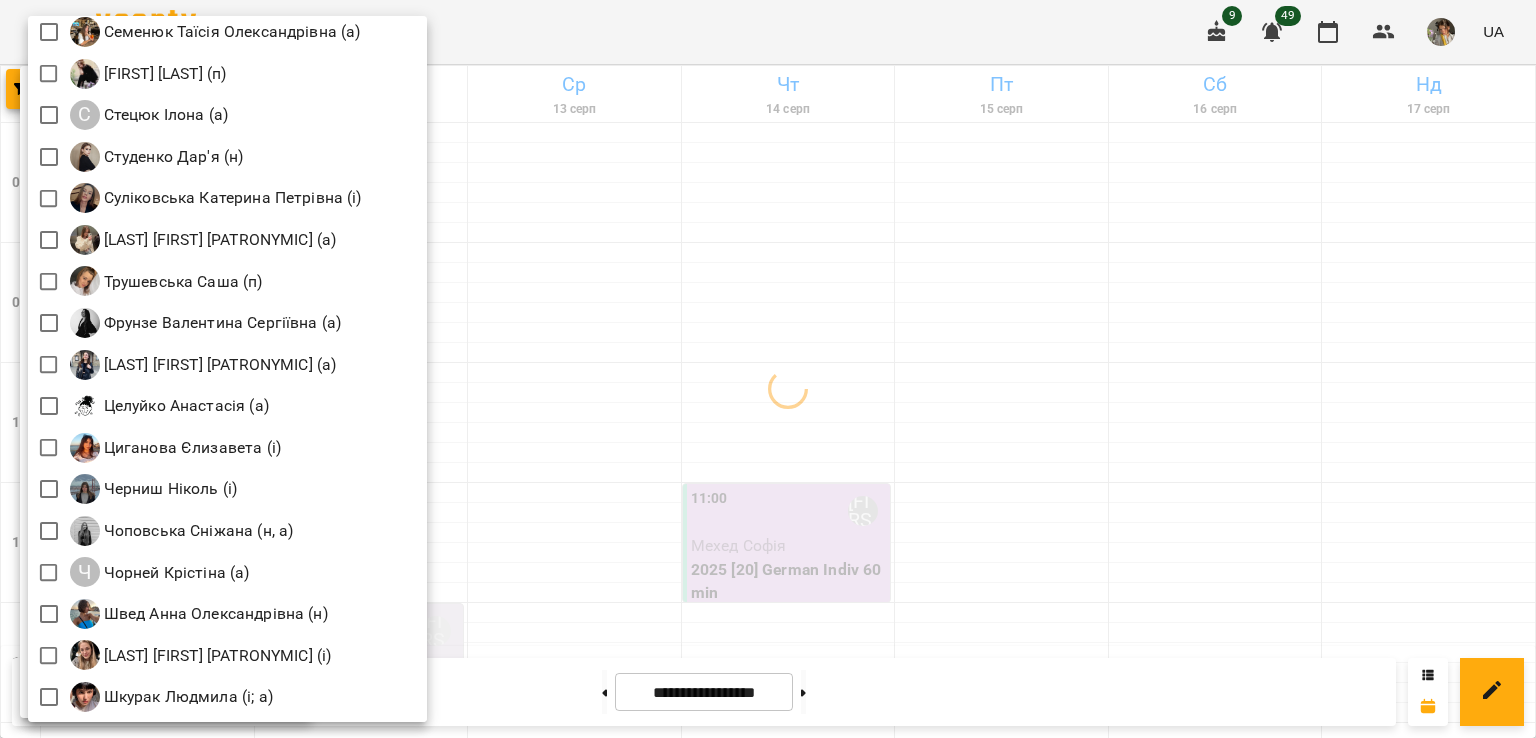 click at bounding box center (768, 369) 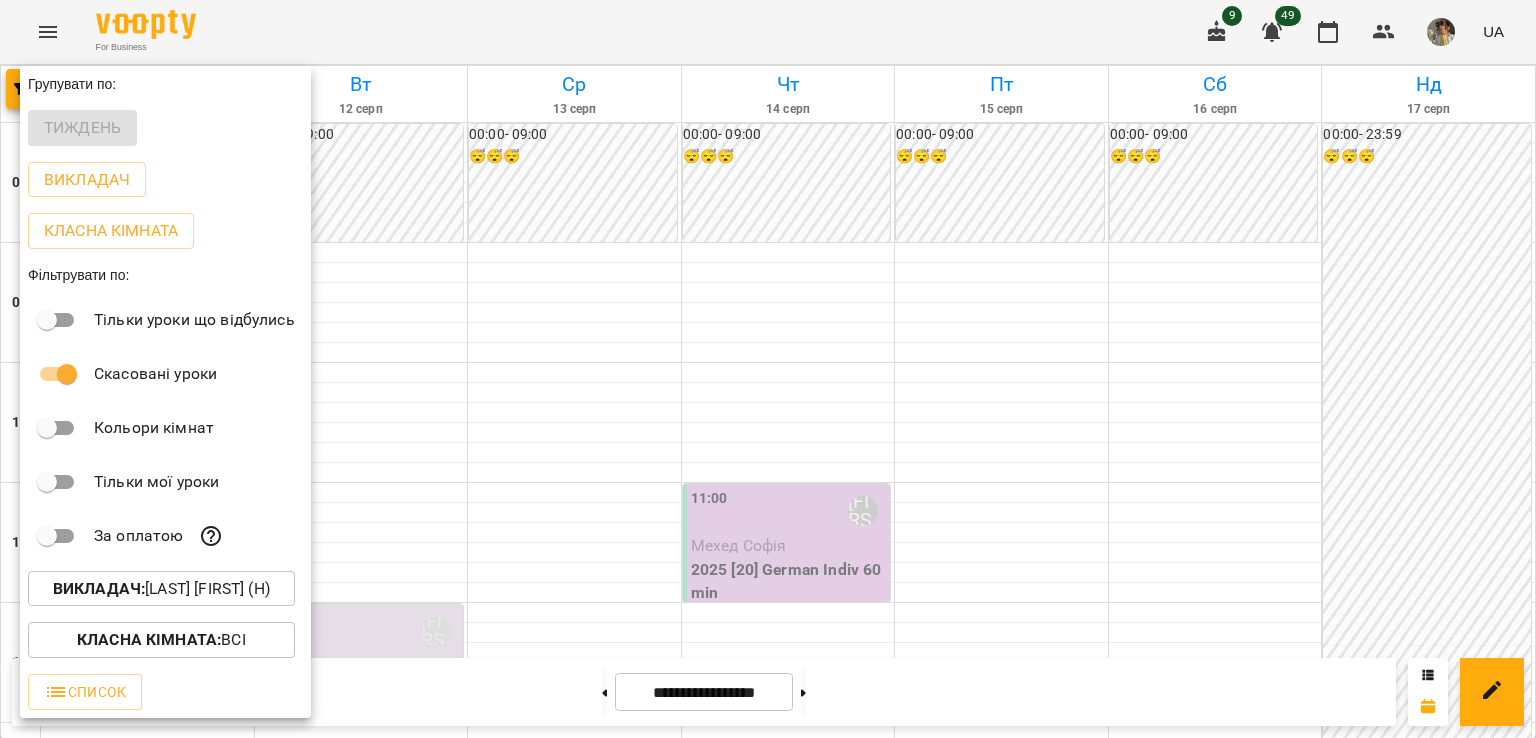 click at bounding box center (768, 369) 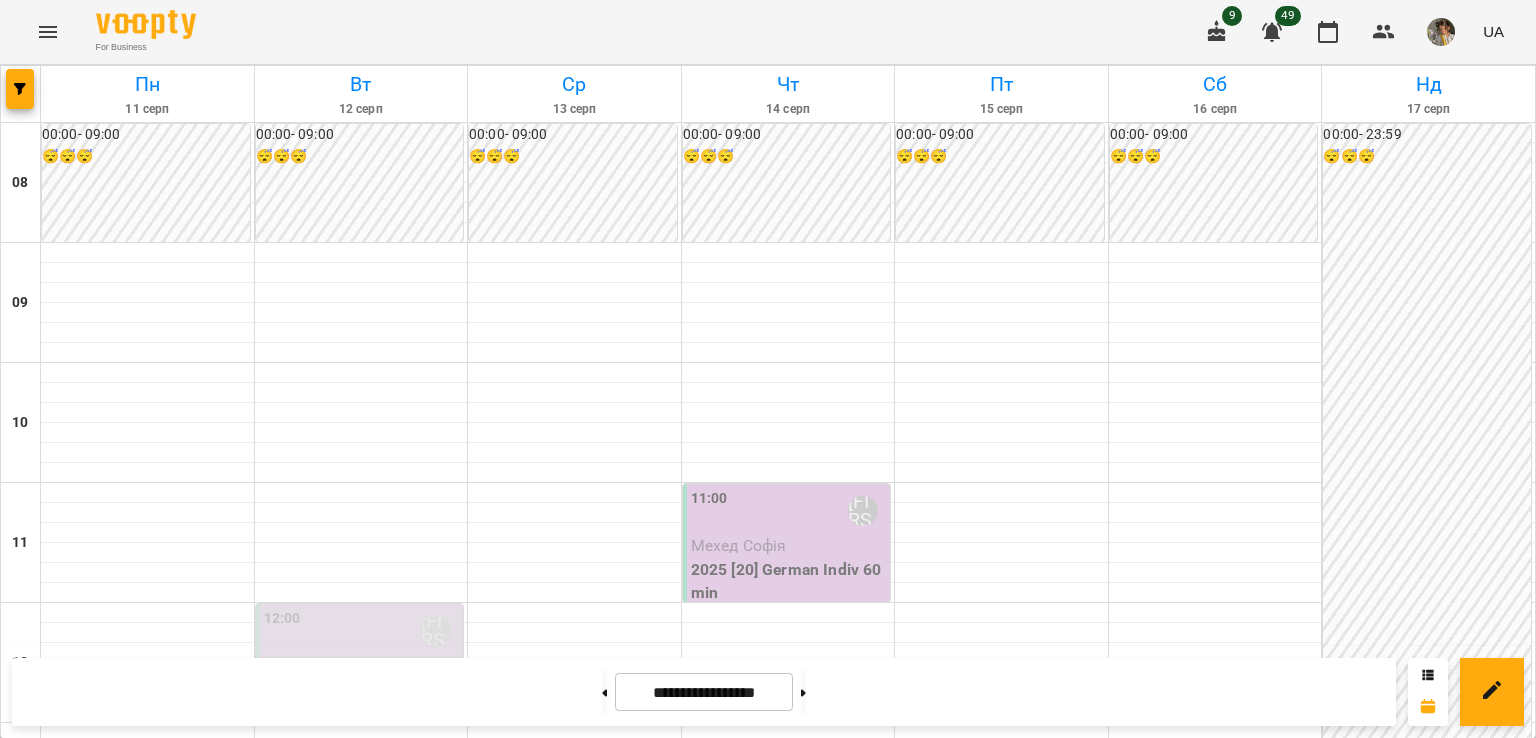 scroll, scrollTop: 0, scrollLeft: 0, axis: both 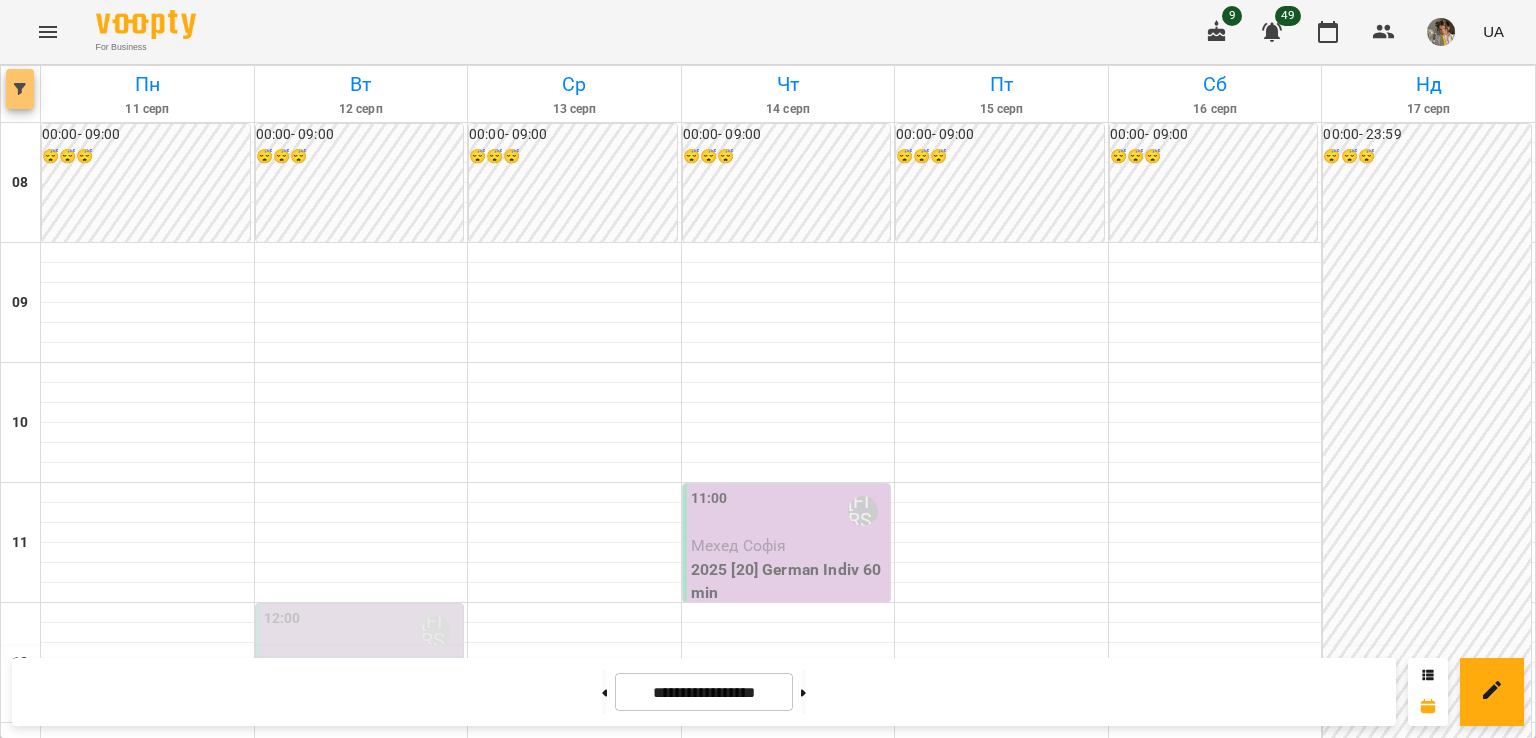 click 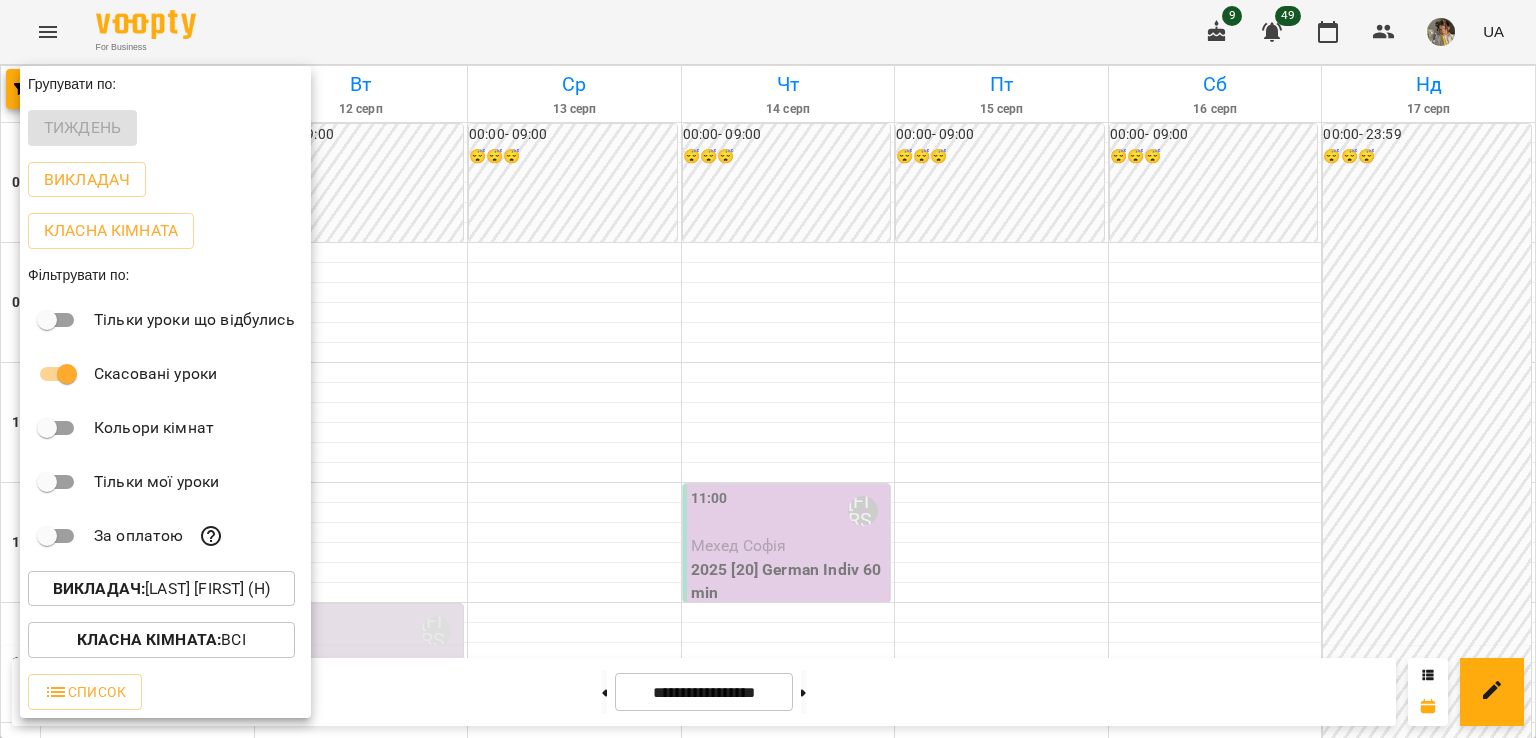 click on "Викладач :  Корнієць Анна (н)" at bounding box center [161, 589] 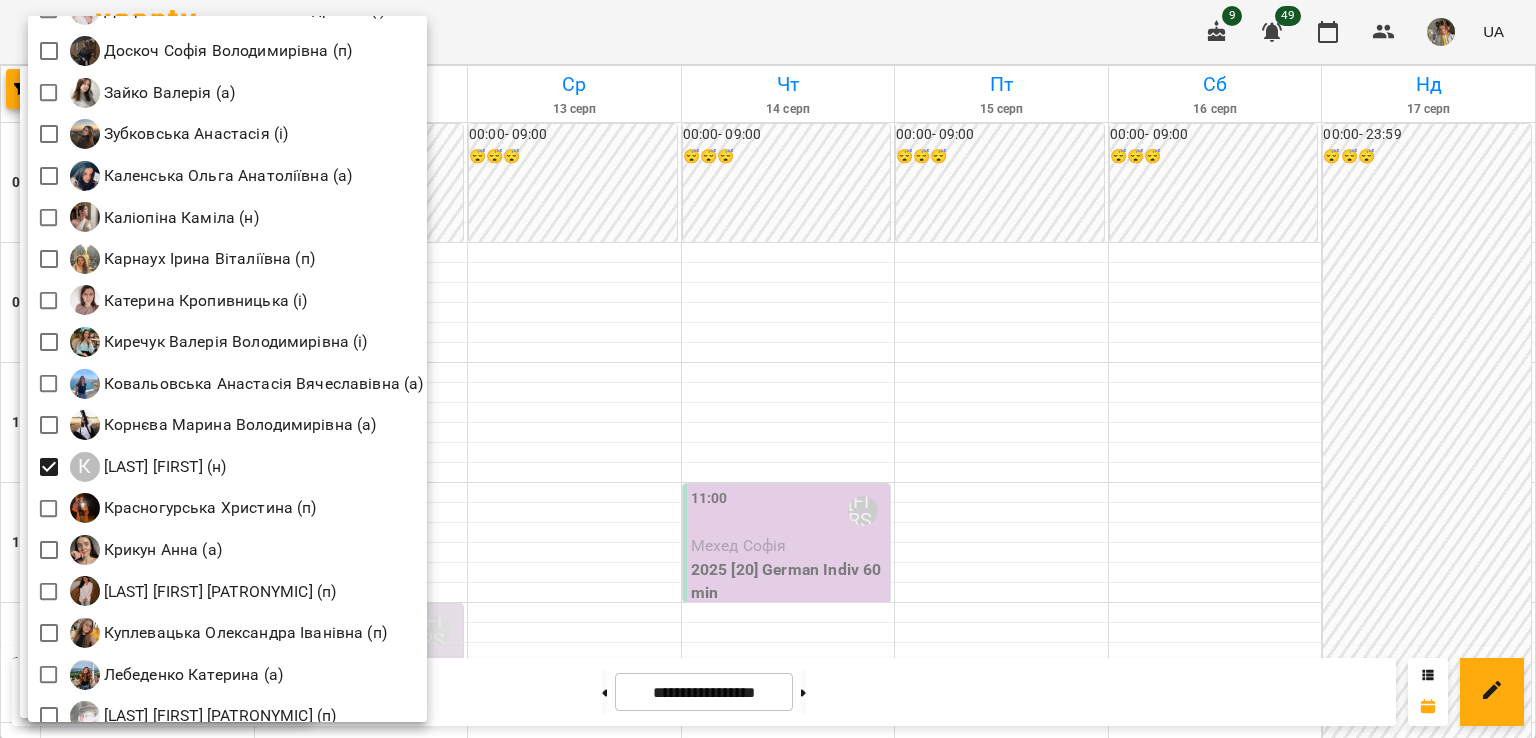 scroll, scrollTop: 1264, scrollLeft: 0, axis: vertical 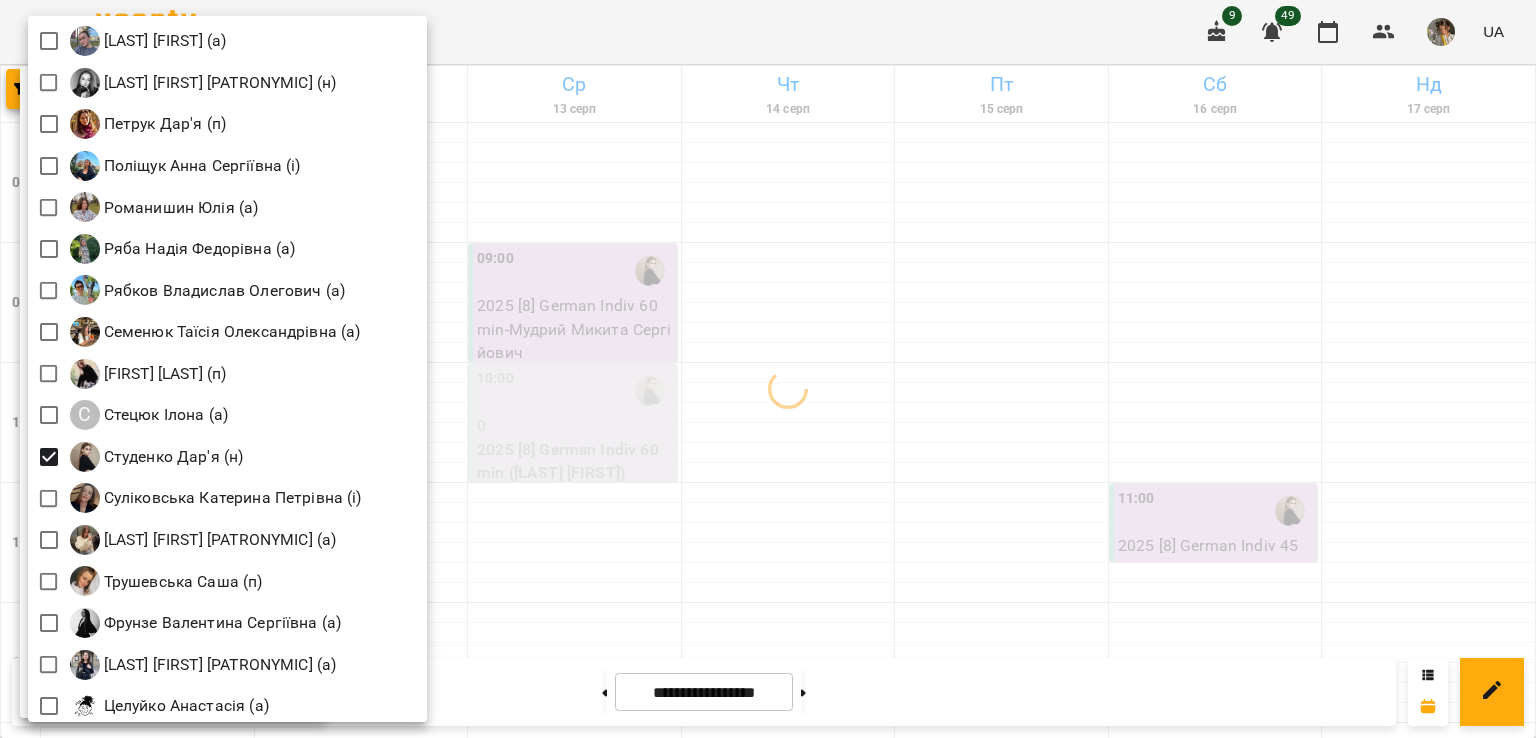 click at bounding box center [768, 369] 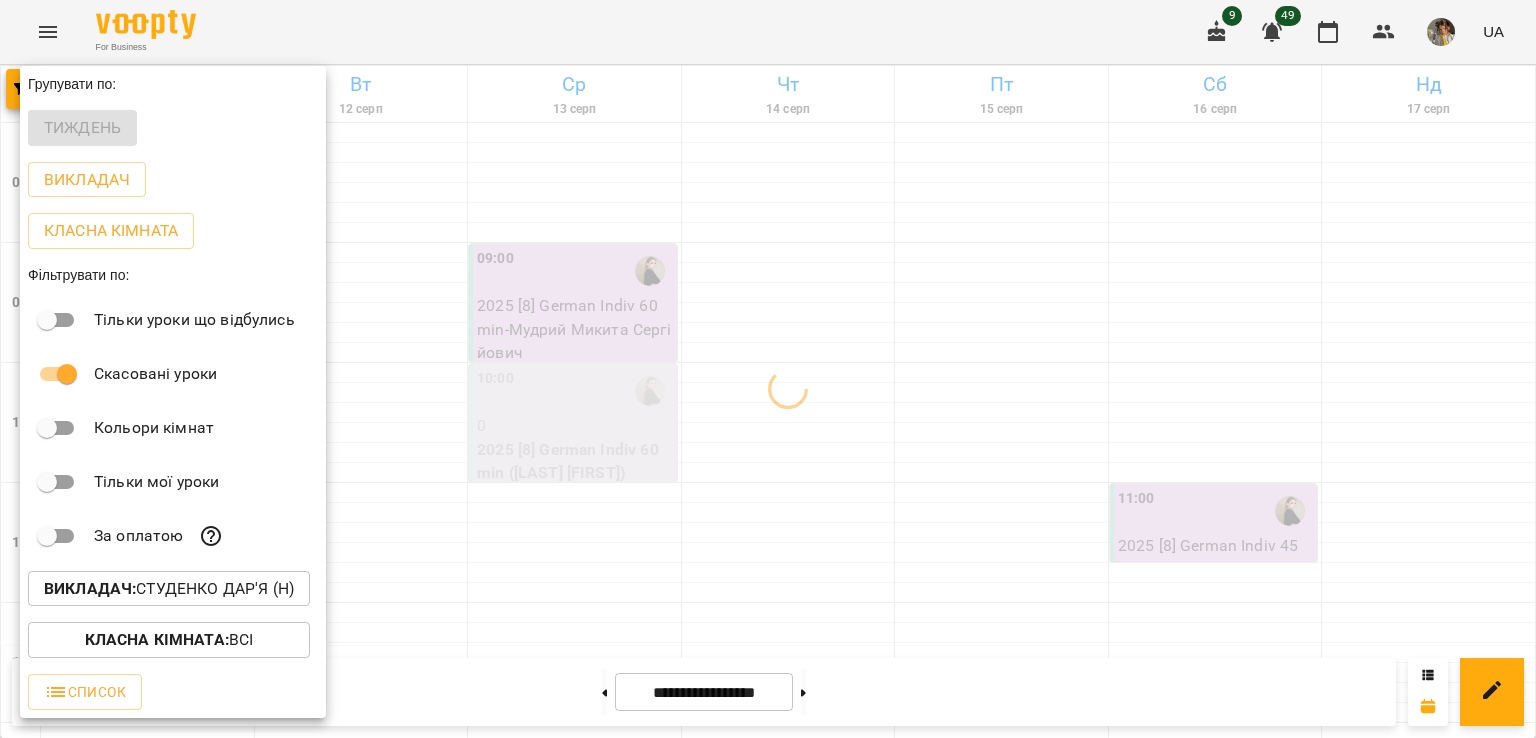 click at bounding box center (768, 369) 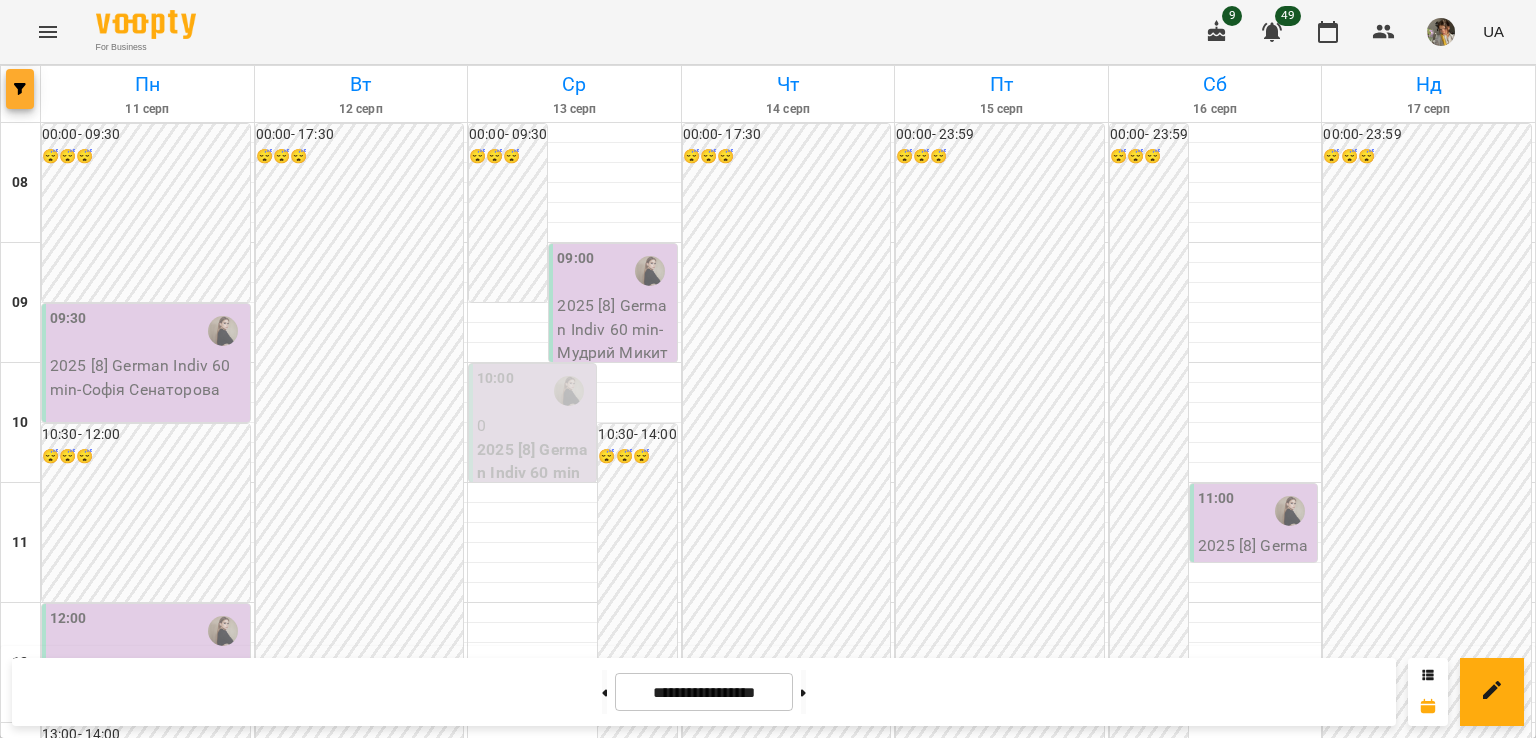 click 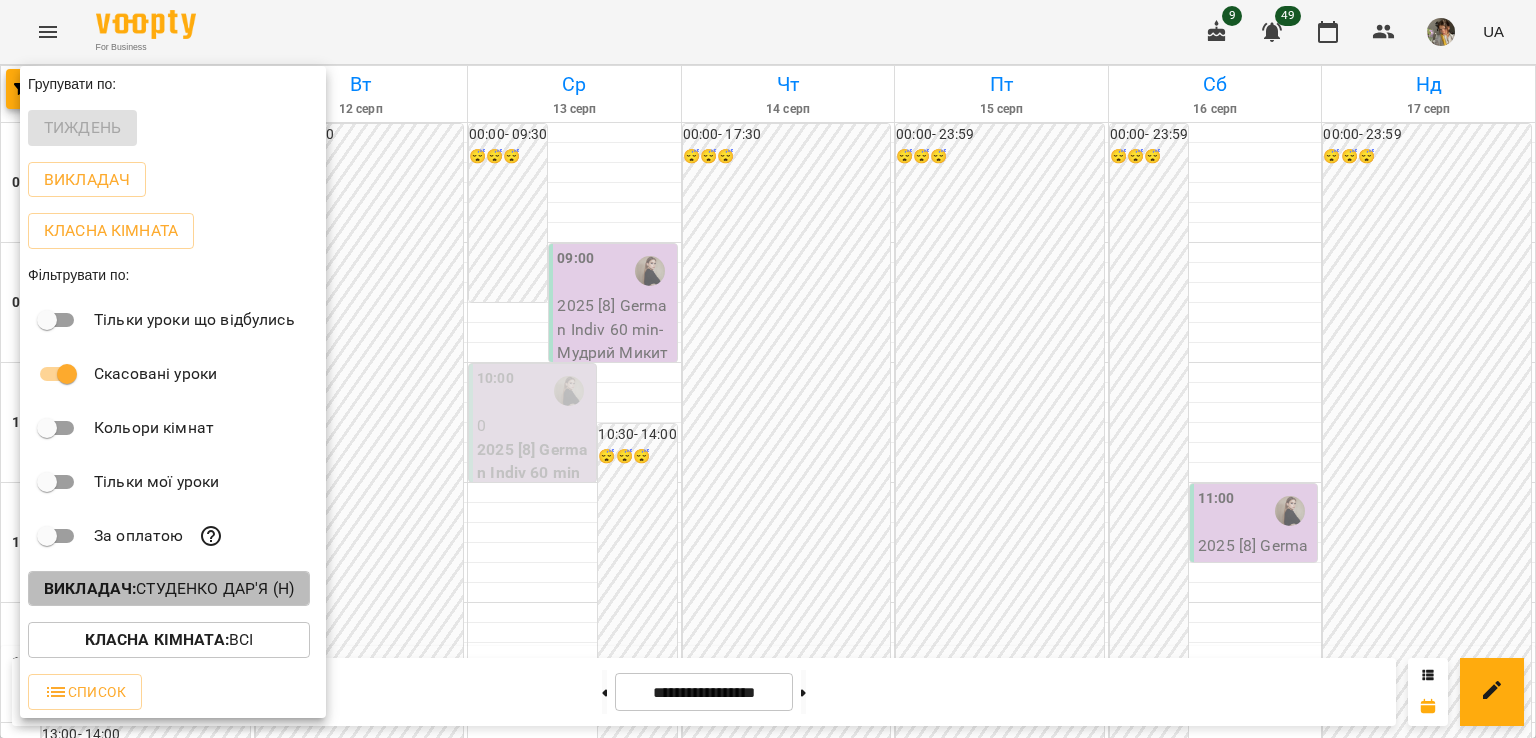 click on "Викладач :  Студенко Дар'я (н)" at bounding box center (169, 589) 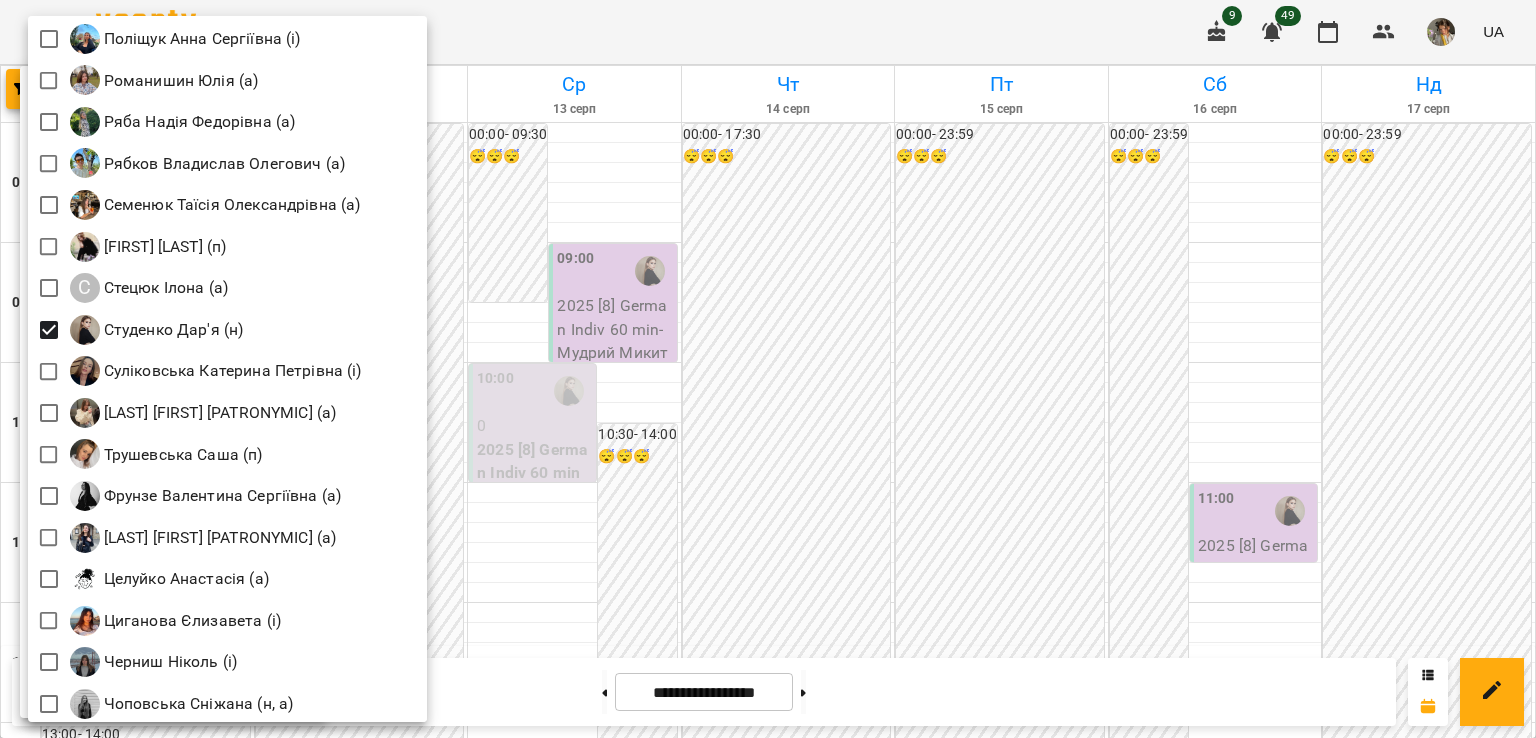 scroll, scrollTop: 2725, scrollLeft: 0, axis: vertical 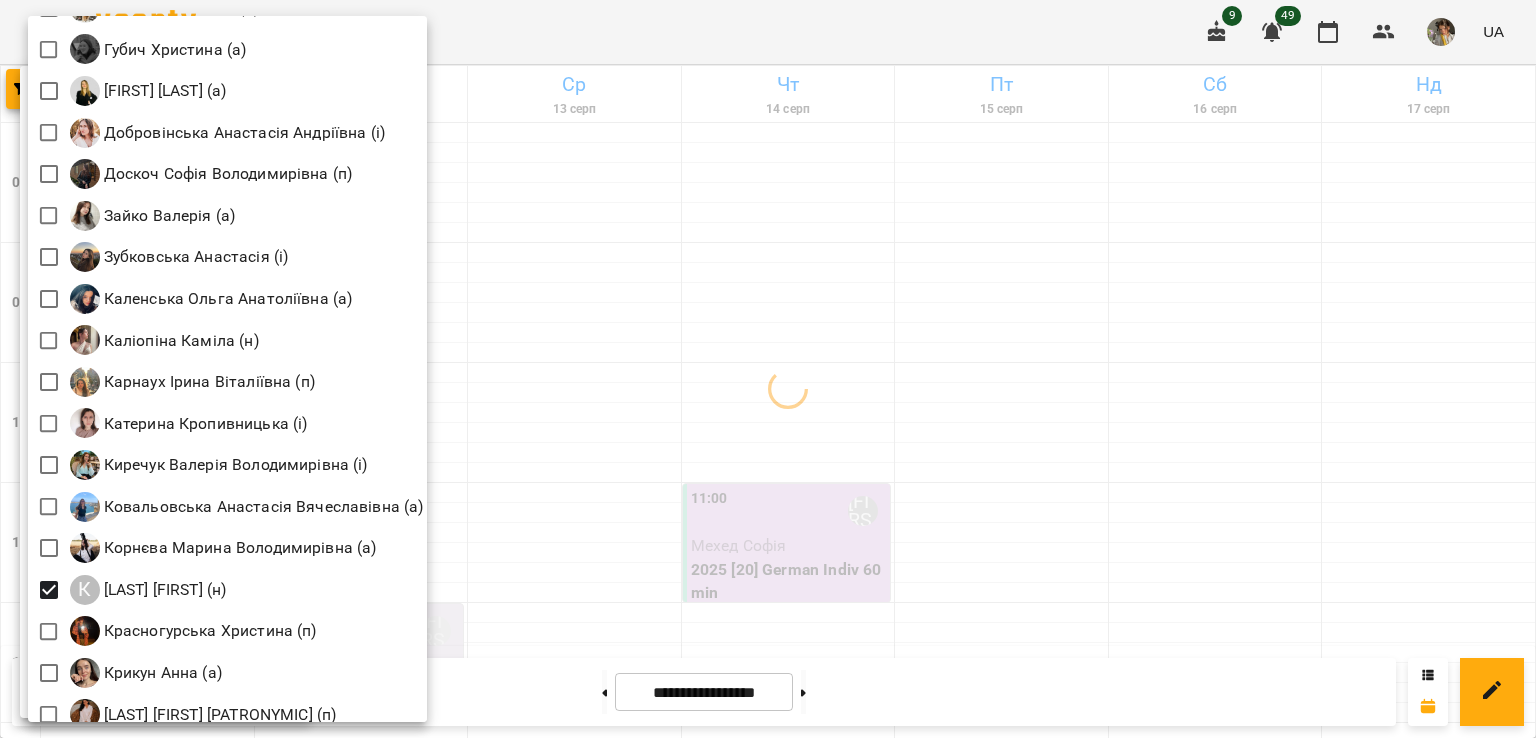 click at bounding box center (768, 369) 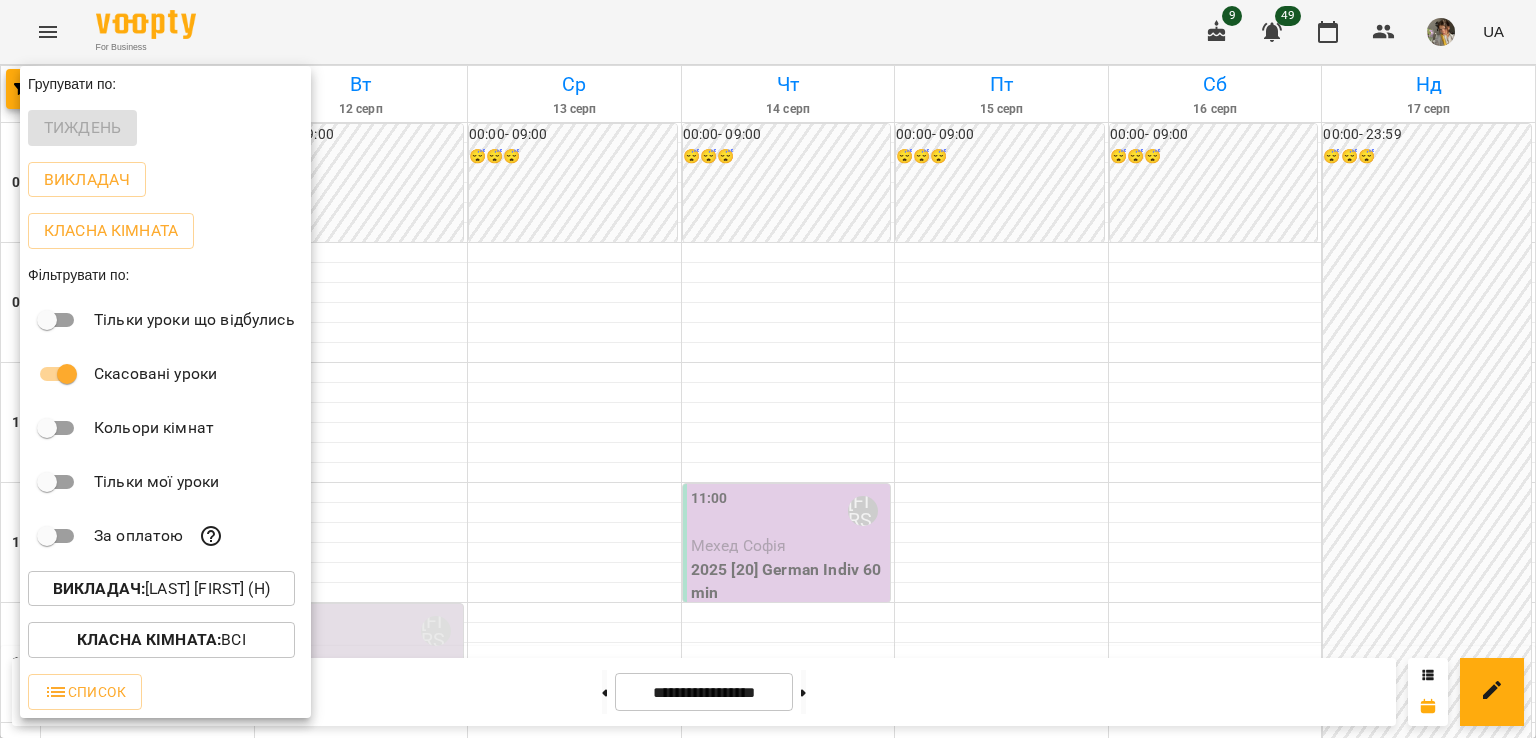 click at bounding box center [768, 369] 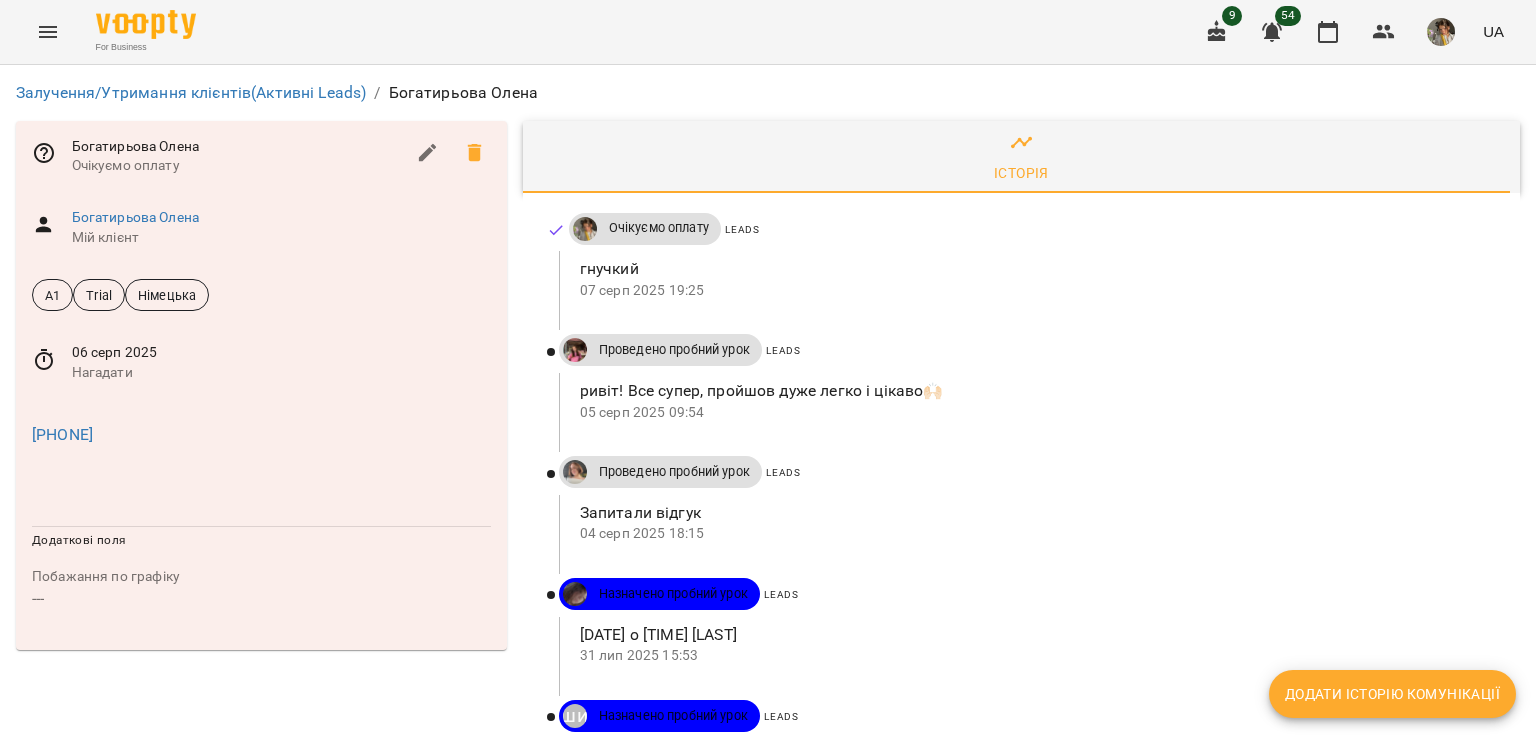 scroll, scrollTop: 0, scrollLeft: 0, axis: both 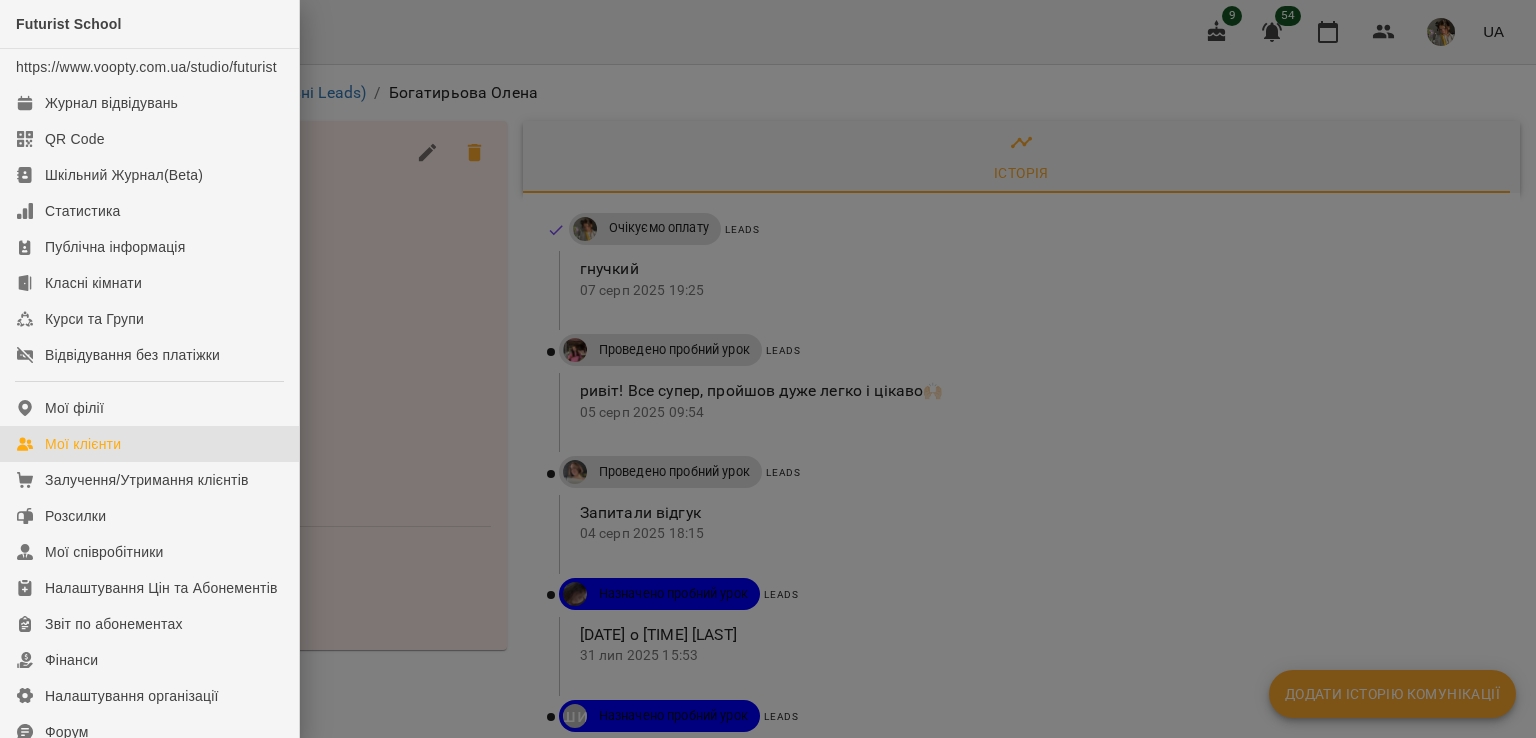 click on "Мої клієнти" at bounding box center (149, 444) 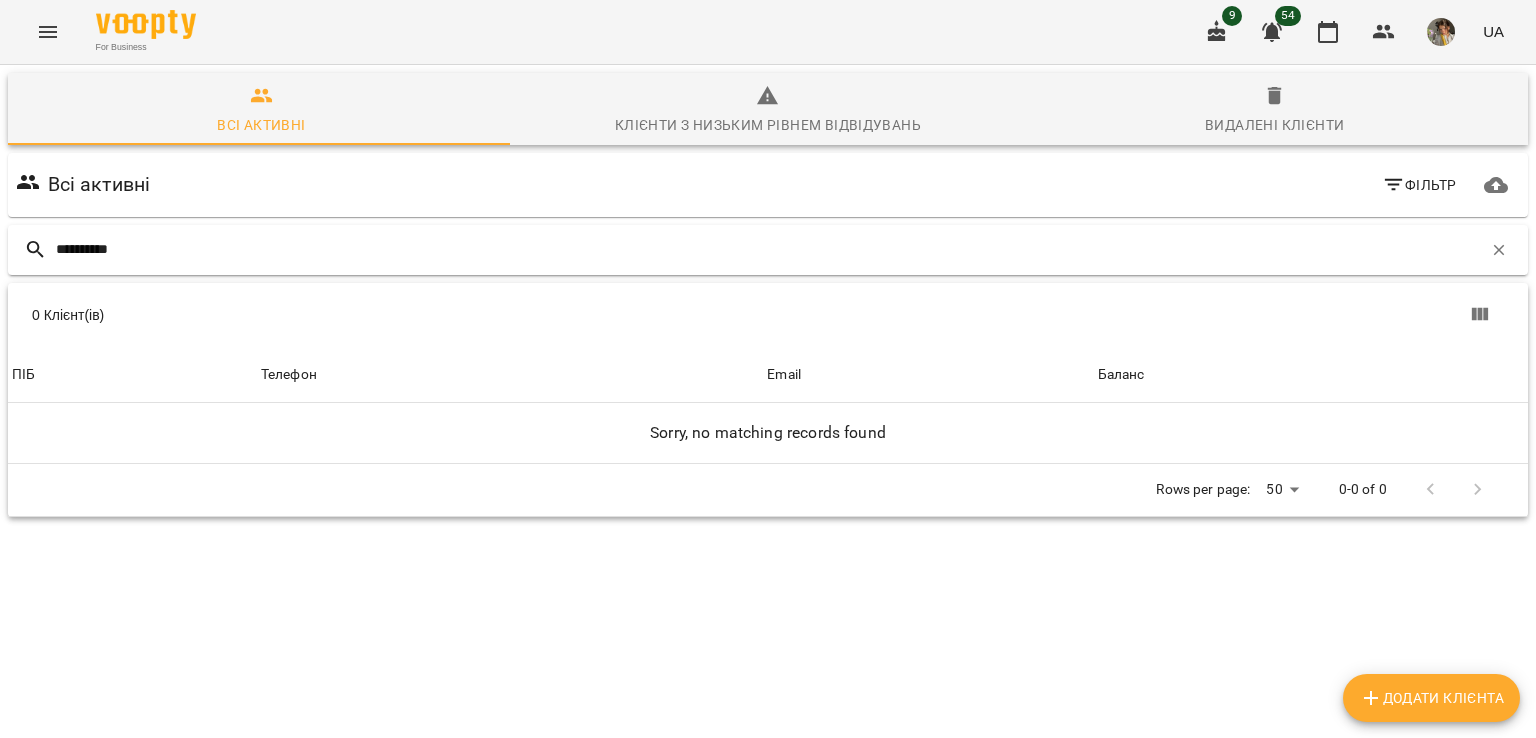 click on "**********" at bounding box center [769, 249] 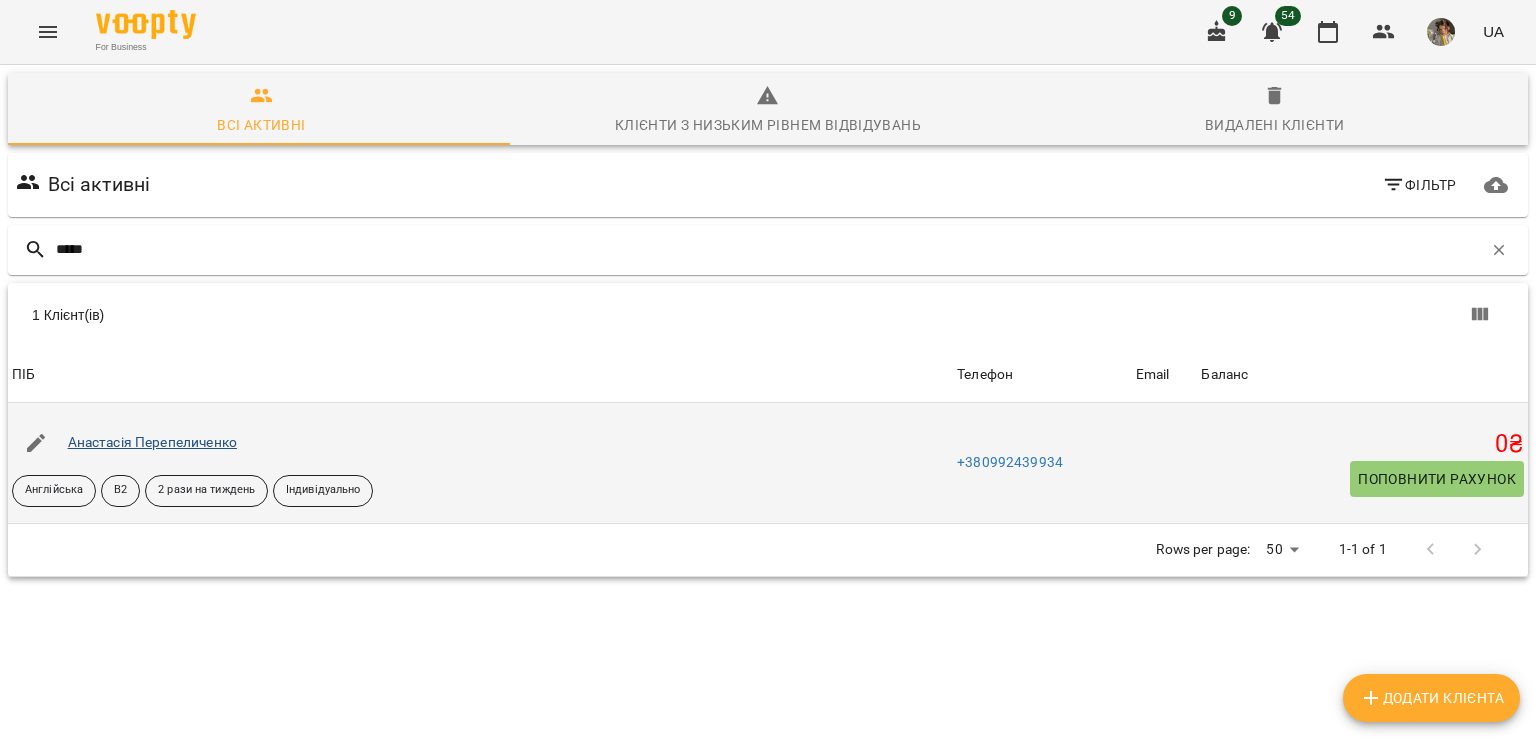 type on "*****" 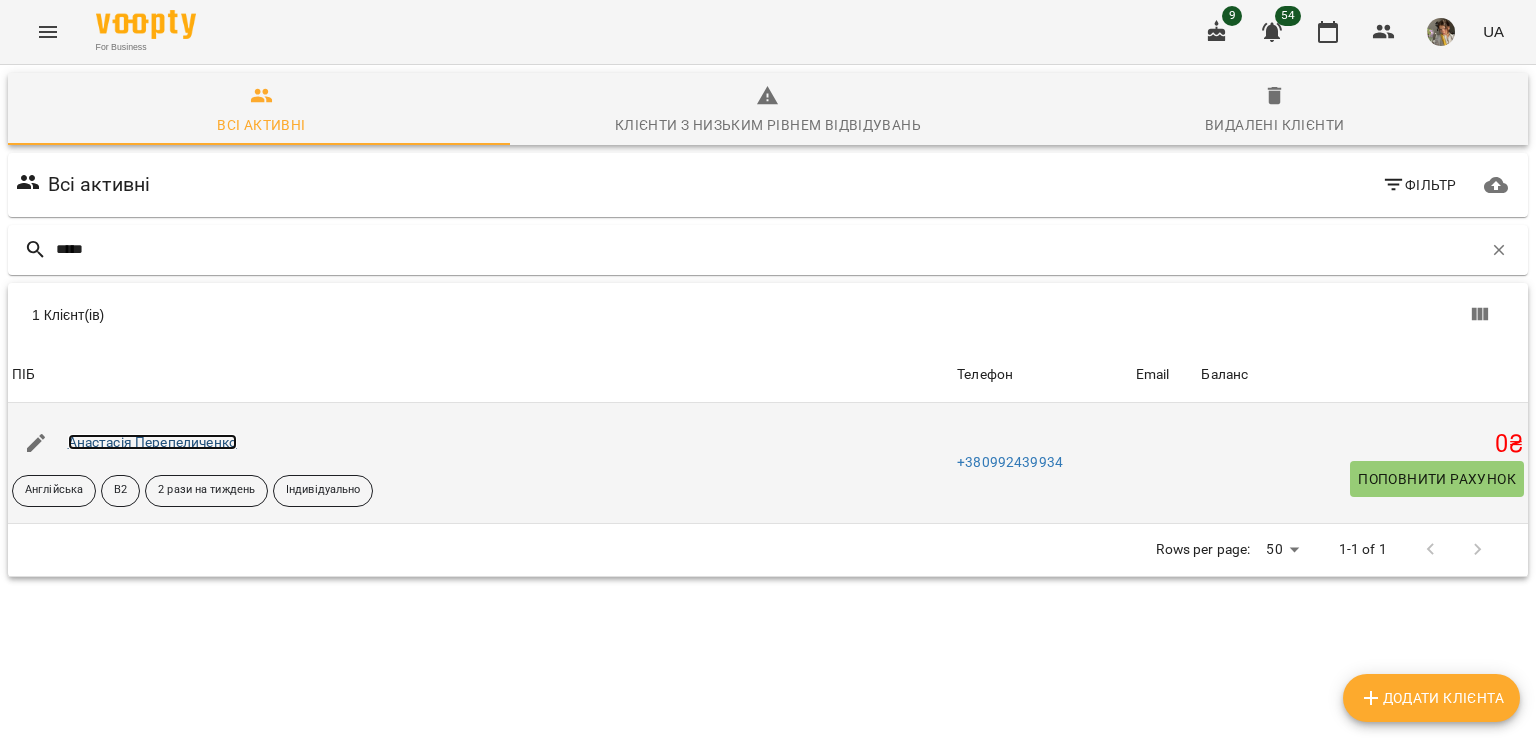 click on "Анастасія Перепеличенко" at bounding box center [152, 442] 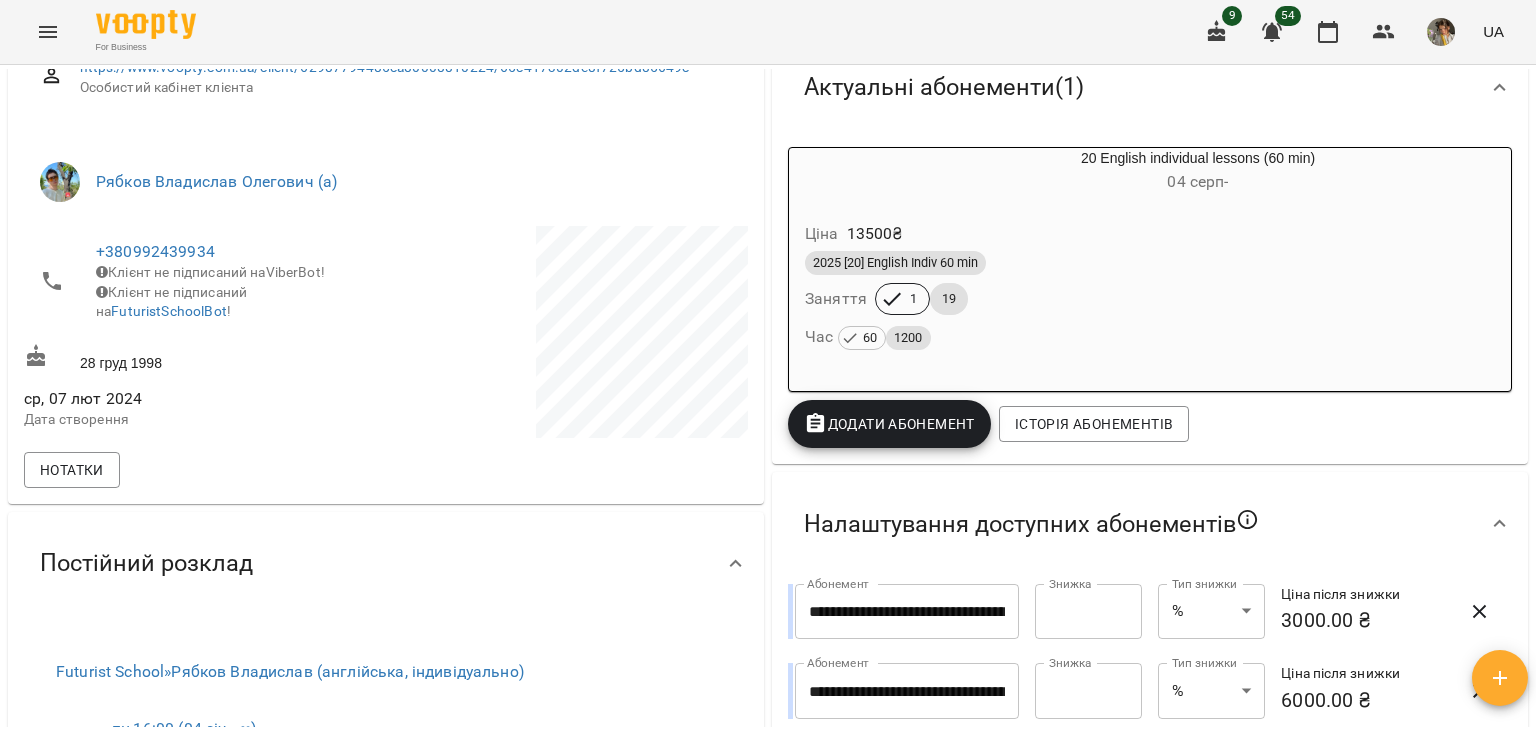 scroll, scrollTop: 300, scrollLeft: 0, axis: vertical 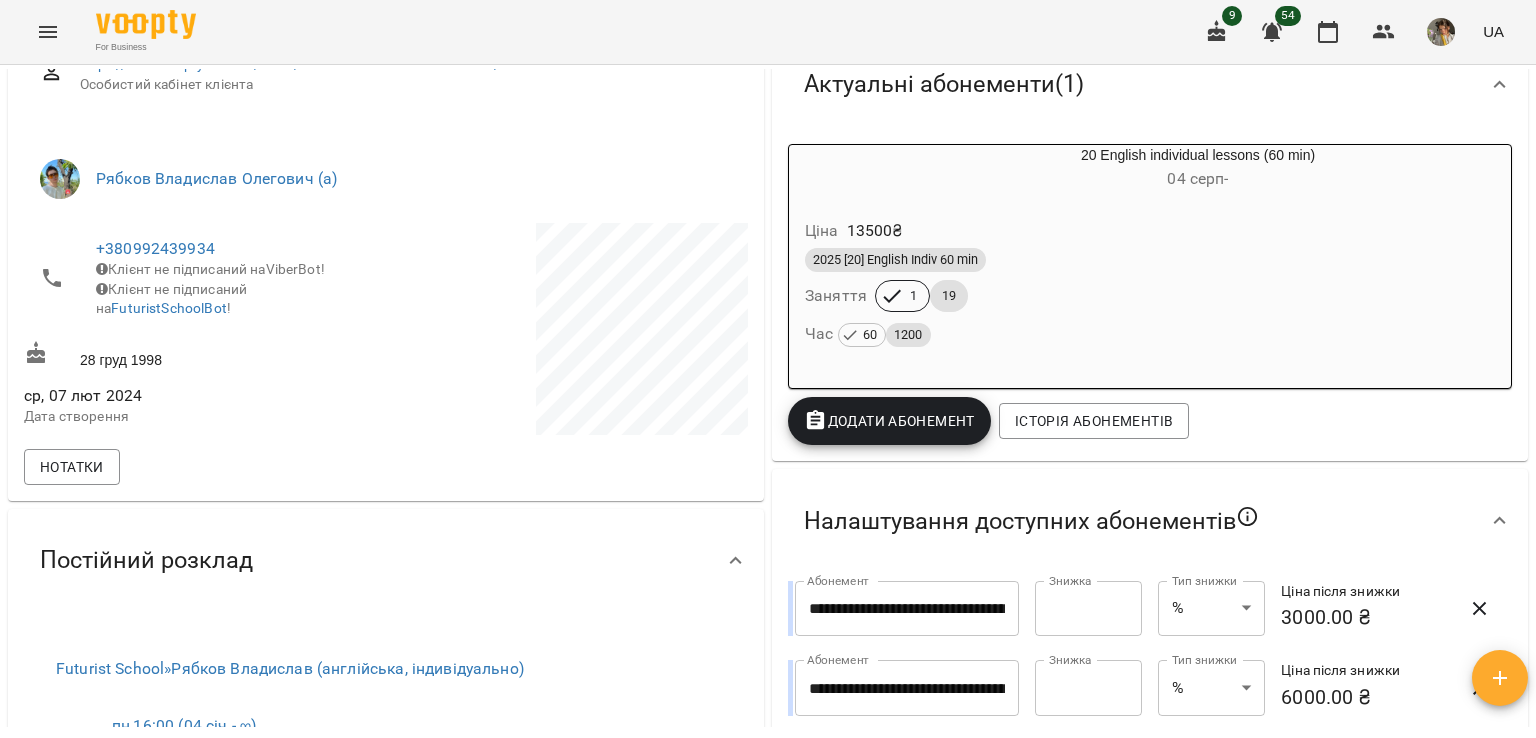 click on "2025 [20] English Indiv 60 min Заняття 1 19 Час   60 1200" at bounding box center [1150, 298] 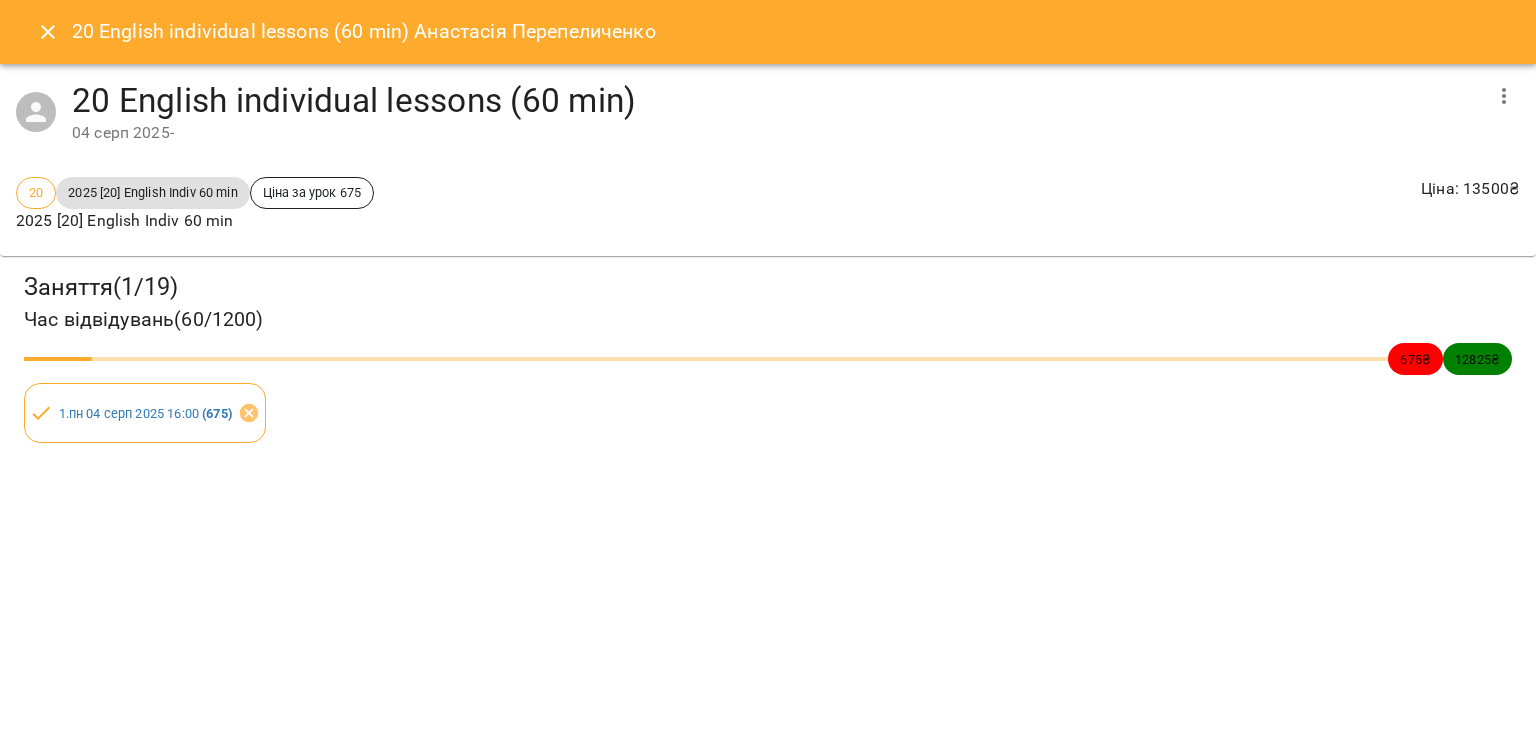 click 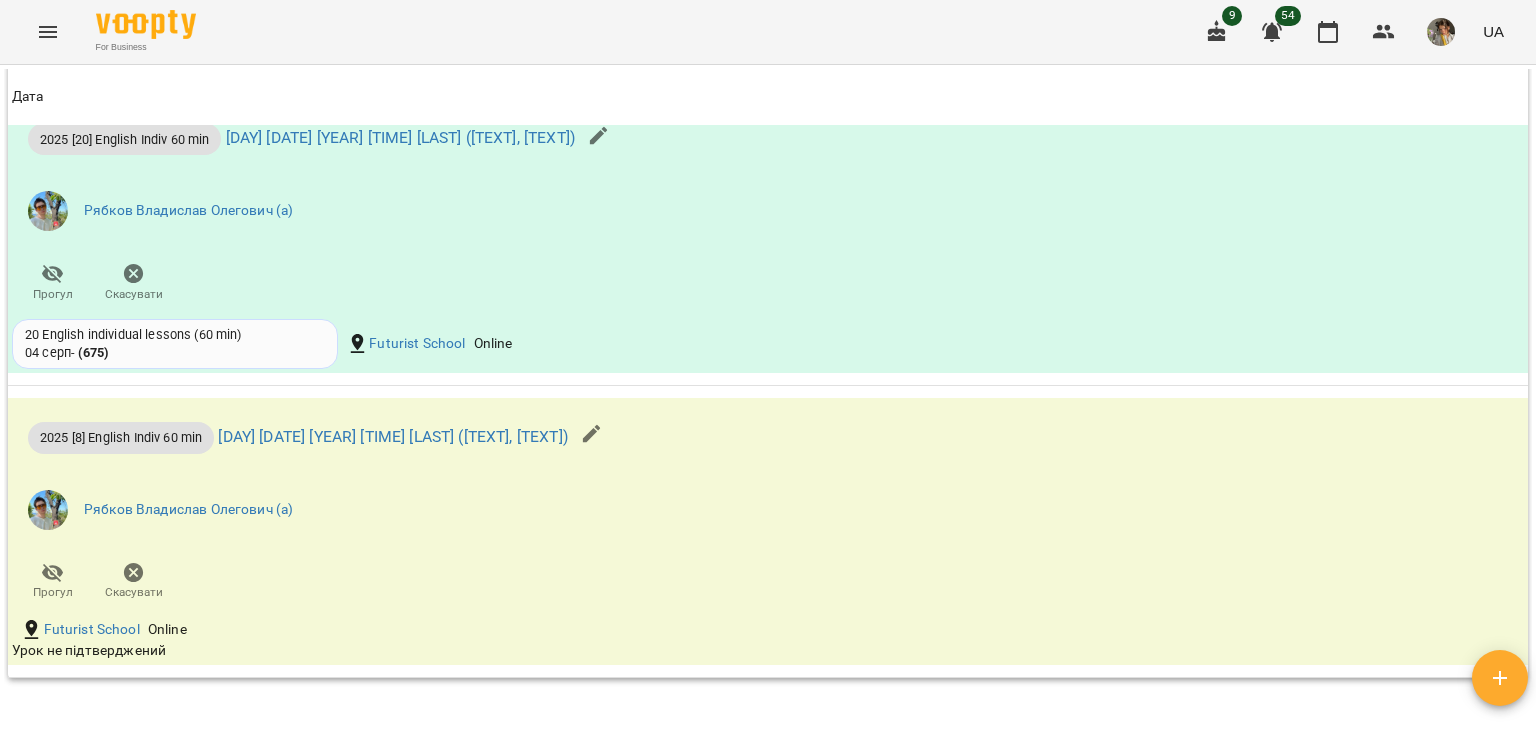 scroll, scrollTop: 2074, scrollLeft: 0, axis: vertical 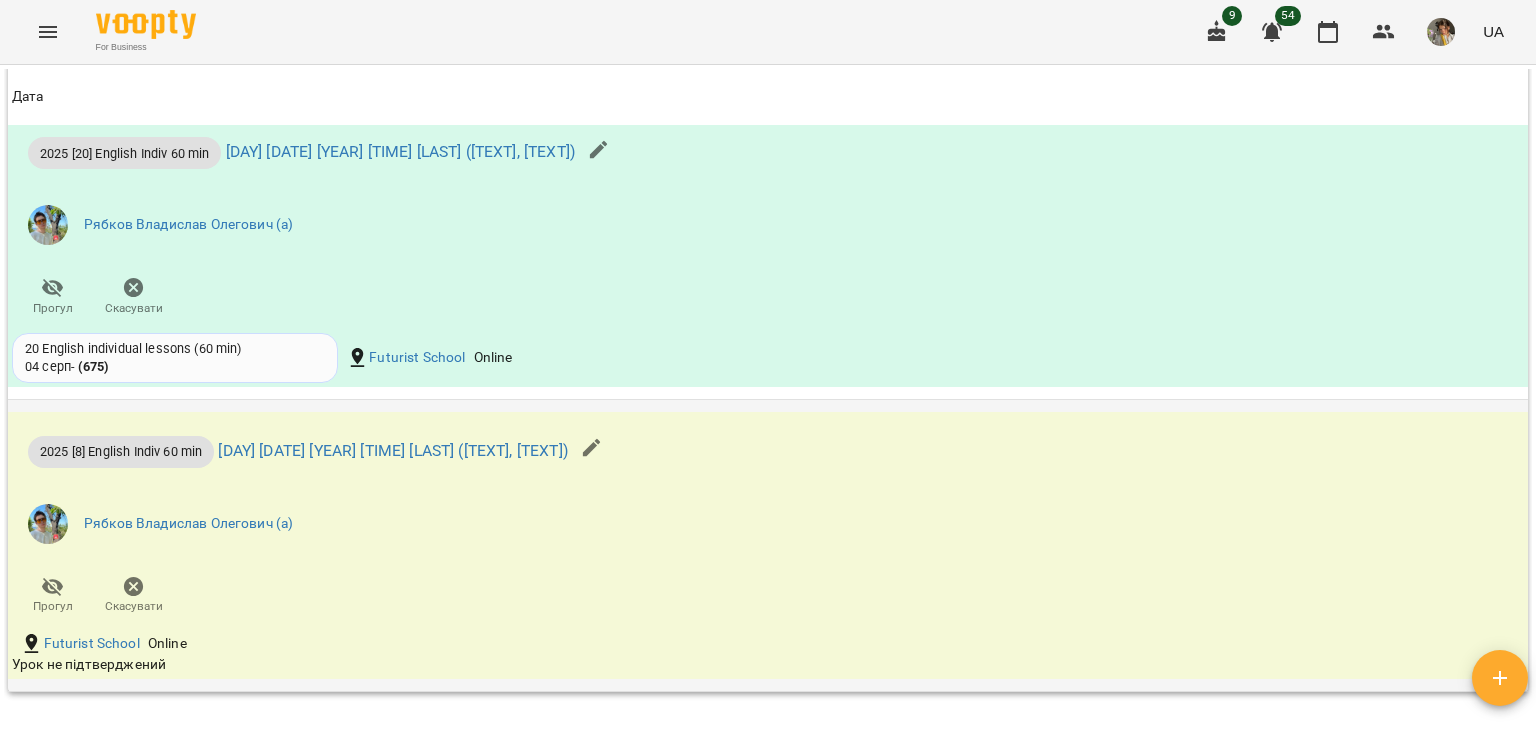 click on "Прогул" at bounding box center [53, 606] 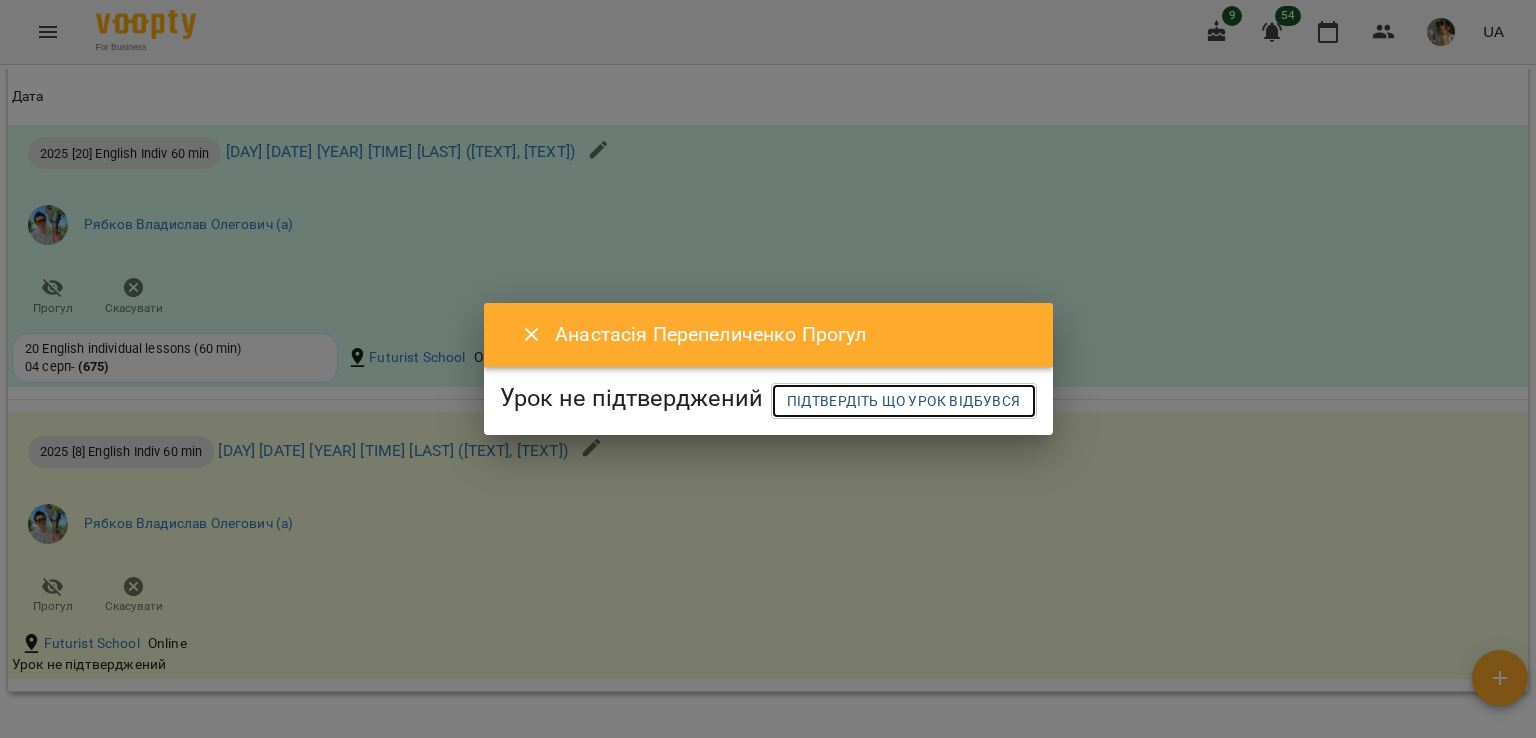 click on "Підтвердіть що урок відбувся" at bounding box center [904, 401] 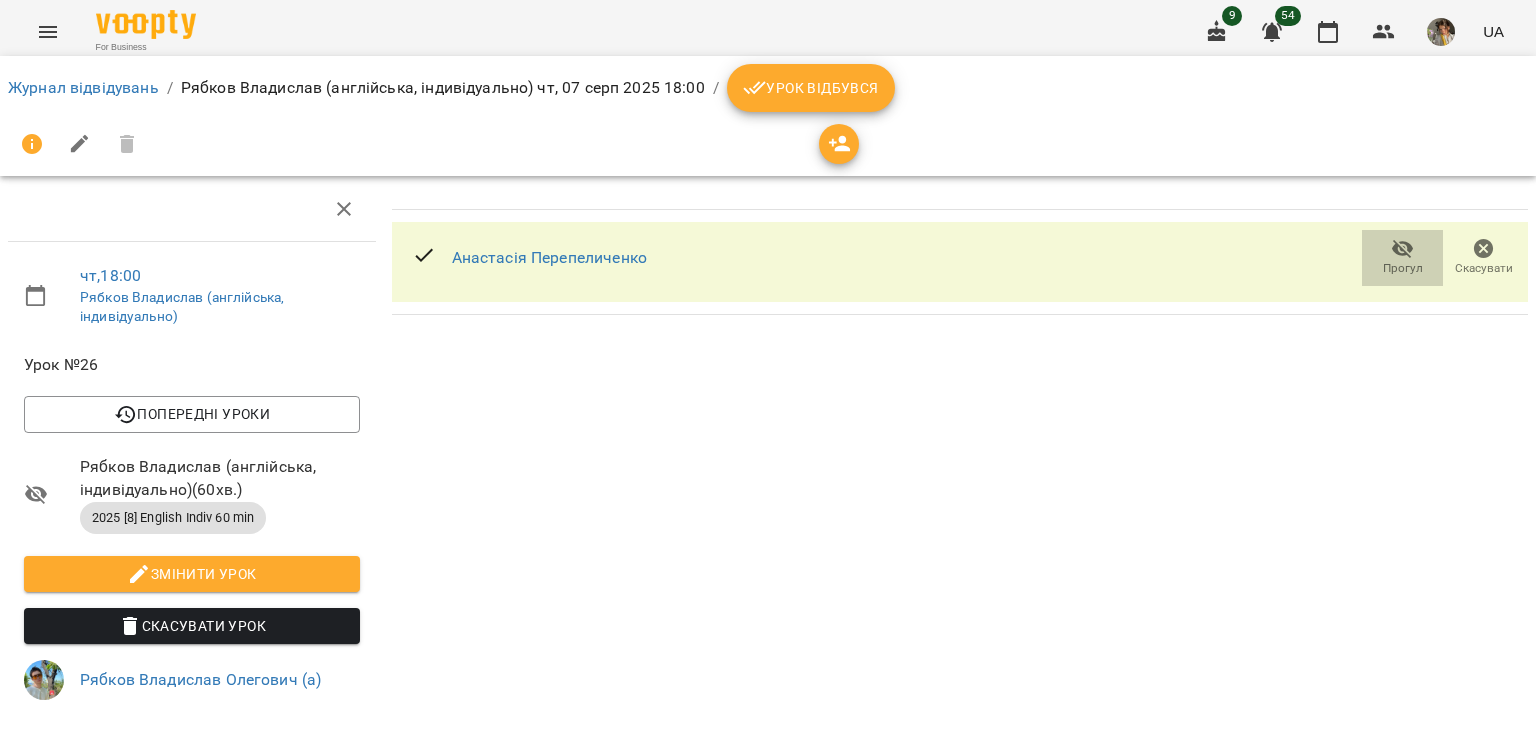 click on "Прогул" at bounding box center [1402, 257] 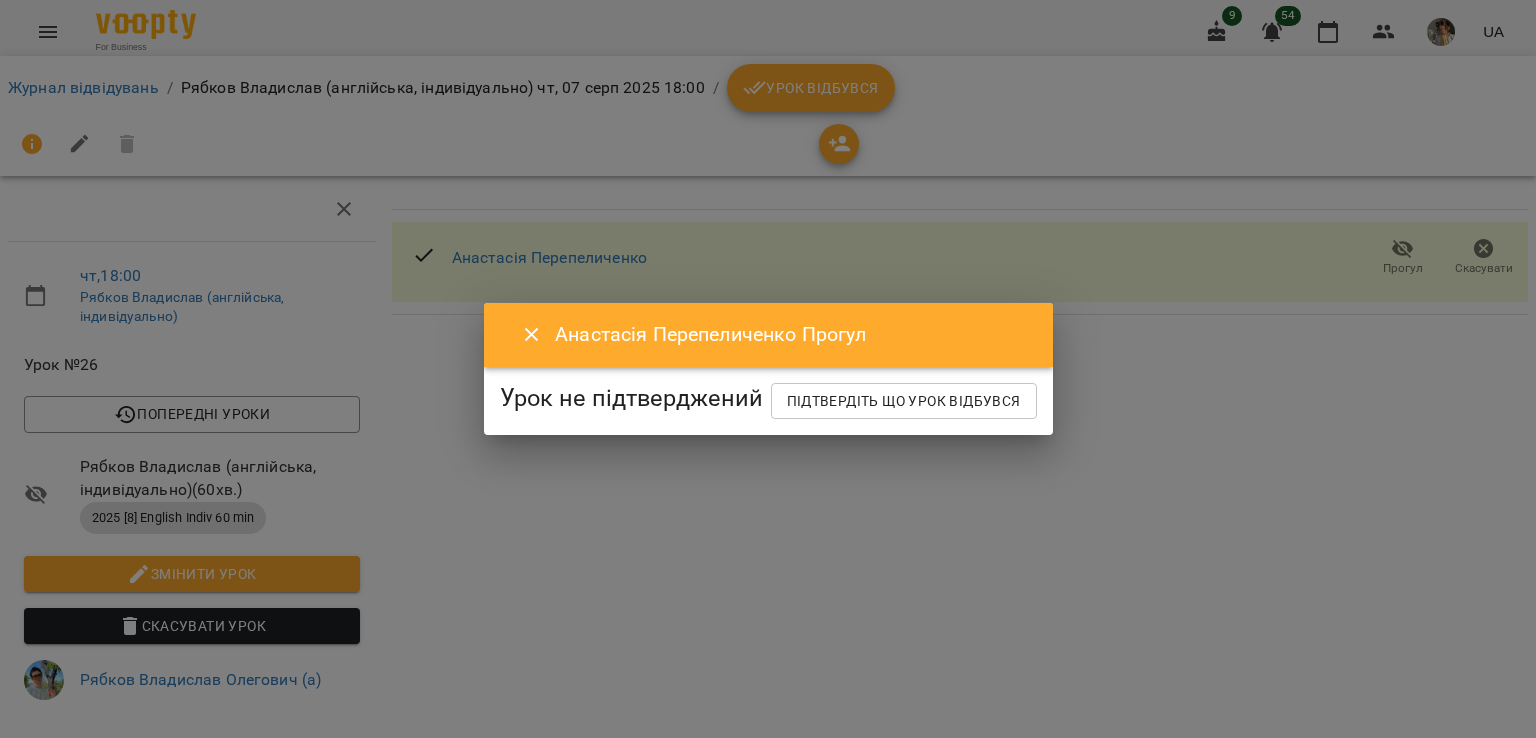 click on "Урок не підтверджений Підтвердіть що урок відбувся" at bounding box center [768, 401] 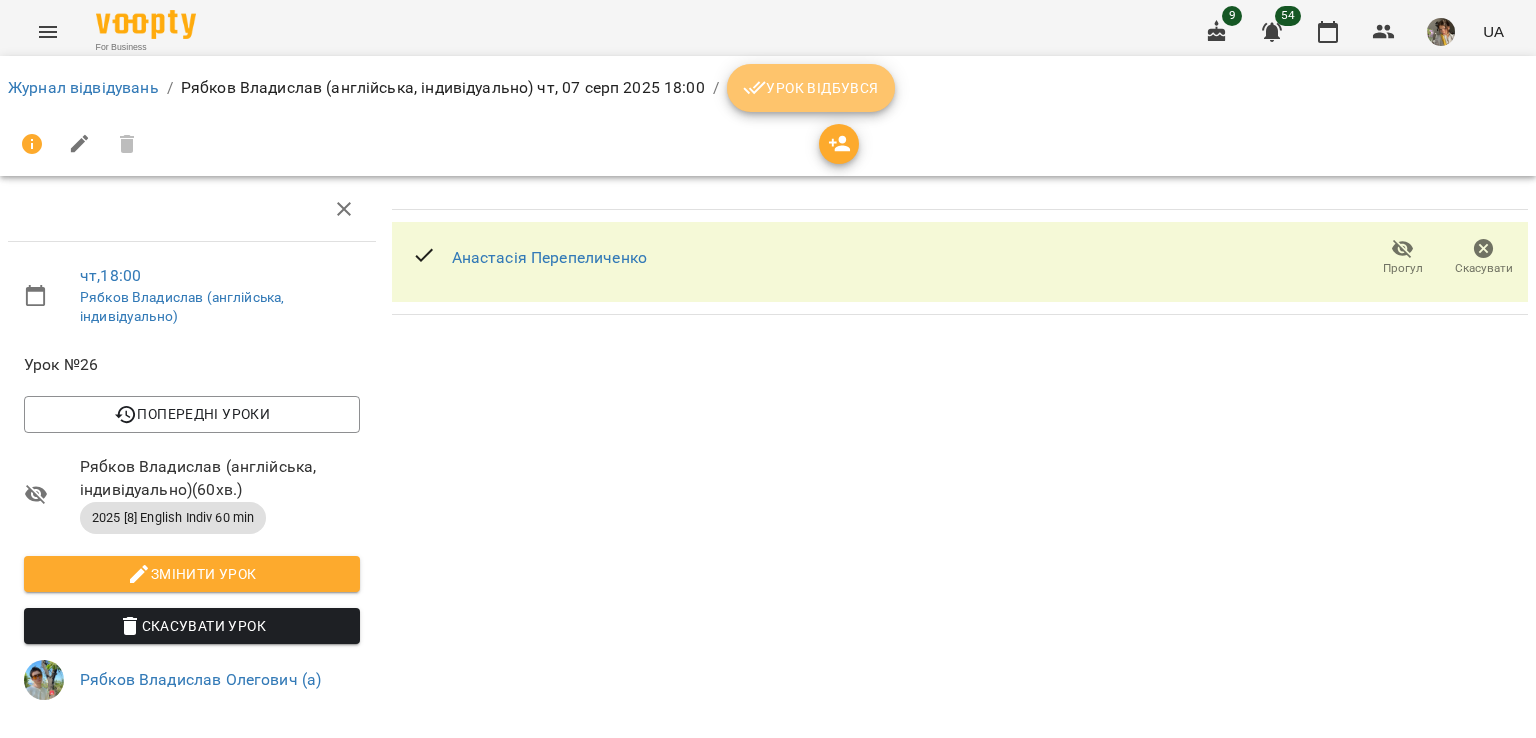 click on "Урок відбувся" at bounding box center [811, 88] 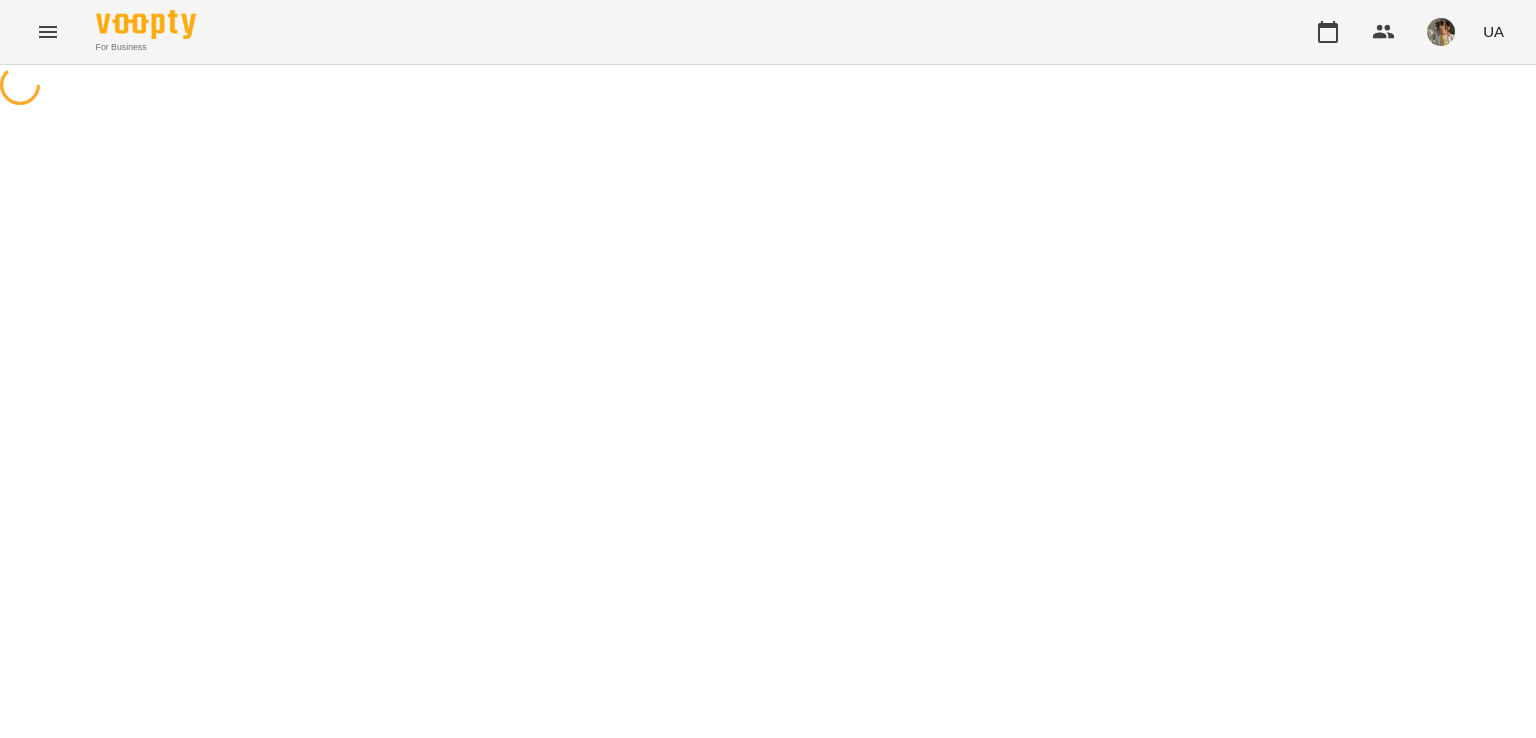 scroll, scrollTop: 0, scrollLeft: 0, axis: both 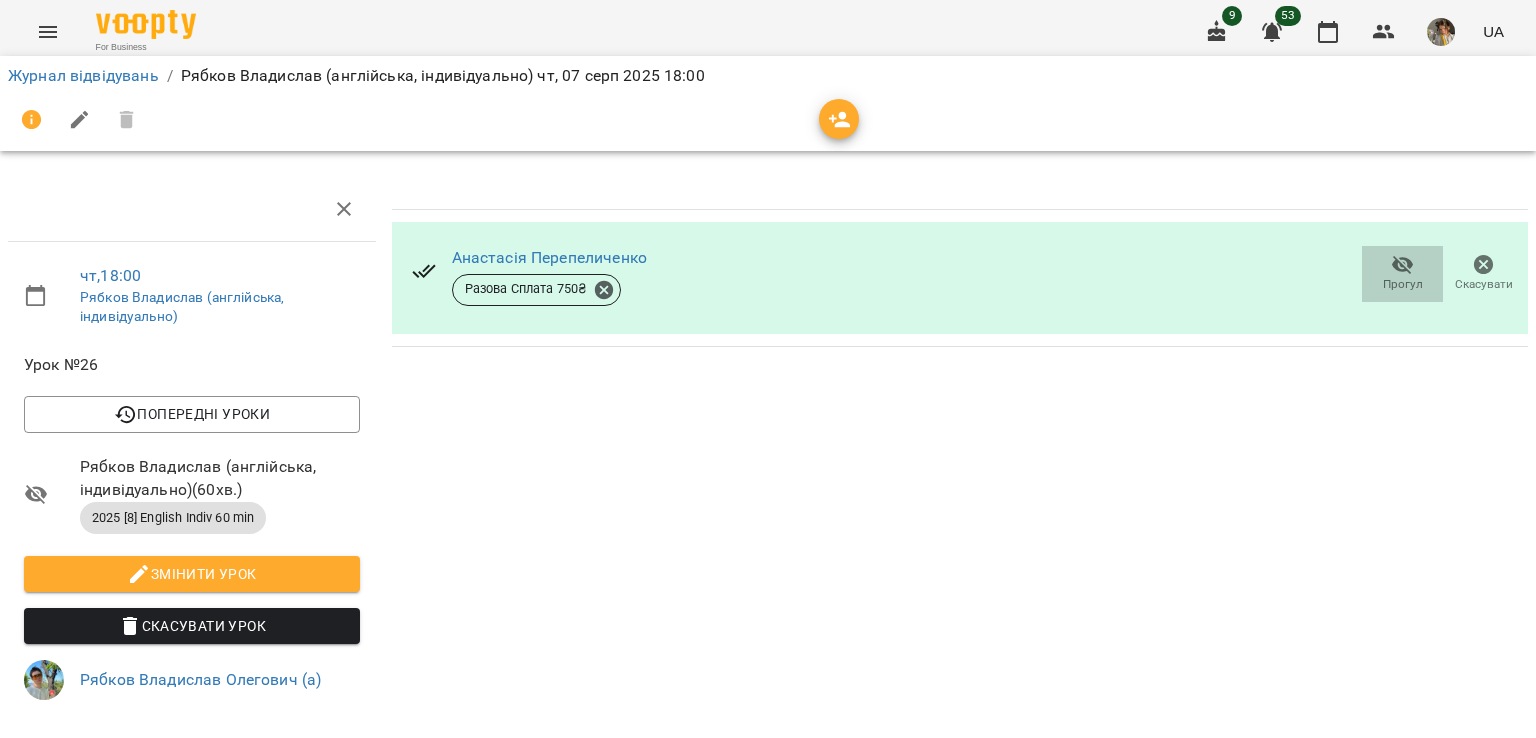 click on "Прогул" at bounding box center (1403, 284) 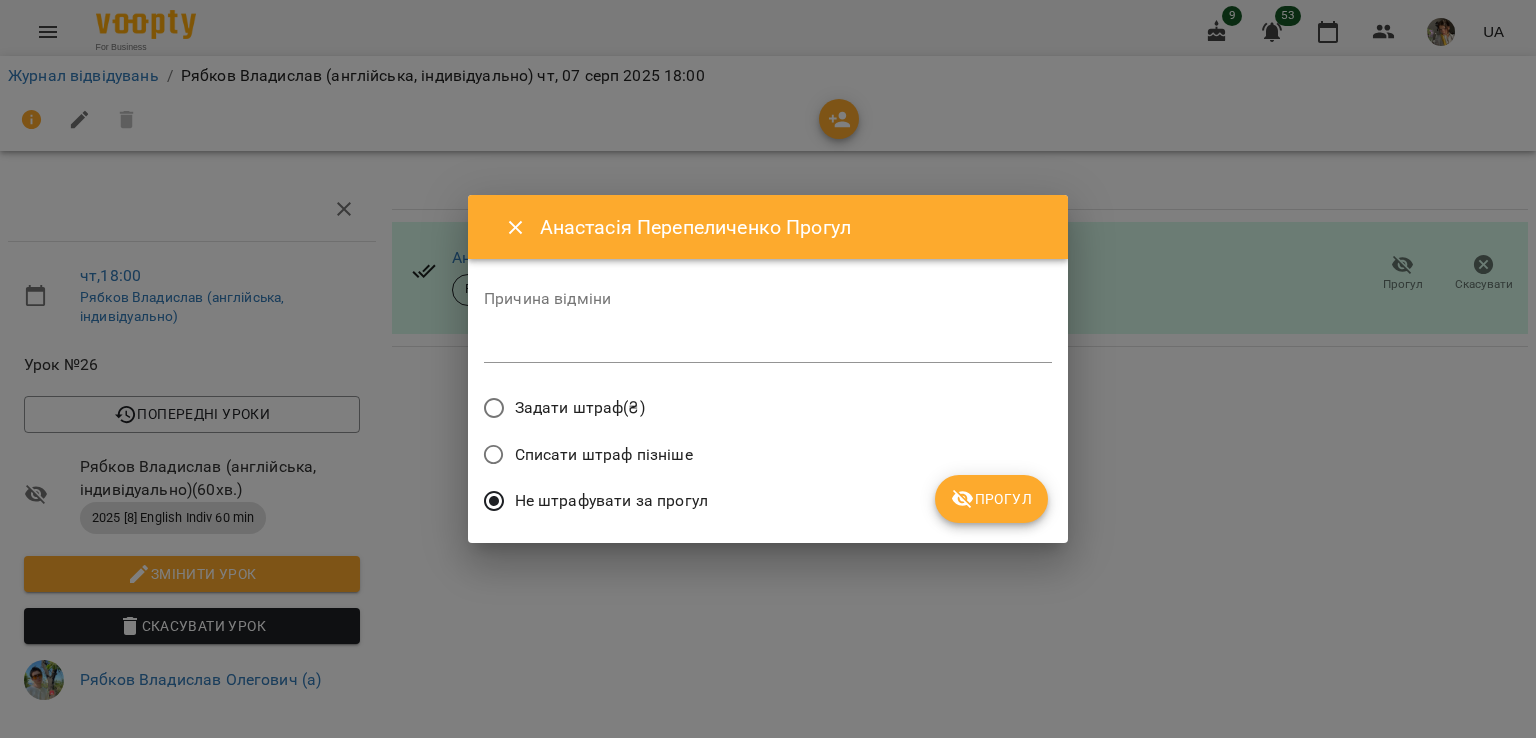click on "Прогул" at bounding box center (991, 499) 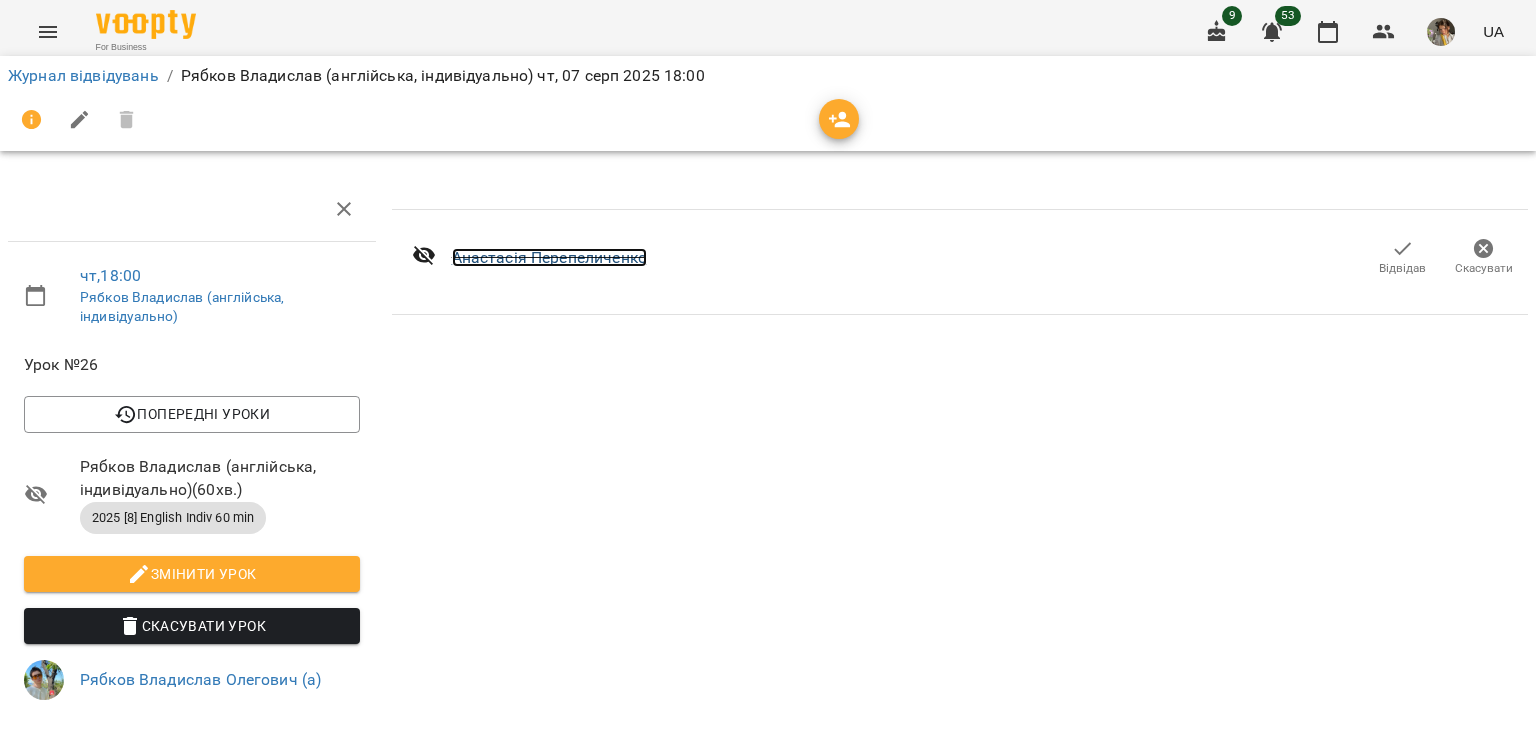 click on "Анастасія Перепеличенко" at bounding box center [549, 257] 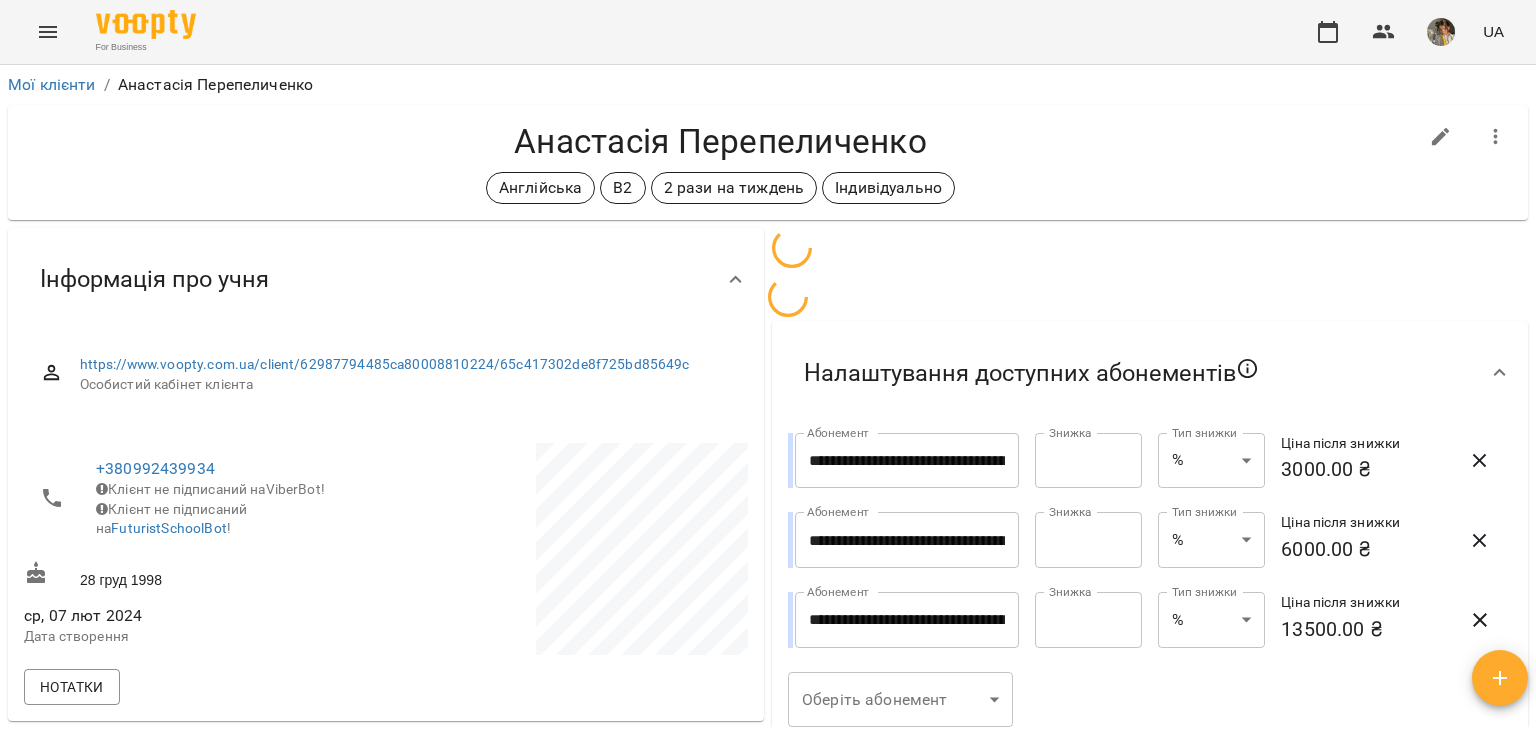 scroll, scrollTop: 0, scrollLeft: 0, axis: both 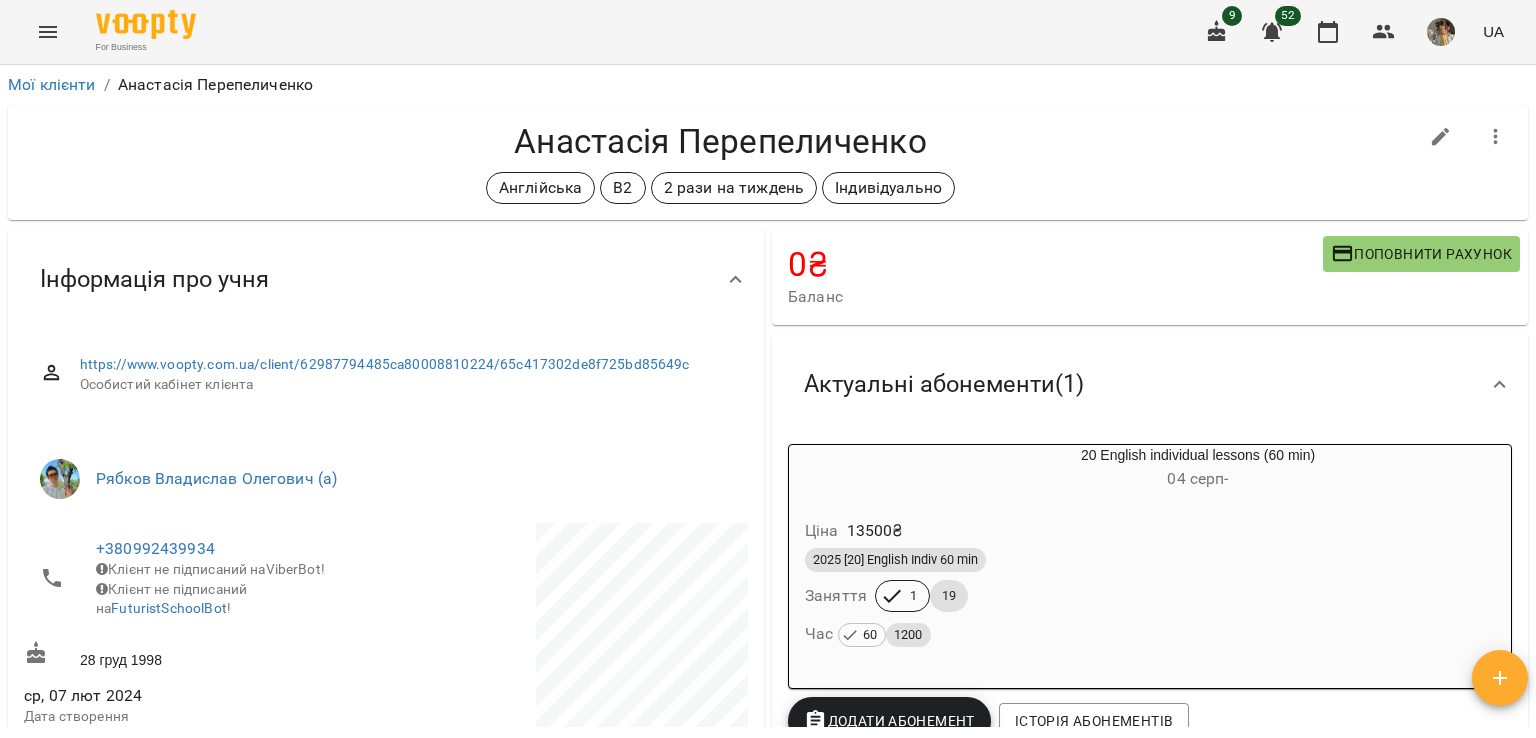 click 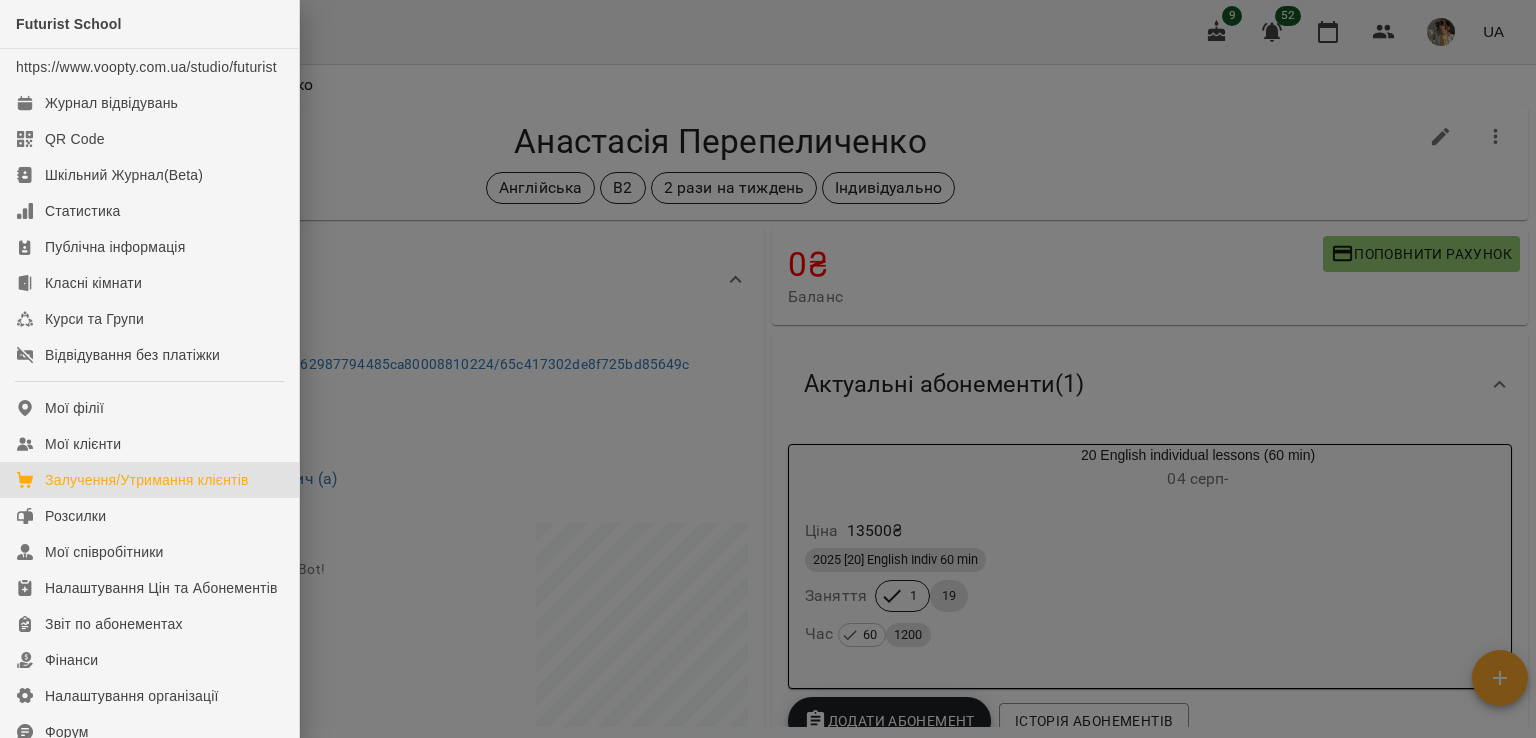 click on "Залучення/Утримання клієнтів" at bounding box center [147, 480] 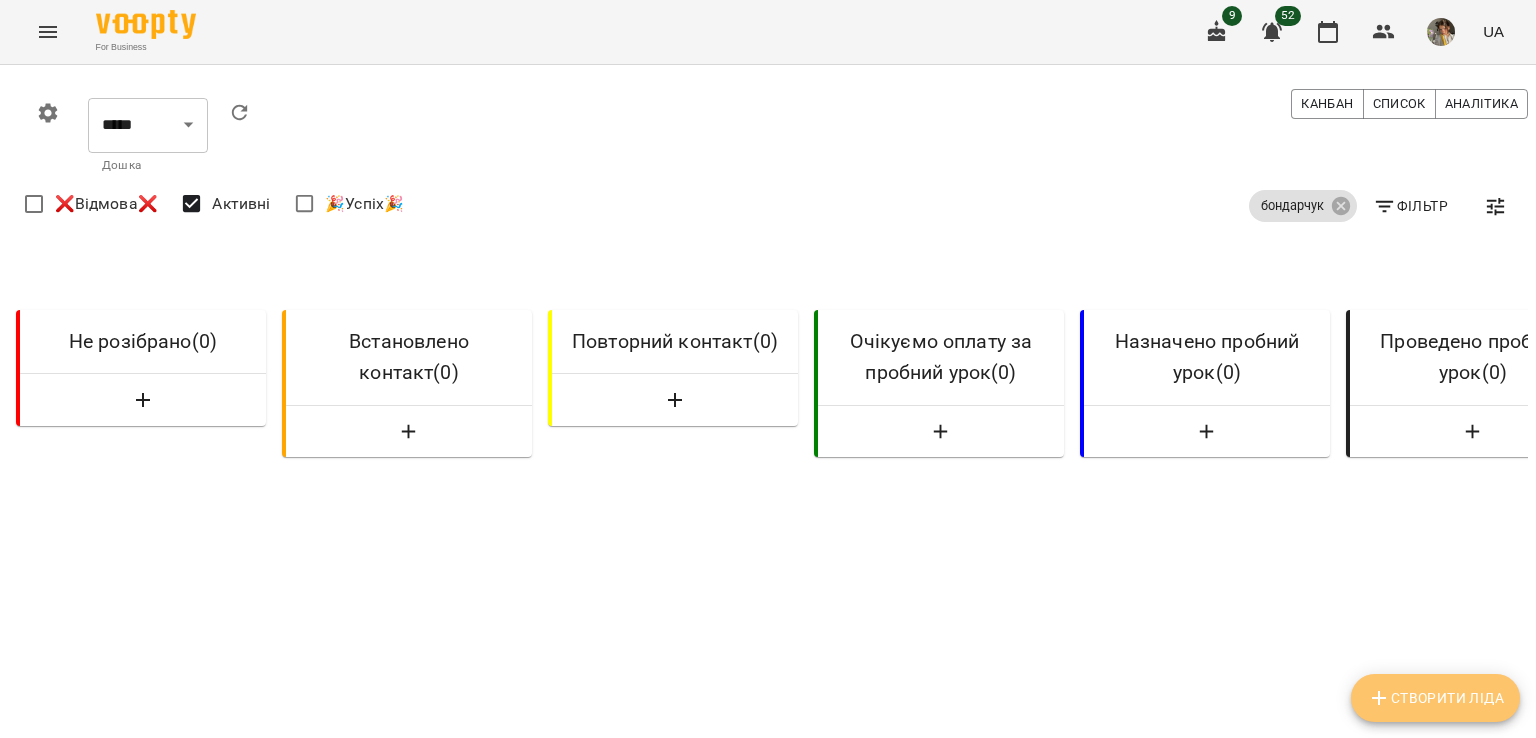 click on "Створити Ліда" at bounding box center (1435, 698) 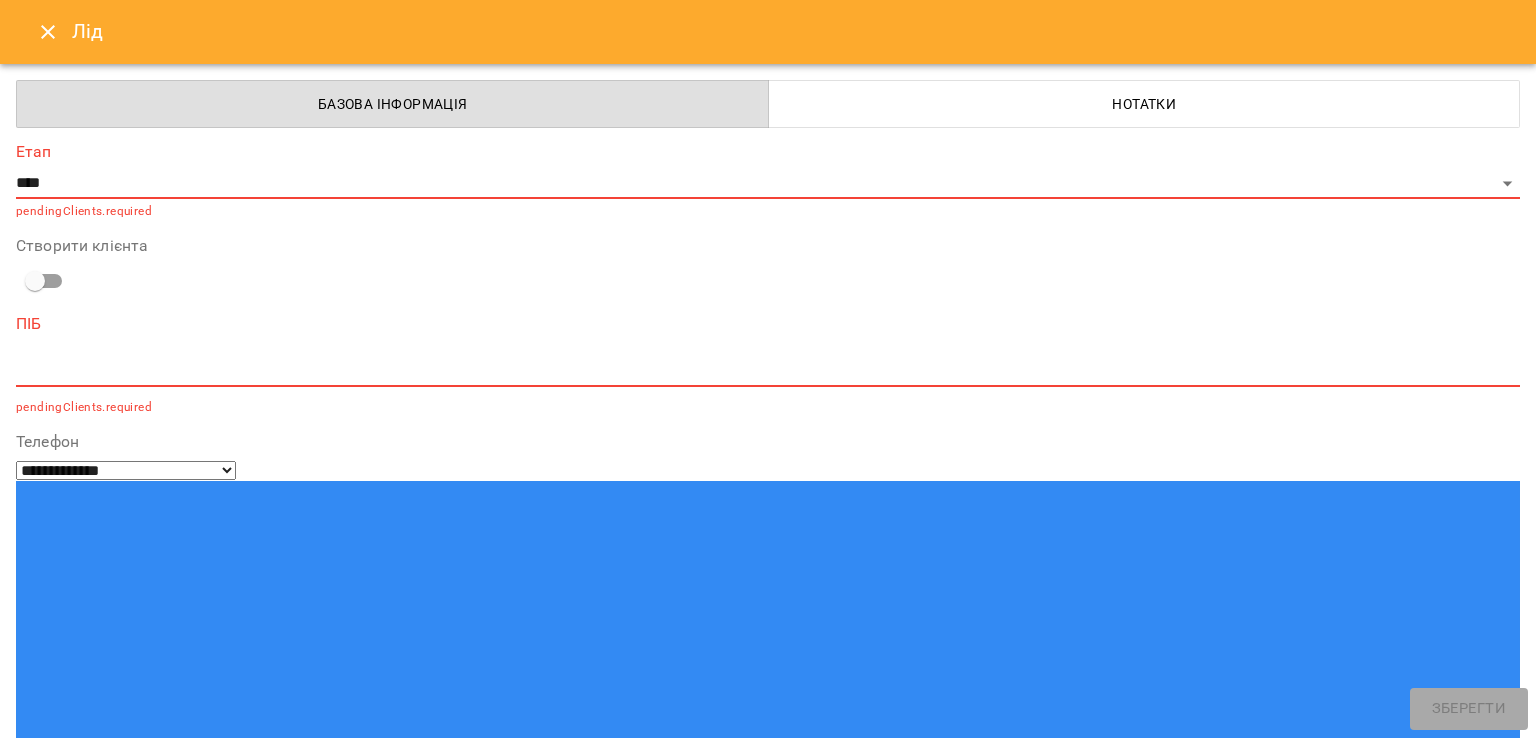 click at bounding box center [768, 370] 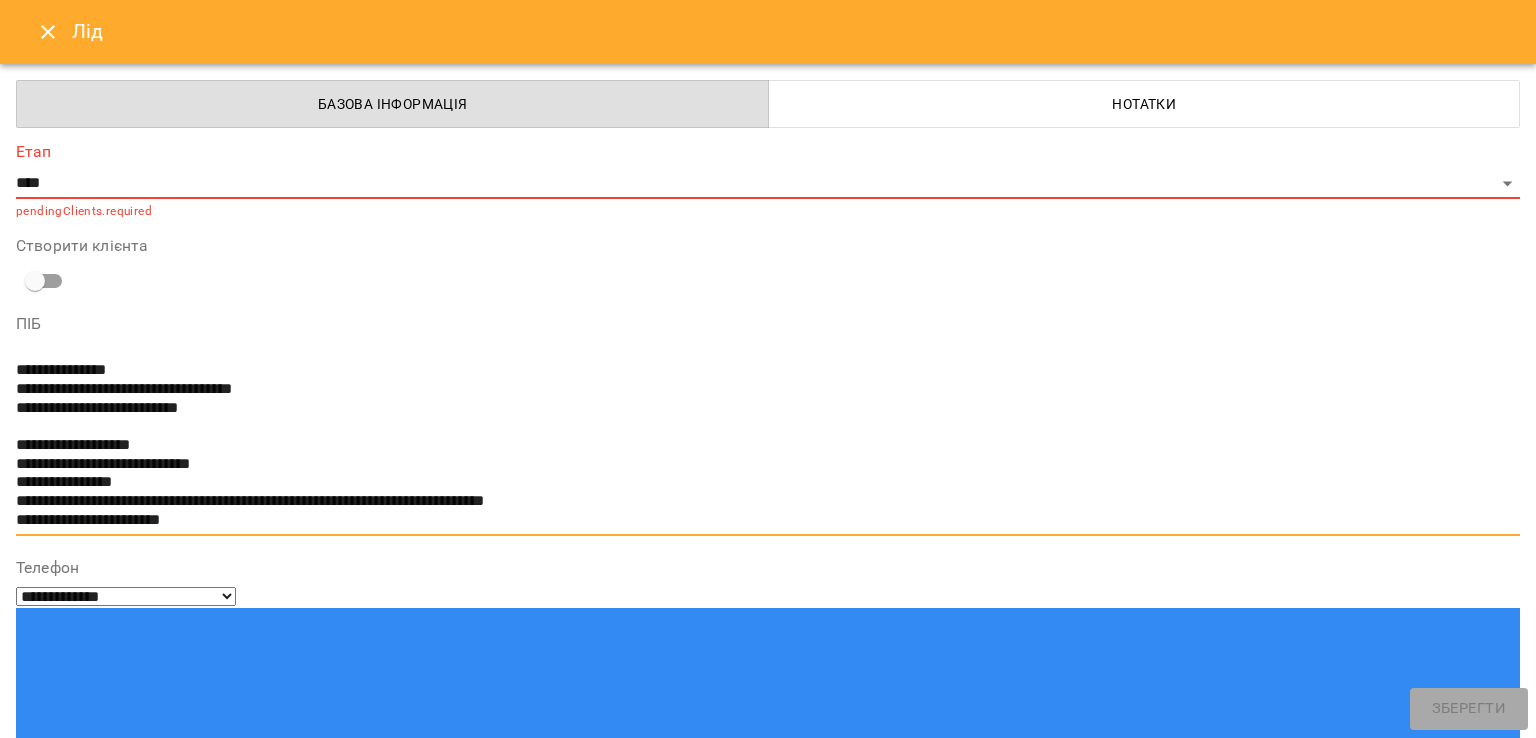 drag, startPoint x: 136, startPoint y: 373, endPoint x: 3, endPoint y: 370, distance: 133.03383 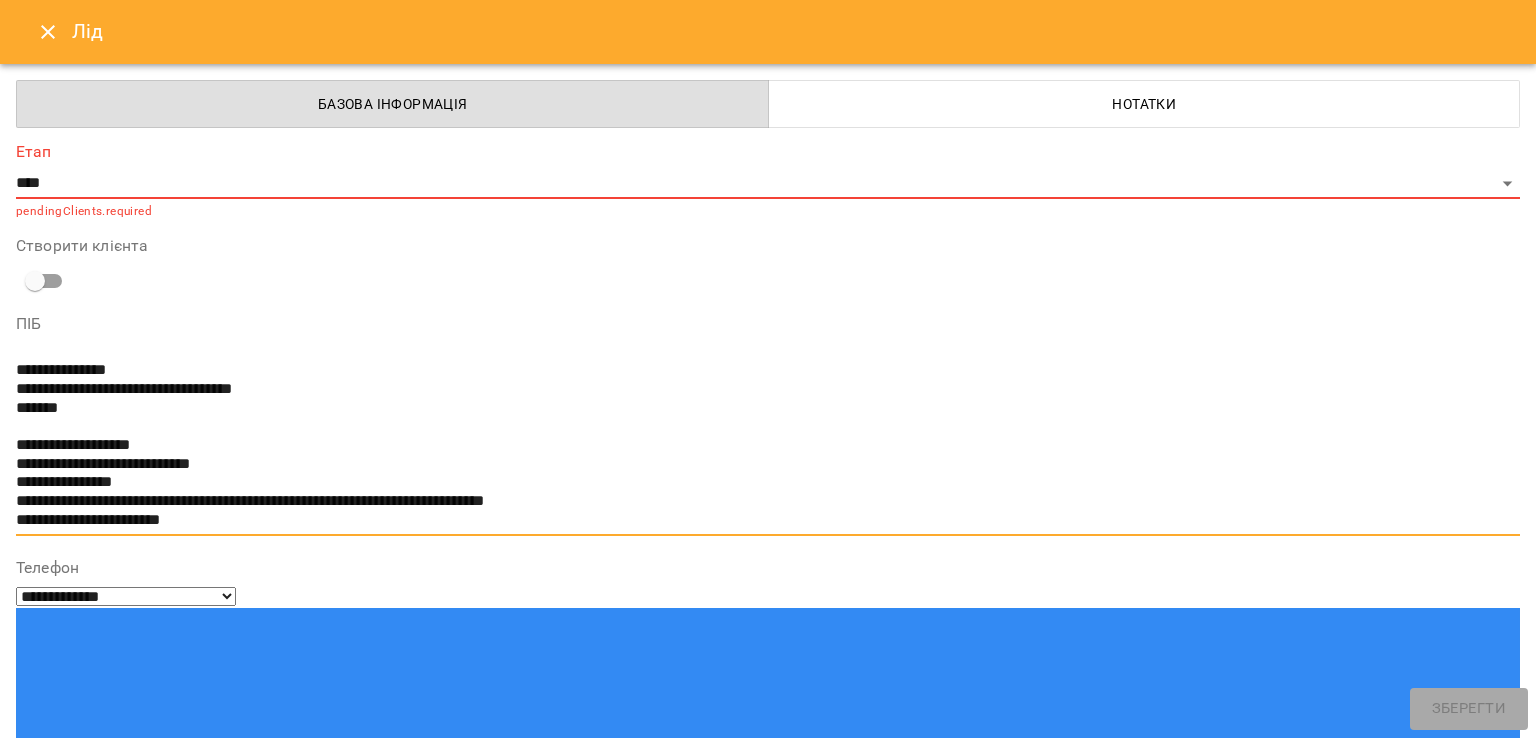 type on "**********" 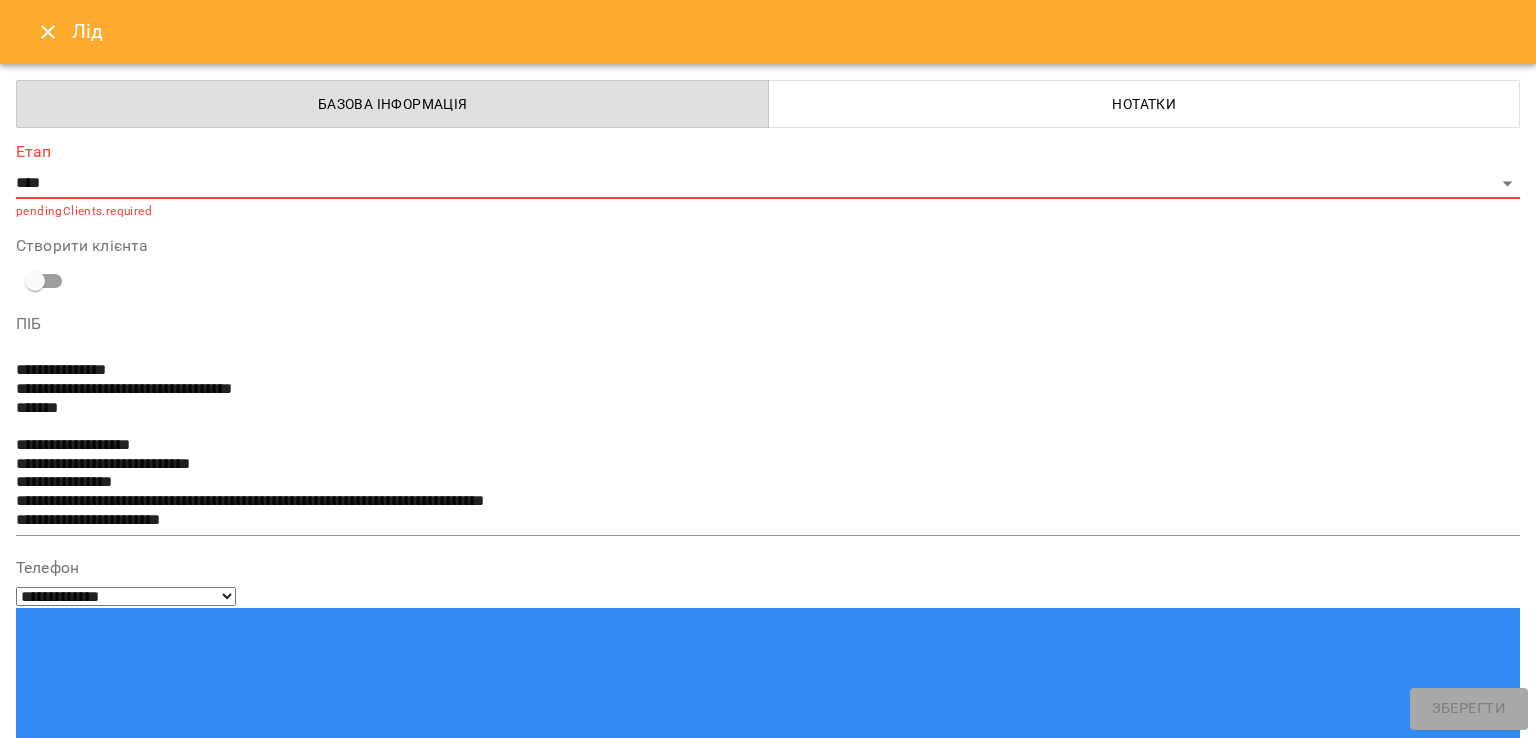 paste on "**********" 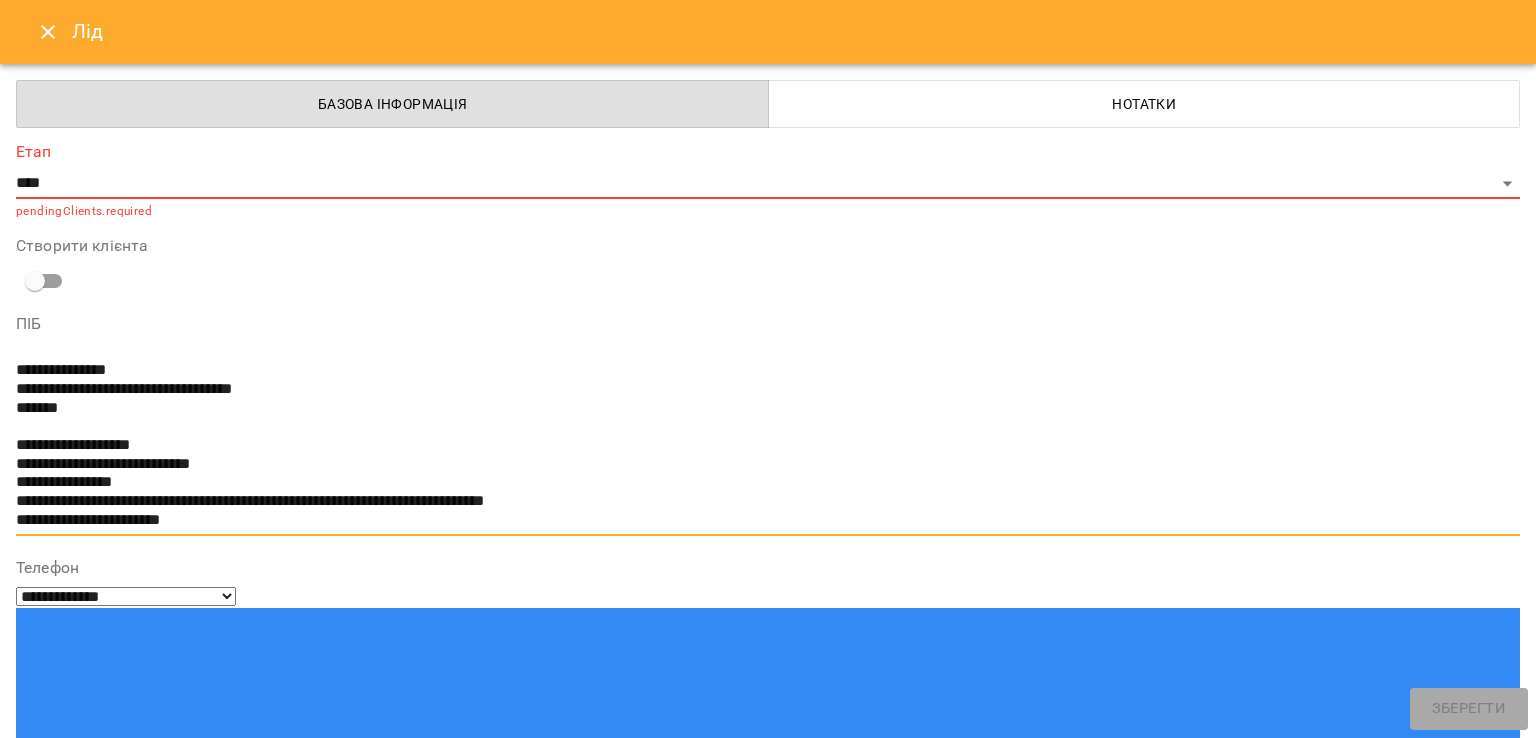 drag, startPoint x: 197, startPoint y: 518, endPoint x: 10, endPoint y: 465, distance: 194.36563 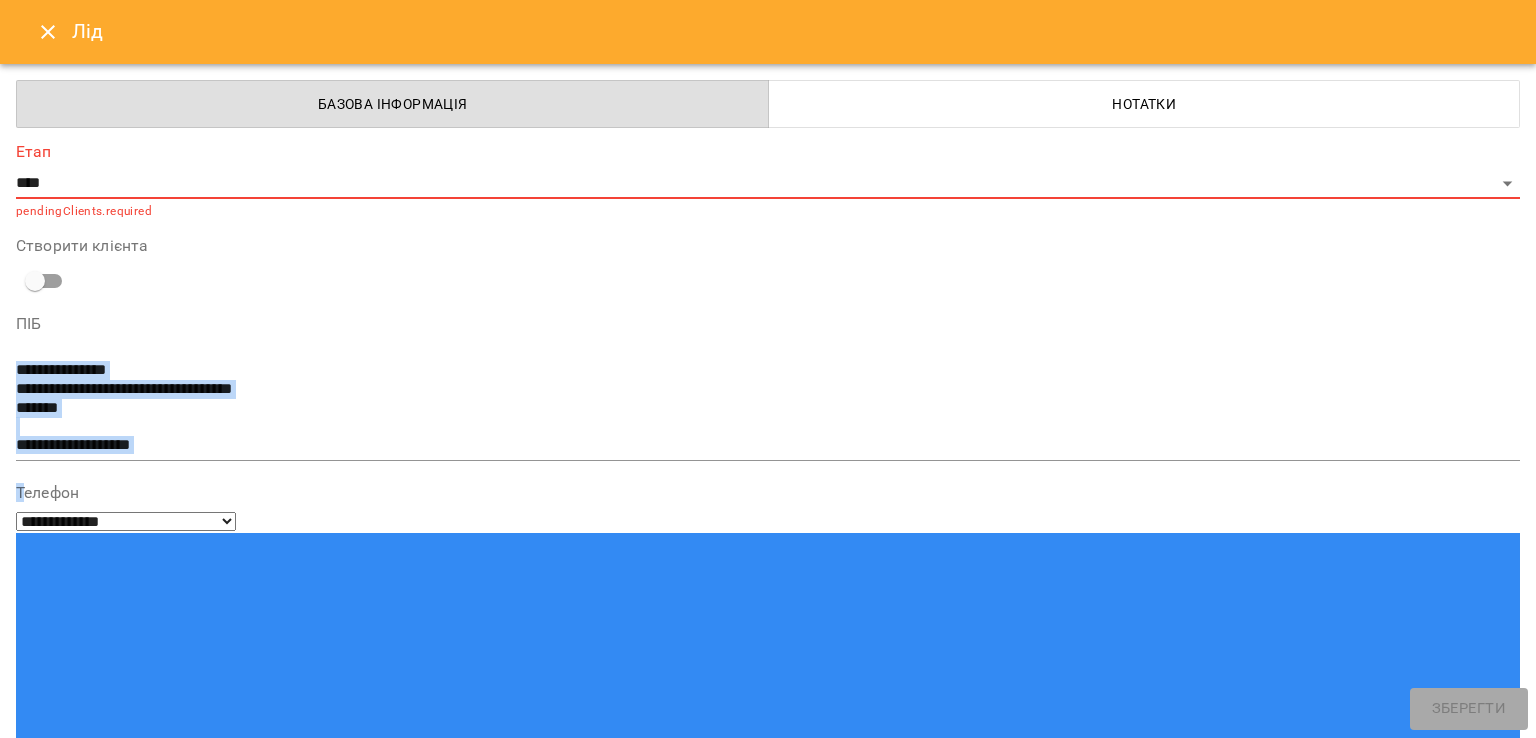 drag, startPoint x: 23, startPoint y: 473, endPoint x: 1, endPoint y: 404, distance: 72.42237 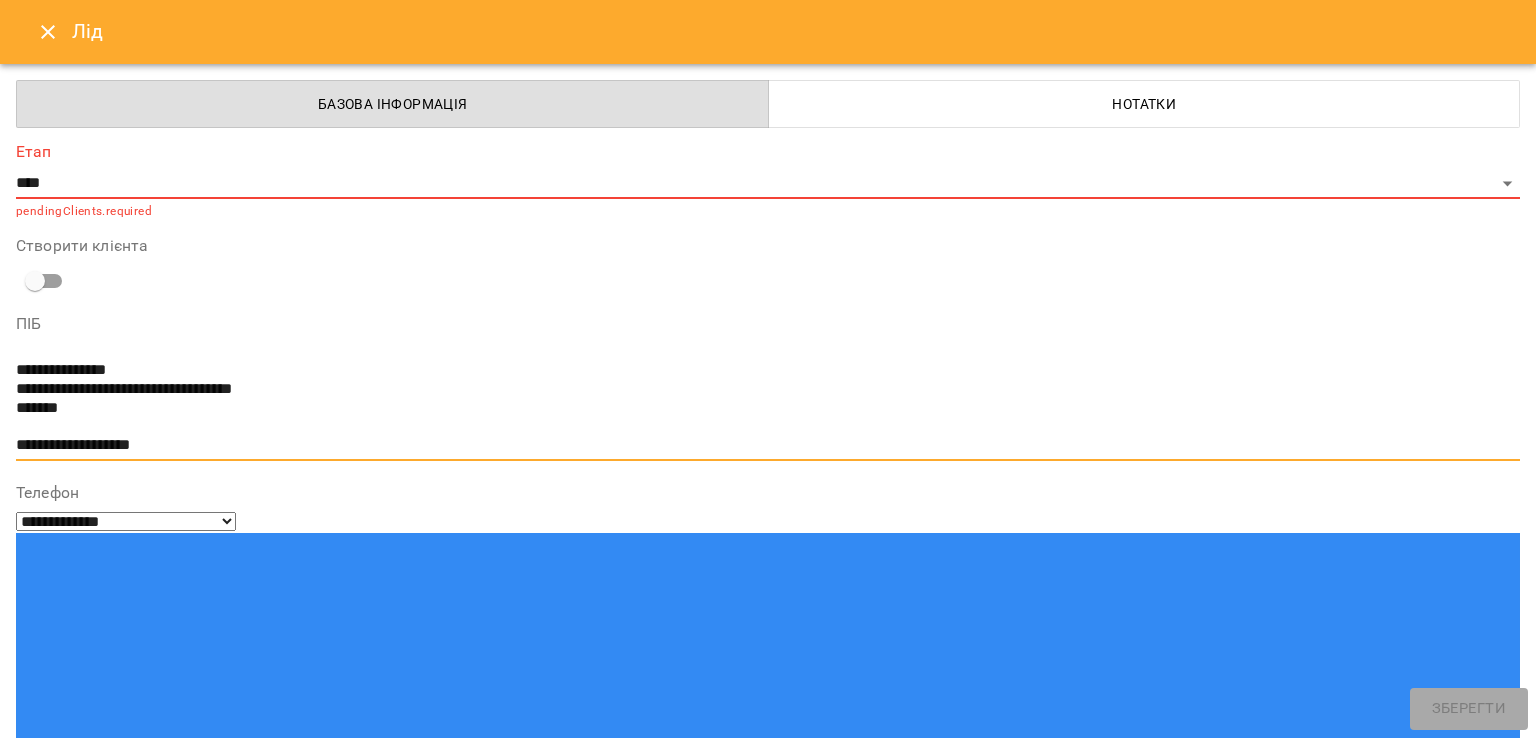 drag, startPoint x: 16, startPoint y: 386, endPoint x: 156, endPoint y: 440, distance: 150.05333 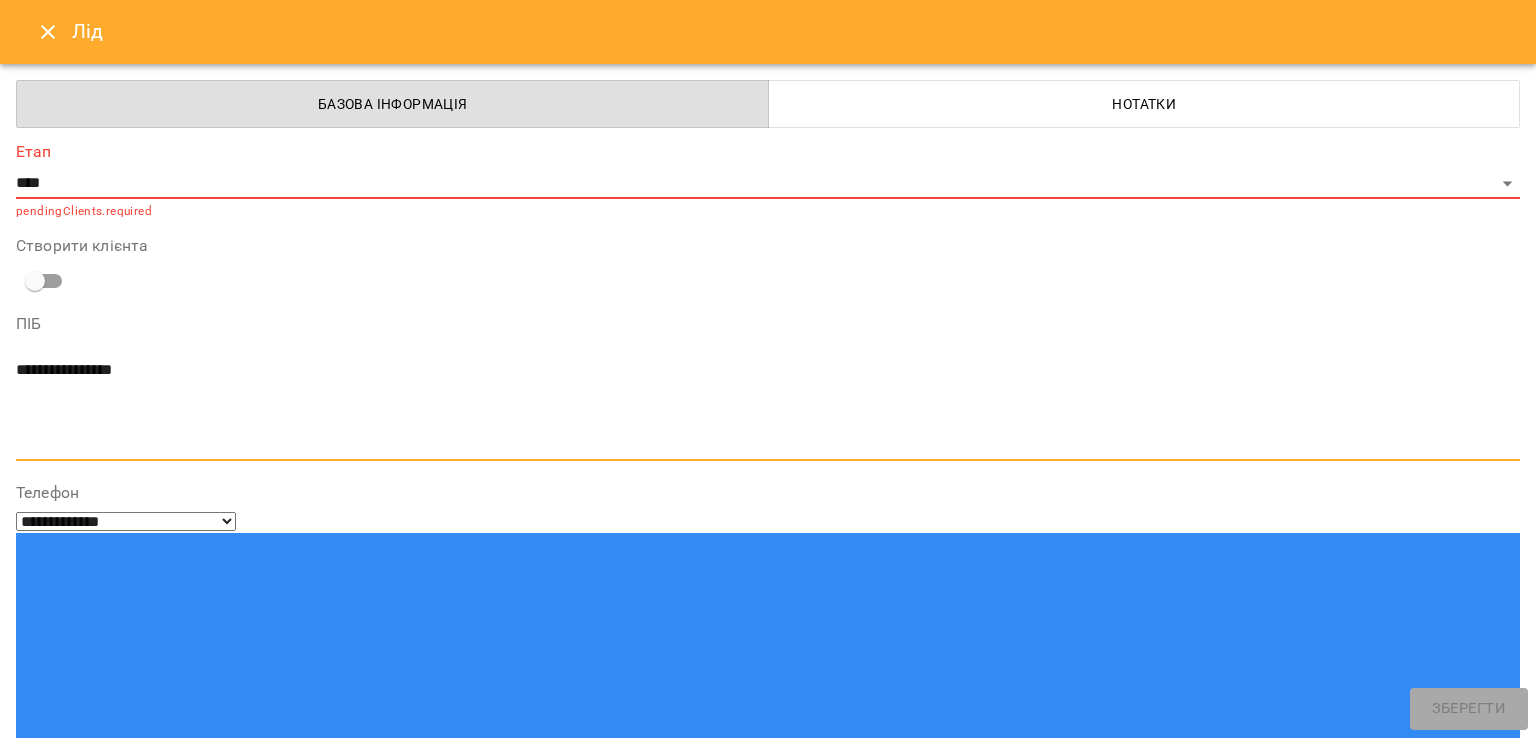 scroll, scrollTop: 0, scrollLeft: 0, axis: both 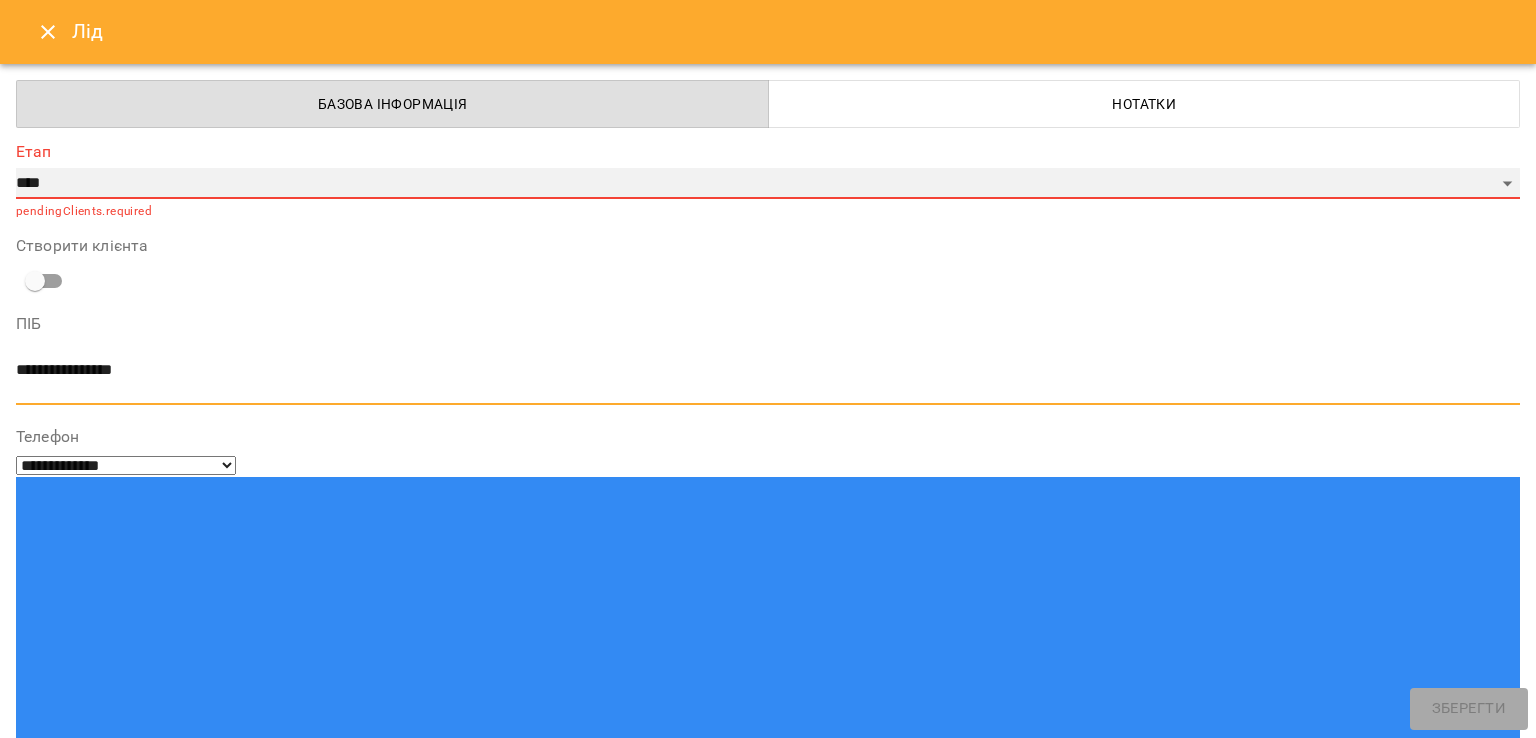 type on "**********" 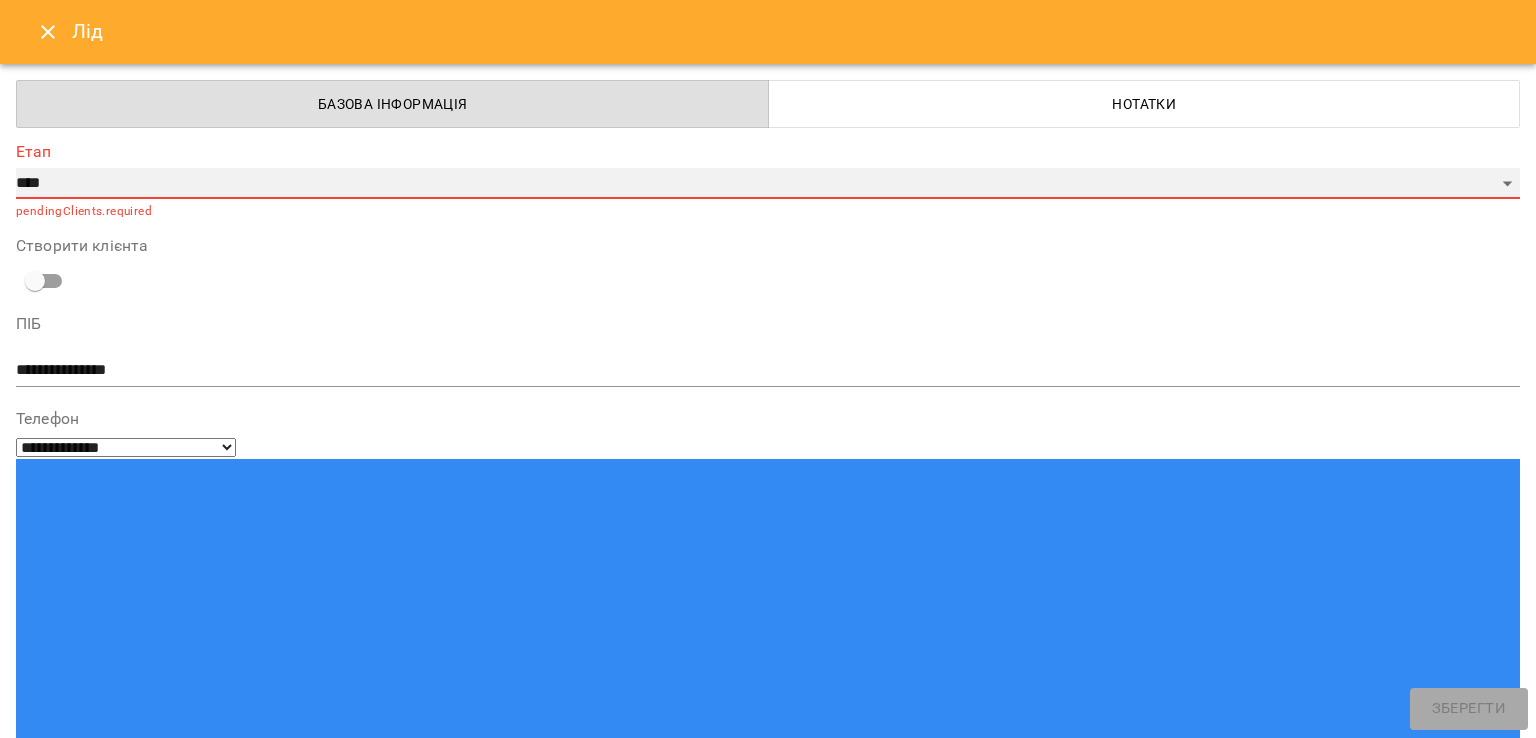 click on "**********" at bounding box center (768, 184) 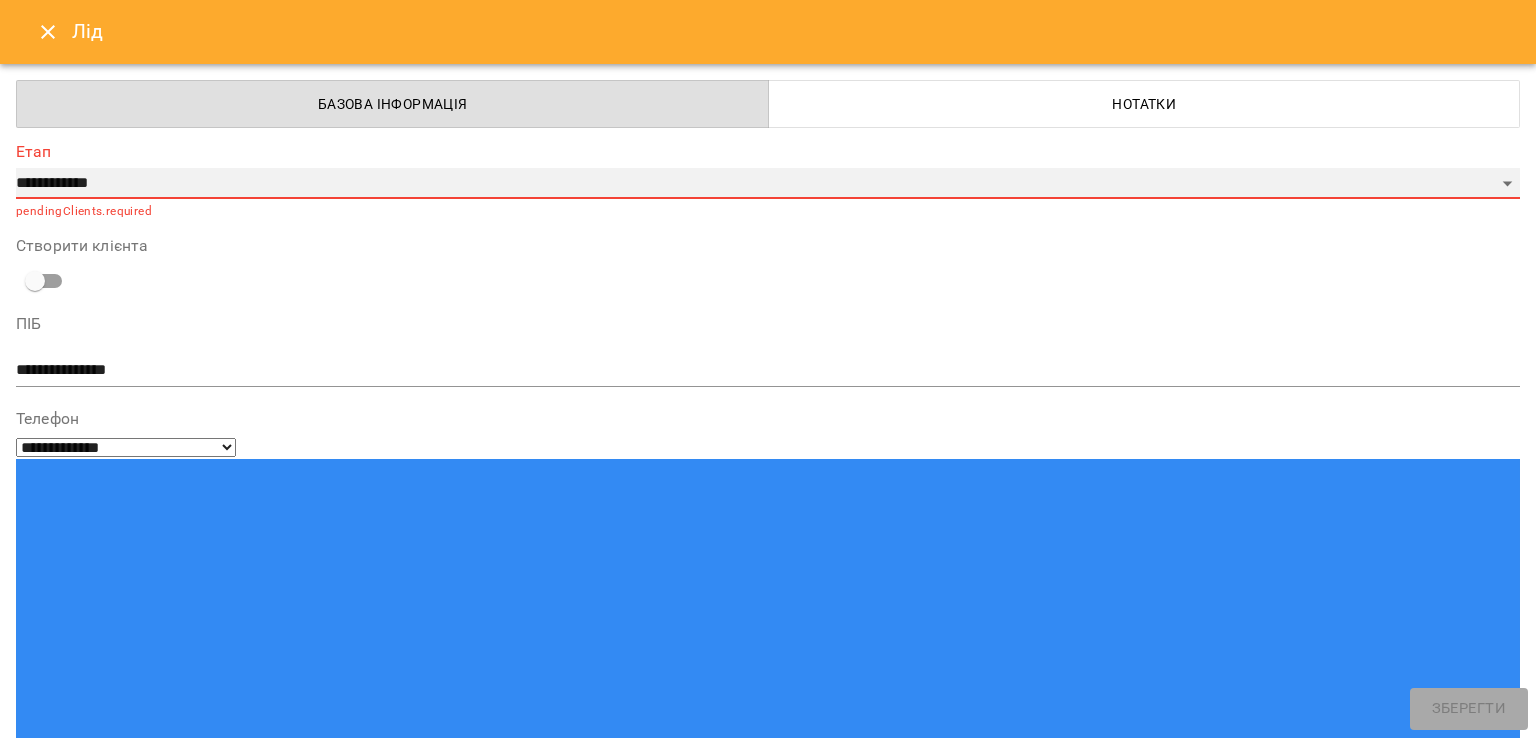 click on "**********" at bounding box center [768, 184] 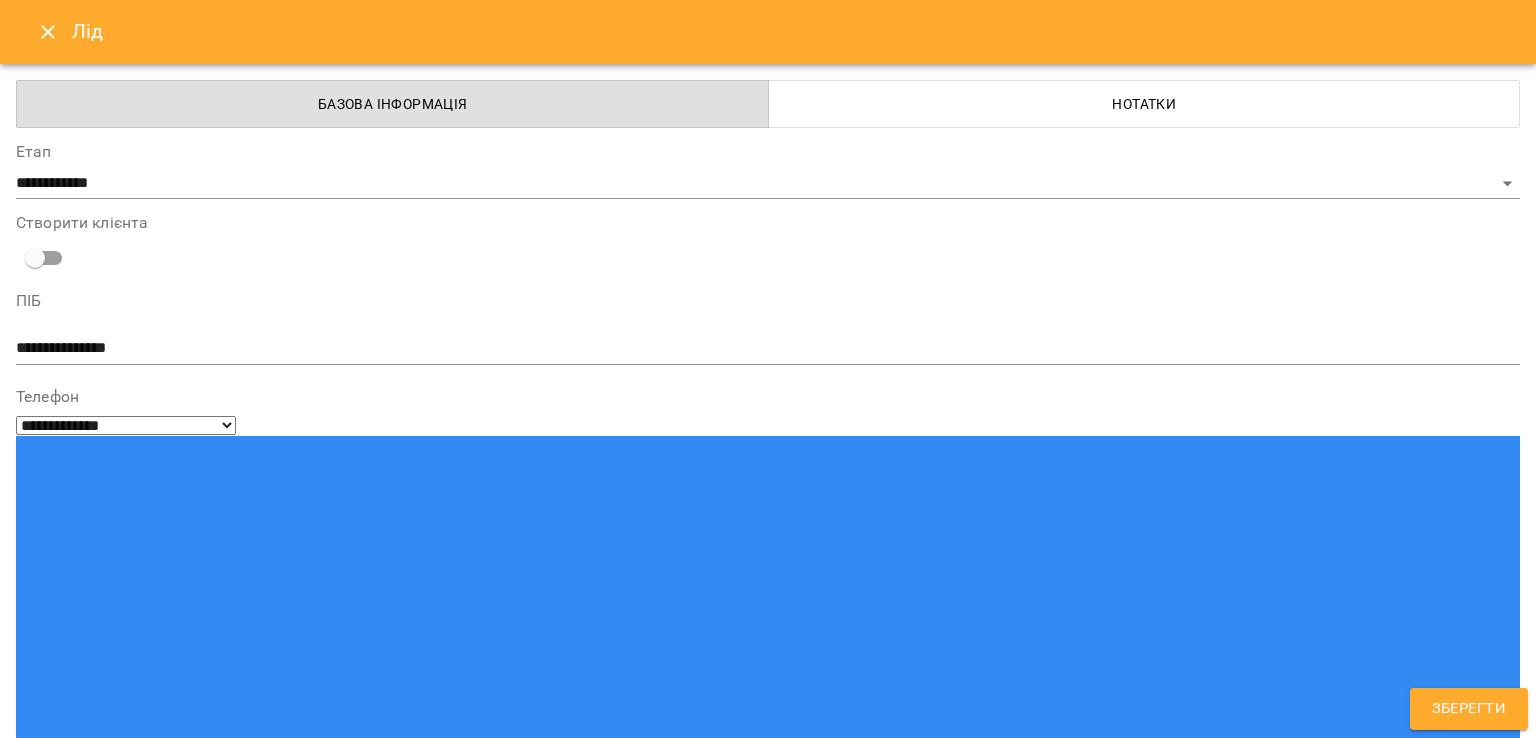 click on "option Facebook focused, 6 of 101. 101 results available. Use Up and Down to choose options, press Enter to select the currently focused option, press Escape to exit the menu, press Tab to select the option and exit the menu. Надрукуйте або оберіть... Alinasha Bot Evgenia Migrina Facebook Guide | рассылка HYENA Instagram (direct, comments) Instagram (target) Linkedin OLX Projector Institute Rabota  September Telegram Tik-Tok Tutor.ua VIber іспанська група  Veronika Senkina Work Youtube alenashulha alina__surkova alina_shahmaryan alla.malkin allo_lizushka anna.pogribnyak arikomaa arinabondar_ aryzhuk borachok brabra chernetskav cherniavs.ka chernyak.blog chi_tata chv.lera cертифікат dasha_ramoss dianagloster figmatica hey.kateika hyena_is_laughing jenya.maksymenko julyno julz_seven kateryna_burrell katyy.bebe kolibaba.a ksenya.zaremba kyivlover louisa.aliabieva manychat nesvidomo nom ryta_zakrevska sasha_mazh shkiiil taisia_buryk tanya.gubenko vira.bula" at bounding box center [768, 1598] 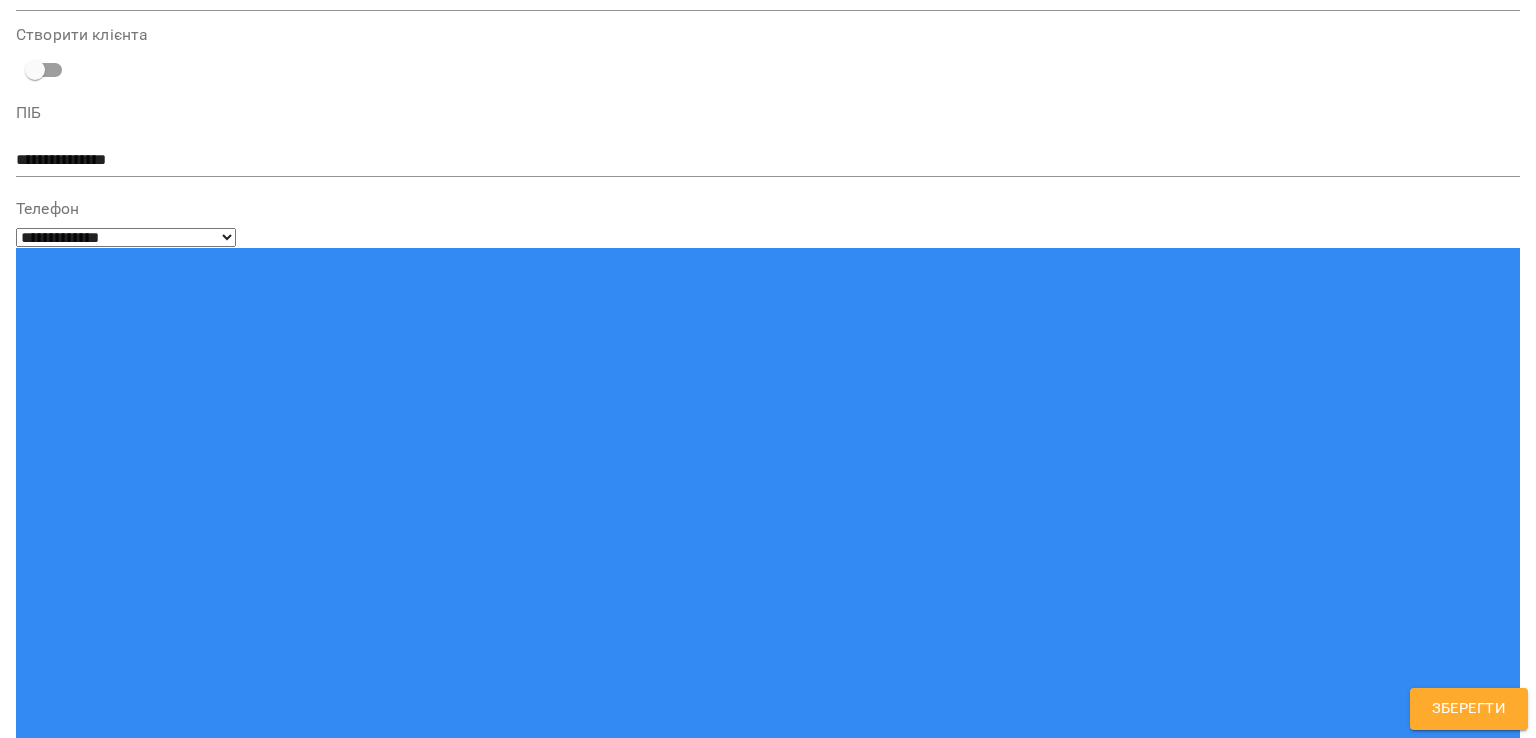type on "**" 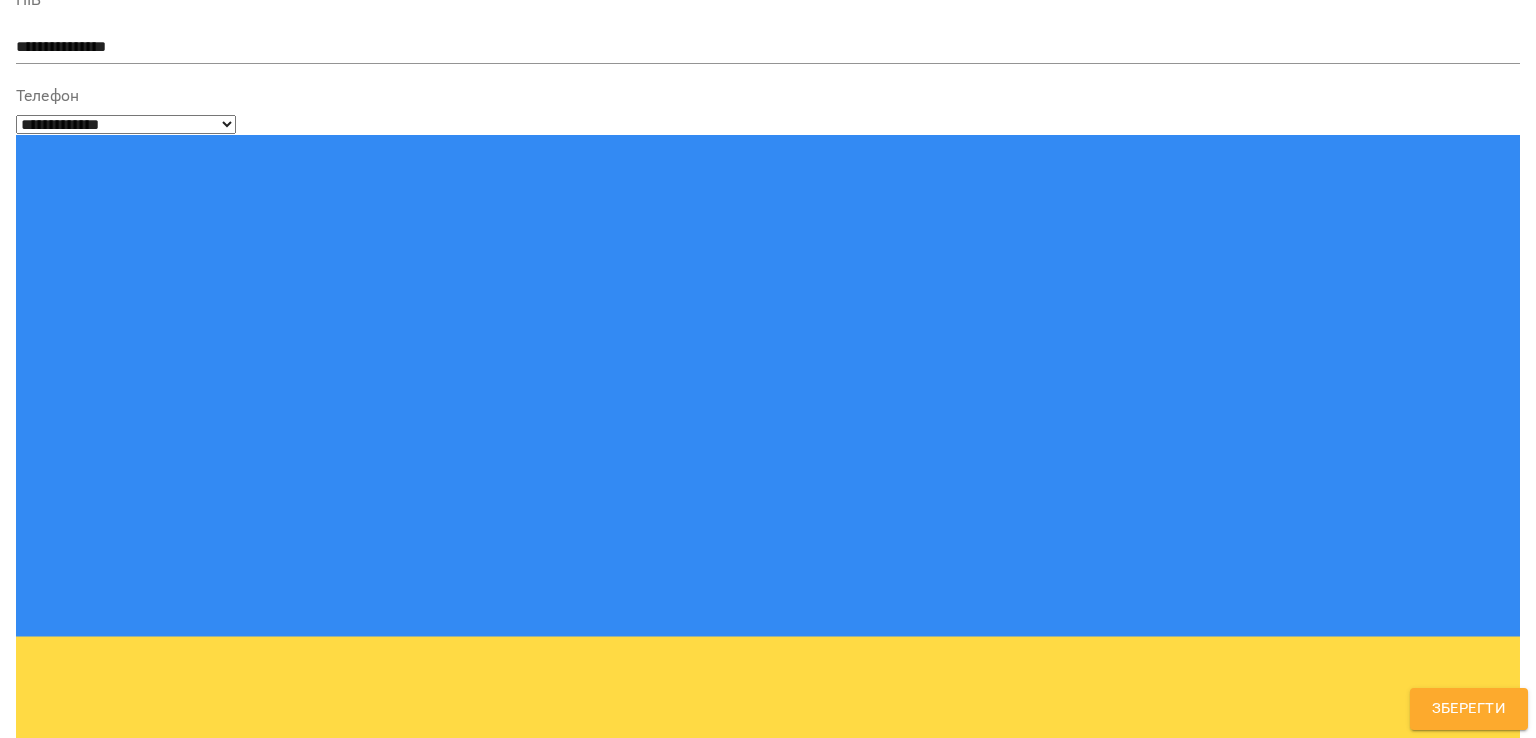 click on "*" at bounding box center (768, 1638) 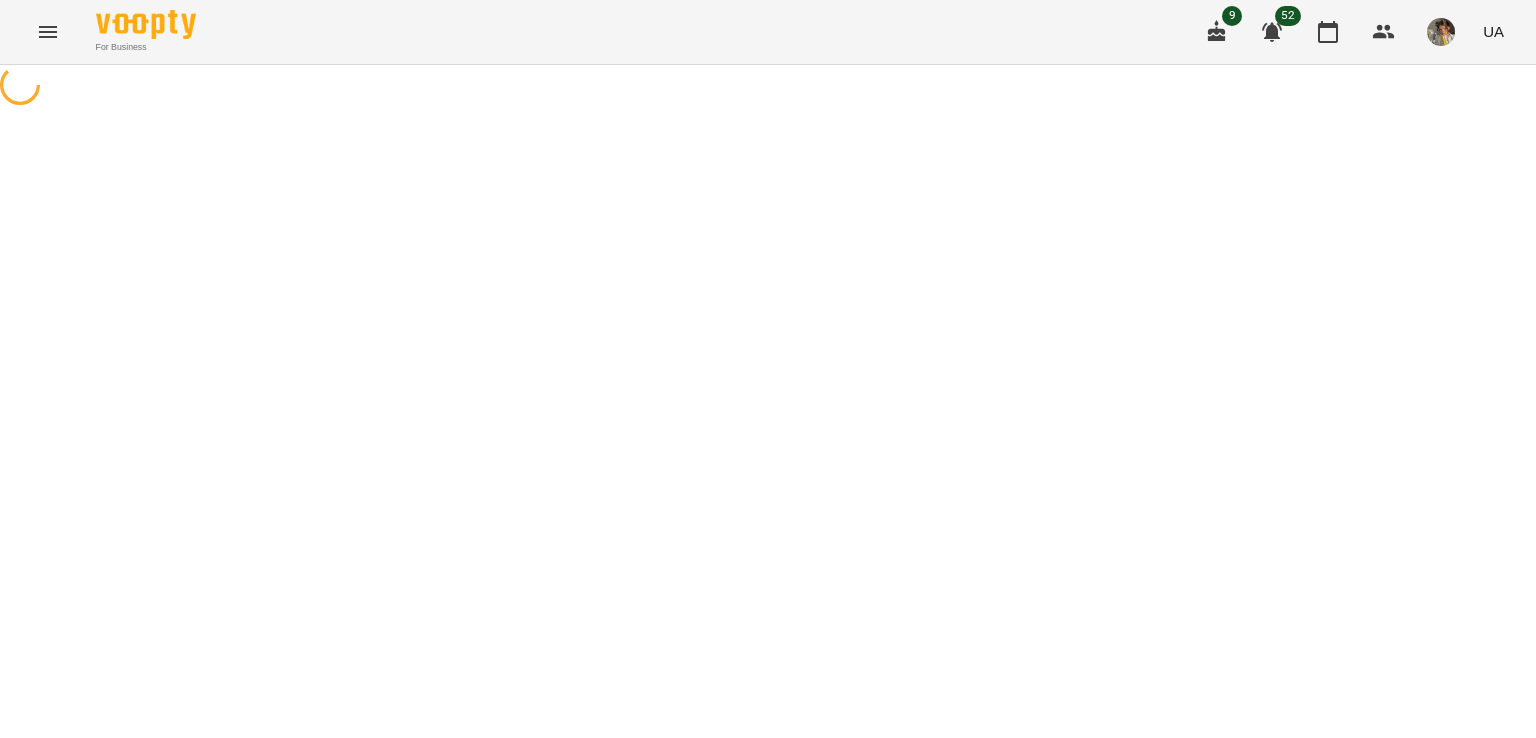 scroll, scrollTop: 0, scrollLeft: 0, axis: both 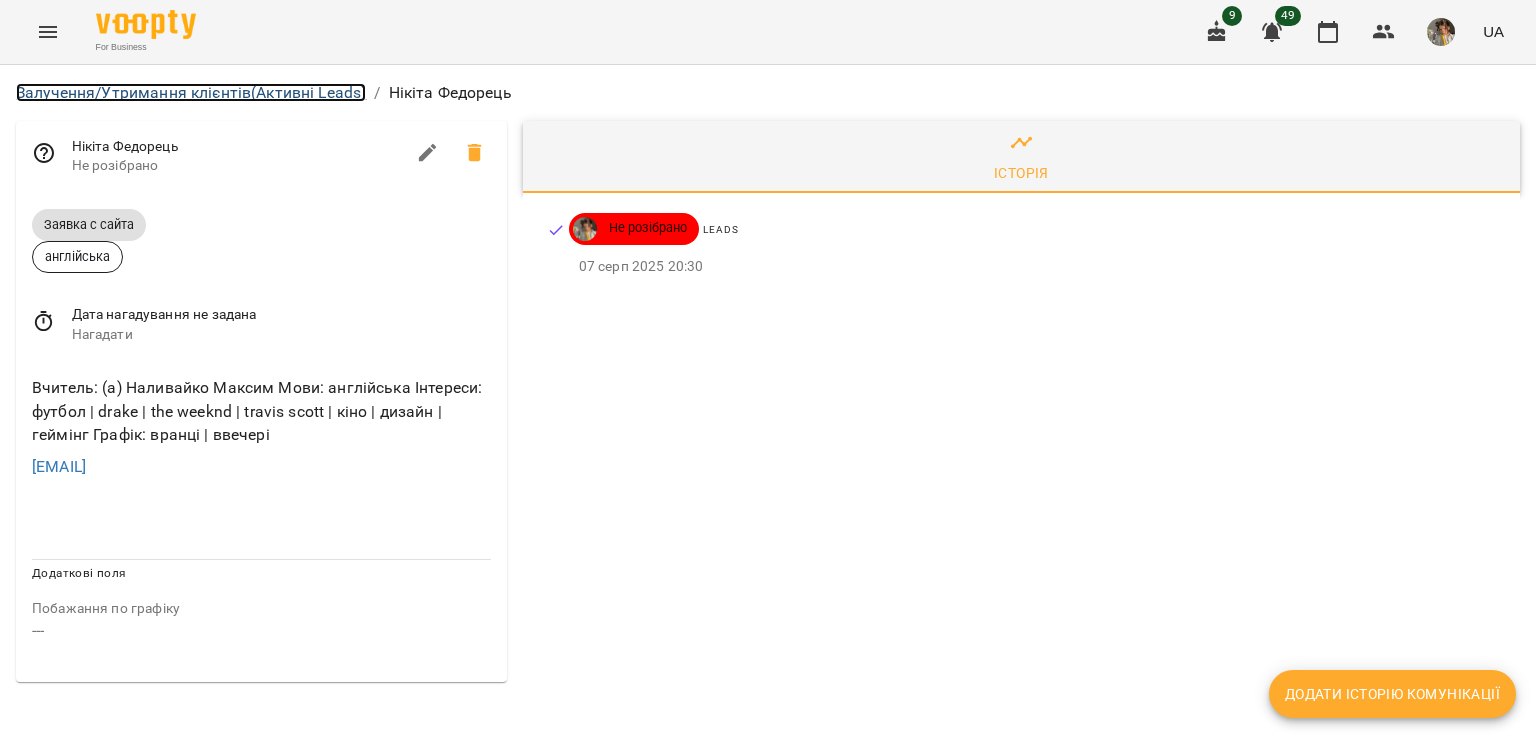 click on "Залучення/Утримання клієнтів (Активні Leads)" at bounding box center [191, 92] 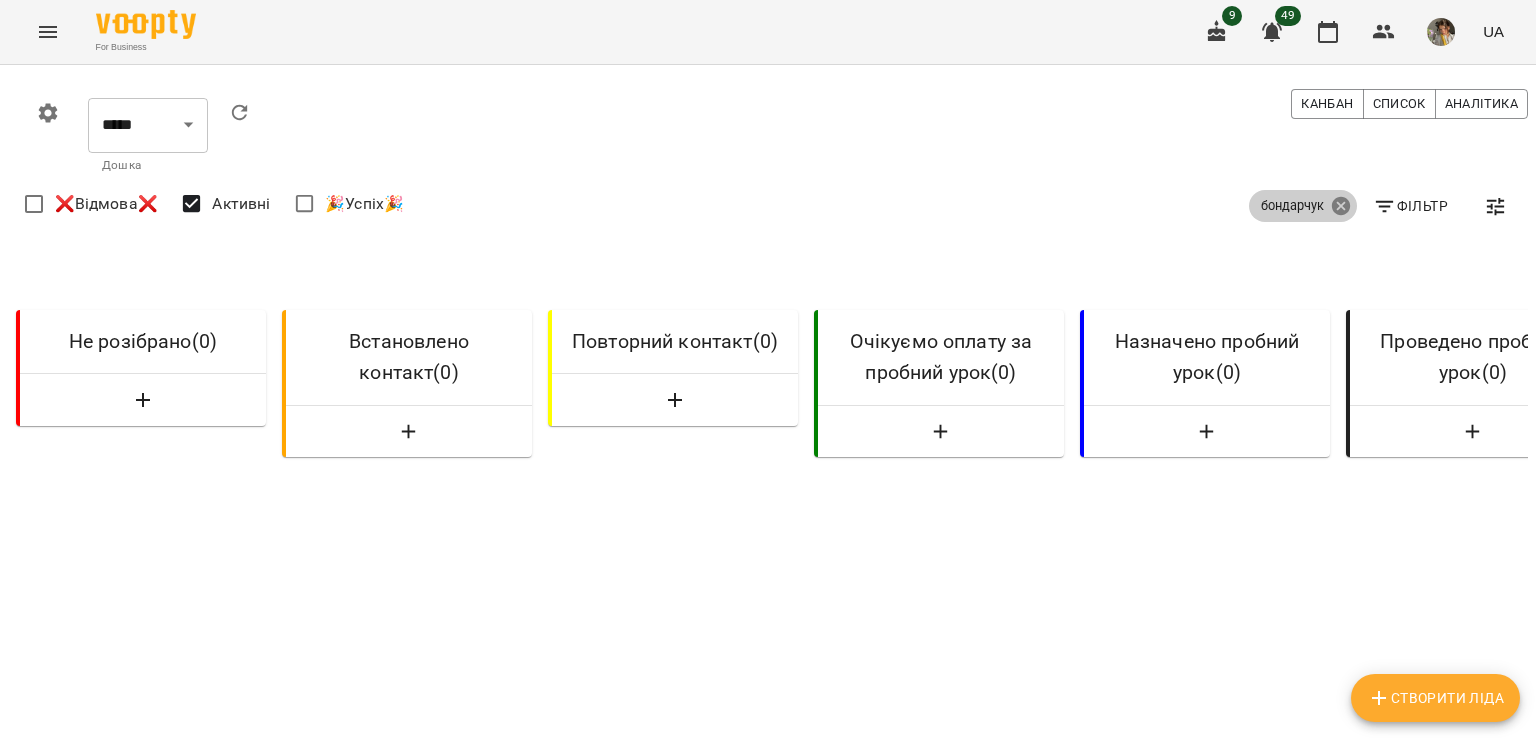 click 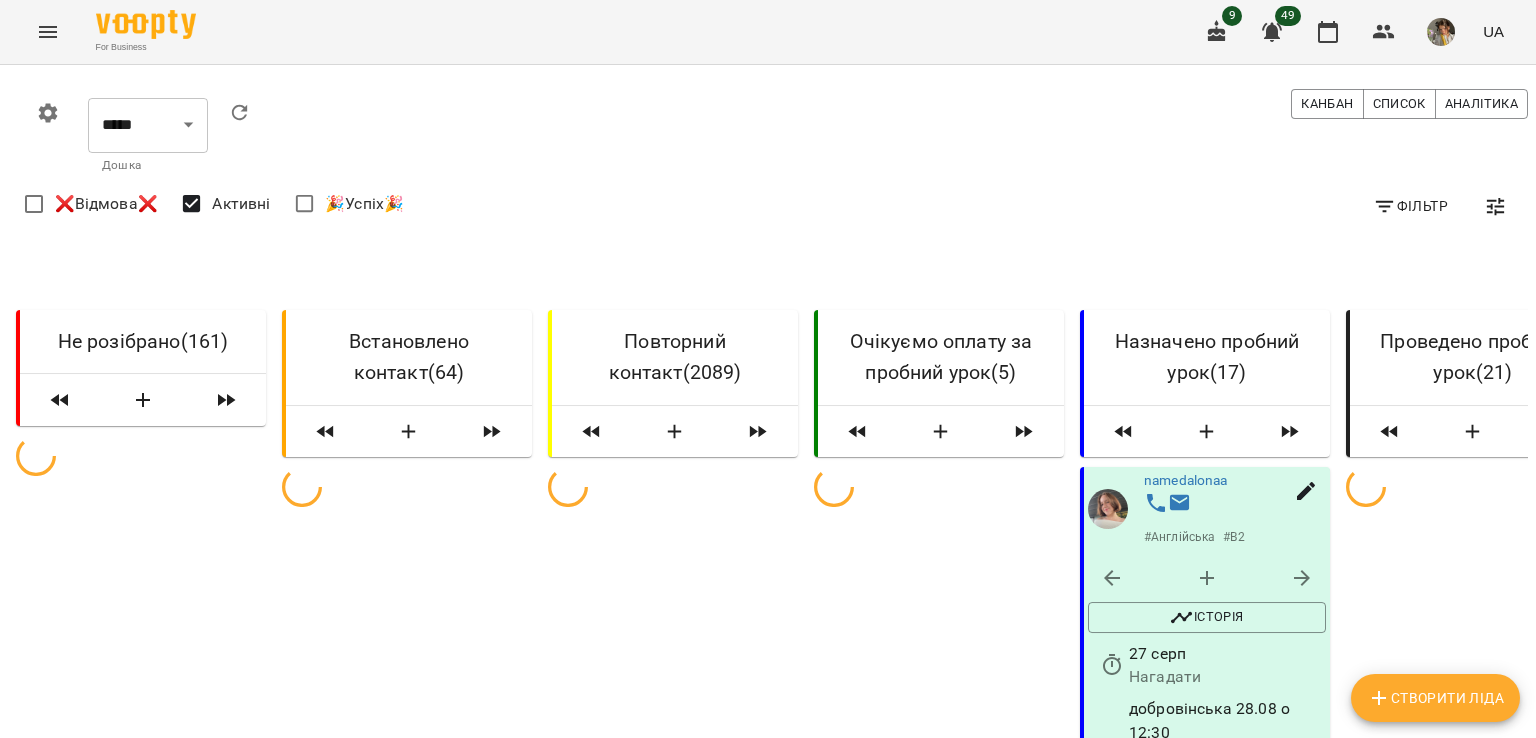 click on "Фільтр" at bounding box center (1410, 206) 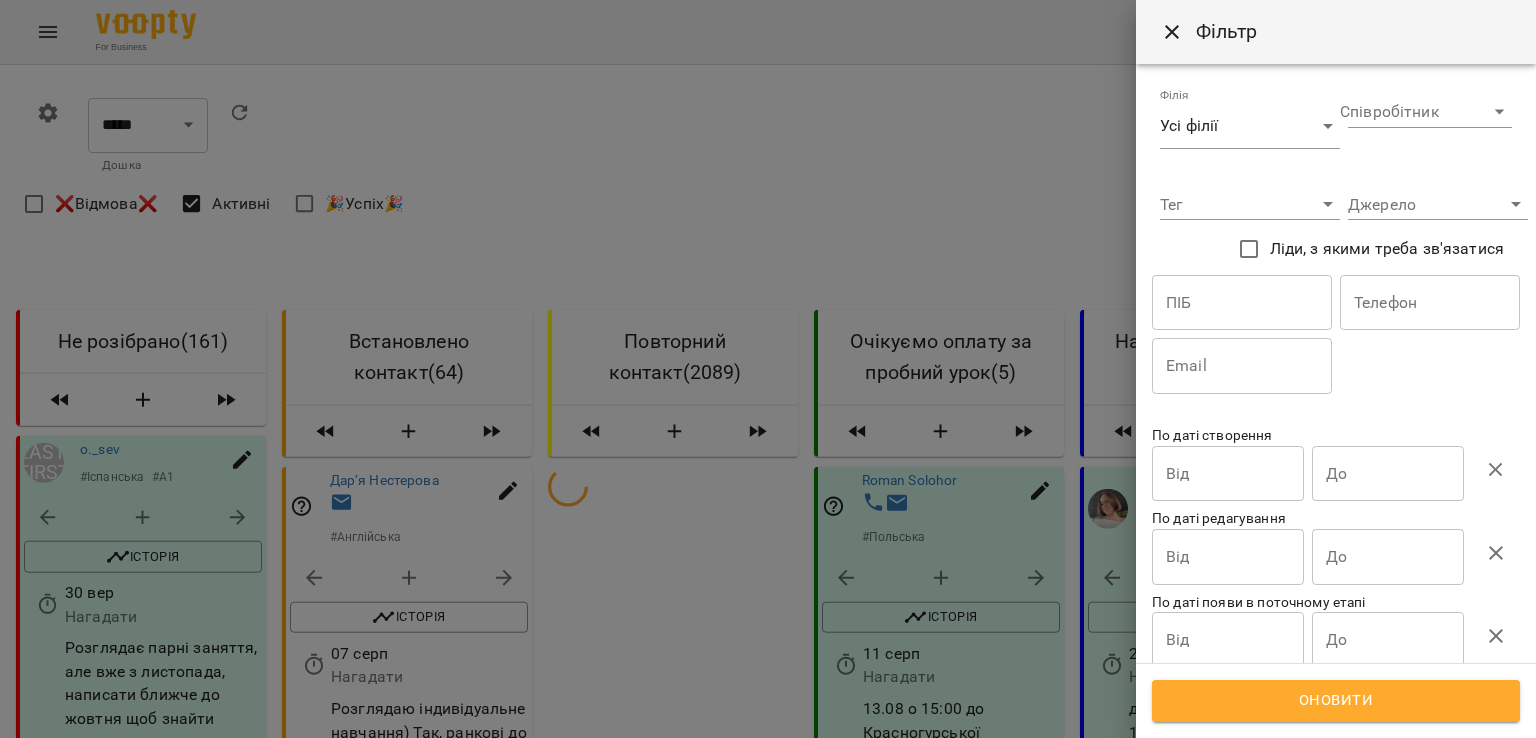 click at bounding box center (1242, 303) 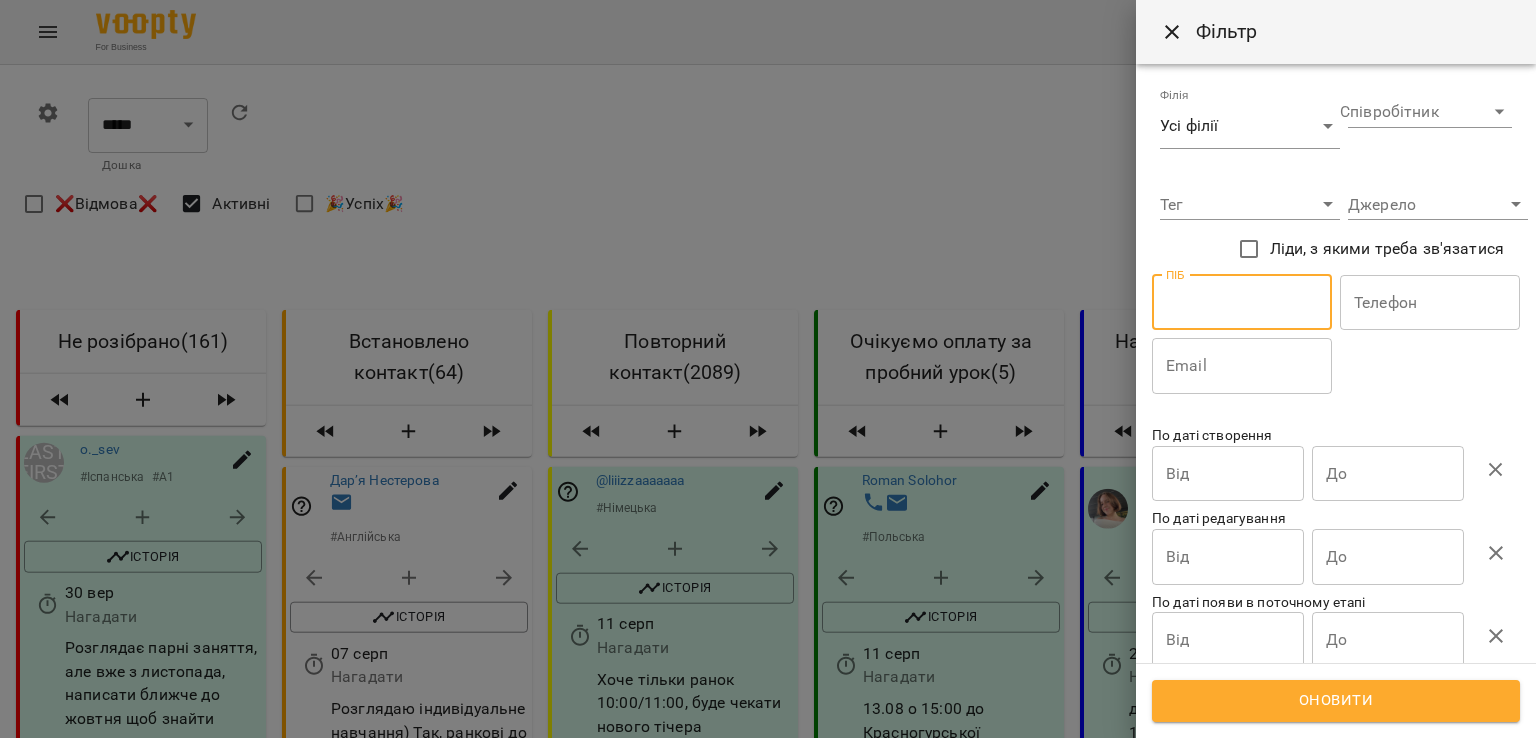 paste on "*********" 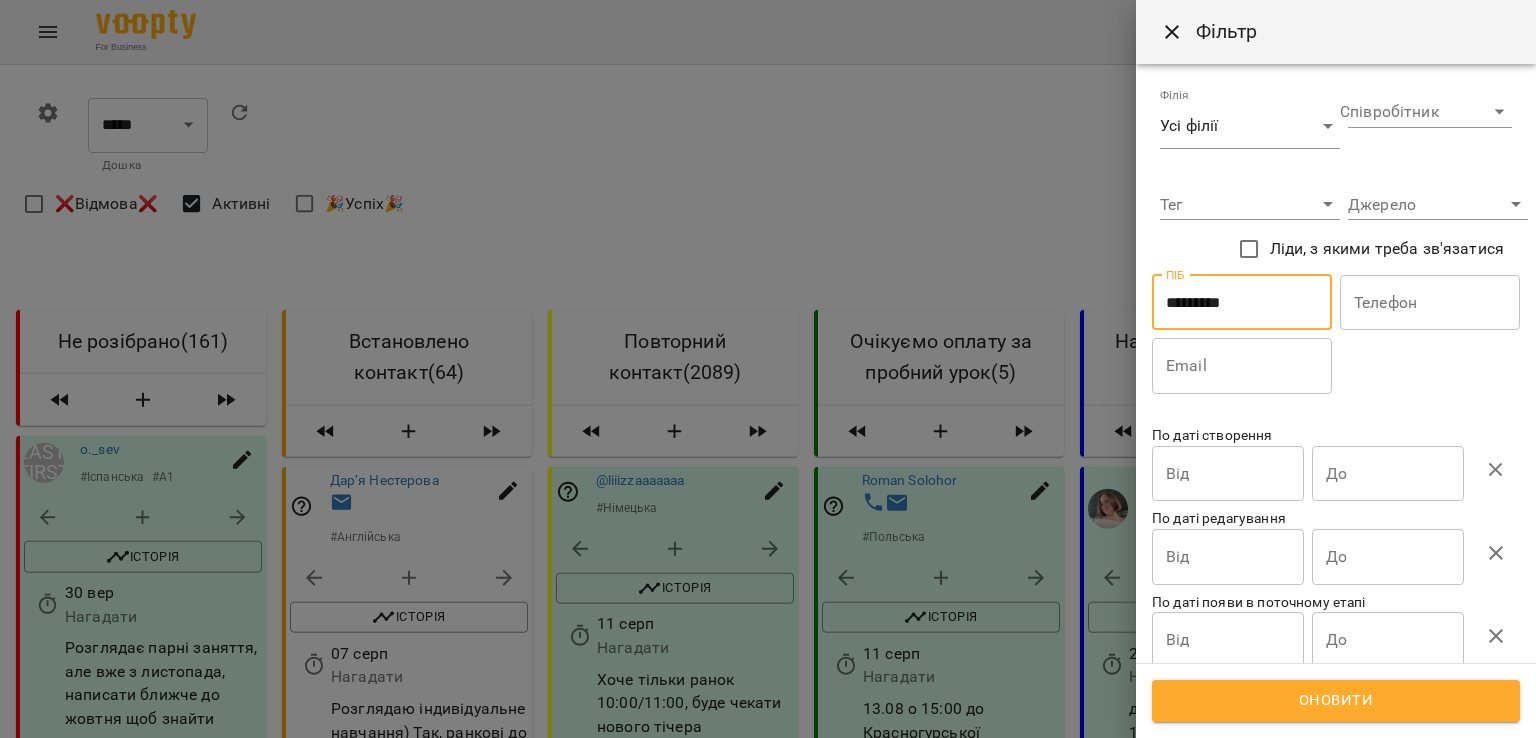 click on "*********" at bounding box center [1242, 303] 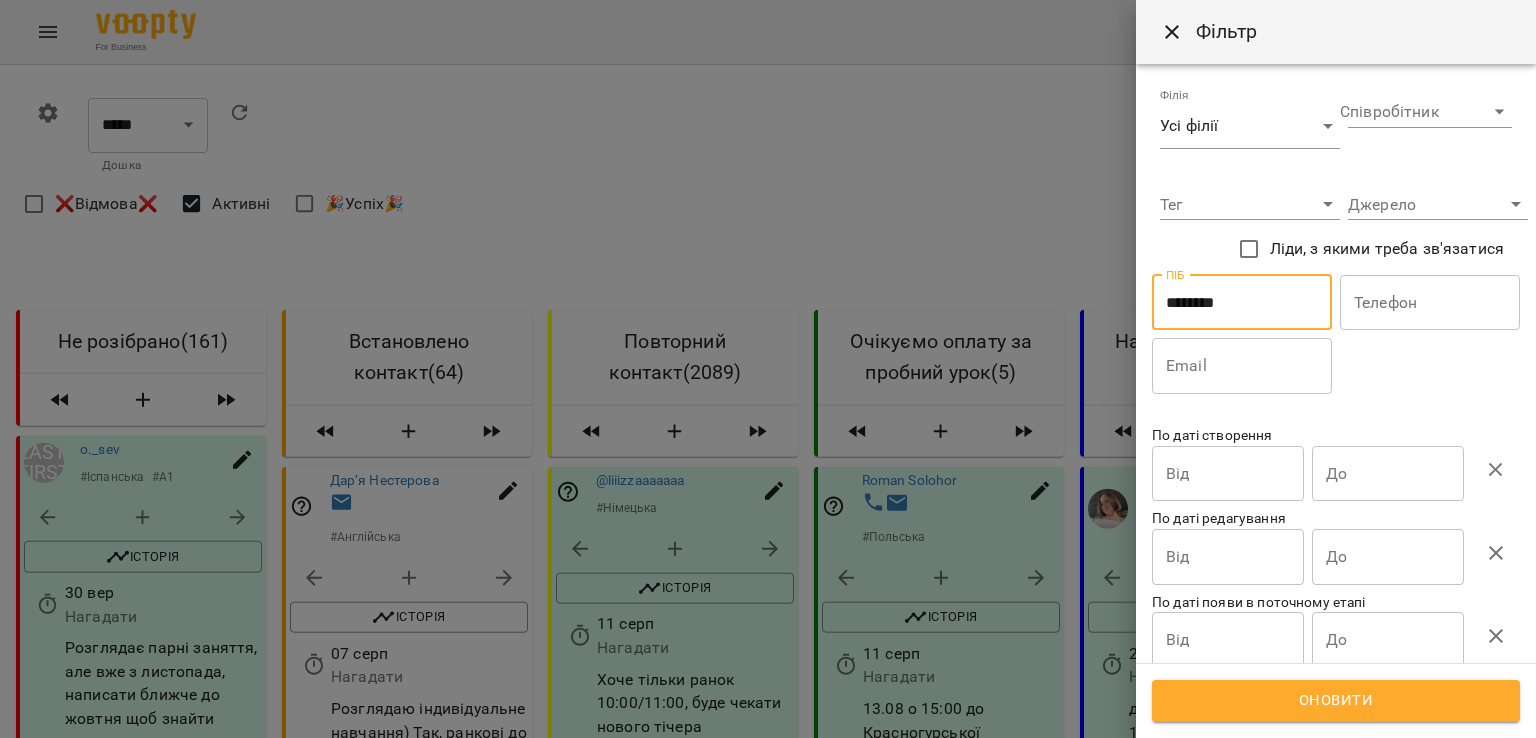 type on "********" 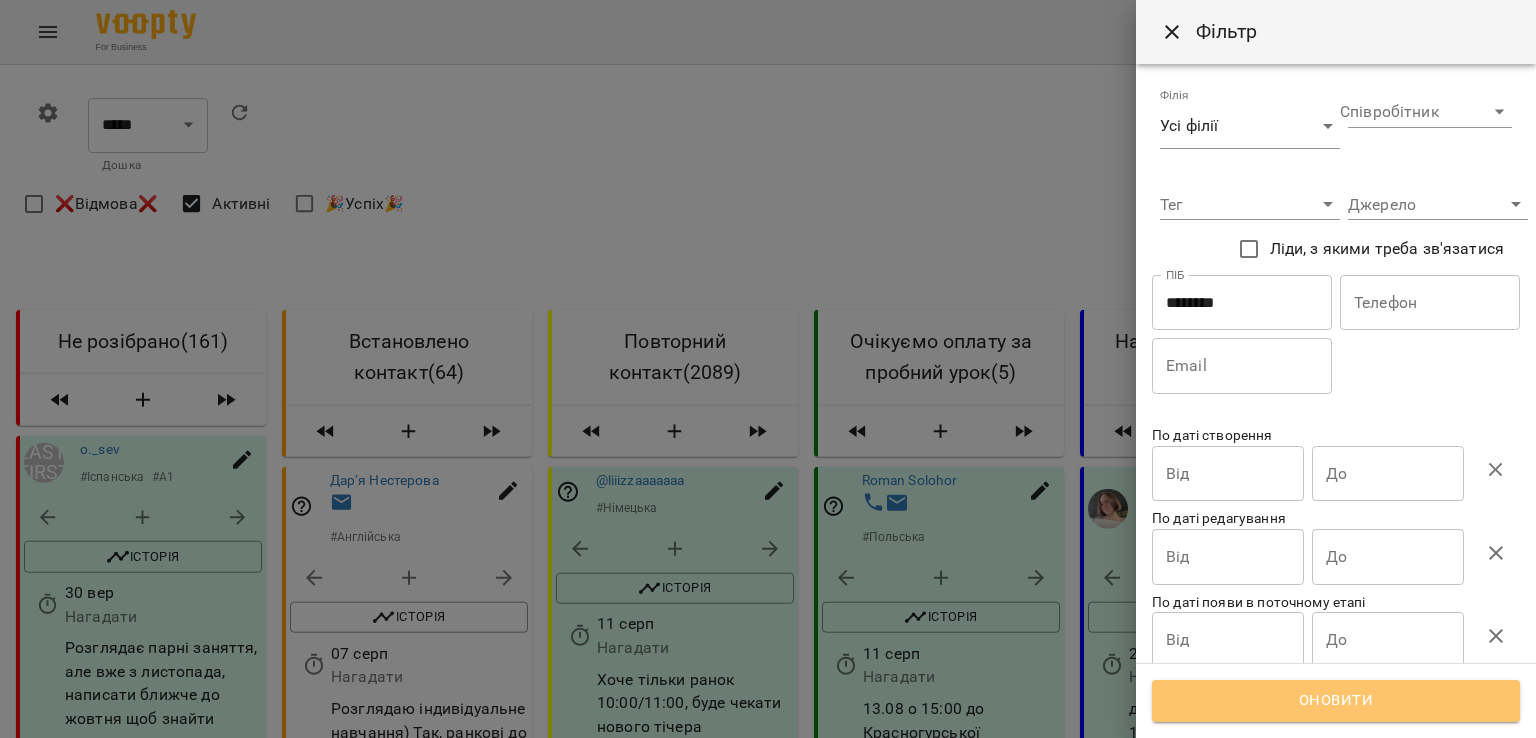 click on "Оновити" at bounding box center [1336, 701] 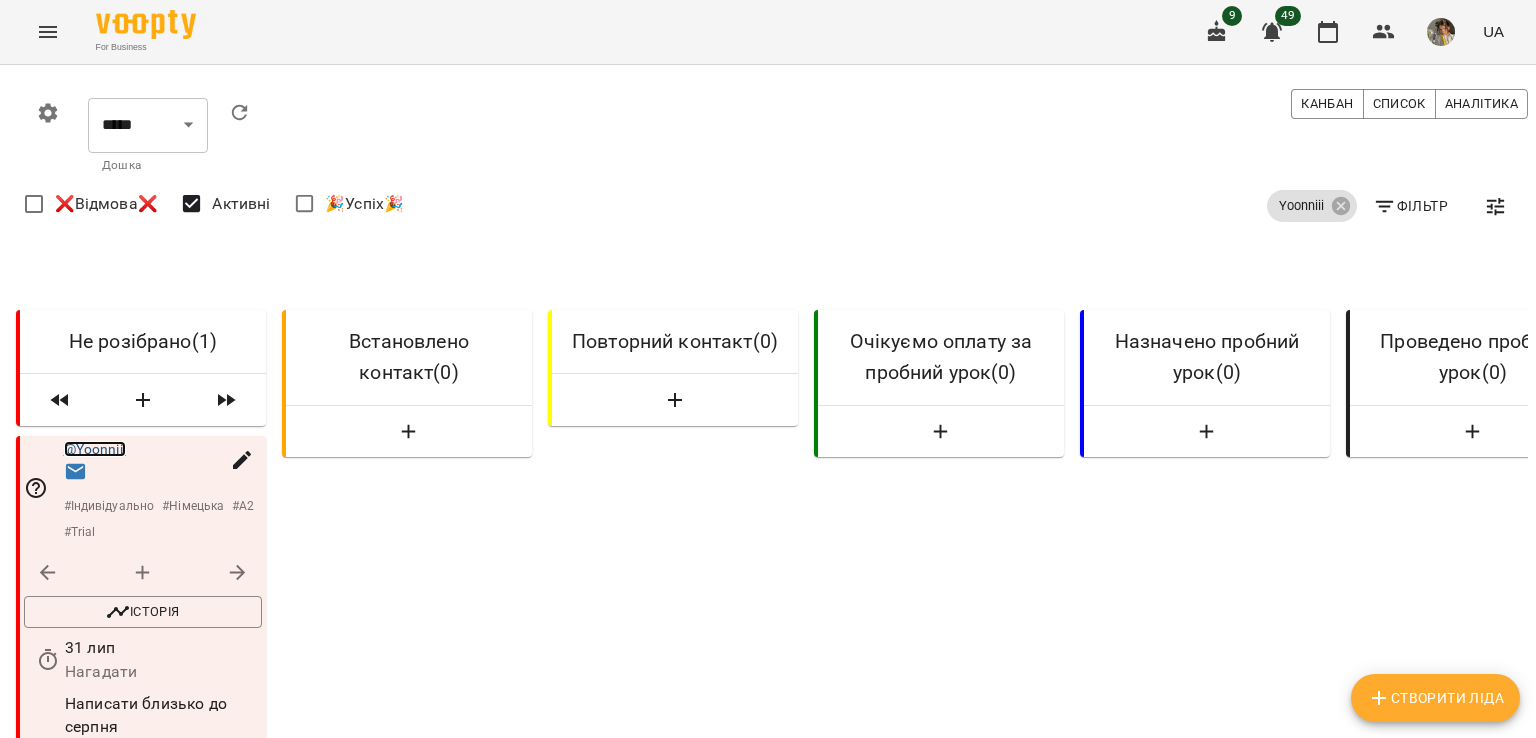 click on "@Yoonniii" at bounding box center (95, 449) 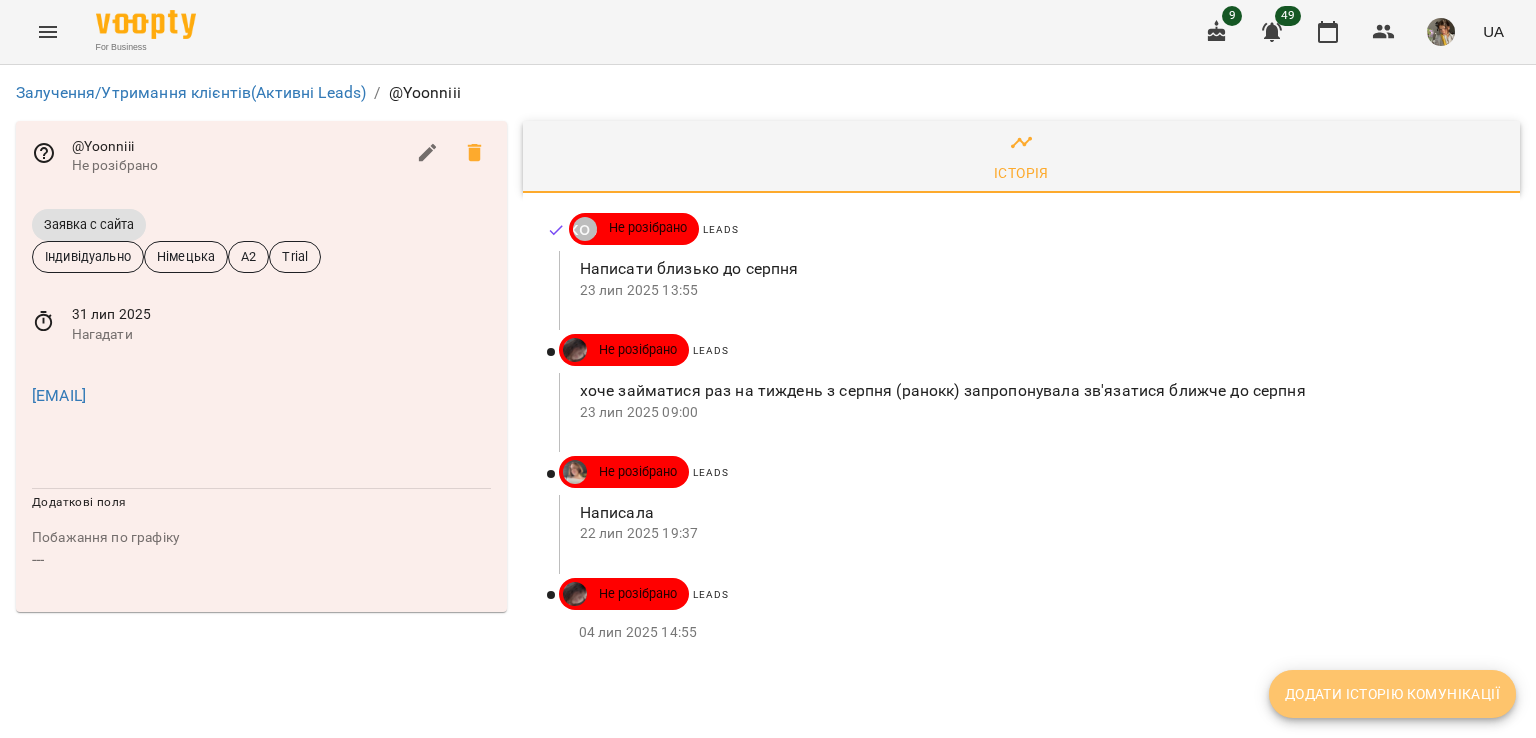 click on "Додати історію комунікації" at bounding box center [1392, 694] 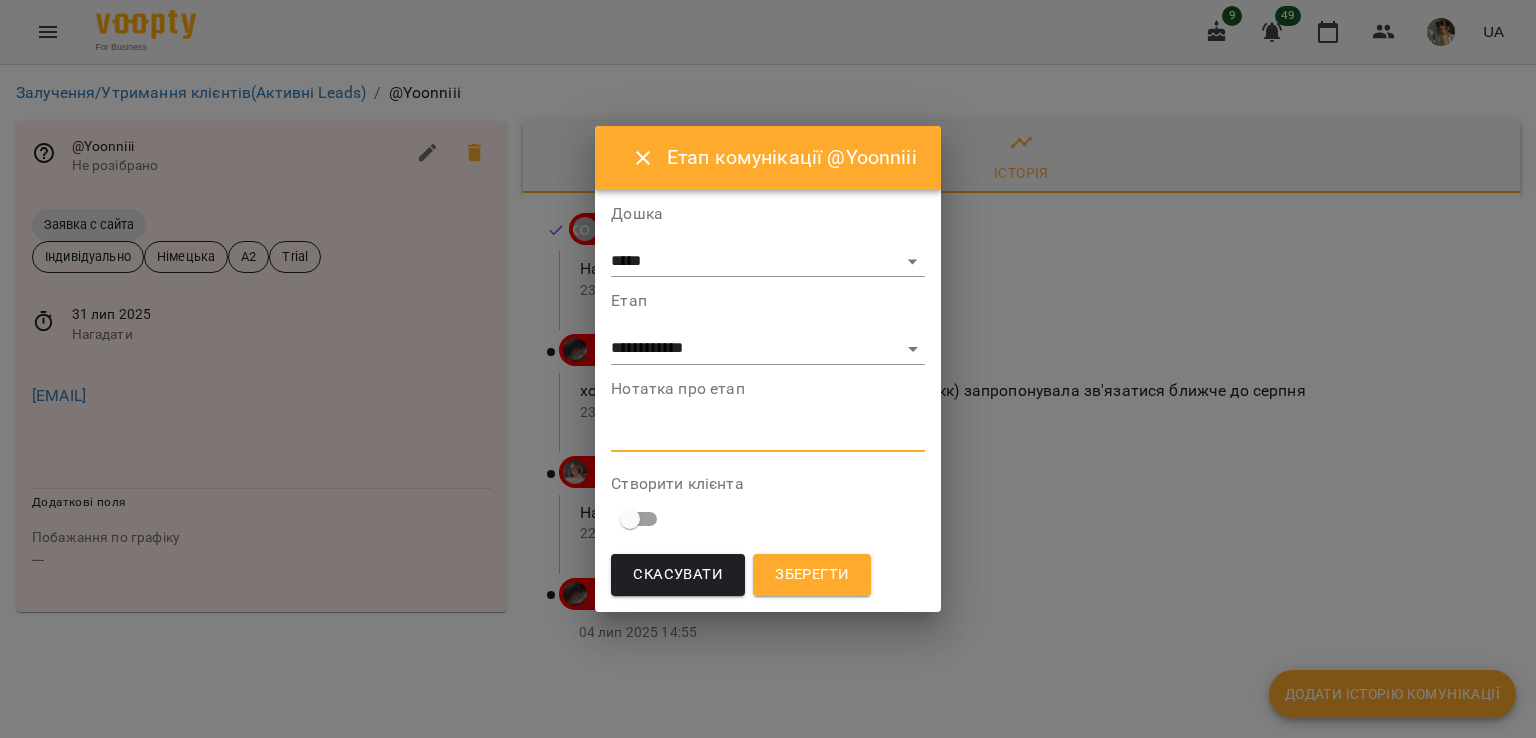click at bounding box center (767, 435) 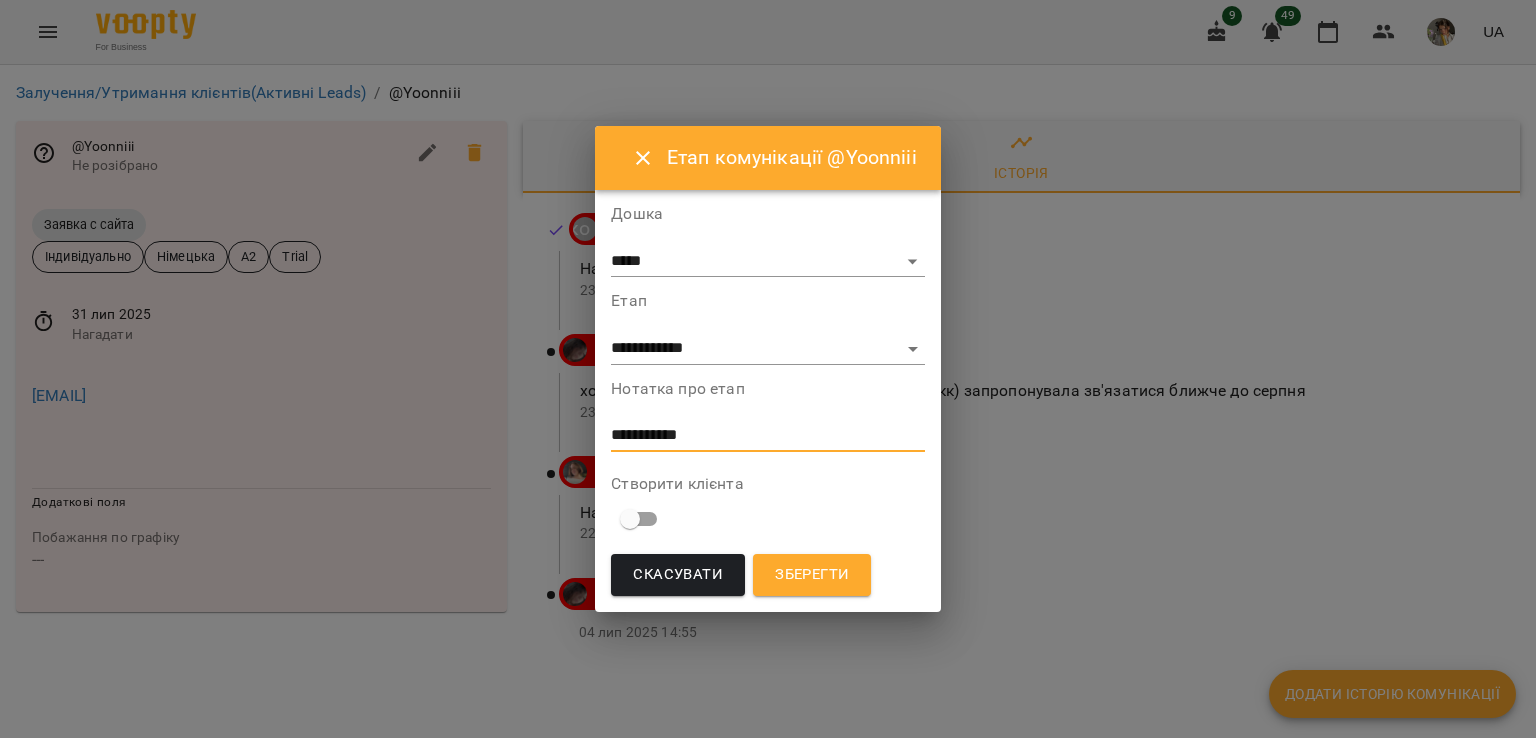 type on "**********" 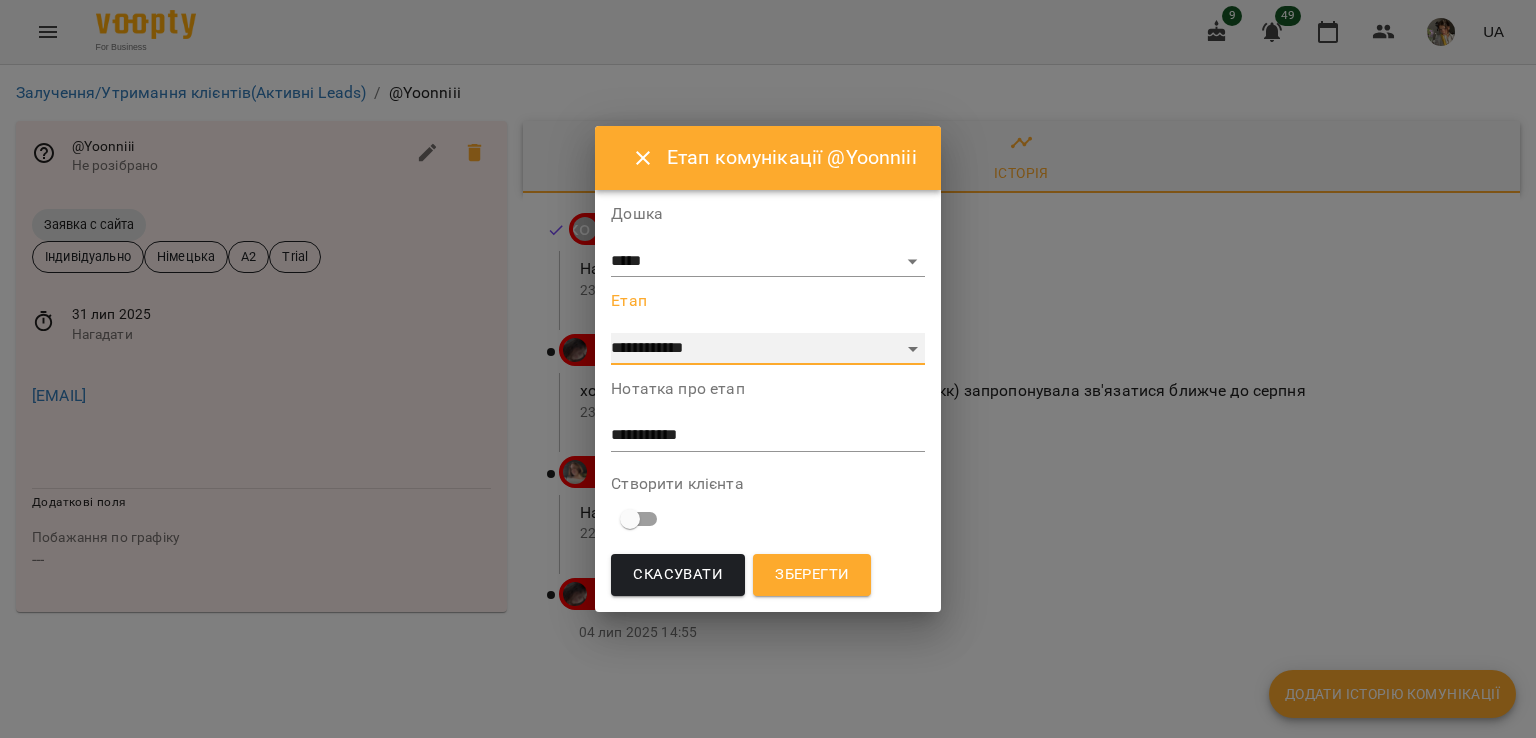 click on "**********" at bounding box center [767, 349] 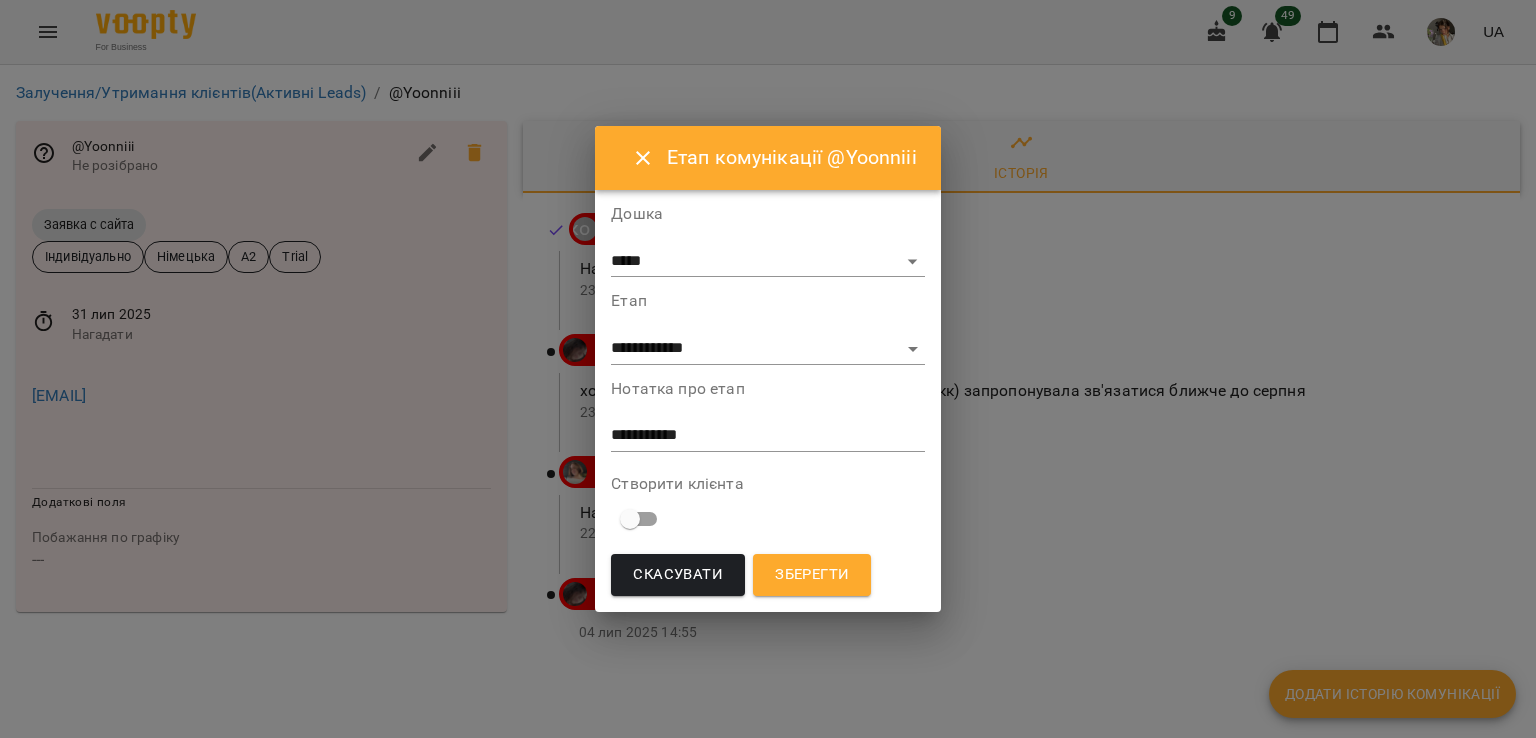 click on "Зберегти" at bounding box center (812, 575) 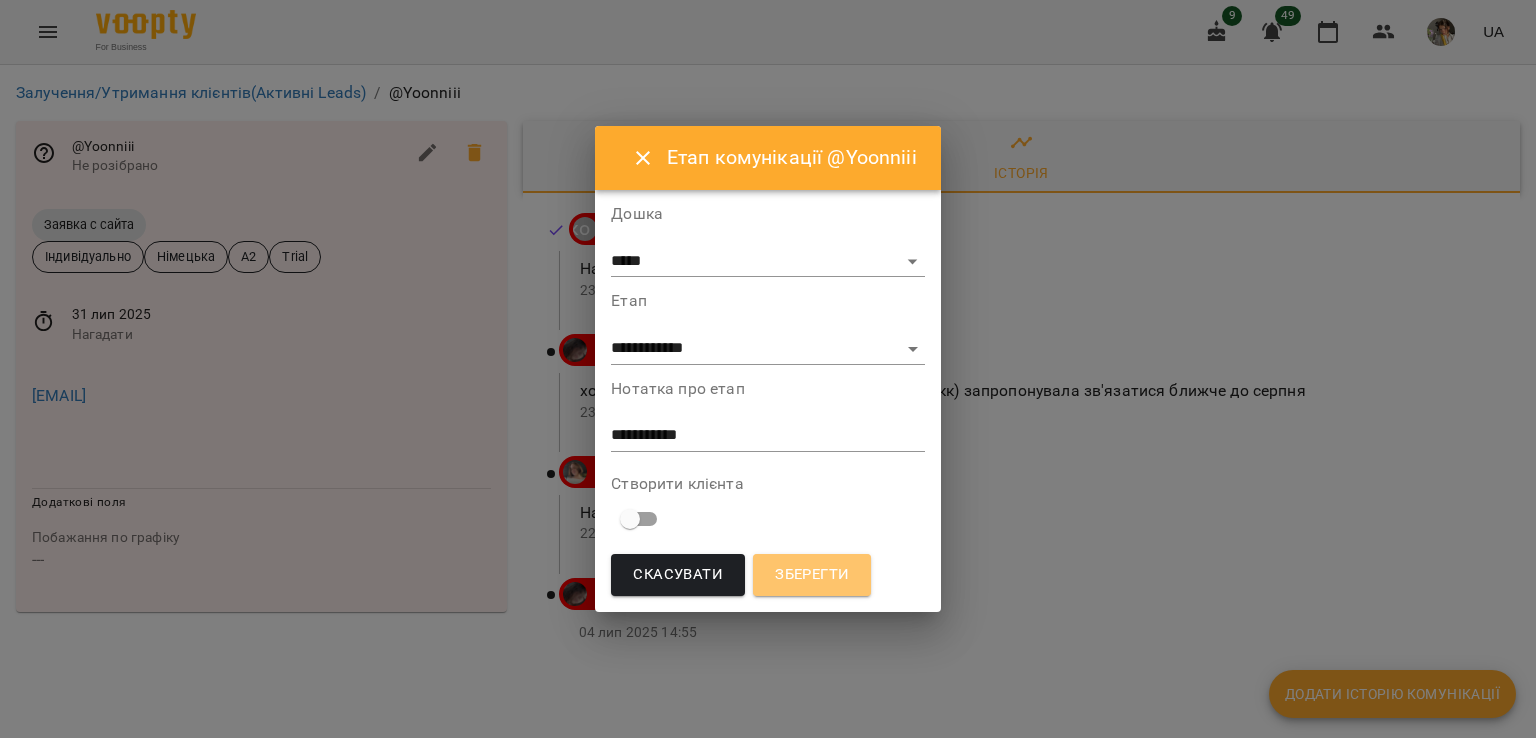 click on "Зберегти" at bounding box center (812, 575) 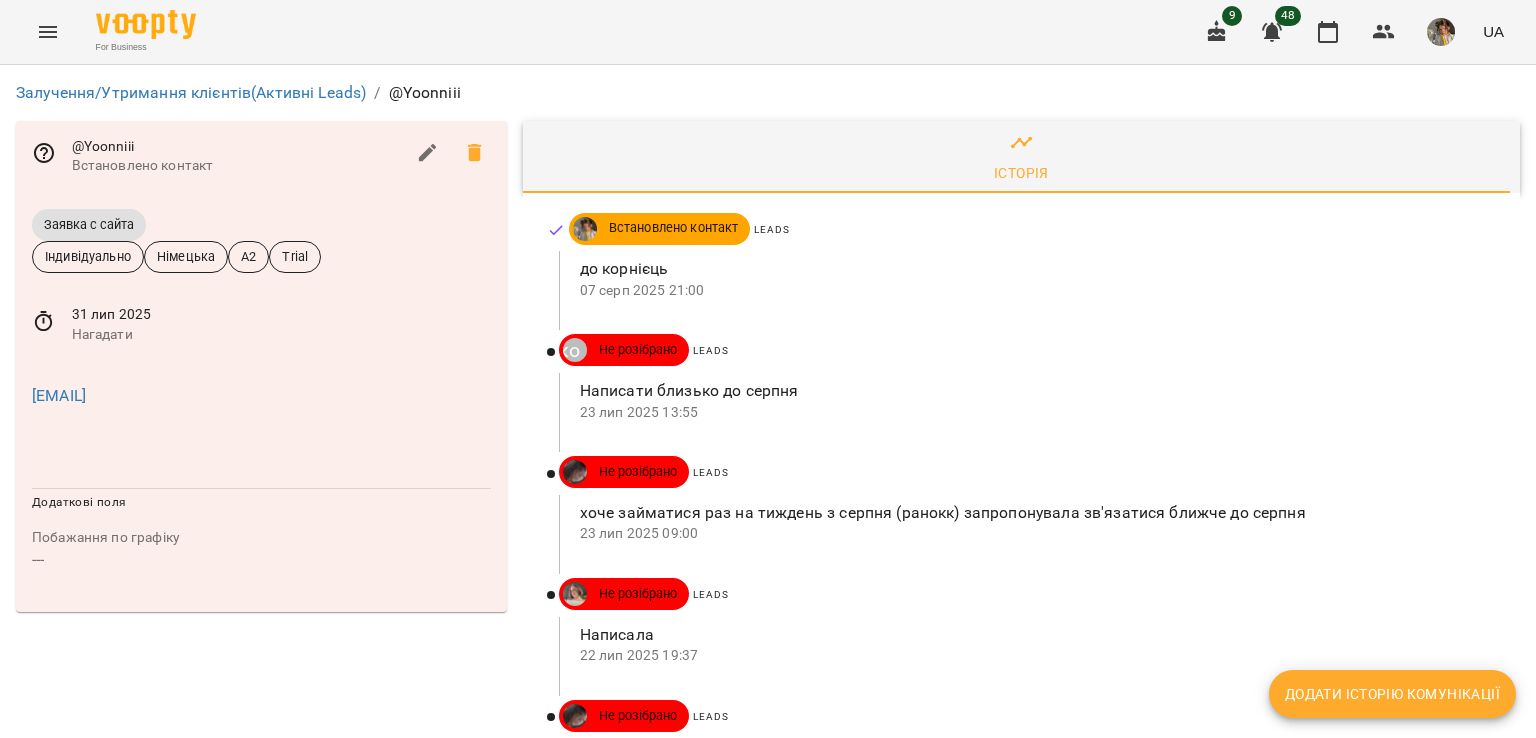 click on "Додати історію комунікації" at bounding box center [1392, 694] 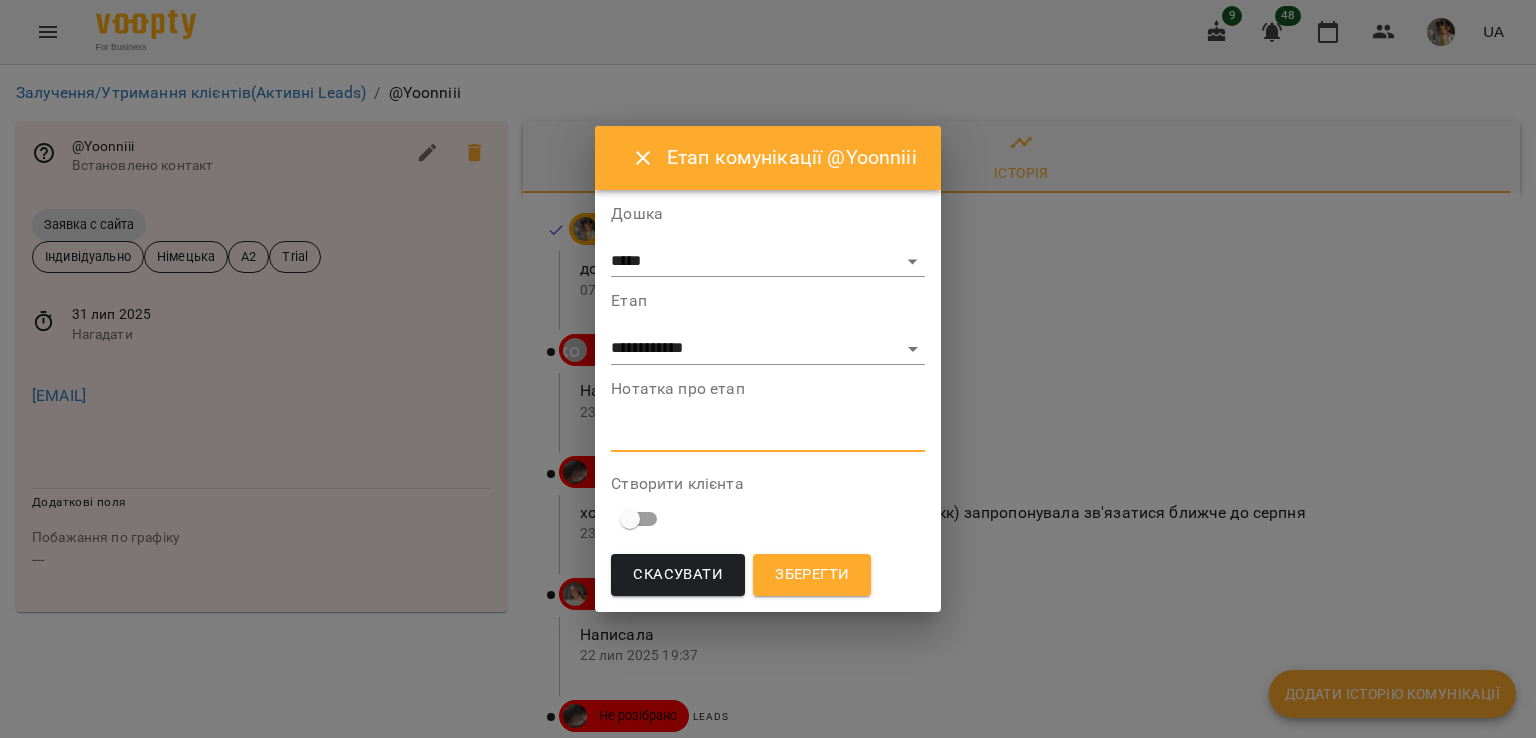 click at bounding box center (767, 435) 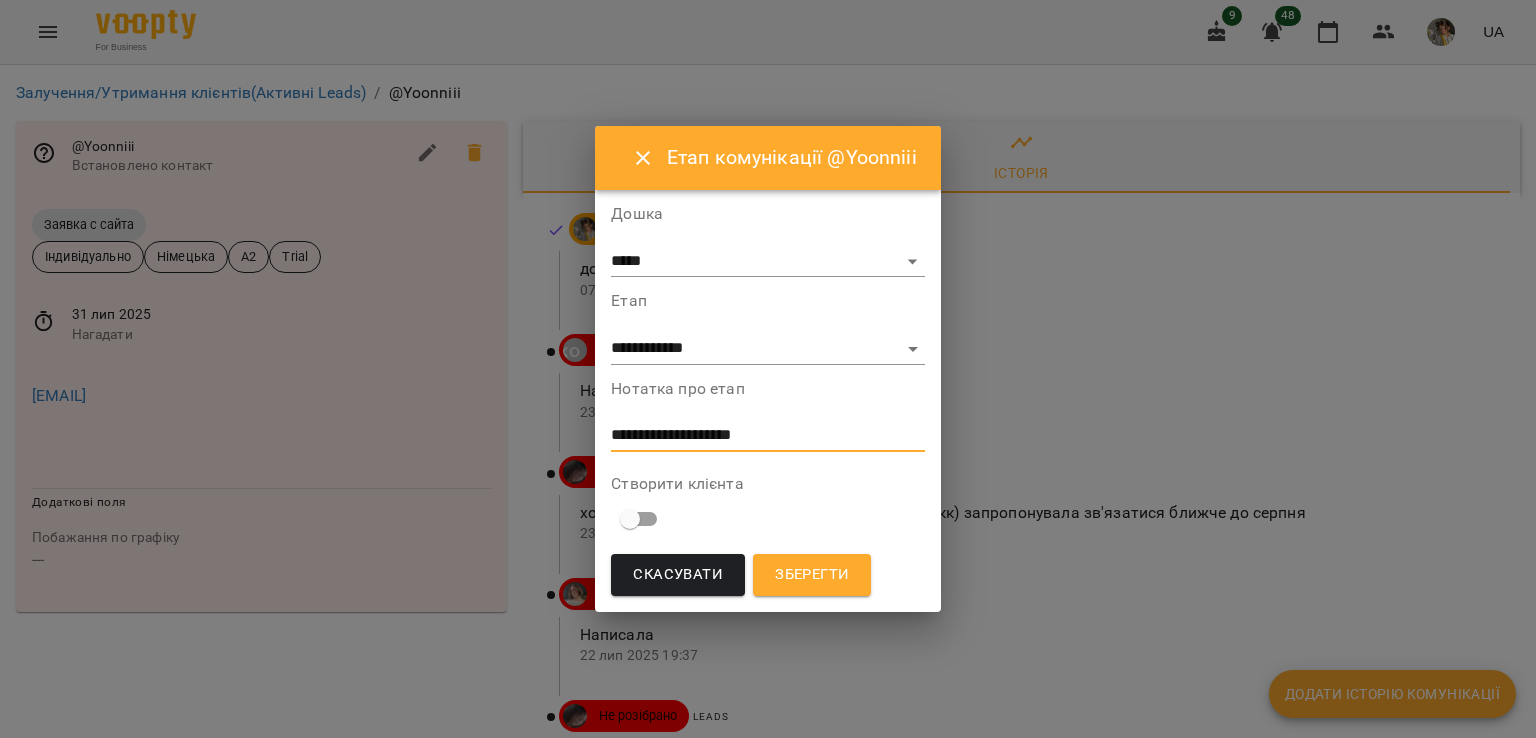 type on "**********" 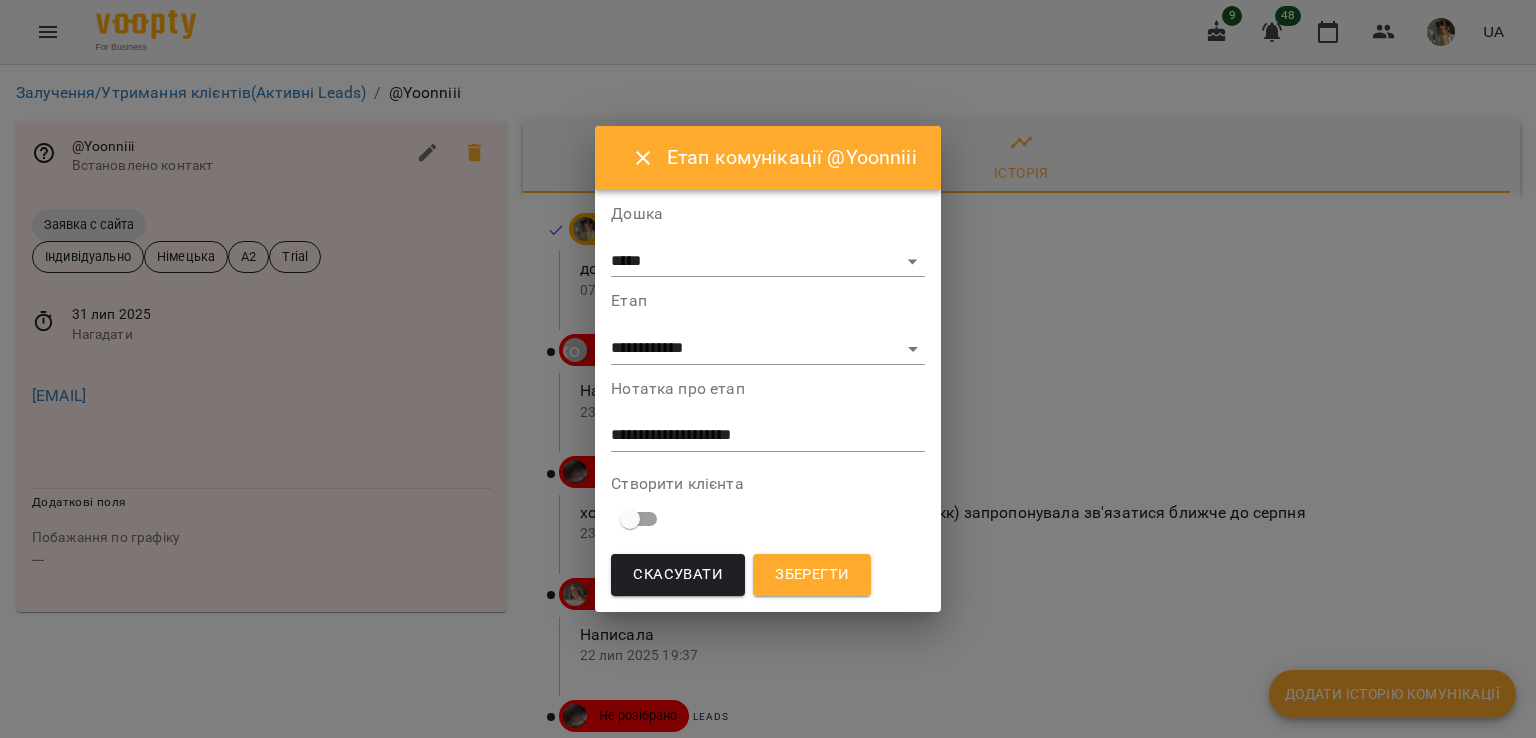 click on "Зберегти" at bounding box center (812, 575) 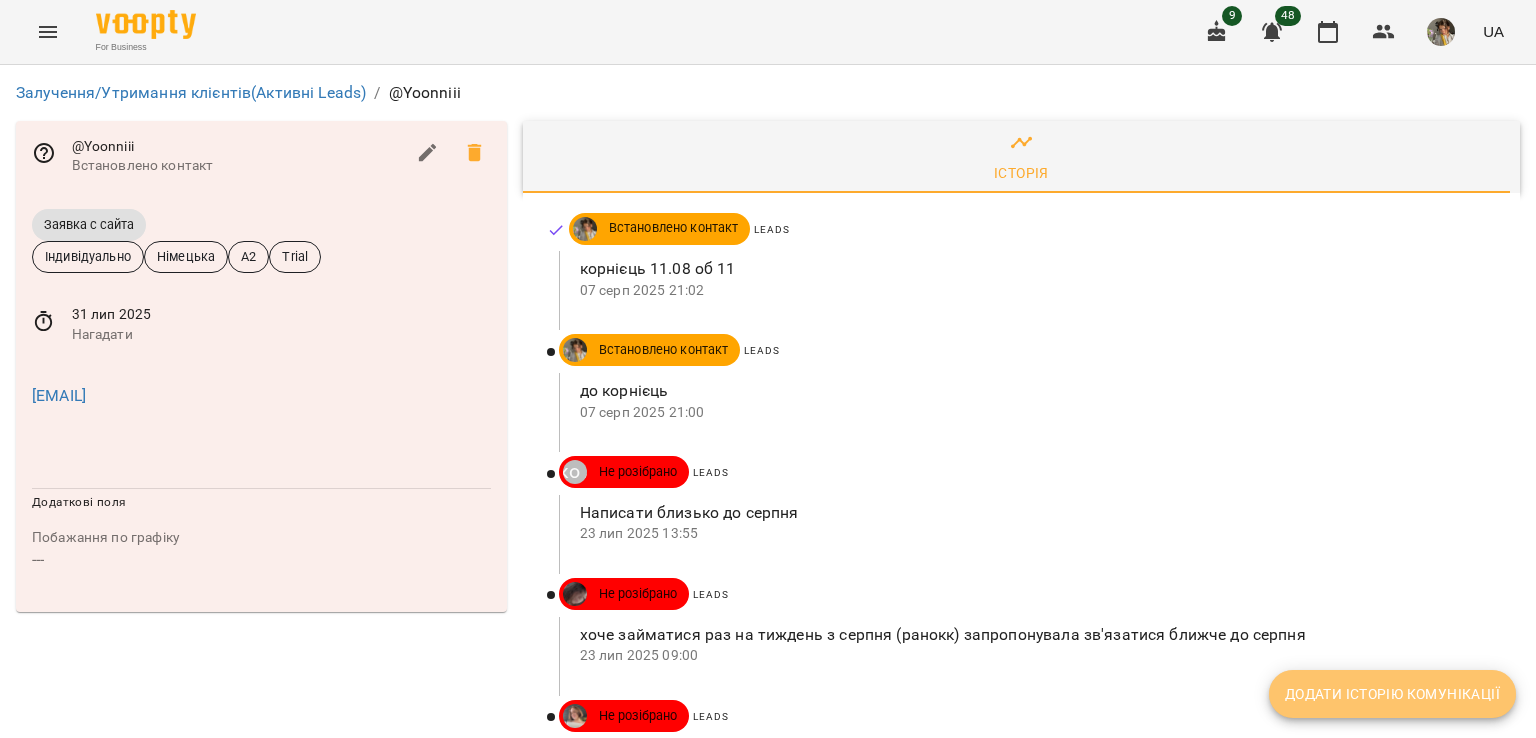 click on "Додати історію комунікації" at bounding box center [1392, 694] 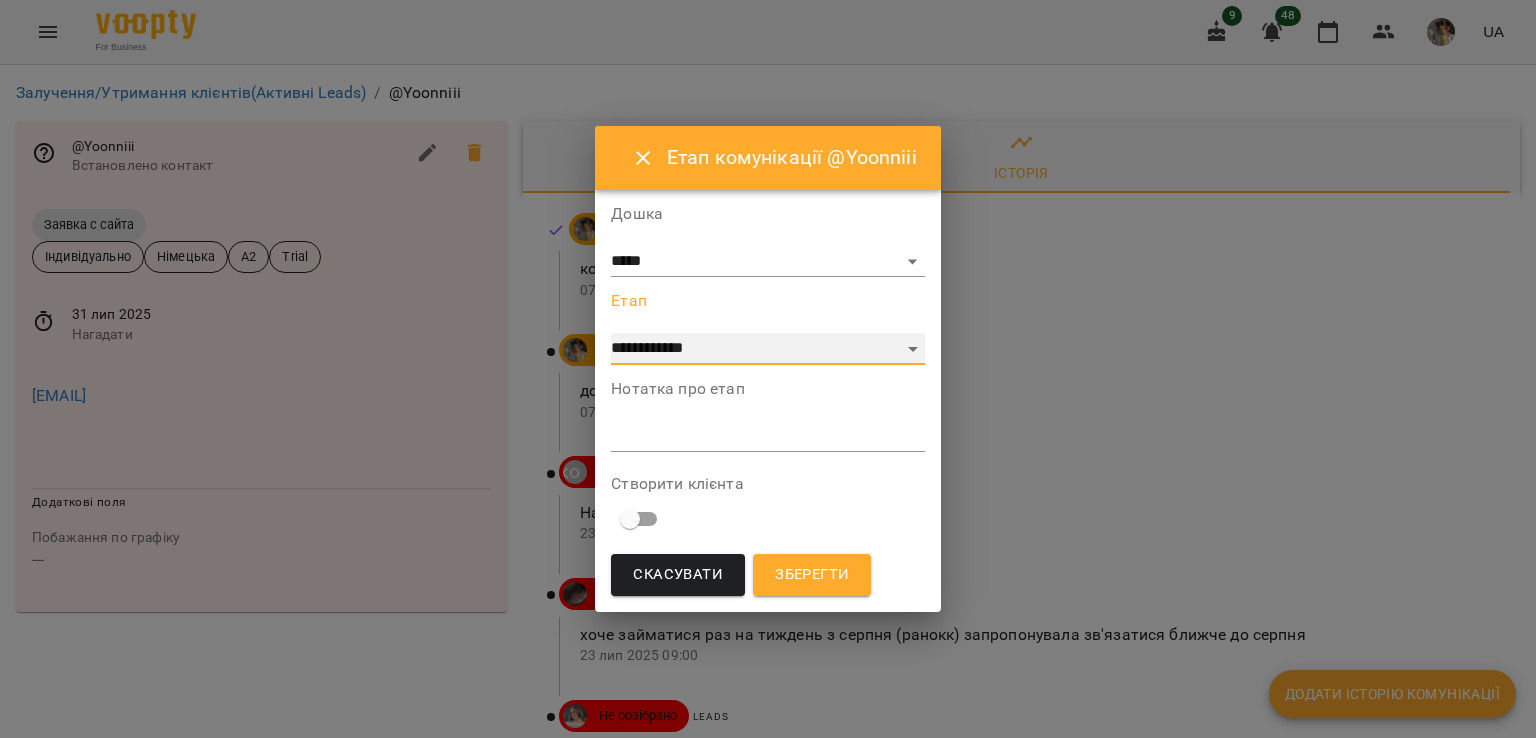 click on "**********" at bounding box center (767, 349) 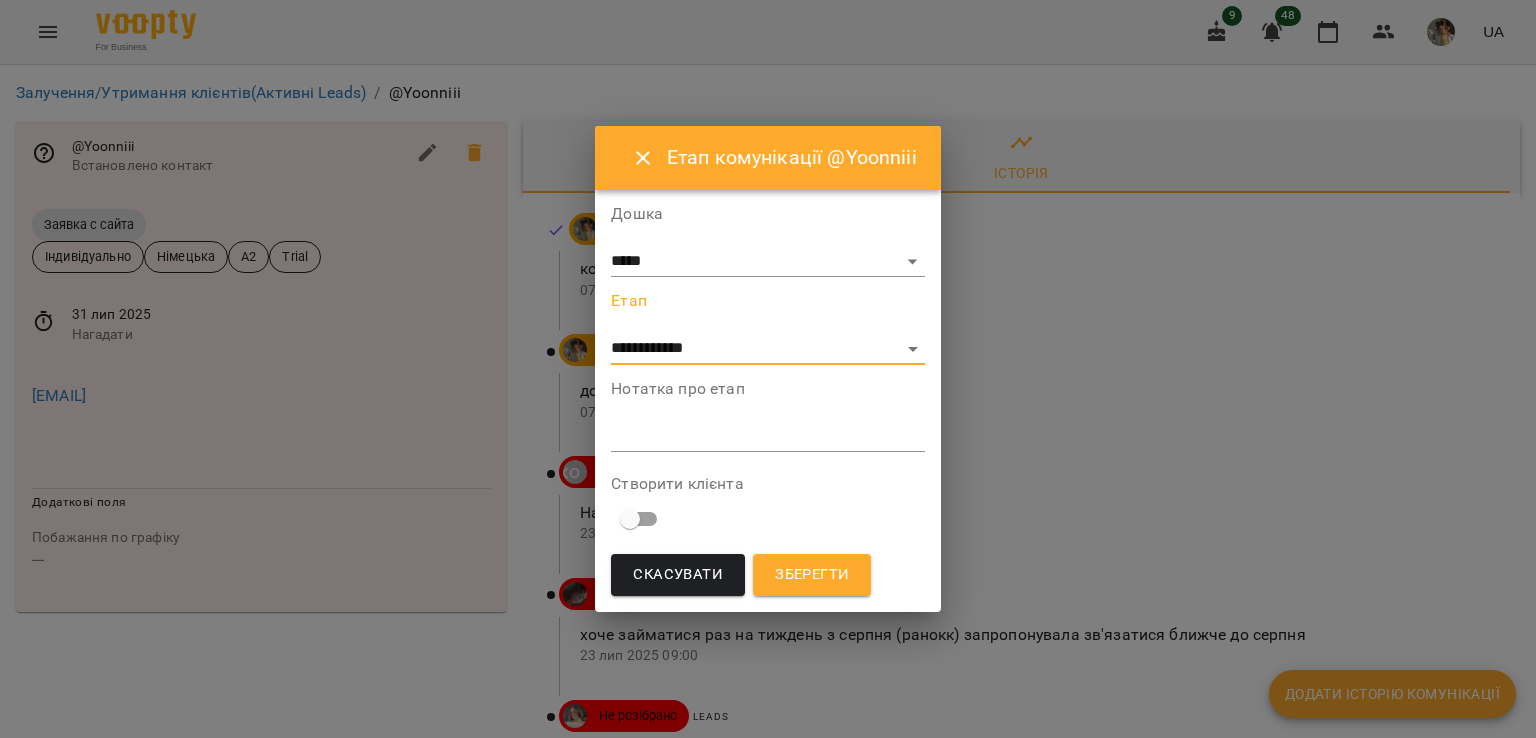 click on "Зберегти" at bounding box center (812, 575) 